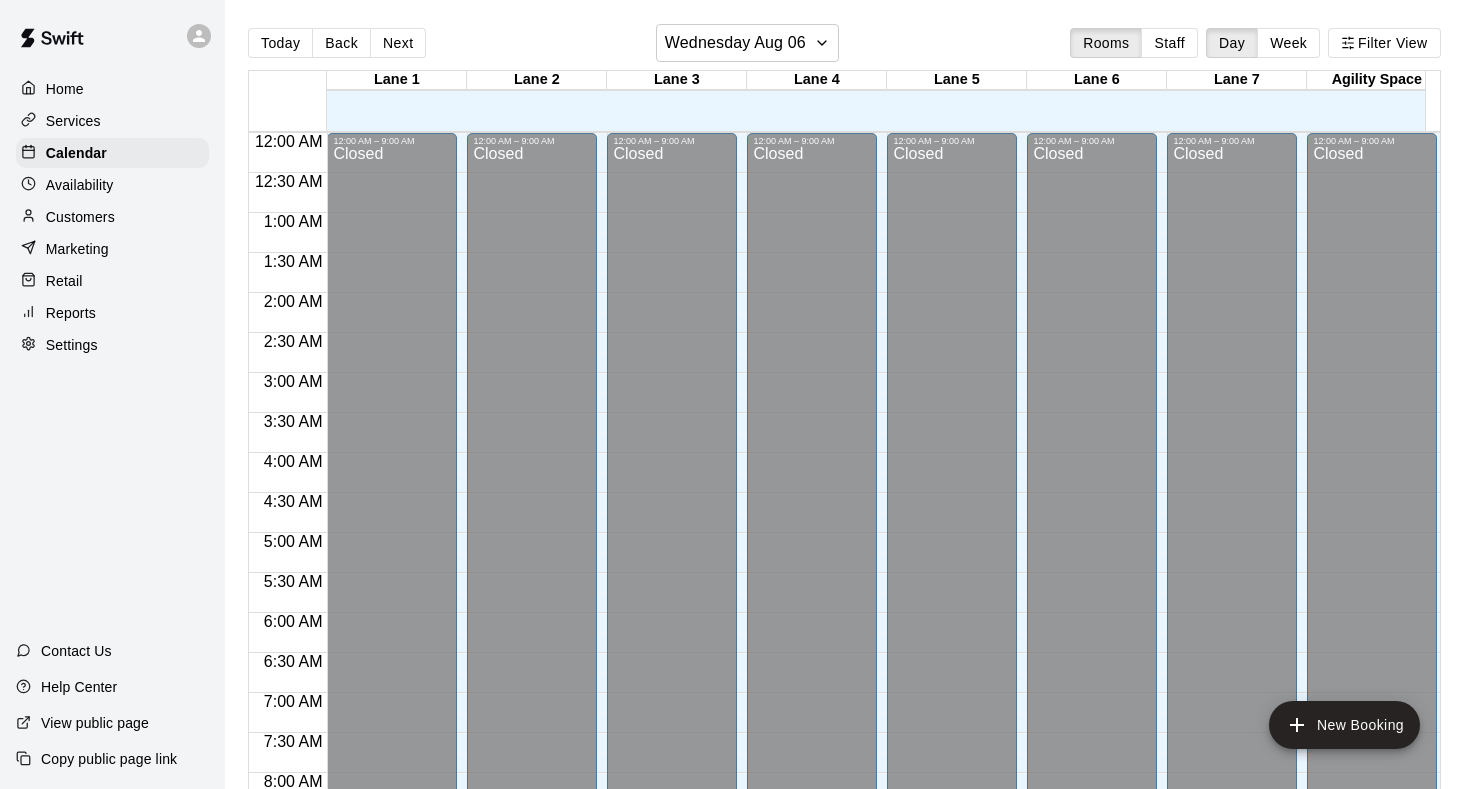scroll, scrollTop: 0, scrollLeft: 0, axis: both 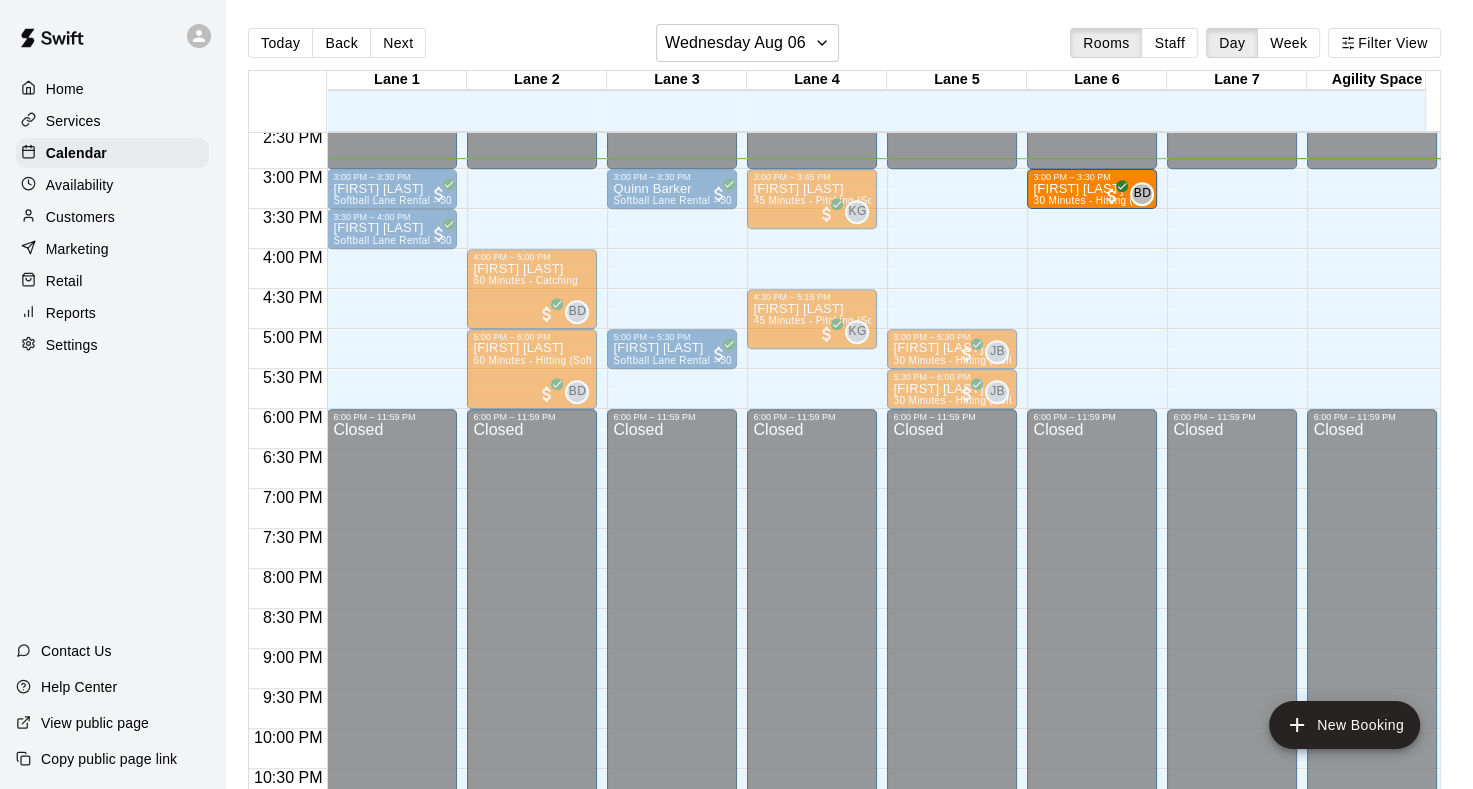 drag, startPoint x: 516, startPoint y: 186, endPoint x: 1077, endPoint y: 196, distance: 561.0891 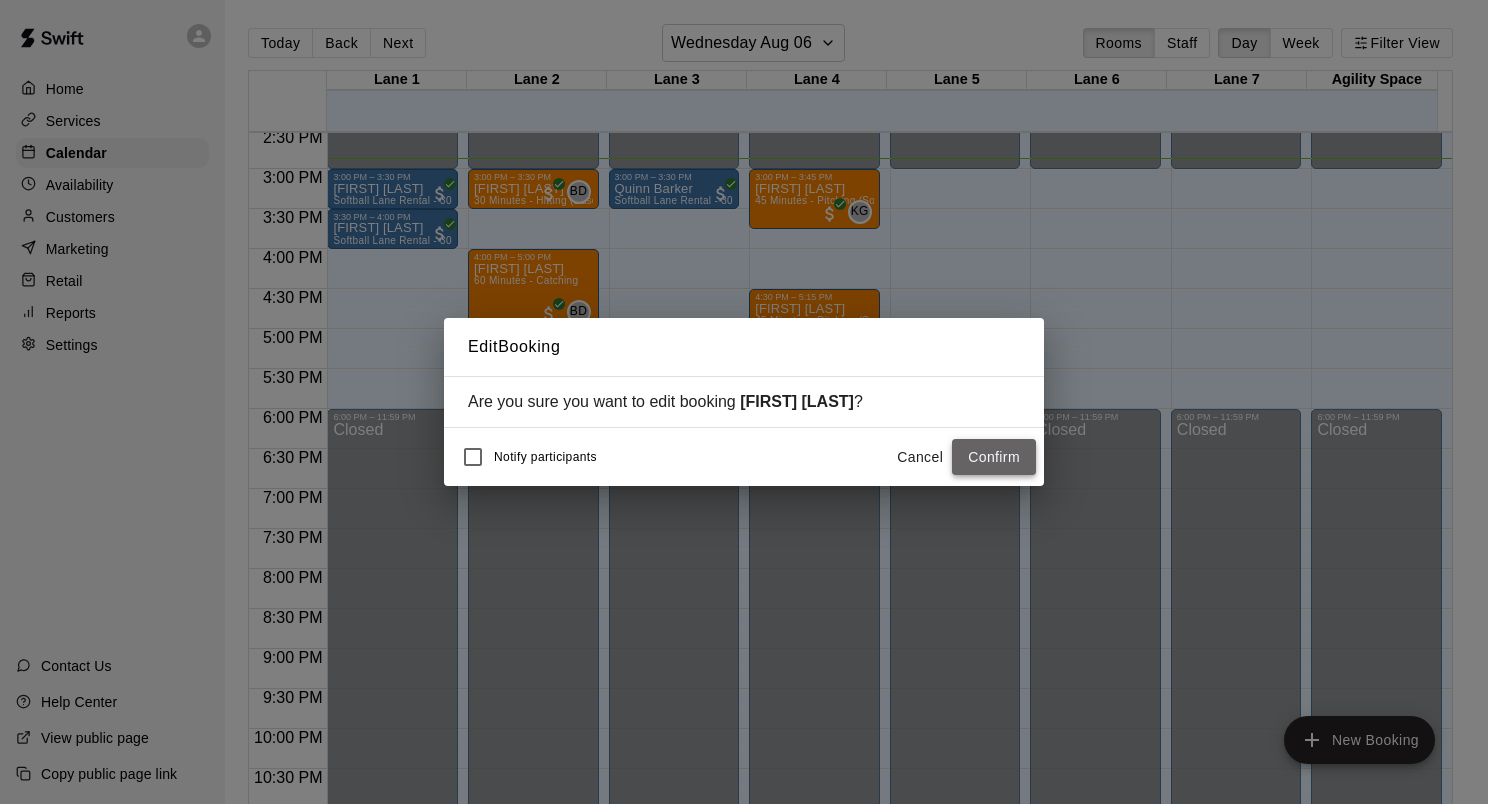 click on "Confirm" at bounding box center [994, 457] 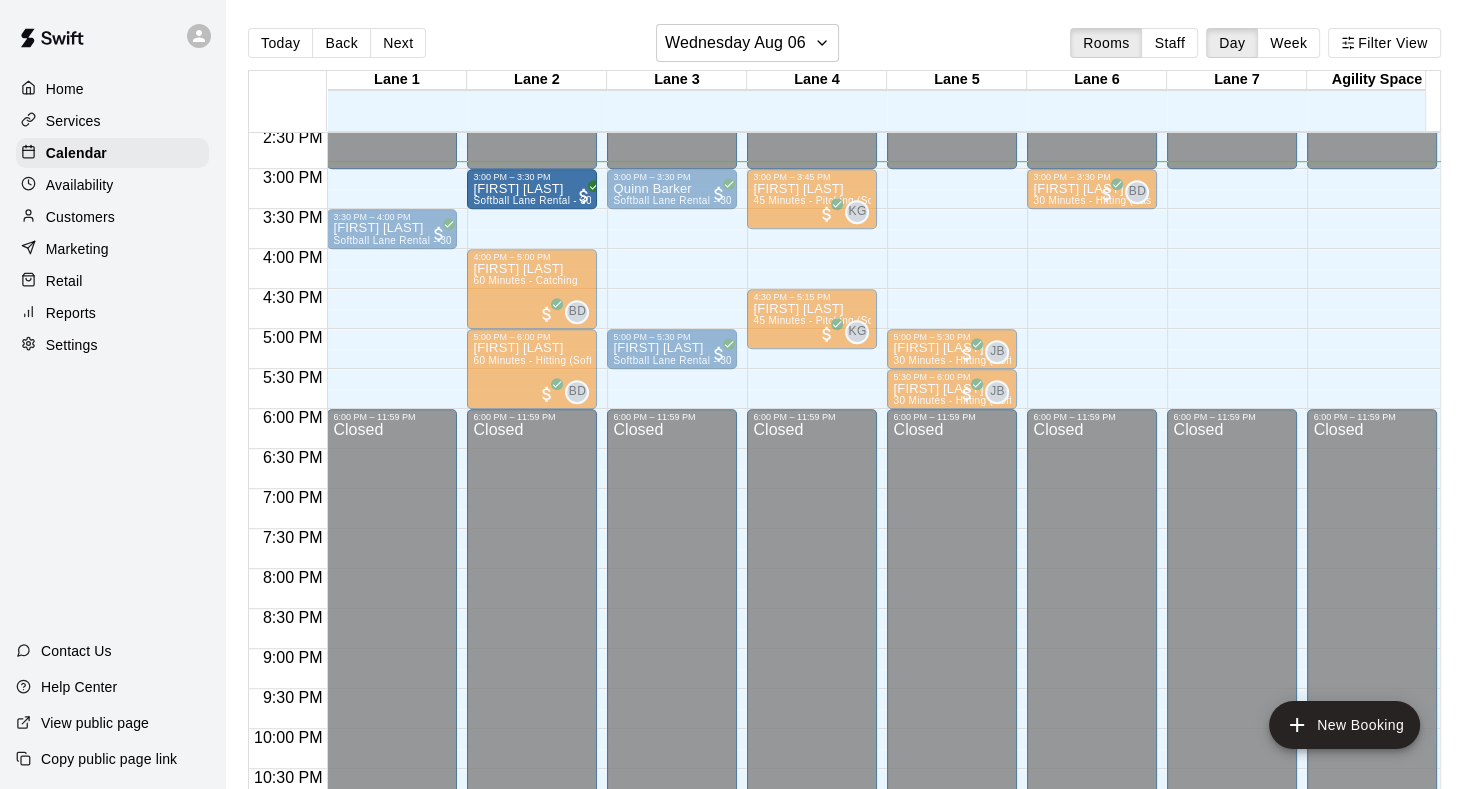 drag, startPoint x: 396, startPoint y: 197, endPoint x: 488, endPoint y: 203, distance: 92.19544 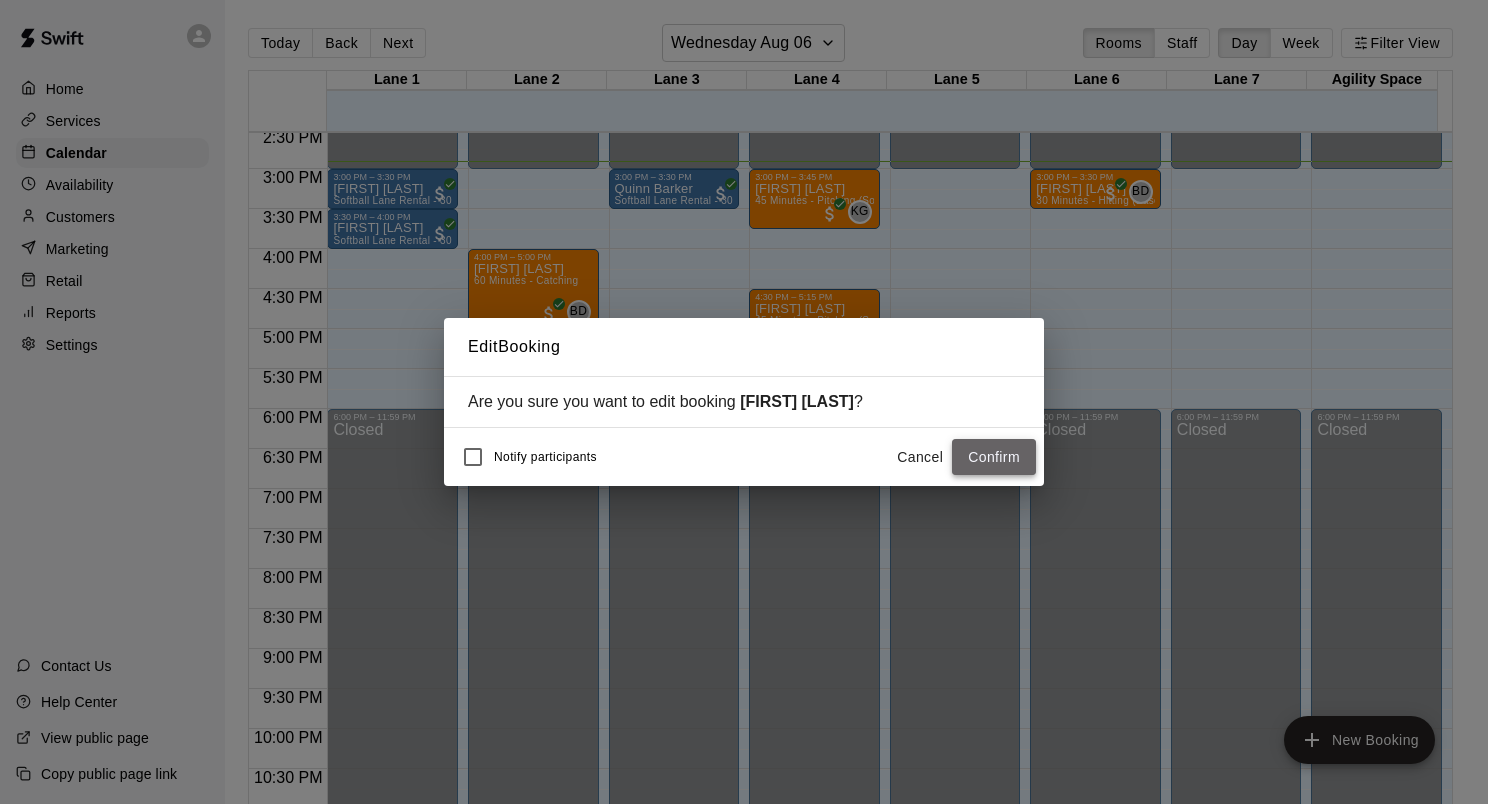 click on "Confirm" at bounding box center (994, 457) 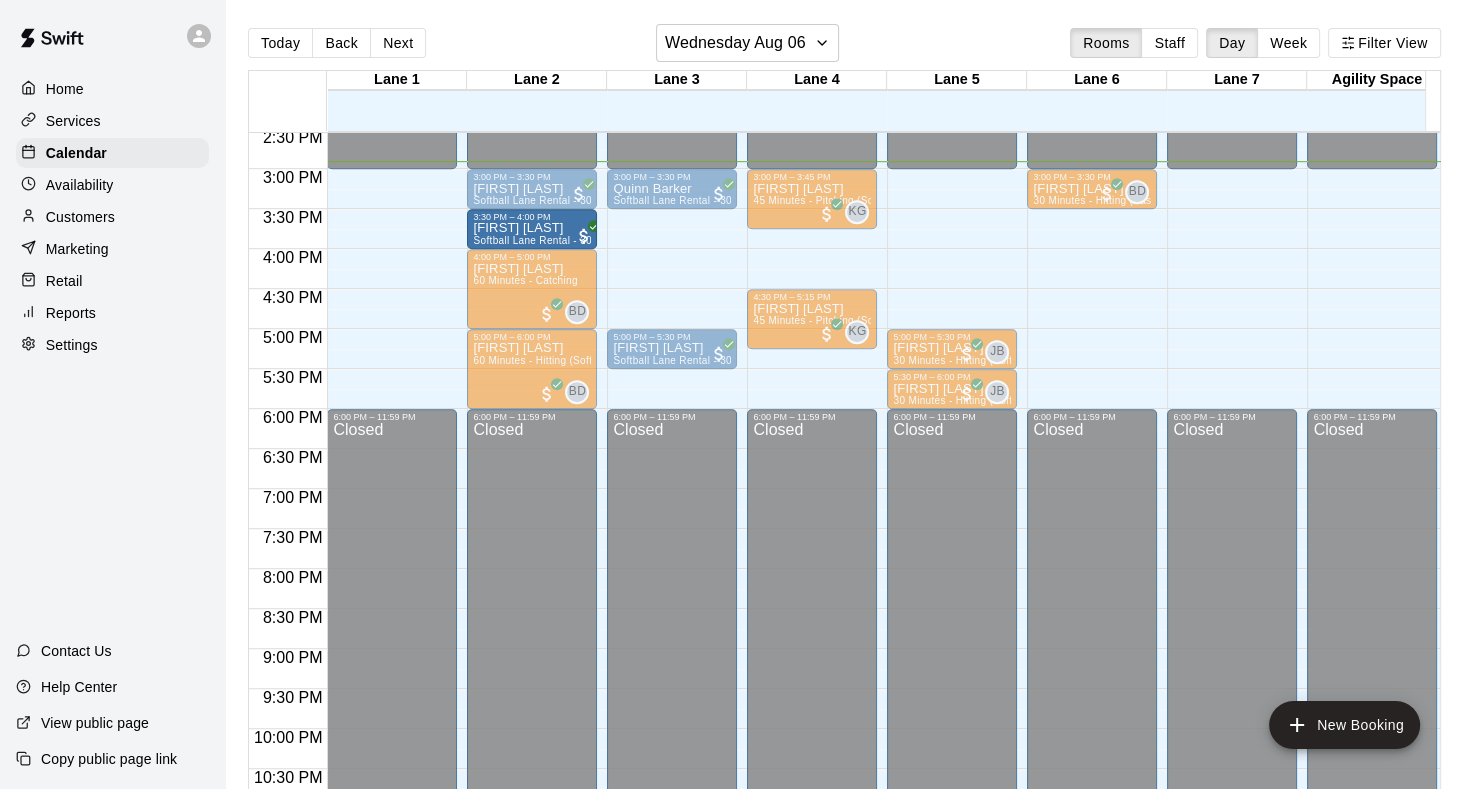 drag, startPoint x: 389, startPoint y: 232, endPoint x: 528, endPoint y: 236, distance: 139.05754 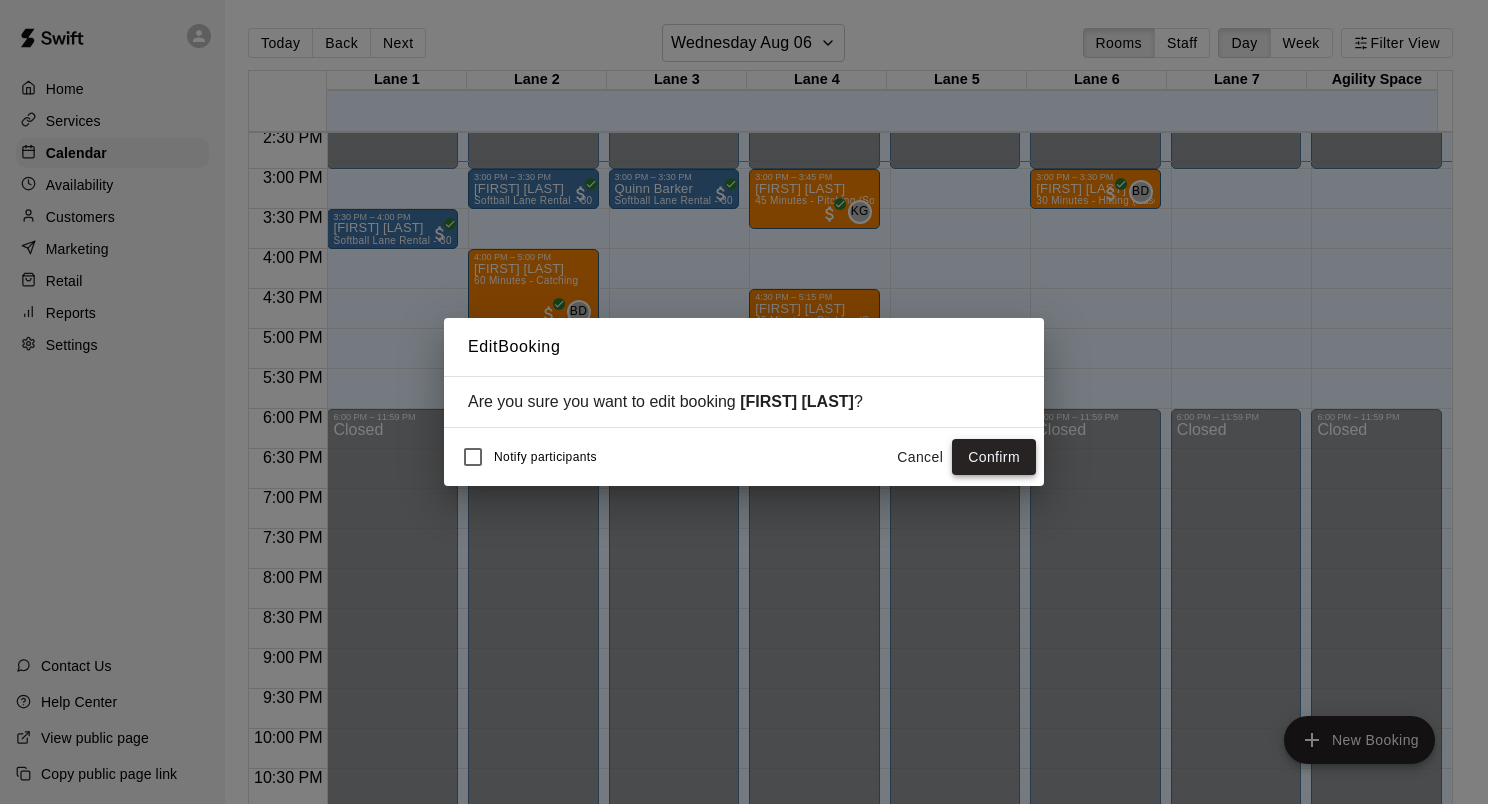 click on "Confirm" at bounding box center (994, 457) 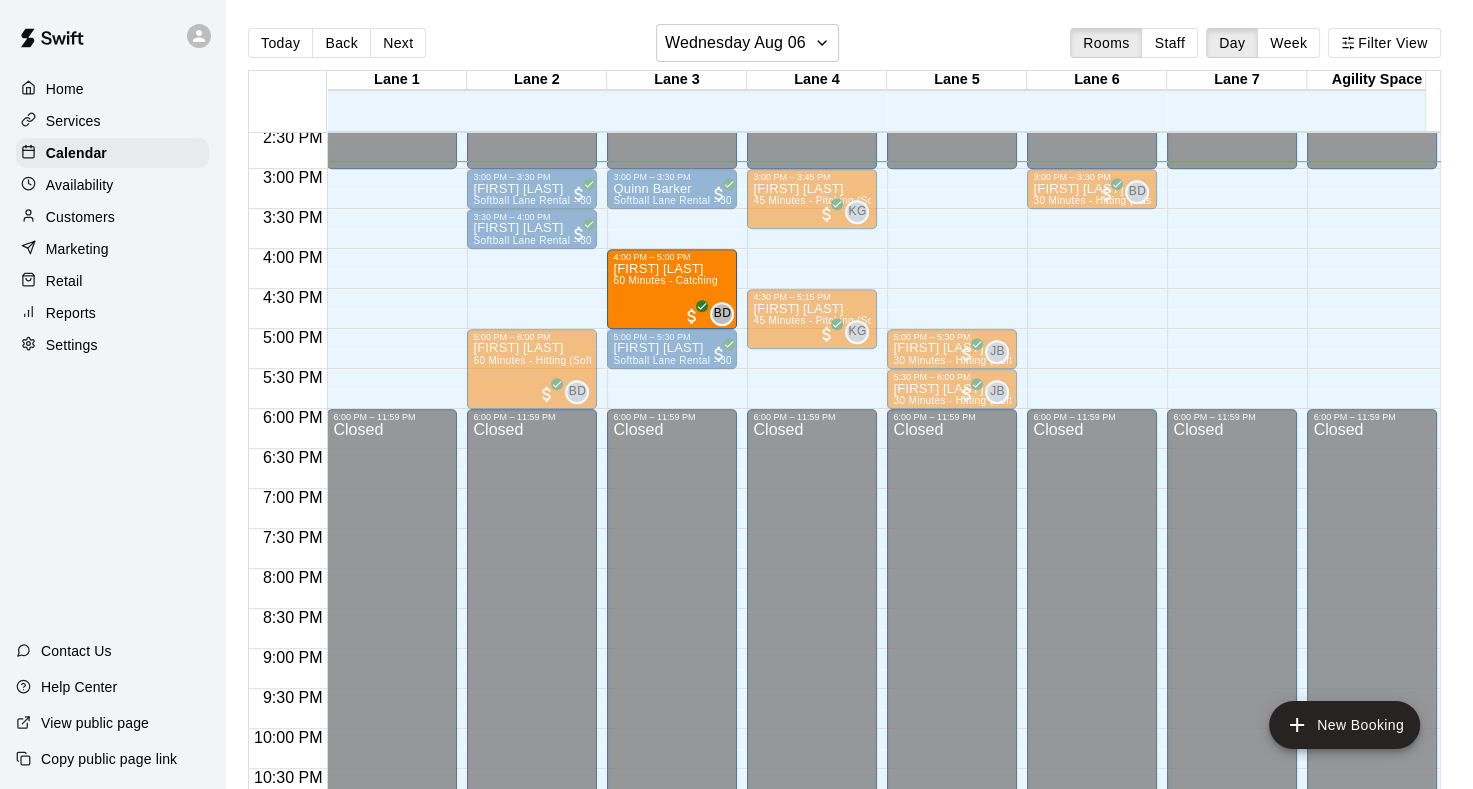drag, startPoint x: 528, startPoint y: 284, endPoint x: 642, endPoint y: 294, distance: 114.43776 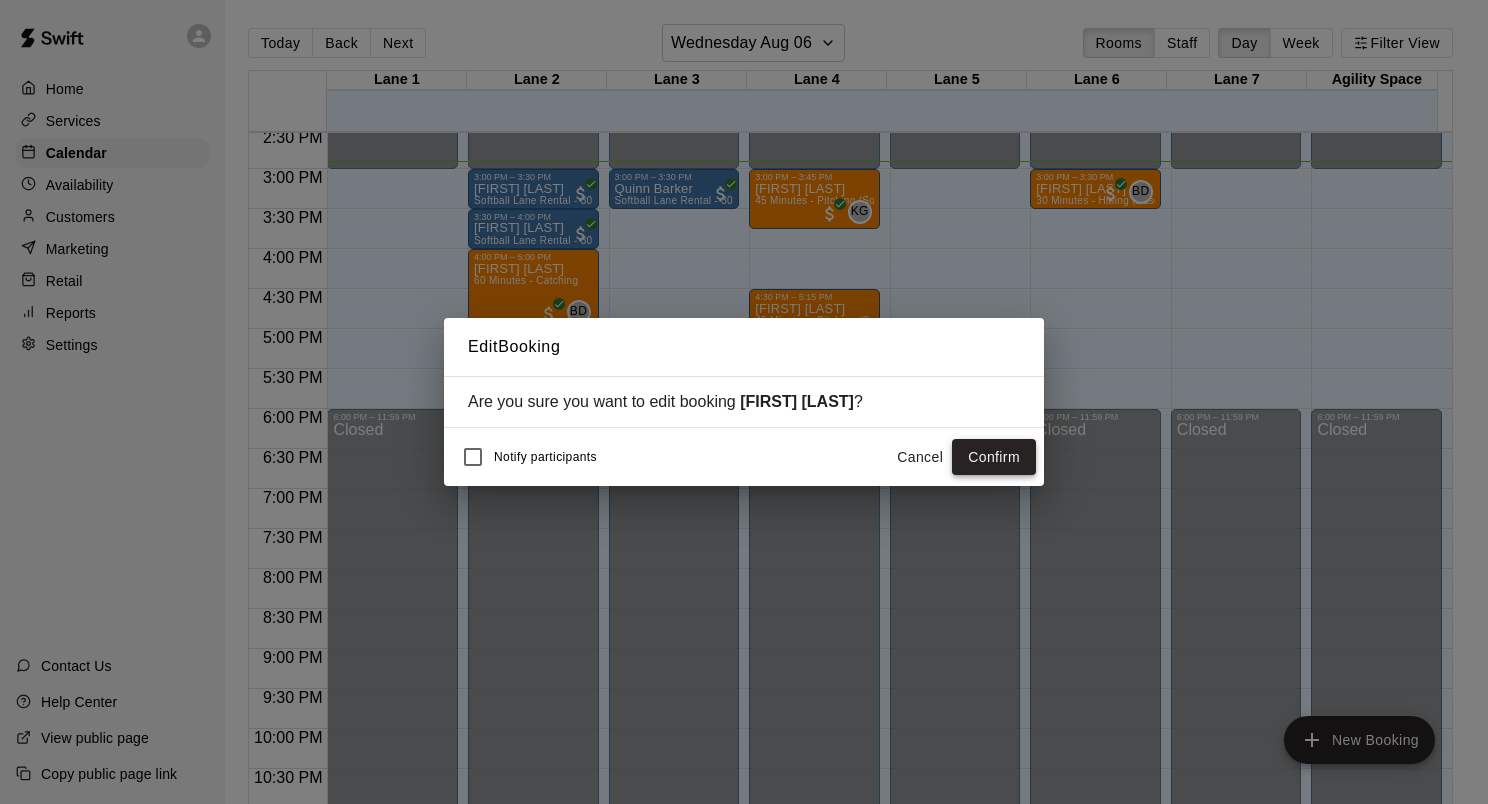 click on "Confirm" at bounding box center (994, 457) 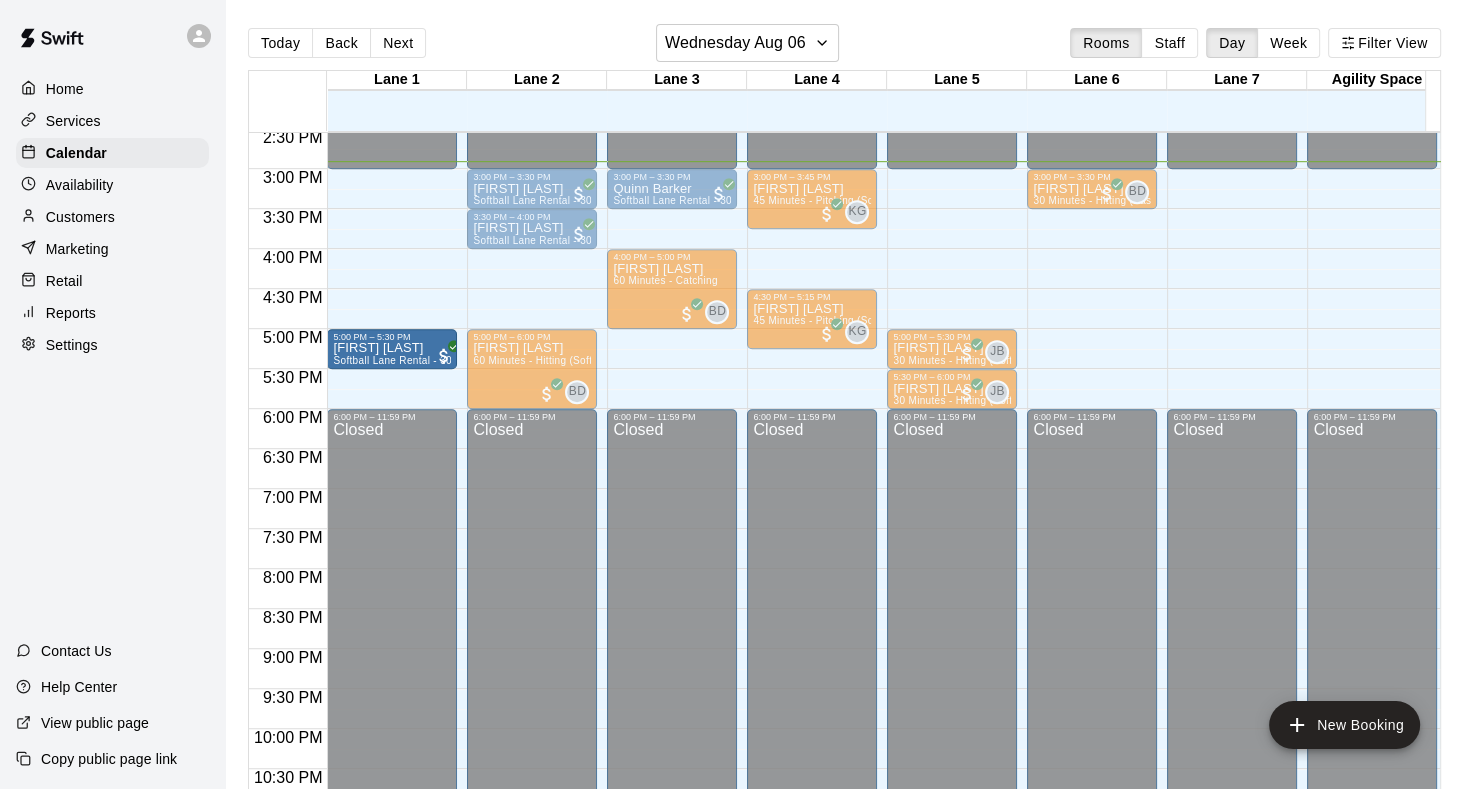 drag, startPoint x: 639, startPoint y: 344, endPoint x: 423, endPoint y: 361, distance: 216.66795 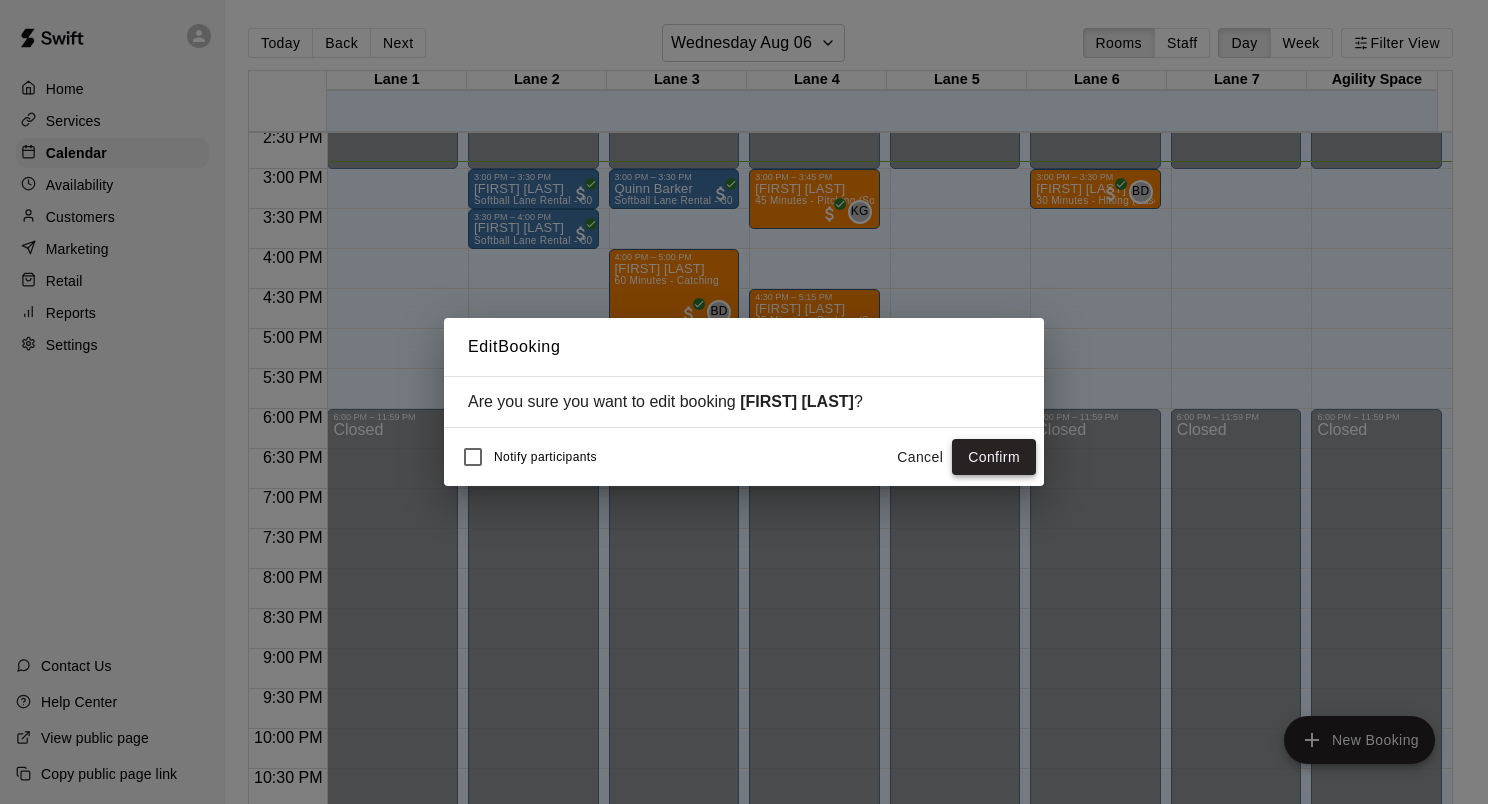 click on "Confirm" at bounding box center (994, 457) 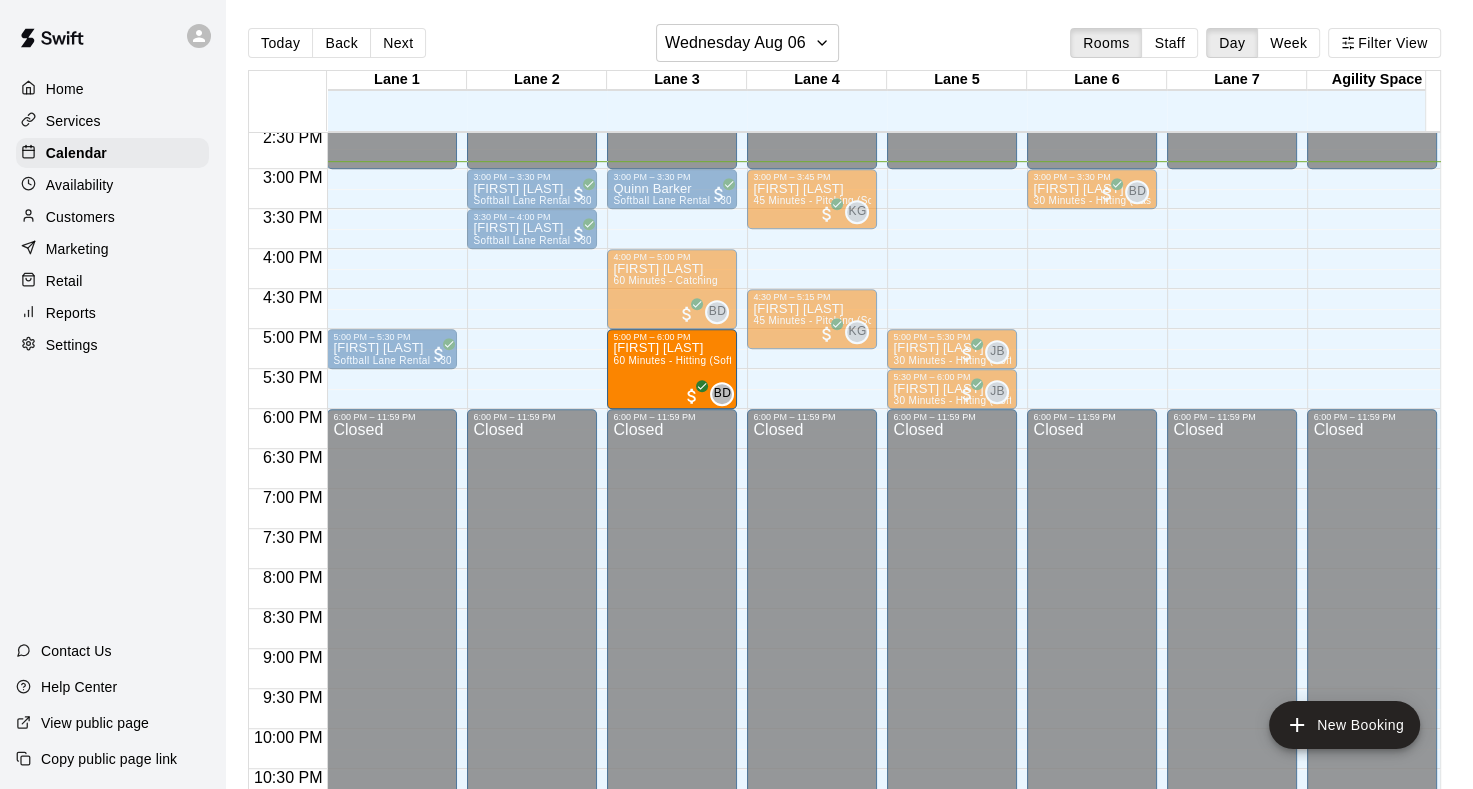 drag, startPoint x: 528, startPoint y: 364, endPoint x: 607, endPoint y: 366, distance: 79.025314 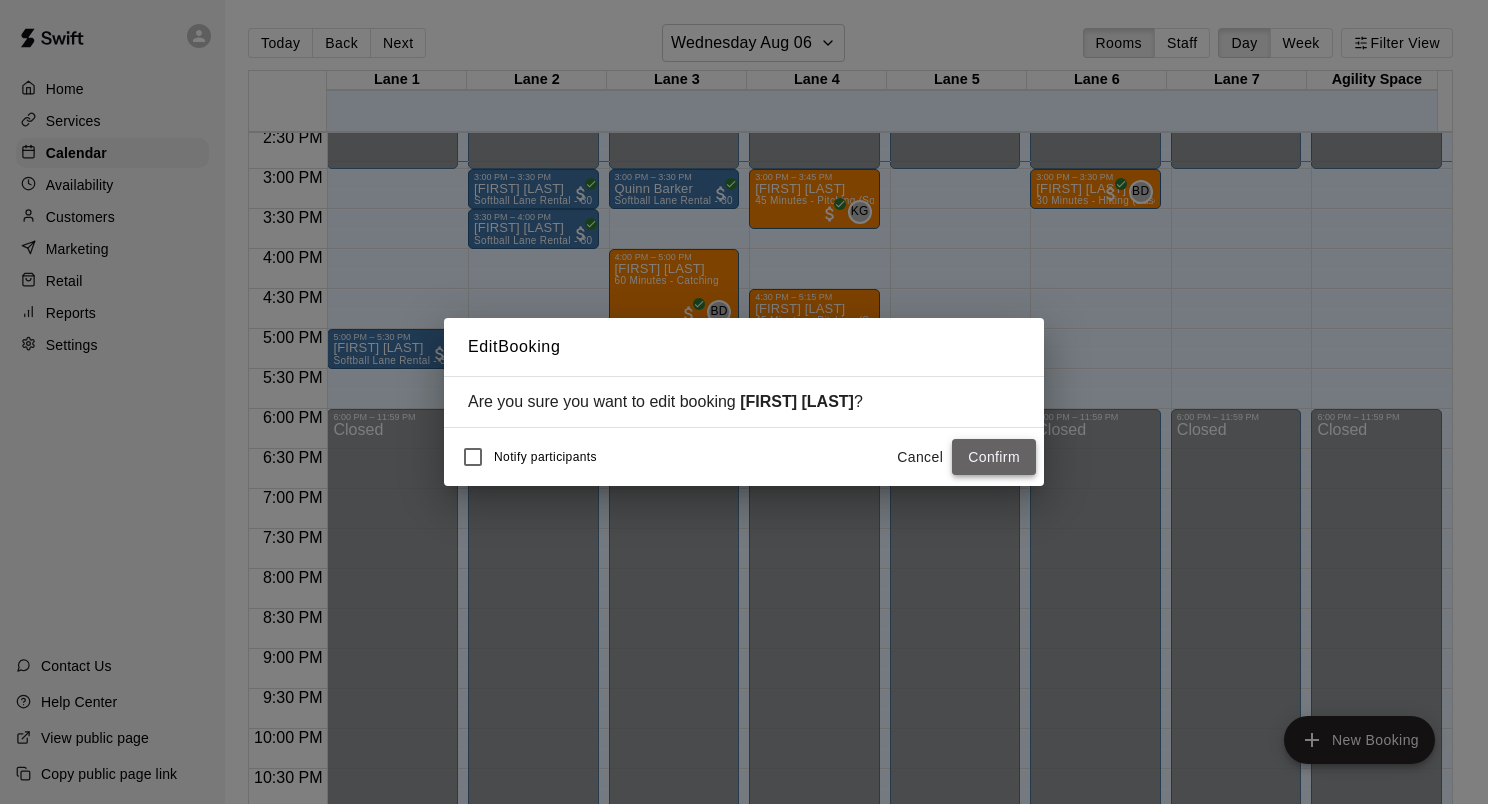 click on "Confirm" at bounding box center (994, 457) 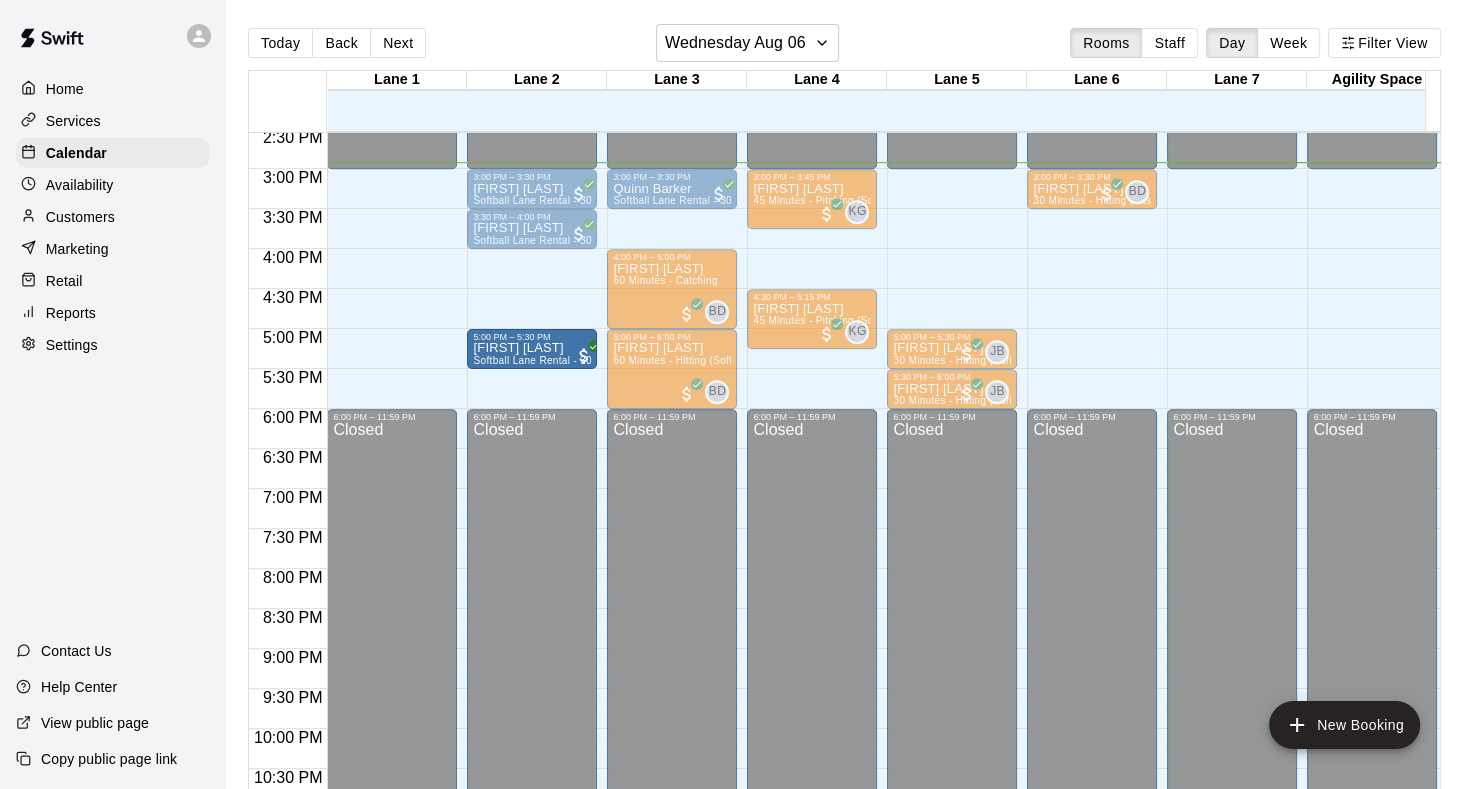 drag, startPoint x: 397, startPoint y: 348, endPoint x: 504, endPoint y: 351, distance: 107.042046 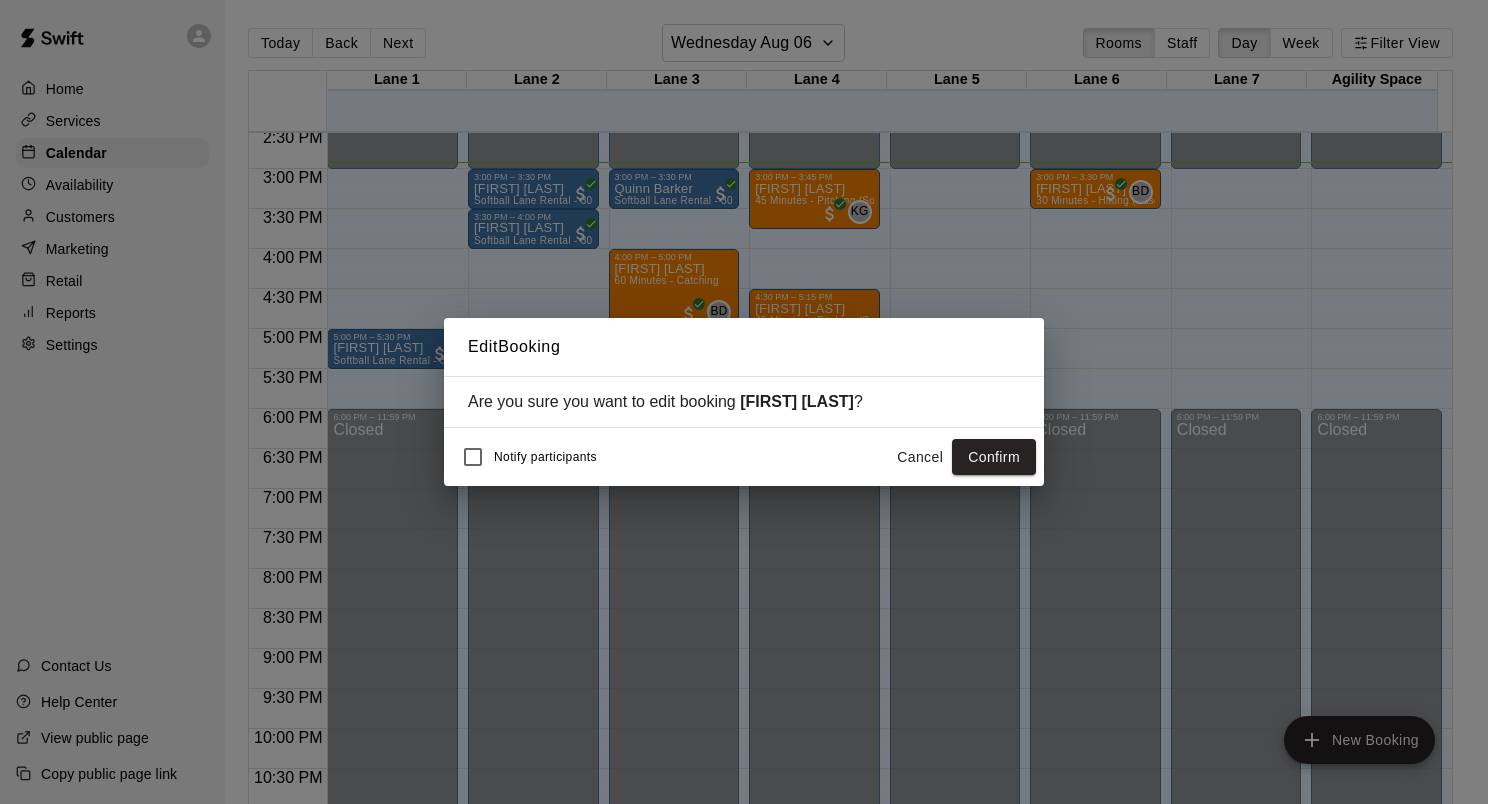 drag, startPoint x: 997, startPoint y: 463, endPoint x: 987, endPoint y: 464, distance: 10.049875 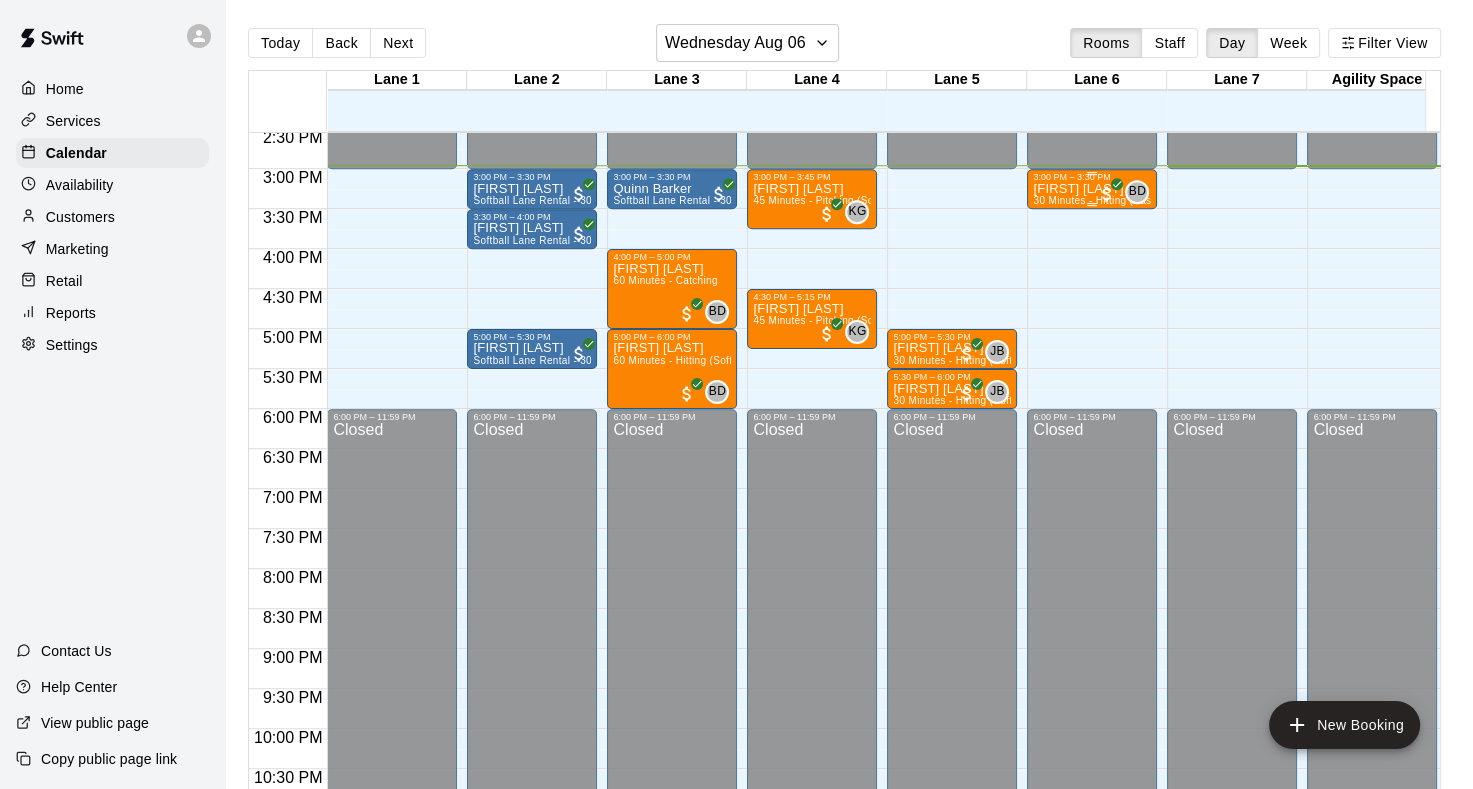 click on "3:00 PM – 3:30 PM" at bounding box center [1092, 177] 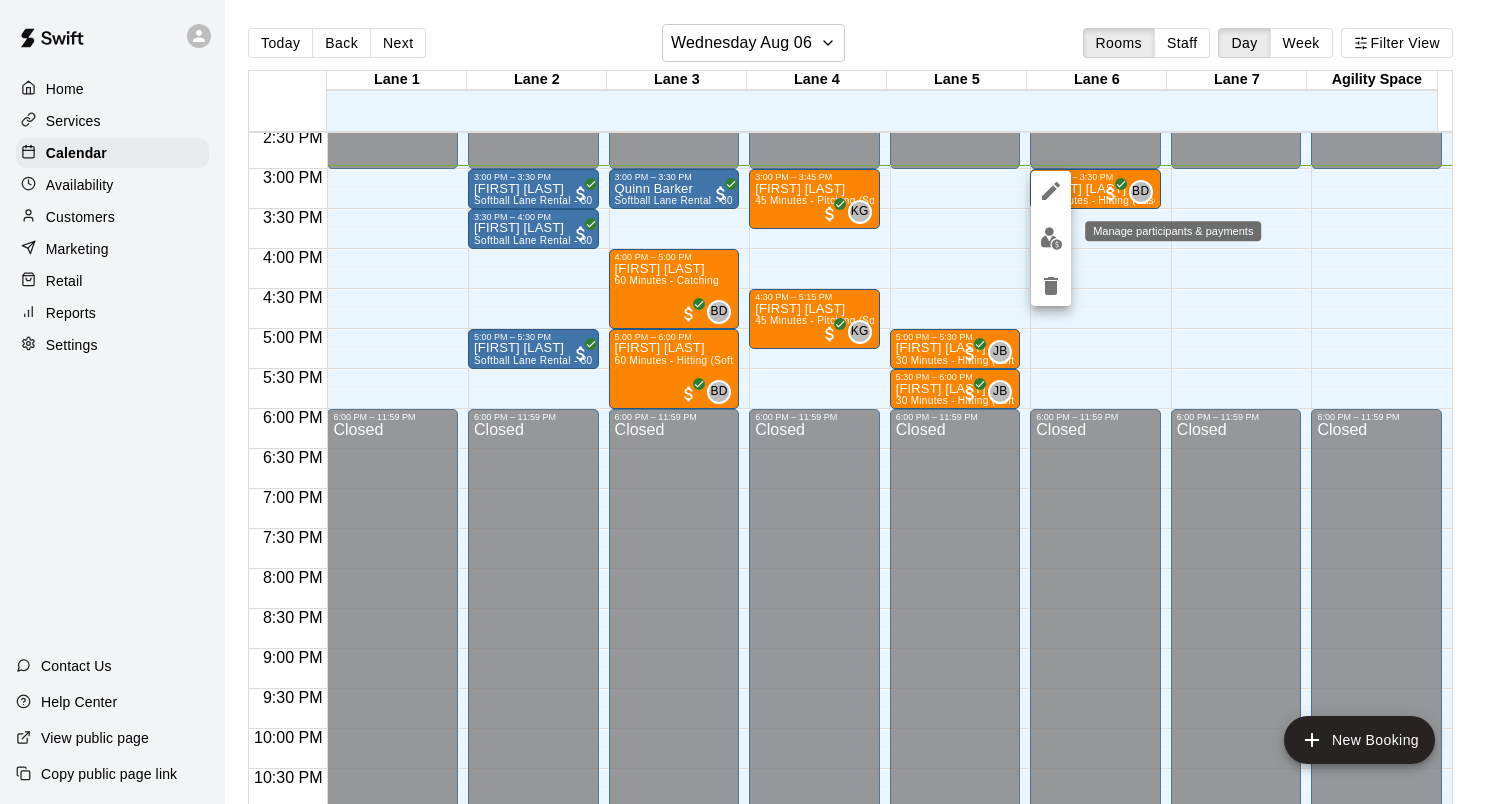 click at bounding box center [1051, 238] 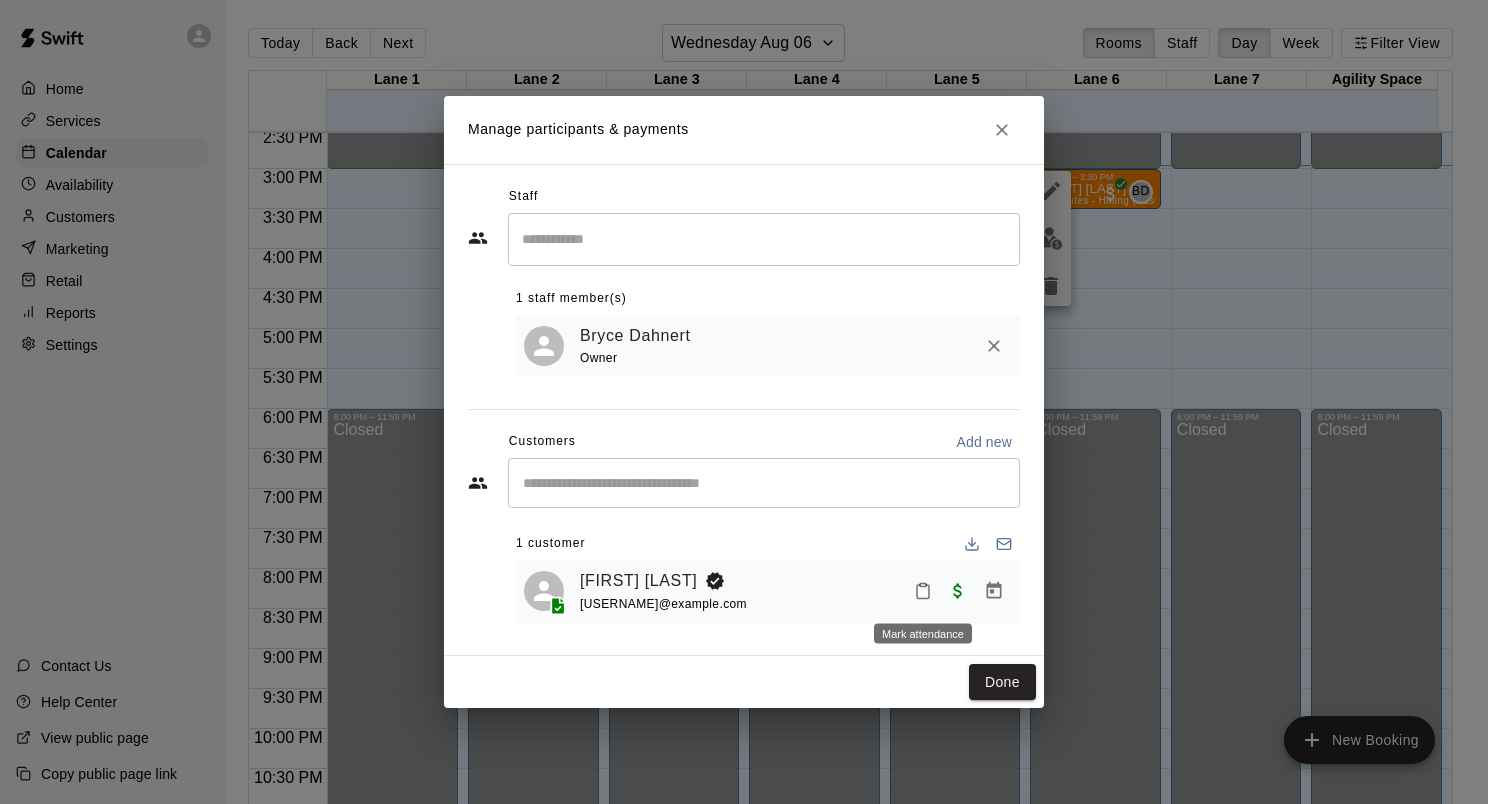 click 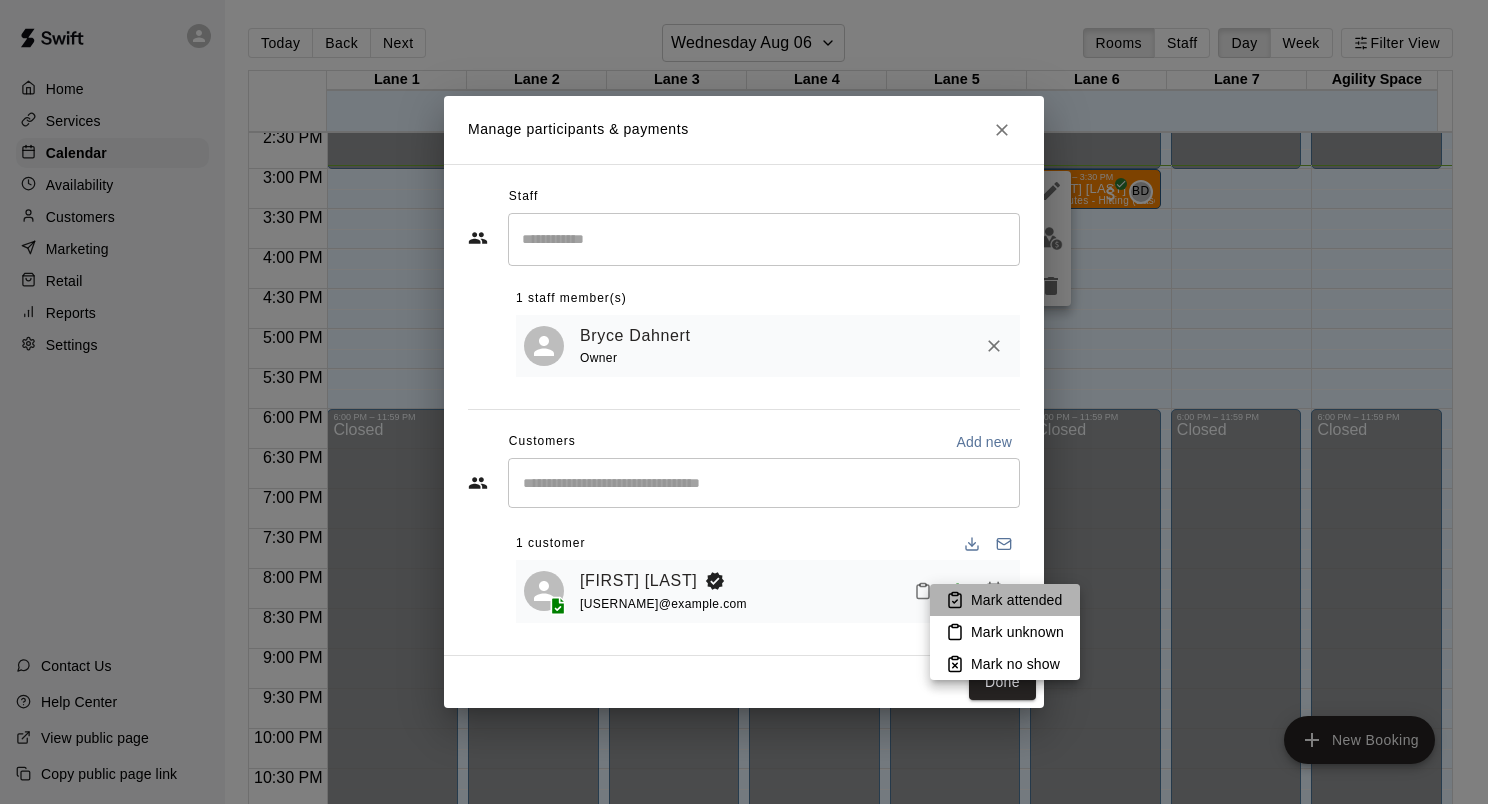 click on "Mark attended" at bounding box center [1016, 600] 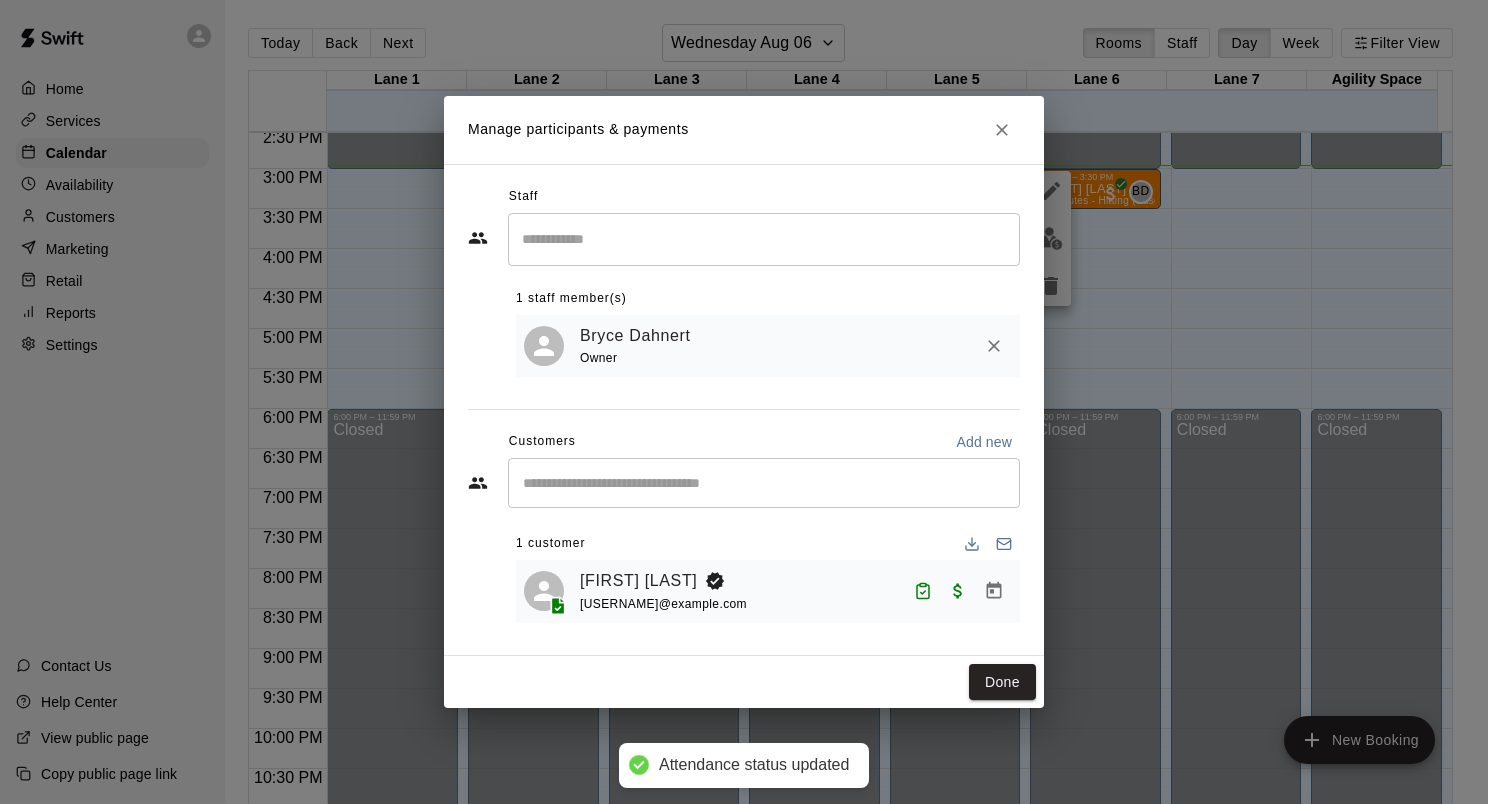 click on "Done" at bounding box center (1002, 682) 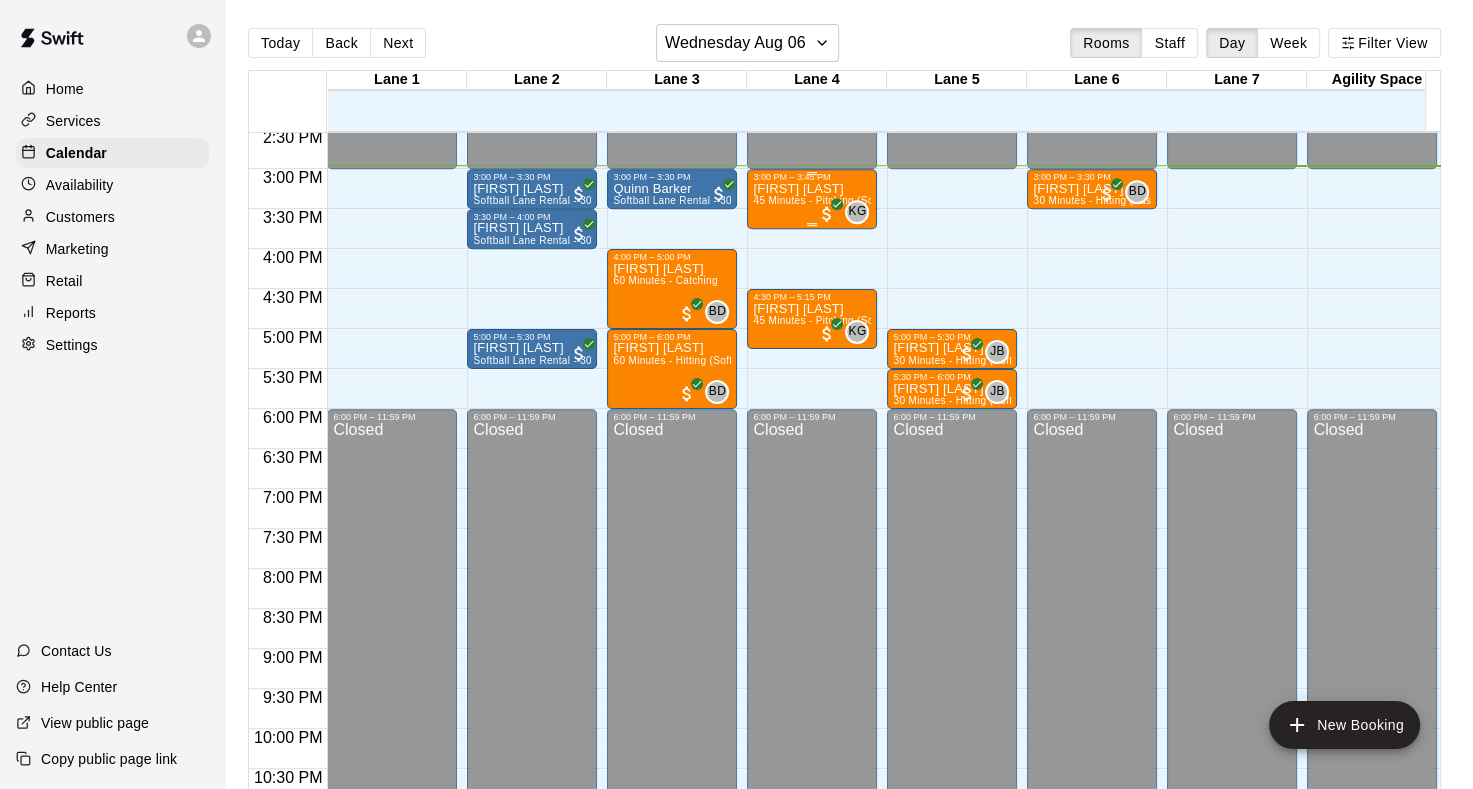 click on "[FIRST] [LAST]" at bounding box center (812, 189) 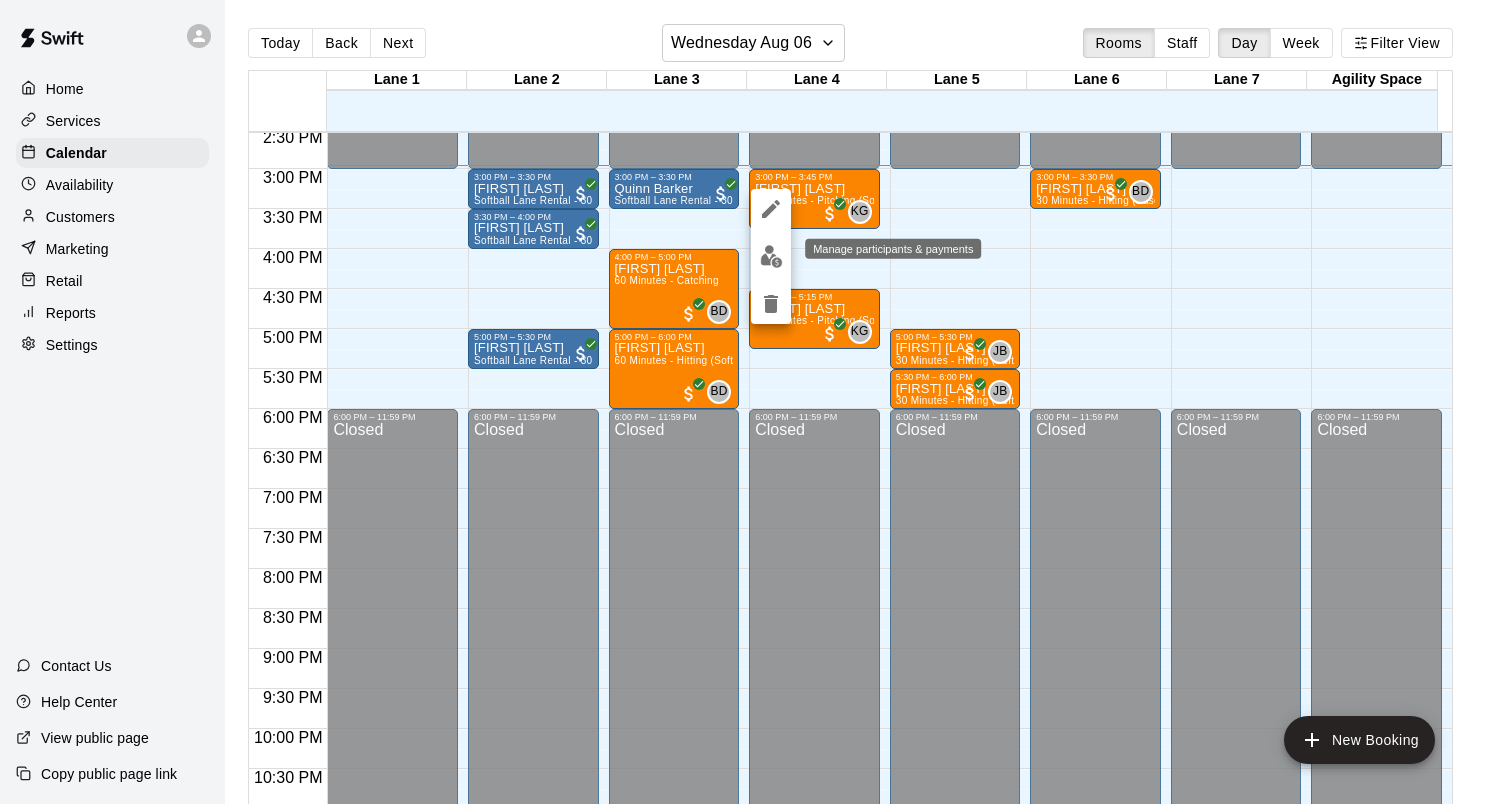 click at bounding box center (771, 256) 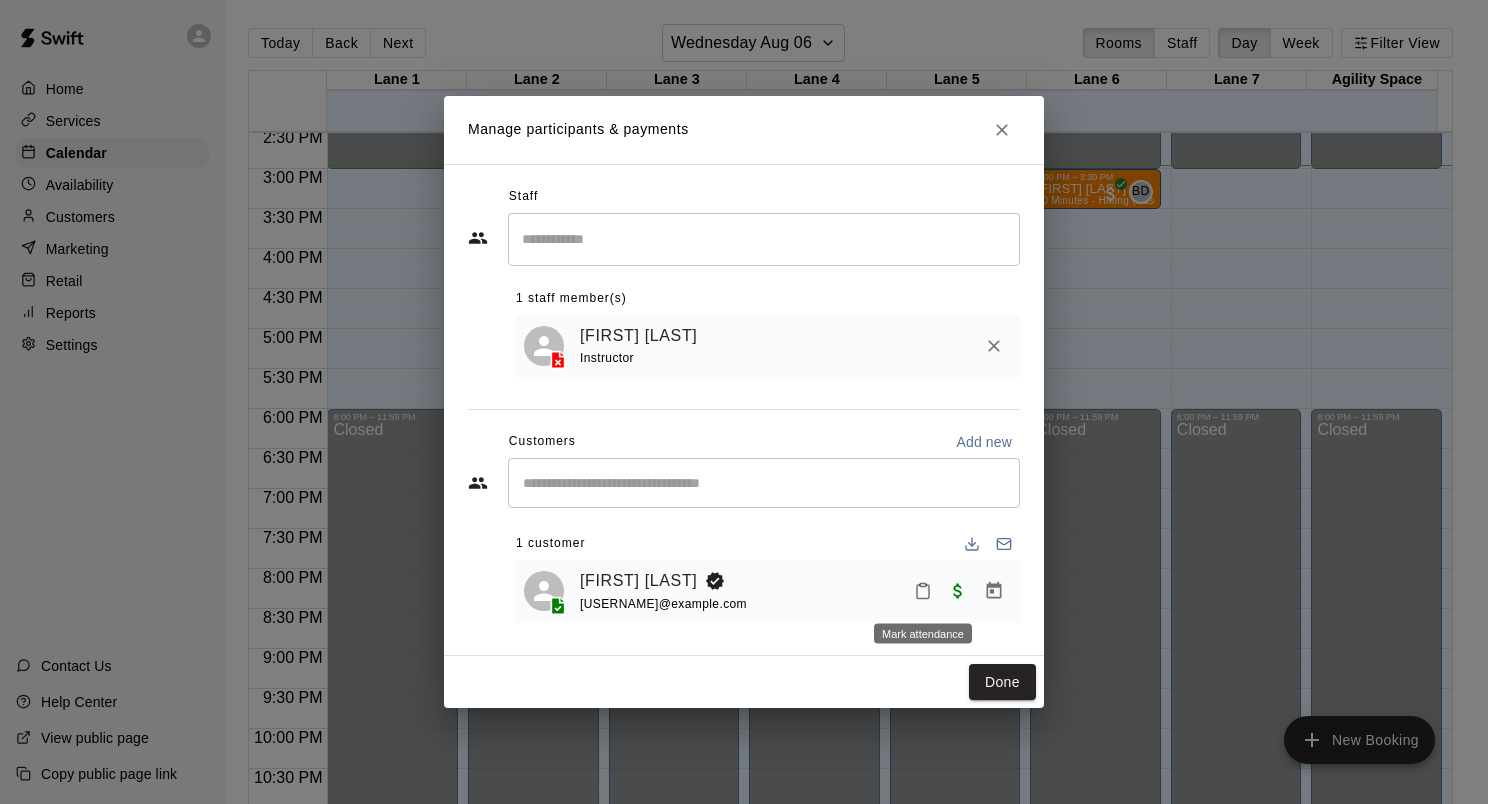 click 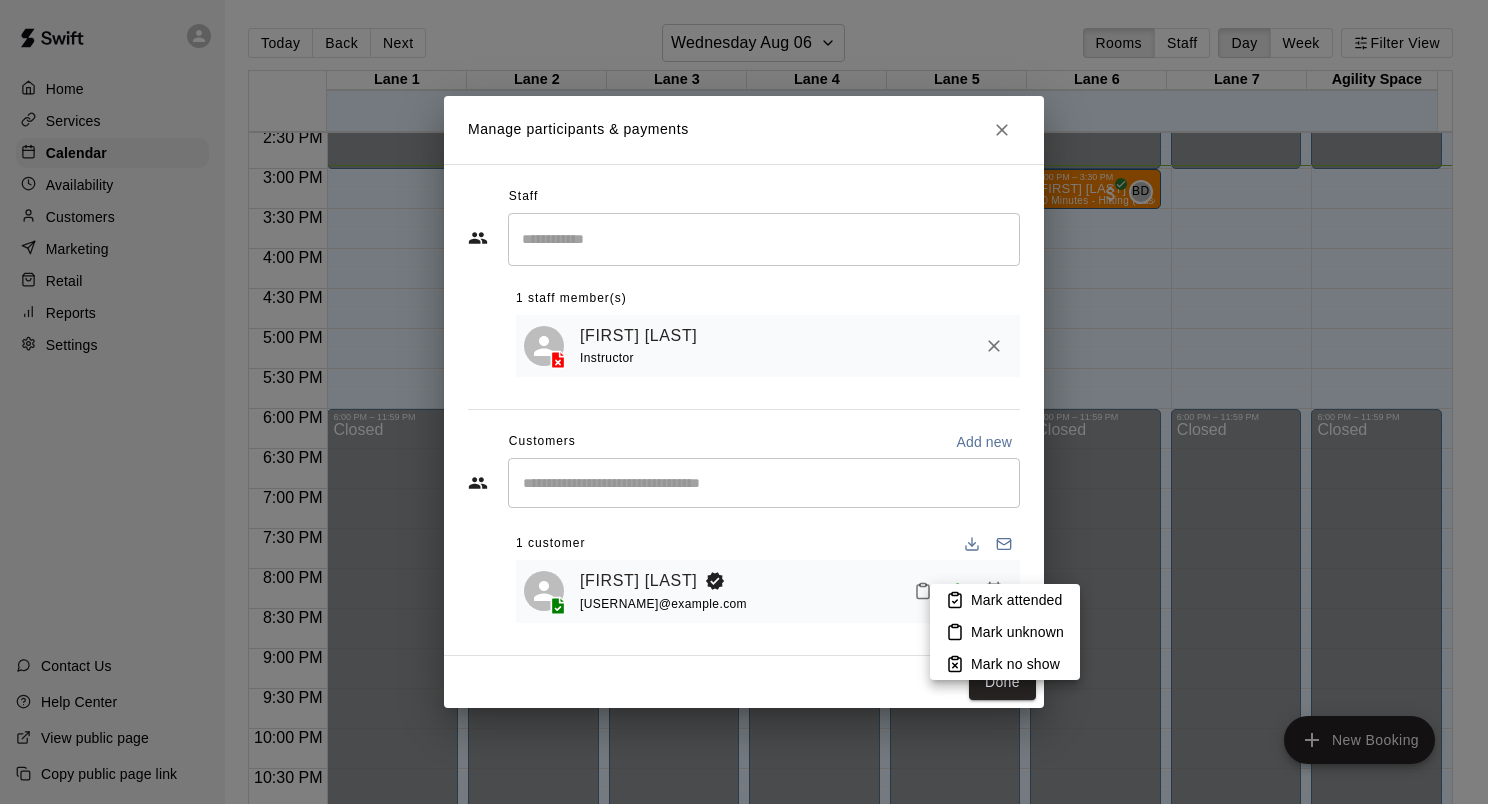 click on "Mark attended" at bounding box center (1016, 600) 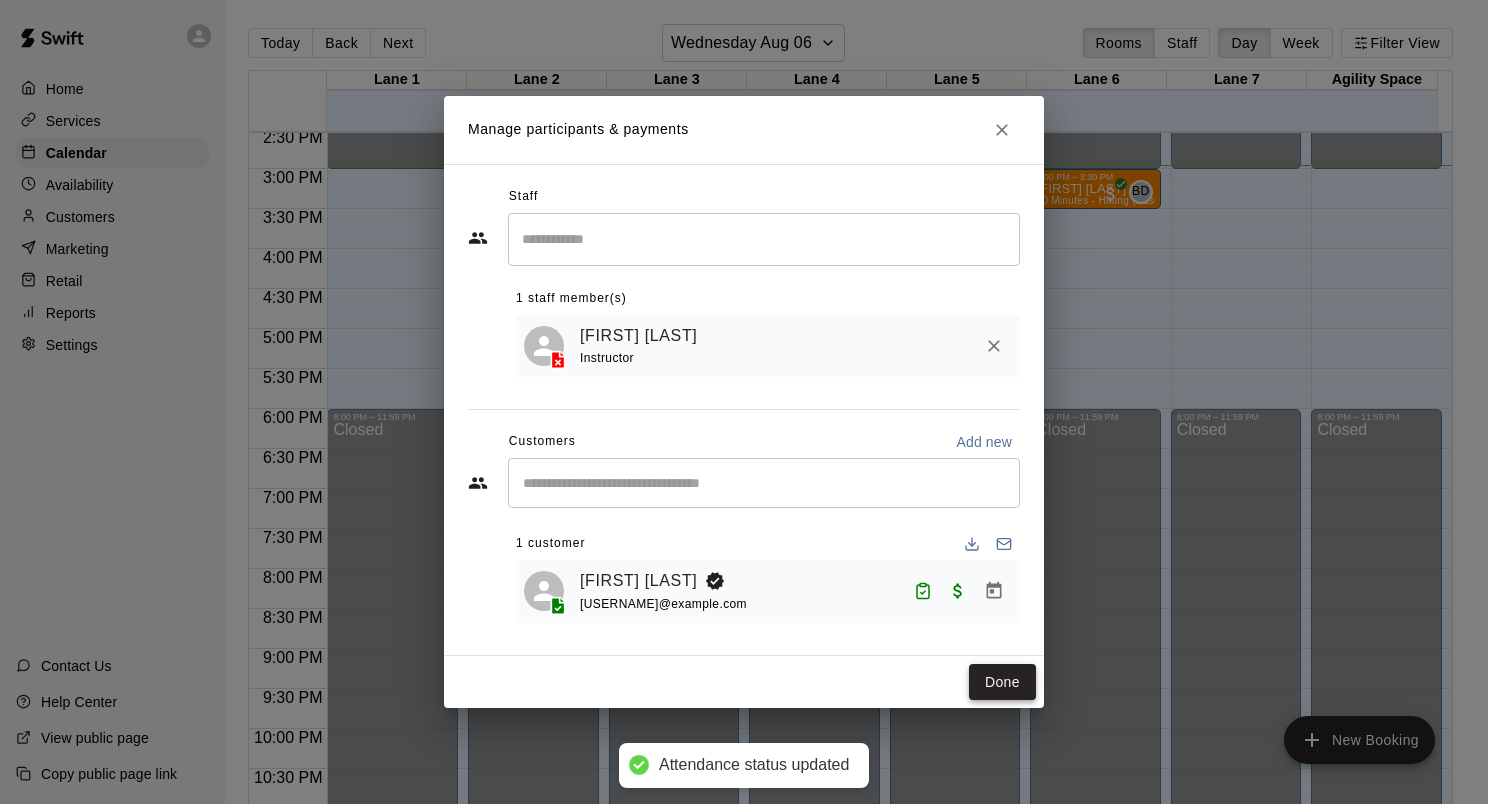 click on "Done" at bounding box center (1002, 682) 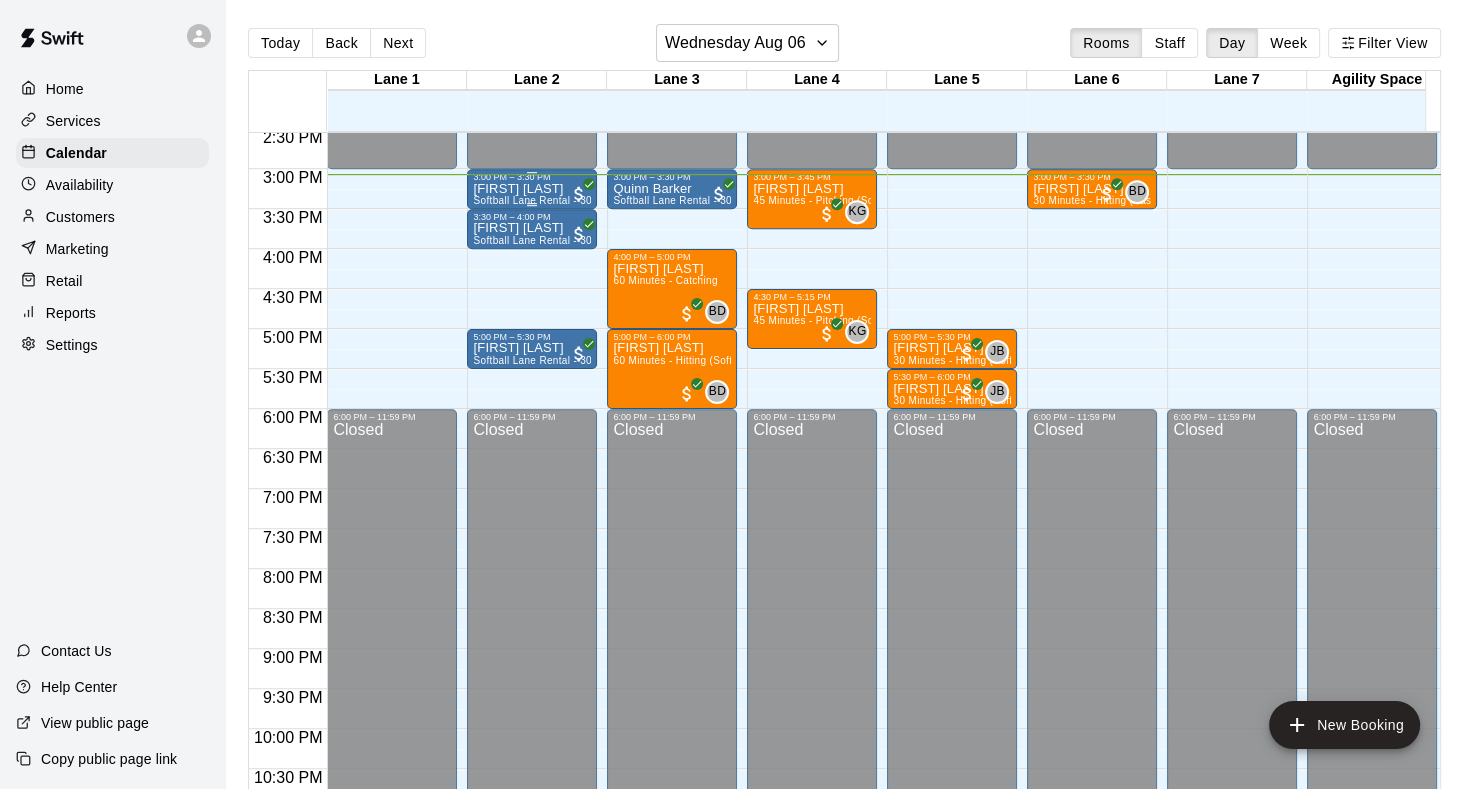 click on "Avey Barker Softball Lane Rental - 30 Minutes" at bounding box center (532, 576) 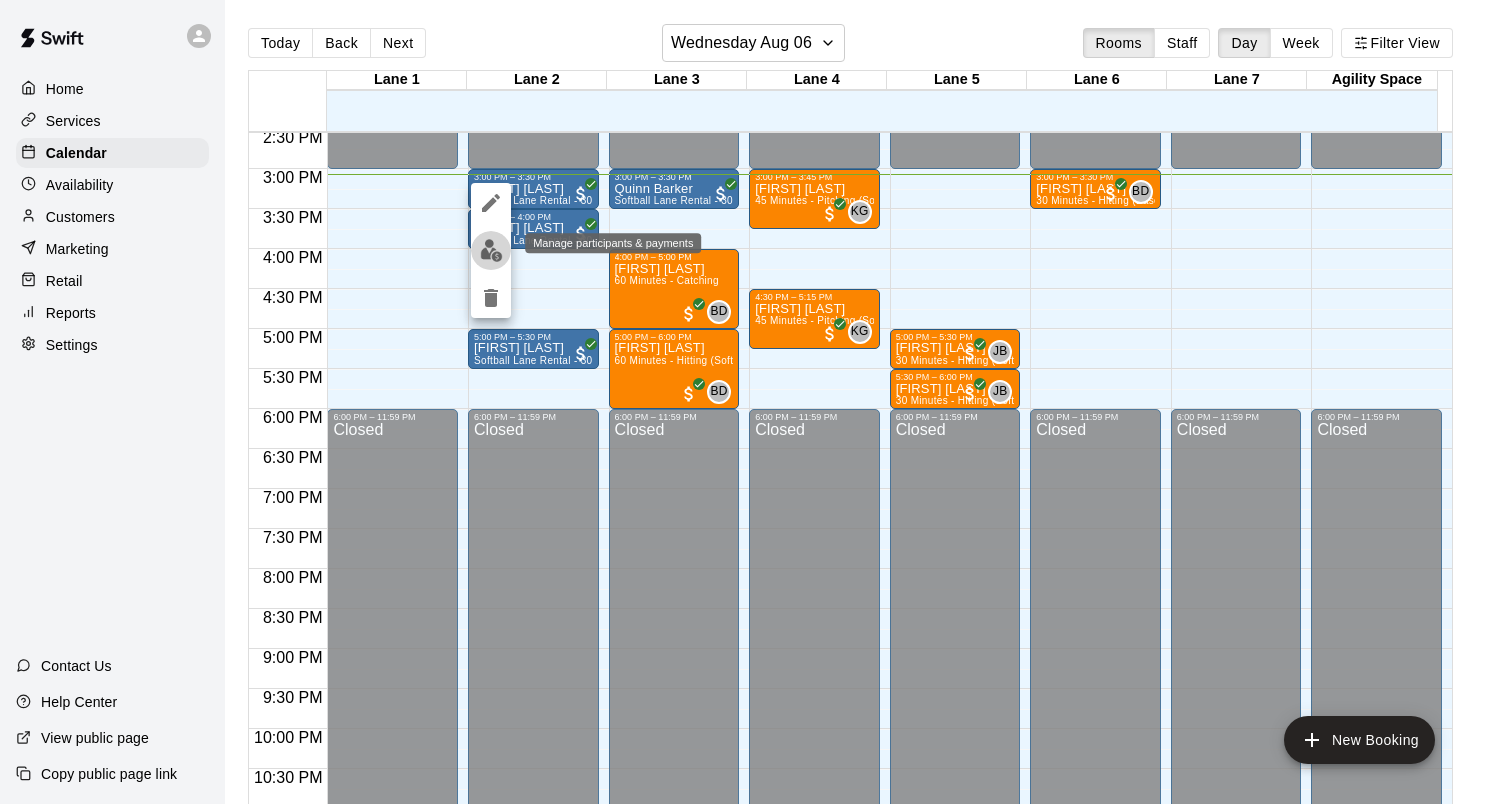 click at bounding box center (491, 250) 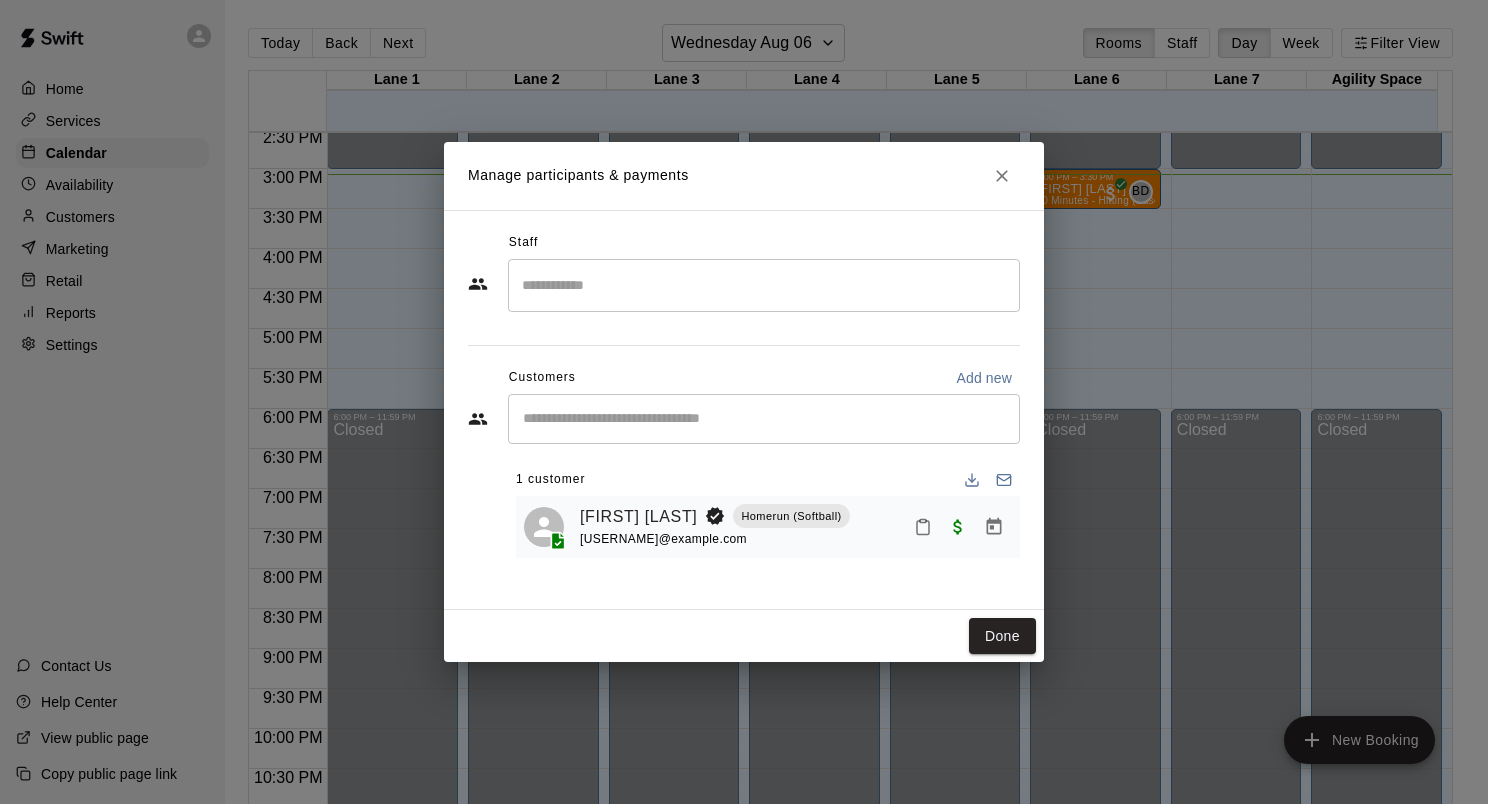 click 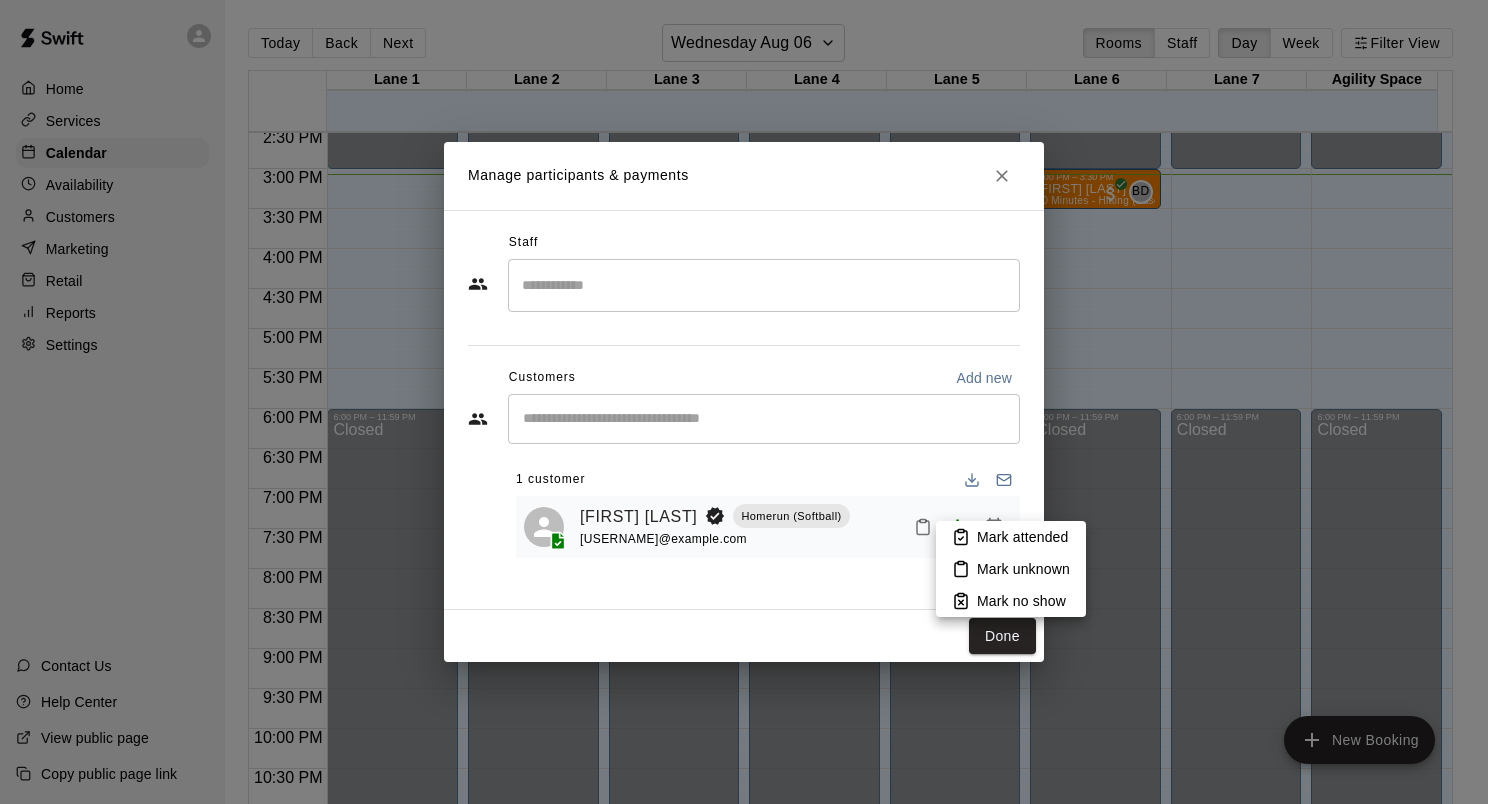 click on "Mark attended" at bounding box center (1022, 537) 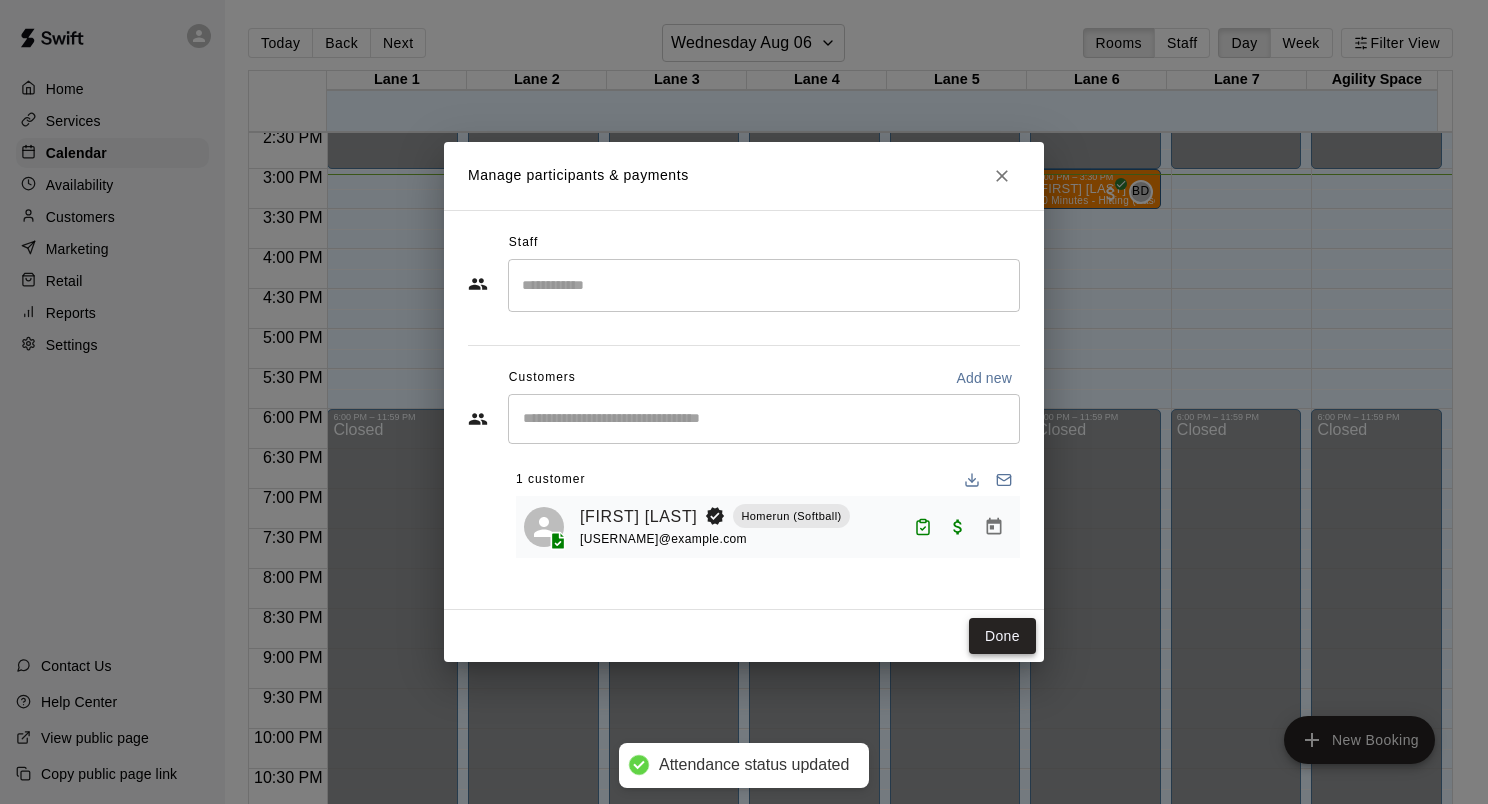 click on "Done" at bounding box center (1002, 636) 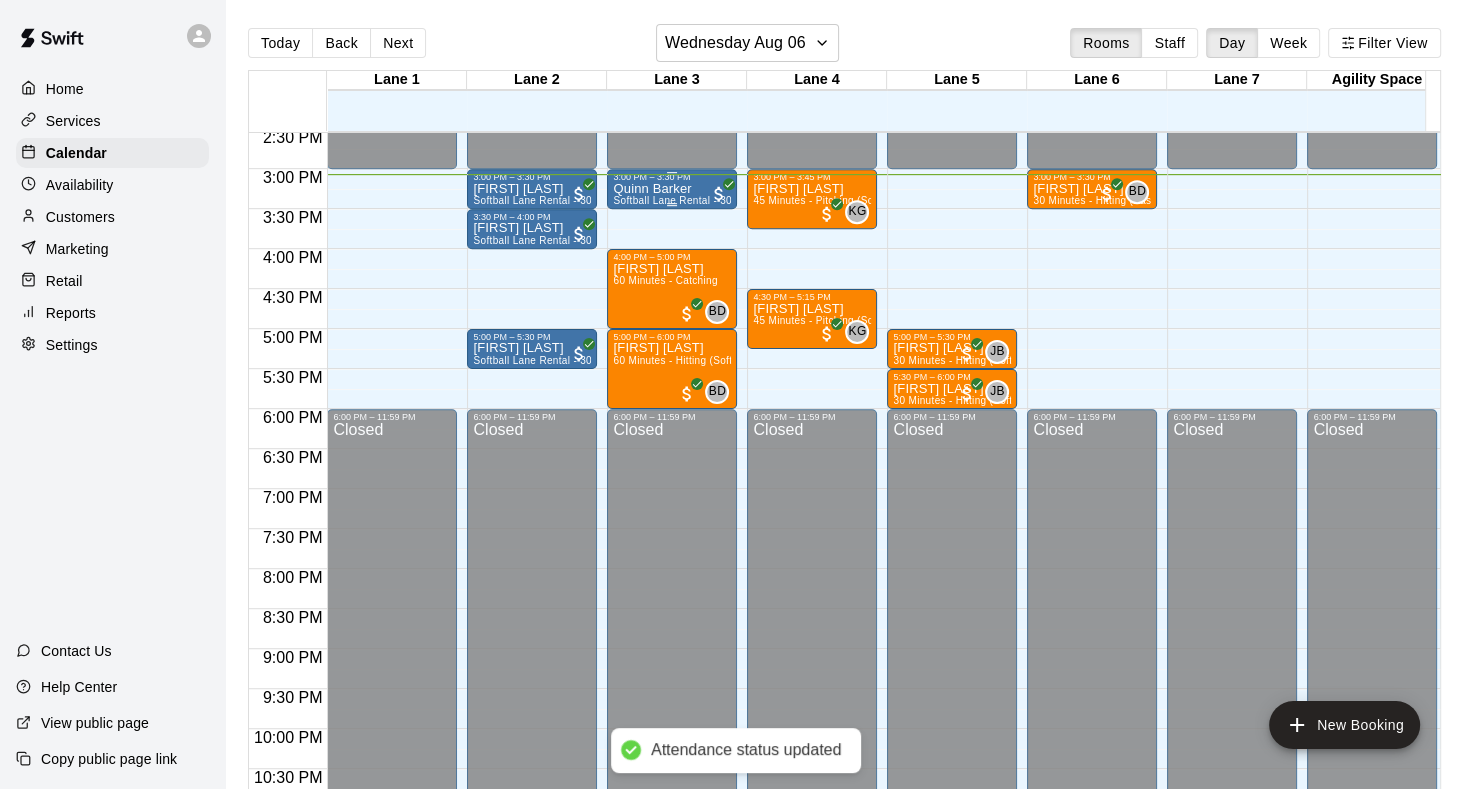 click on "Quinn Barker" at bounding box center (672, 189) 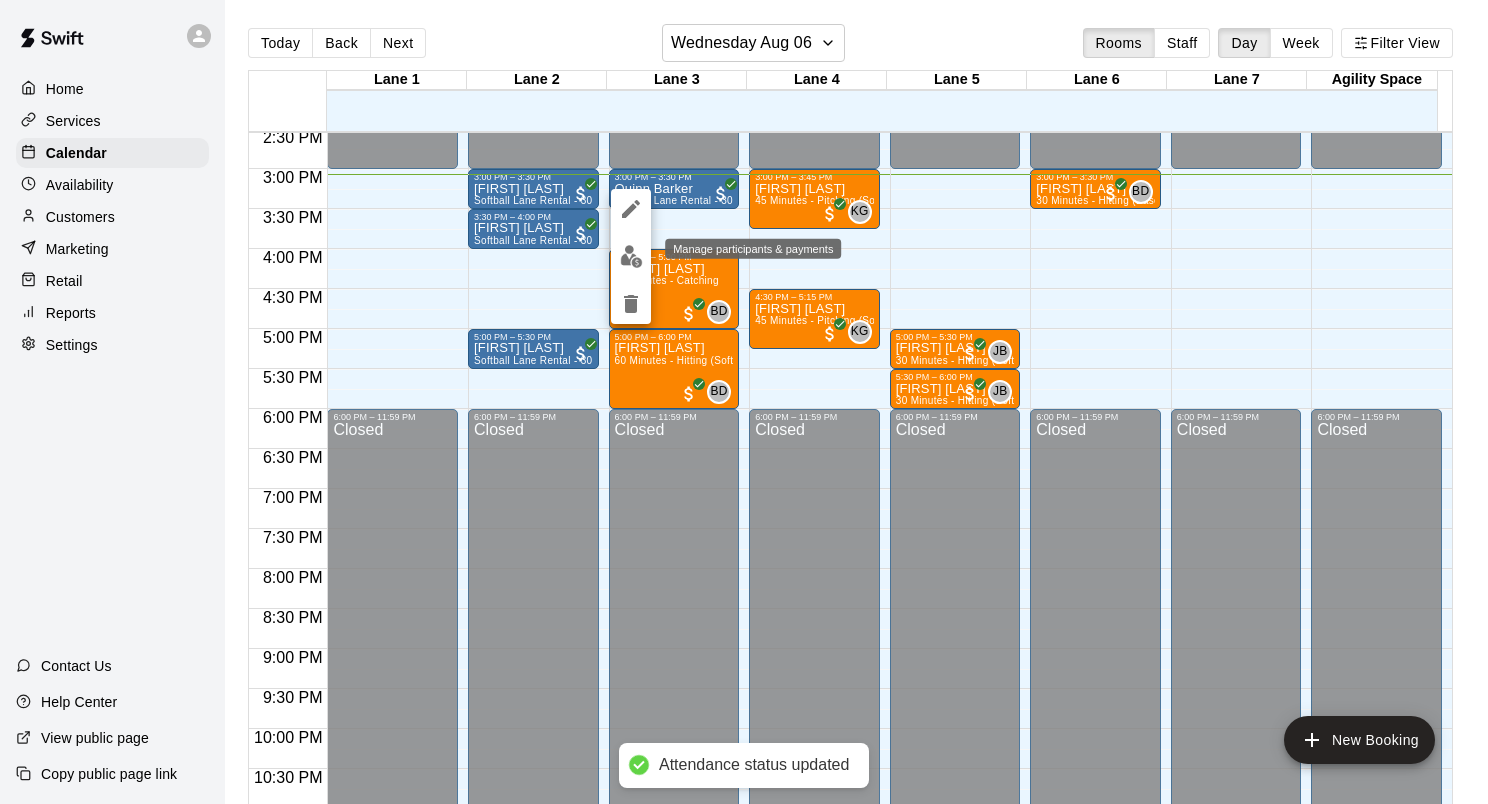 click at bounding box center [631, 256] 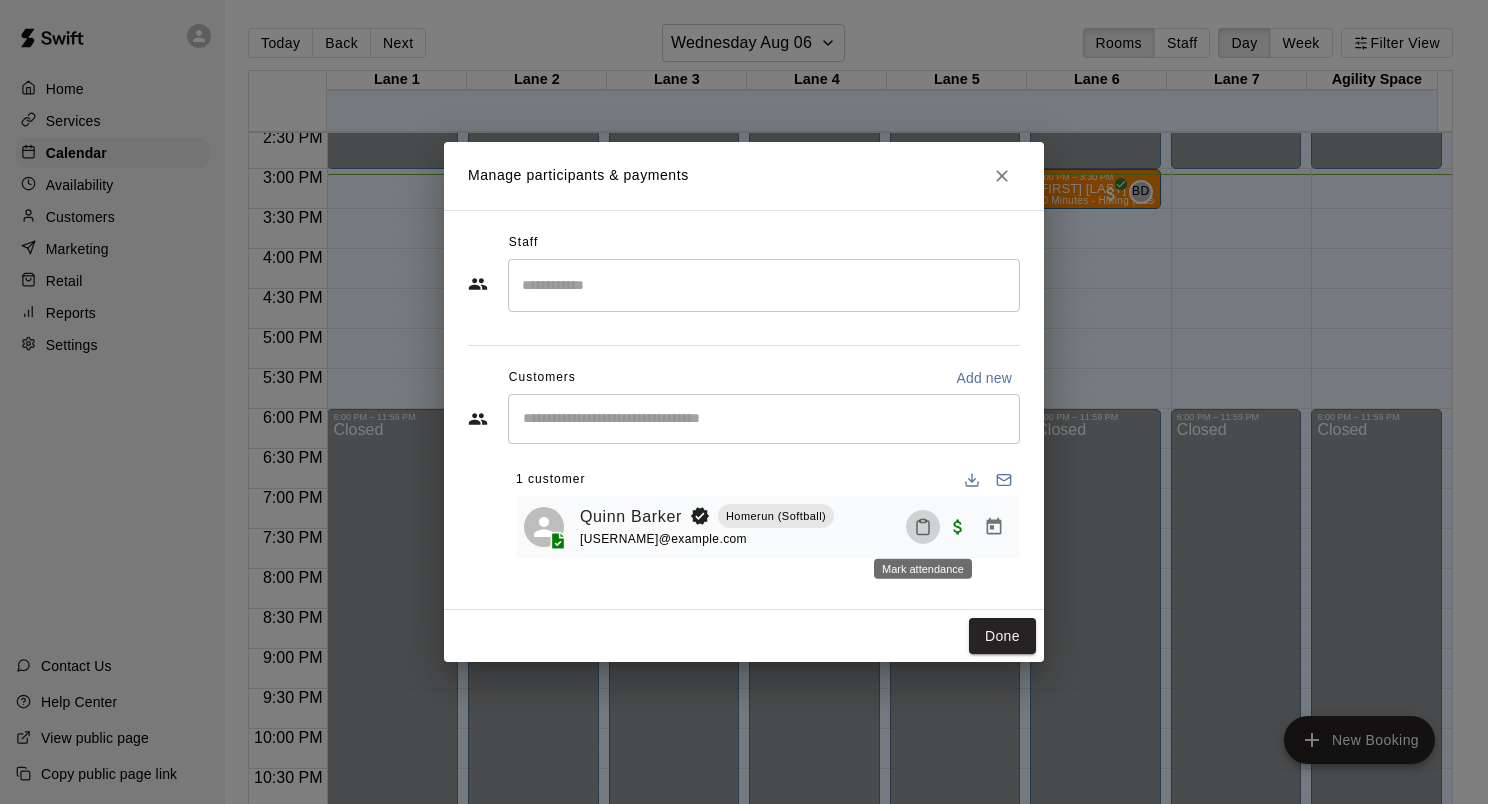 click 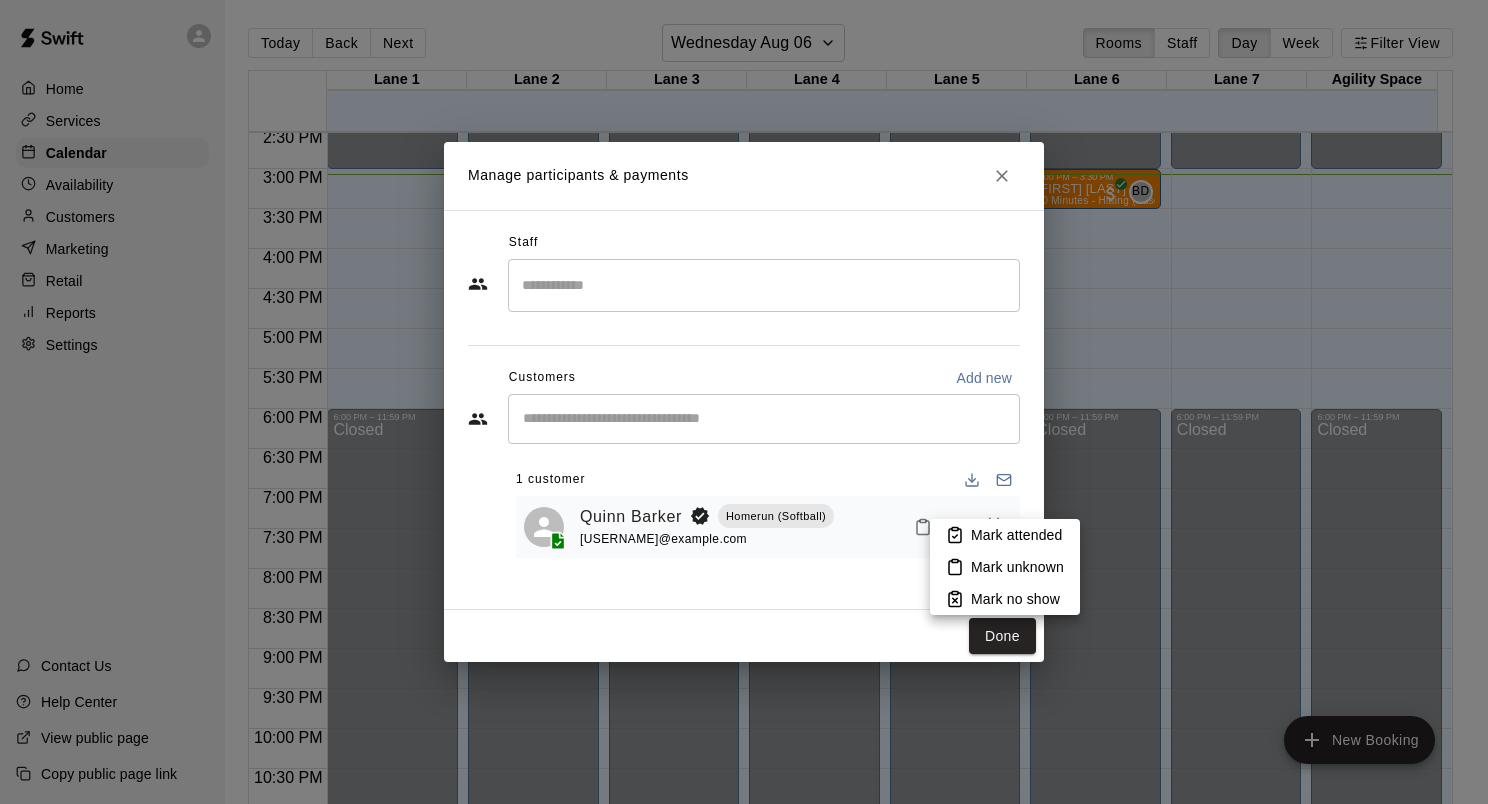 click on "Mark attended" at bounding box center (1005, 535) 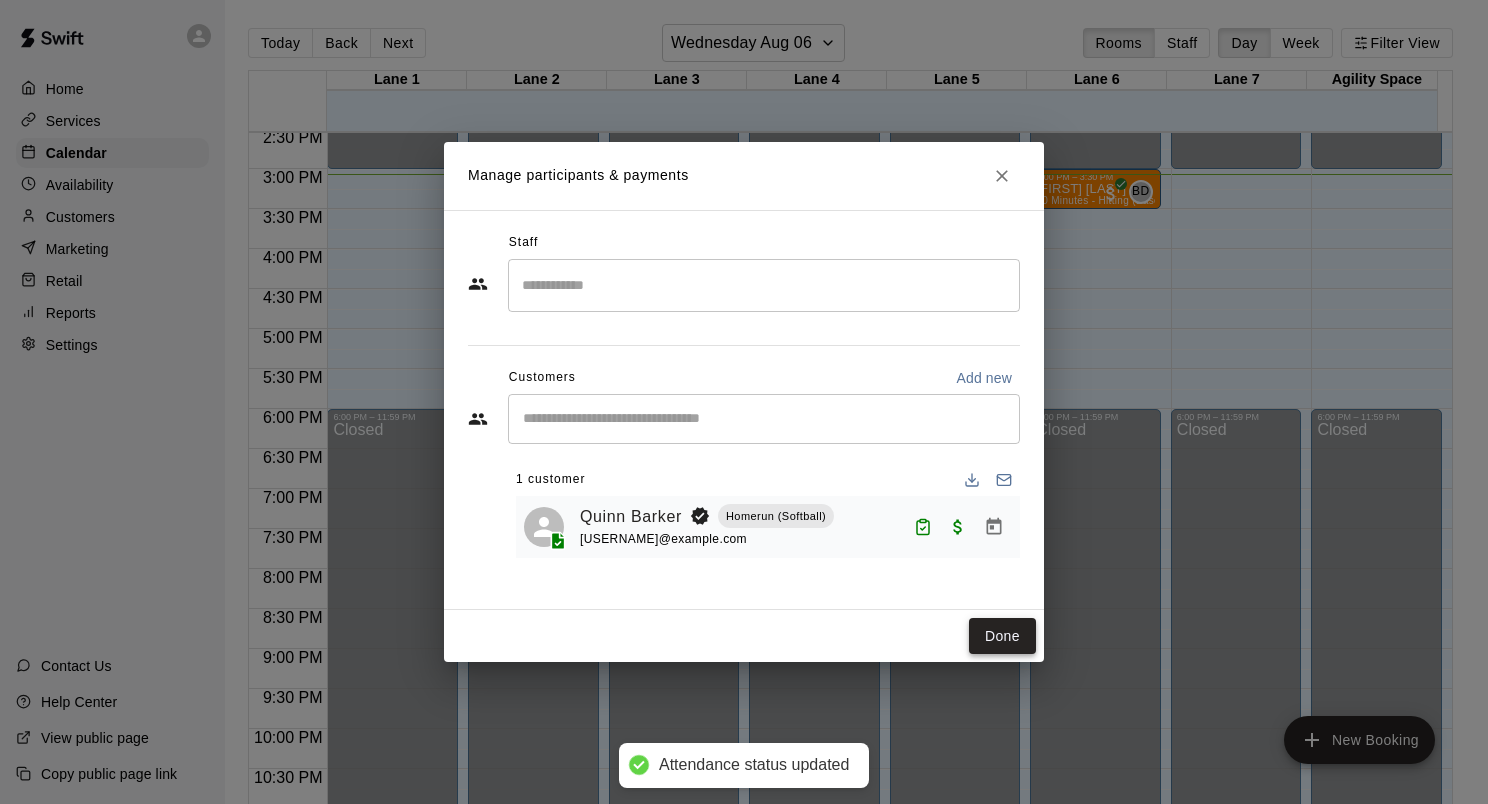 click on "Done" at bounding box center [1002, 636] 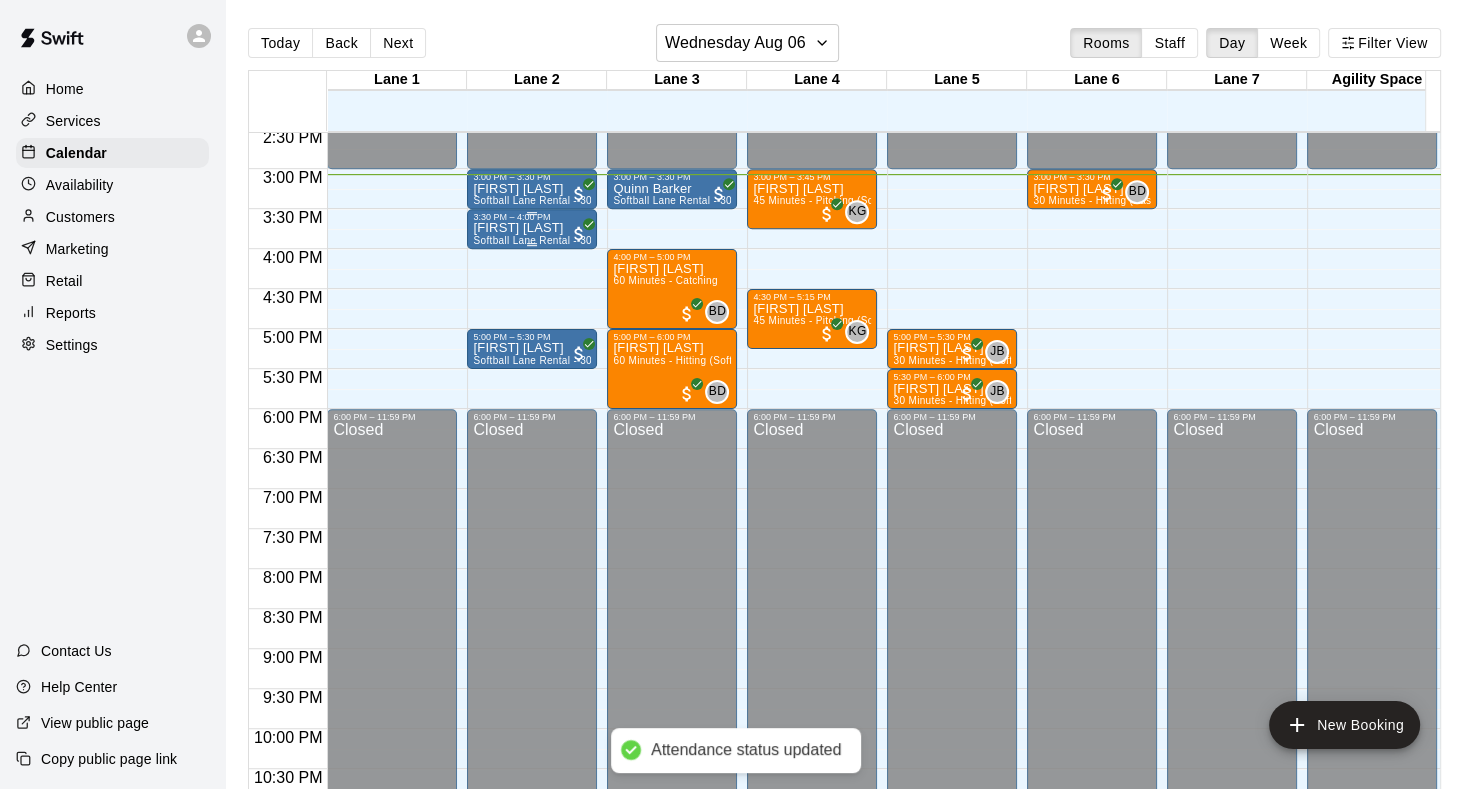 click on "Avey Barker Softball Lane Rental - 30 Minutes" at bounding box center [532, 616] 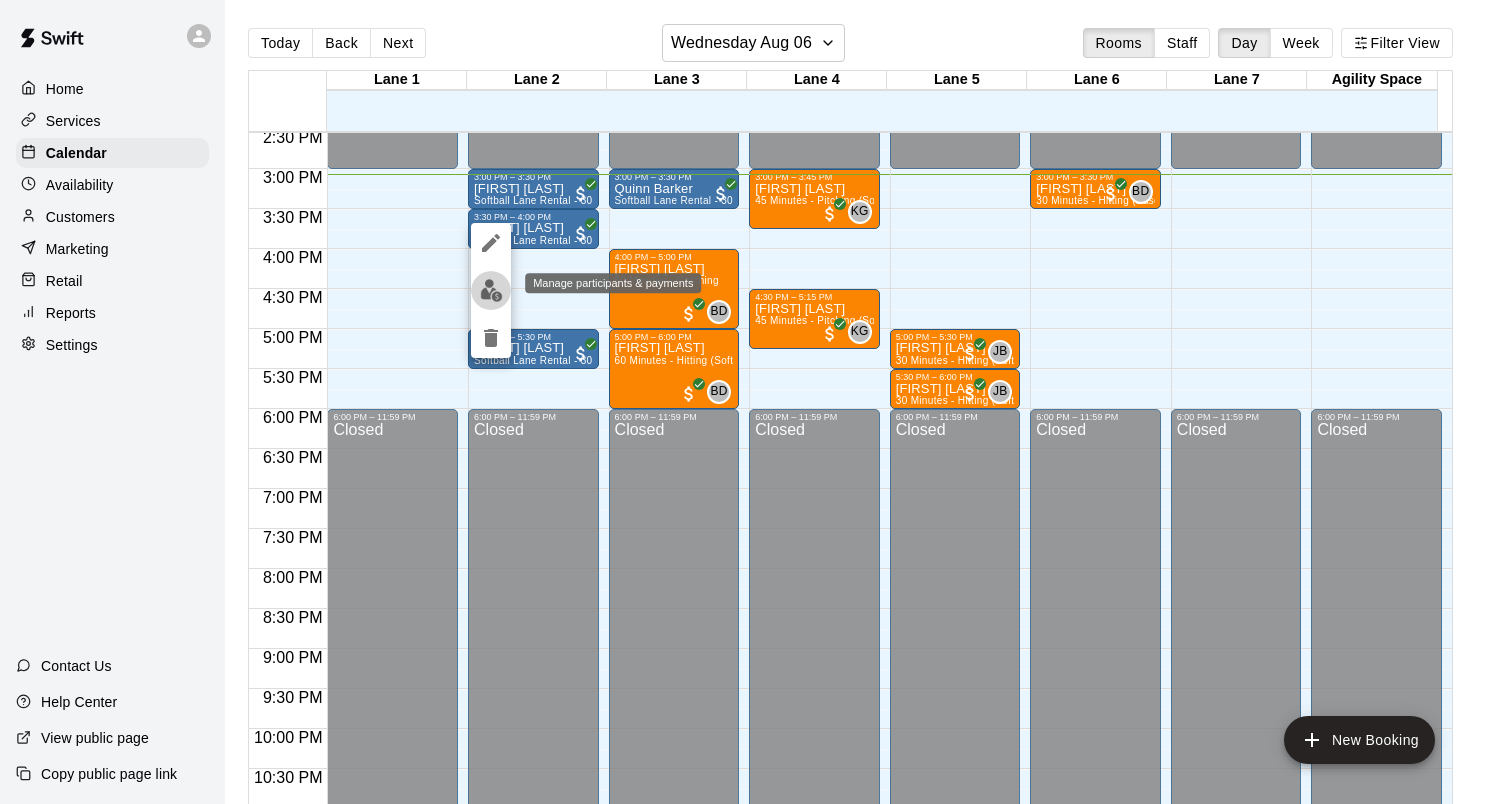 click at bounding box center [491, 290] 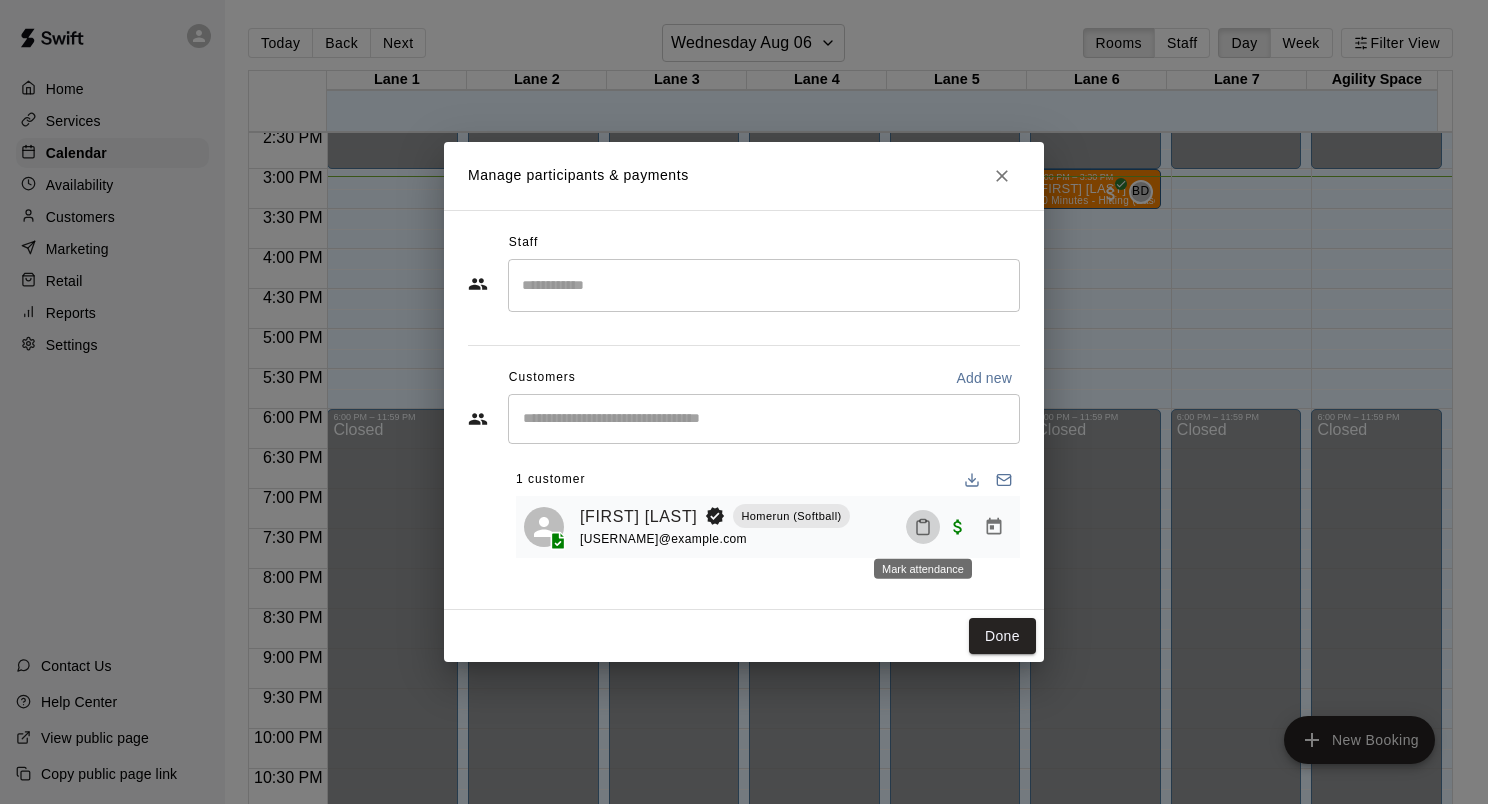 click 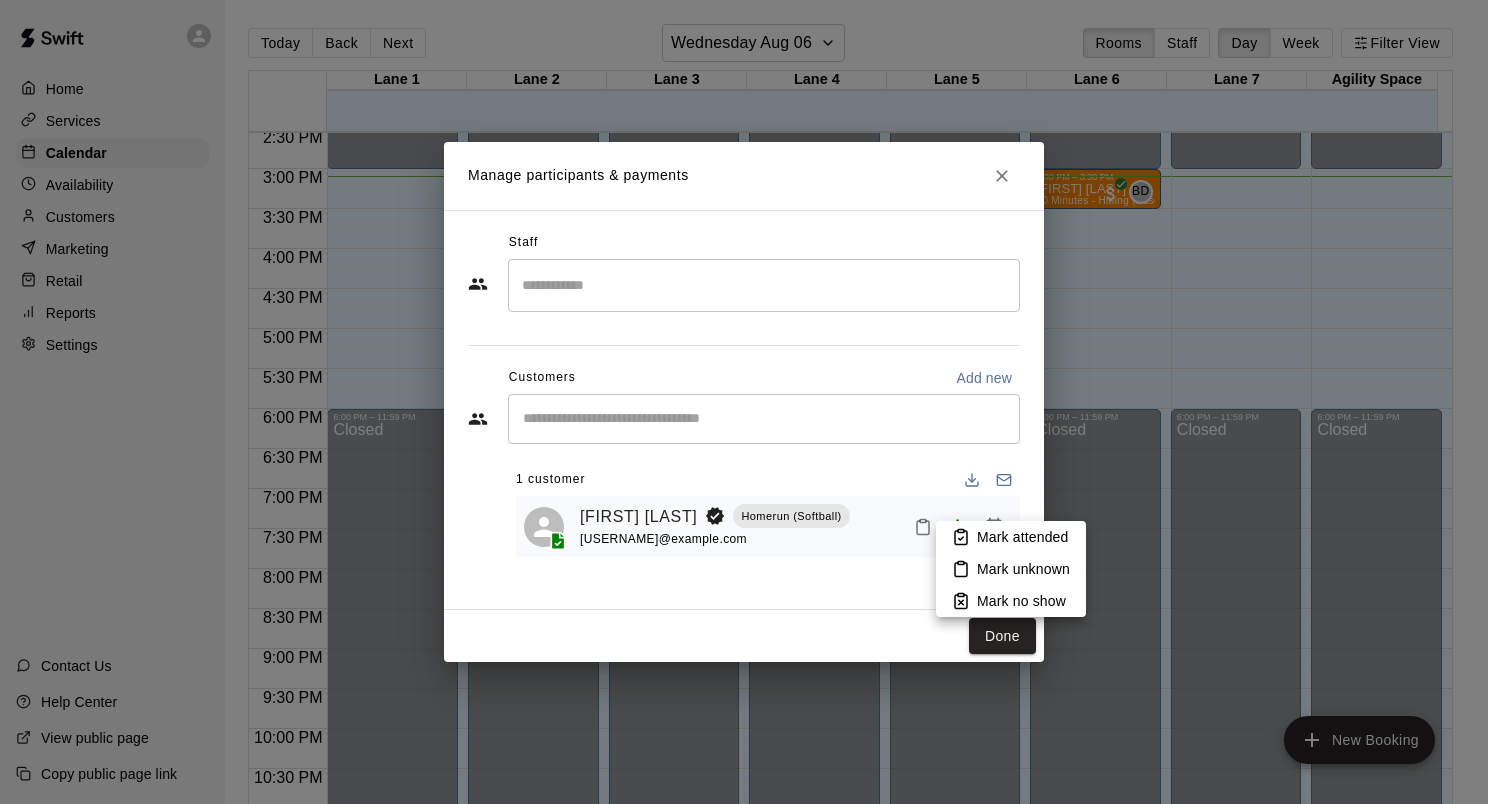click on "Mark attended" at bounding box center [1022, 537] 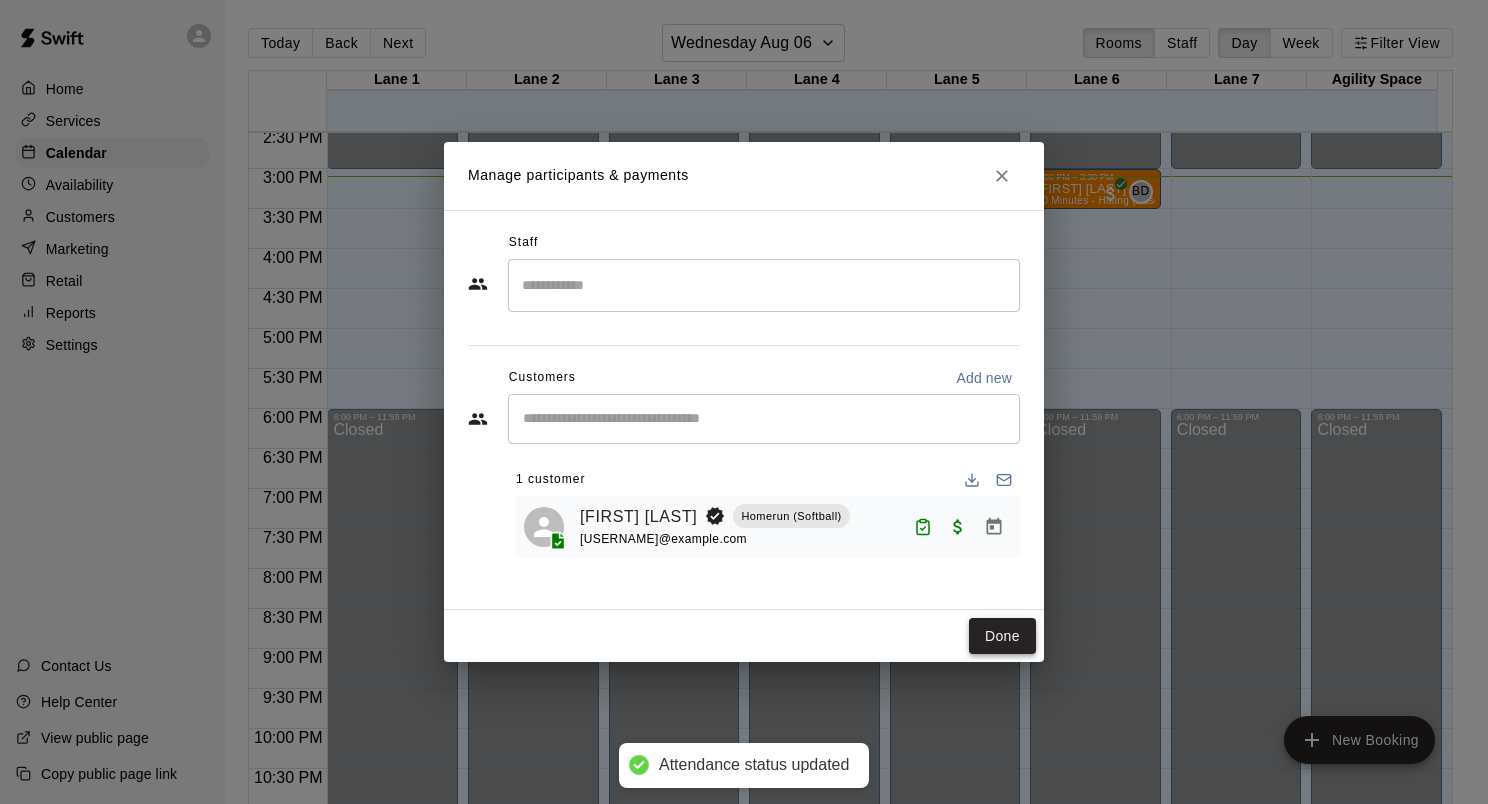 click on "Done" at bounding box center [1002, 636] 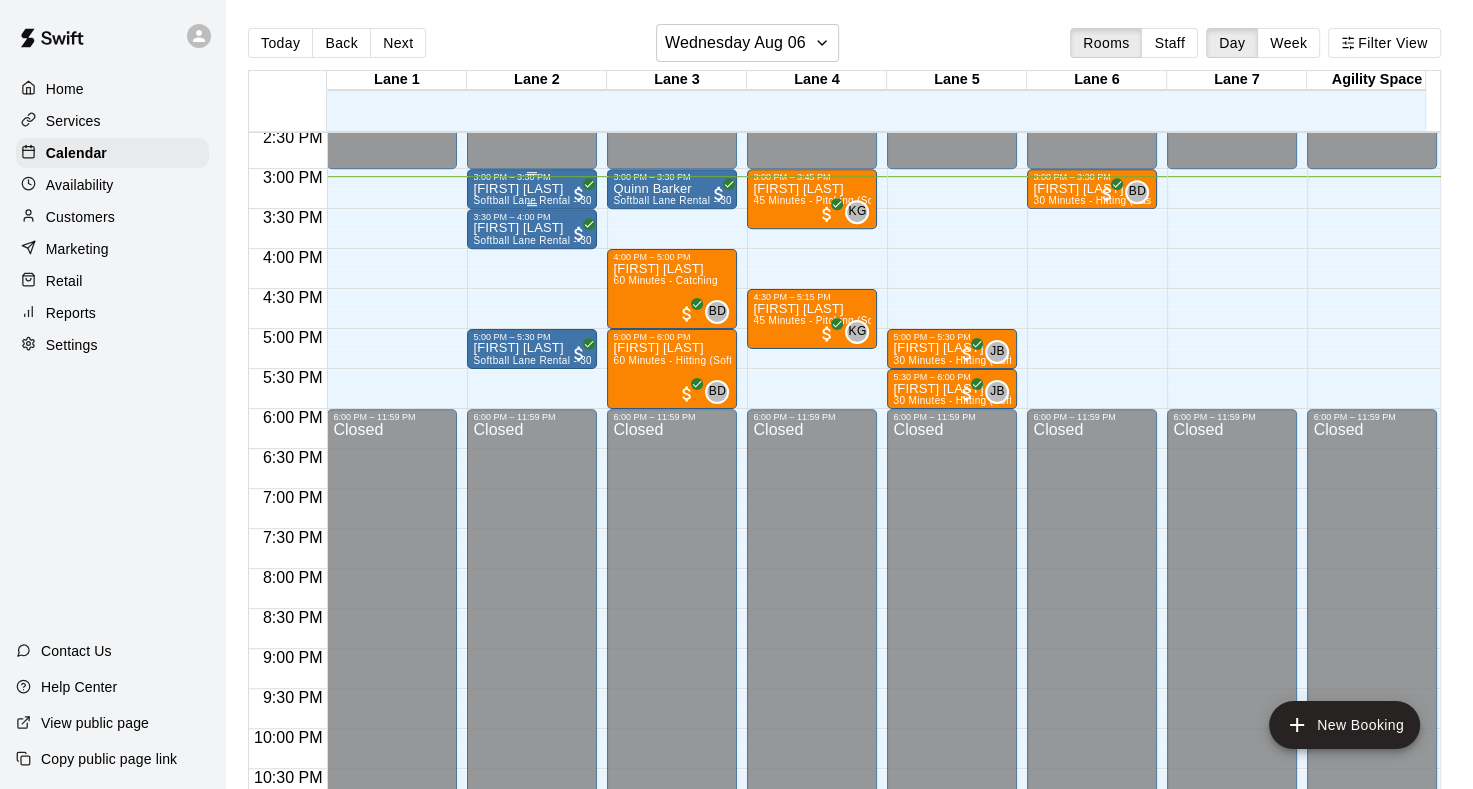 click on "3:00 PM – 3:30 PM" at bounding box center [532, 177] 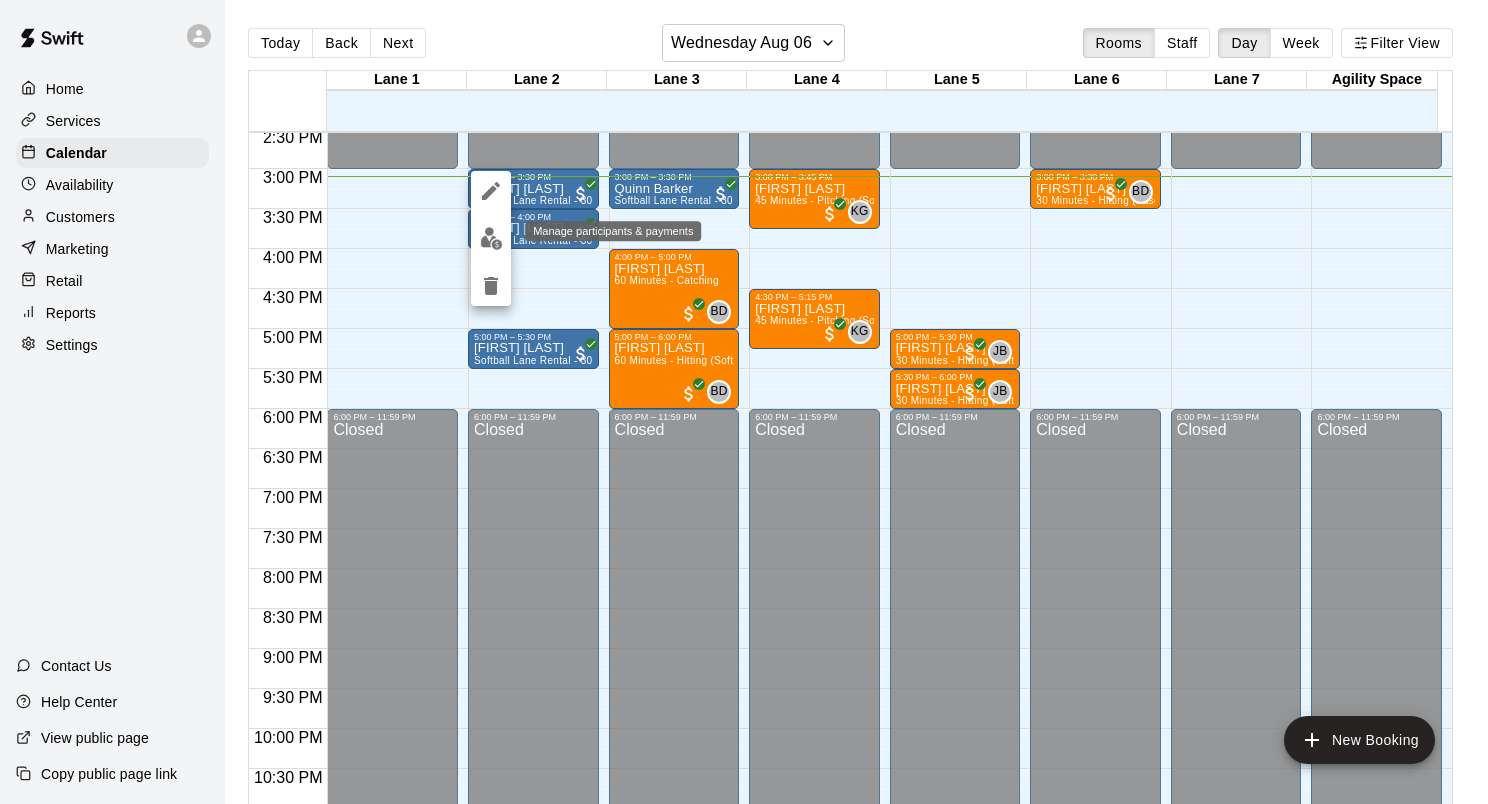click at bounding box center [491, 238] 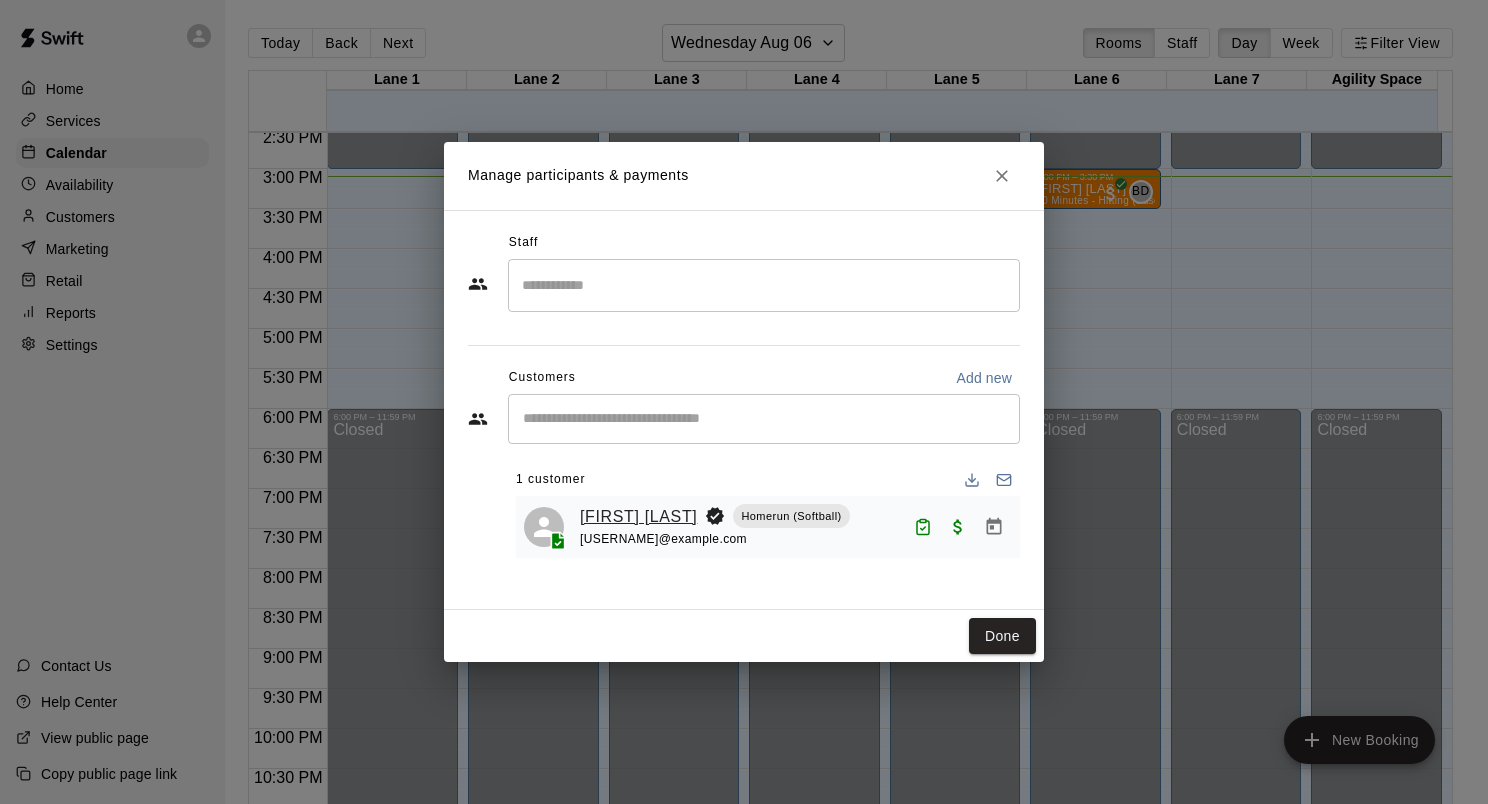 click on "[FIRST] [LAST]" at bounding box center (638, 517) 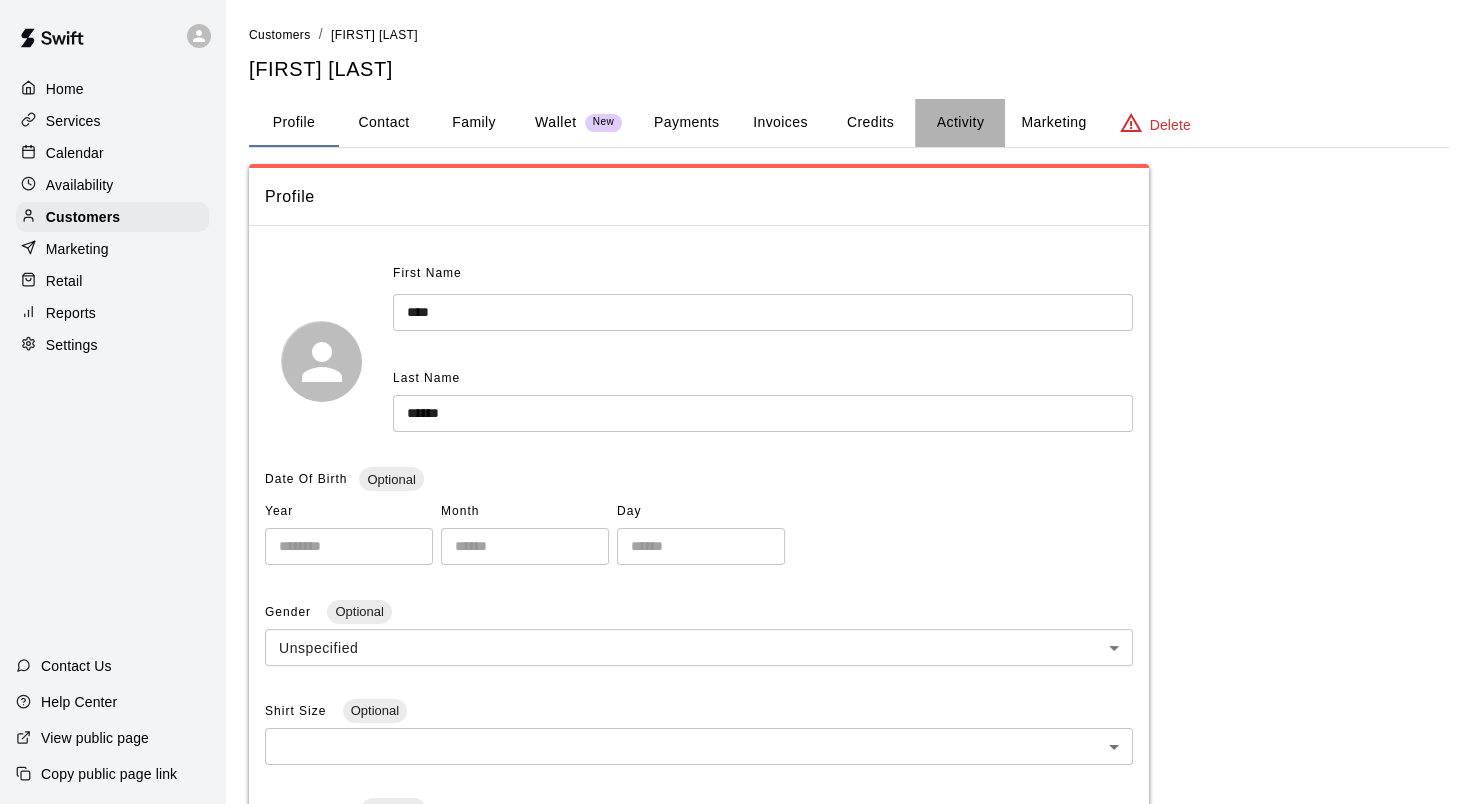click on "Activity" at bounding box center (960, 123) 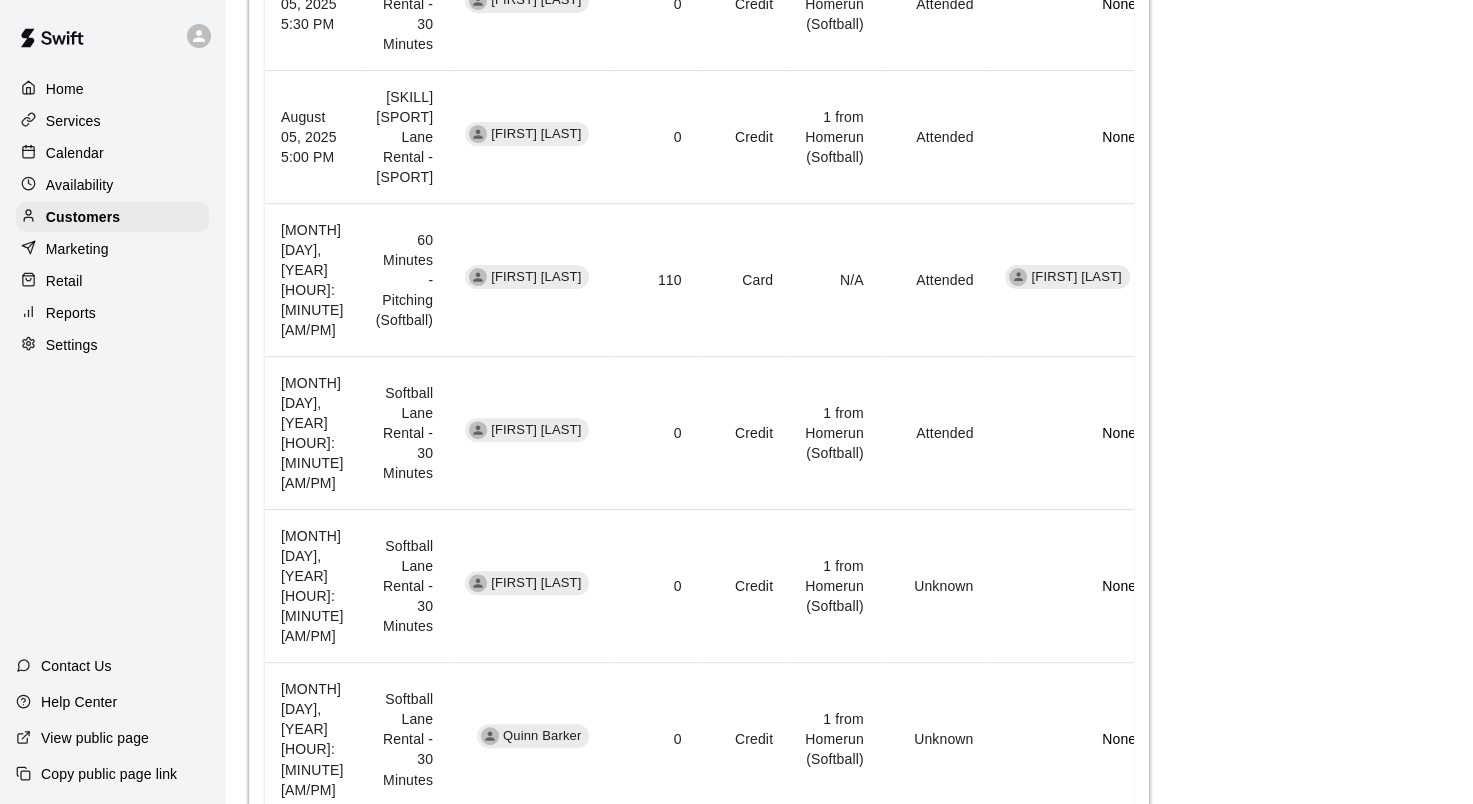 scroll, scrollTop: 1300, scrollLeft: 0, axis: vertical 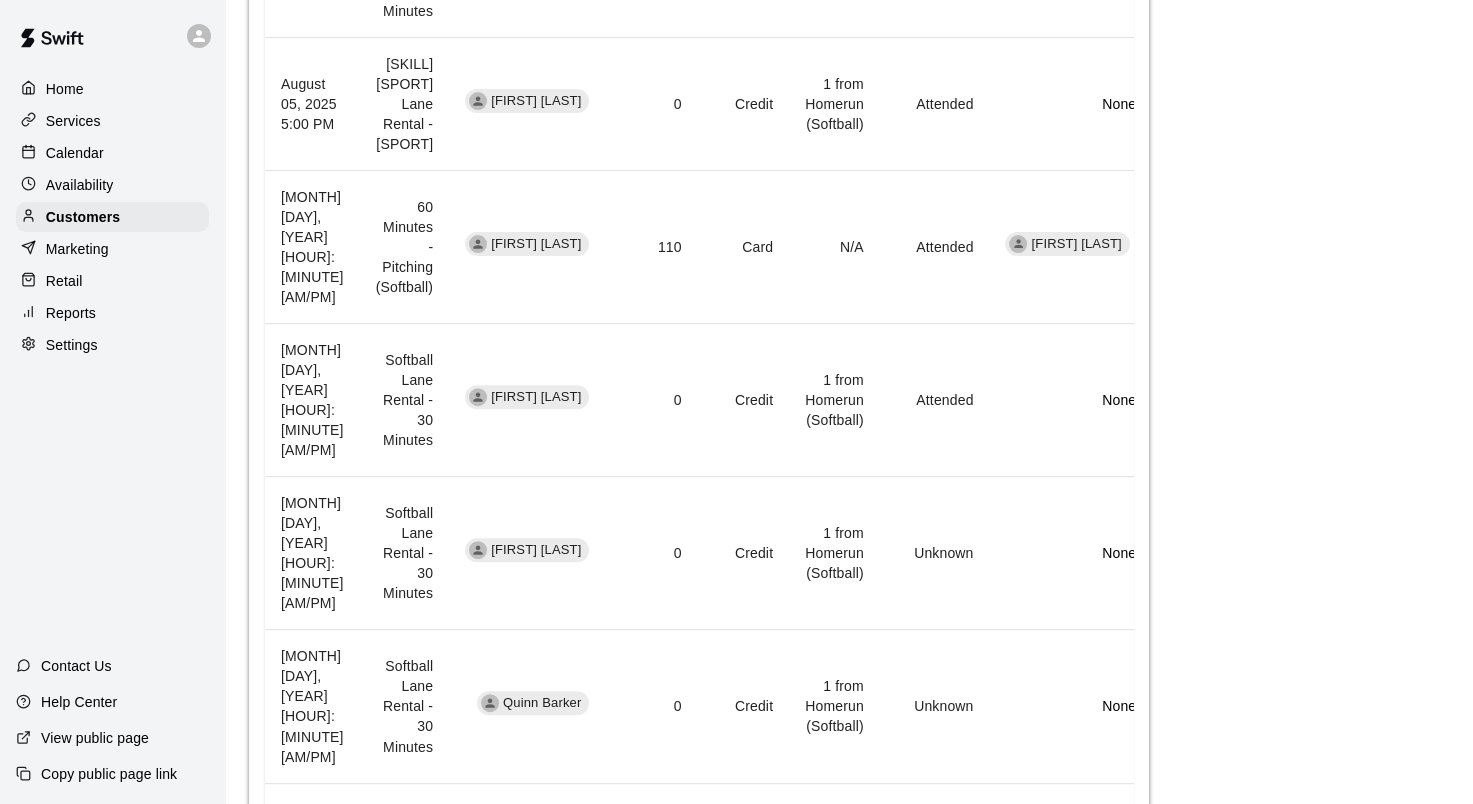 click on "[FIRST] [LAST]" at bounding box center (530, 553) 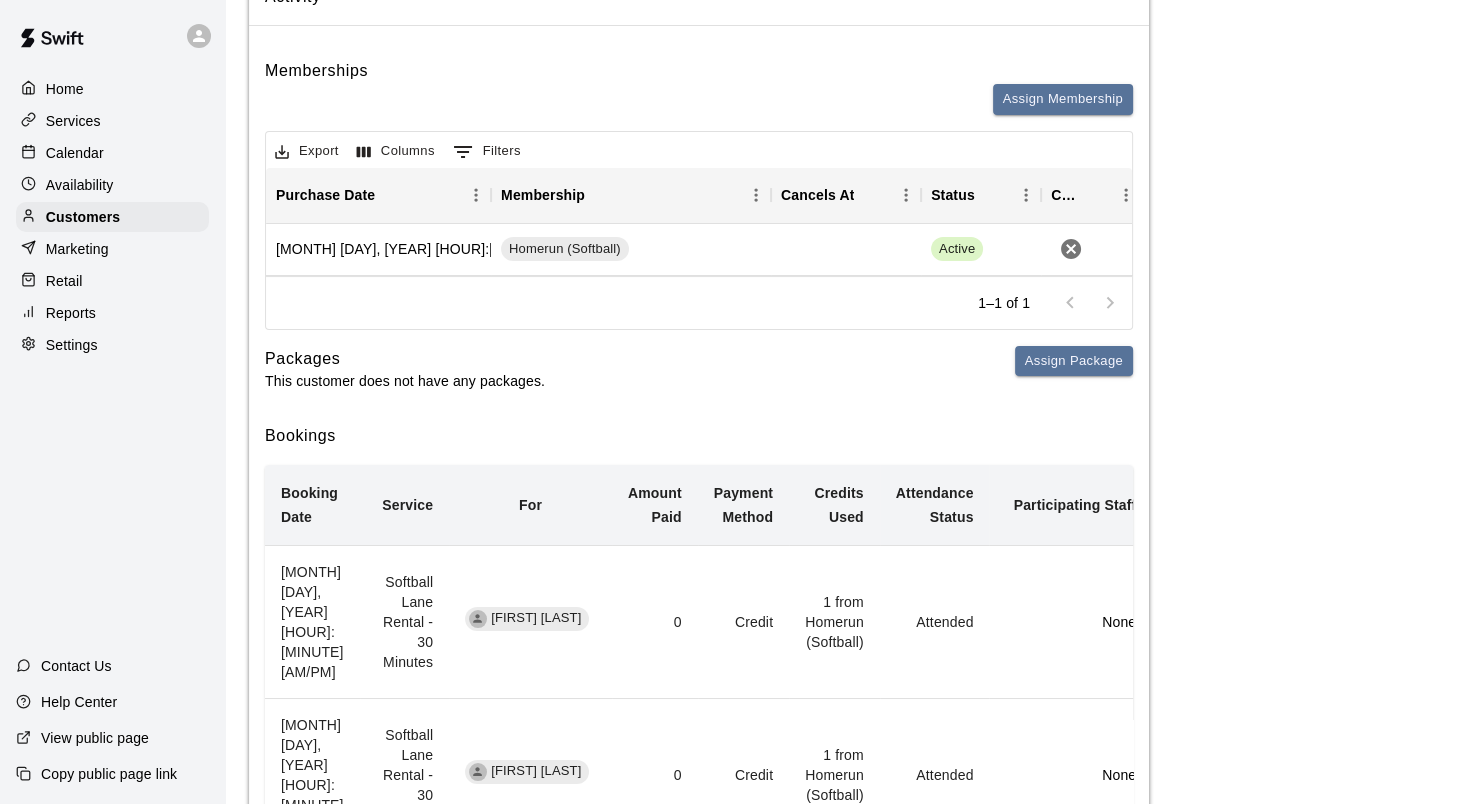 scroll, scrollTop: 0, scrollLeft: 0, axis: both 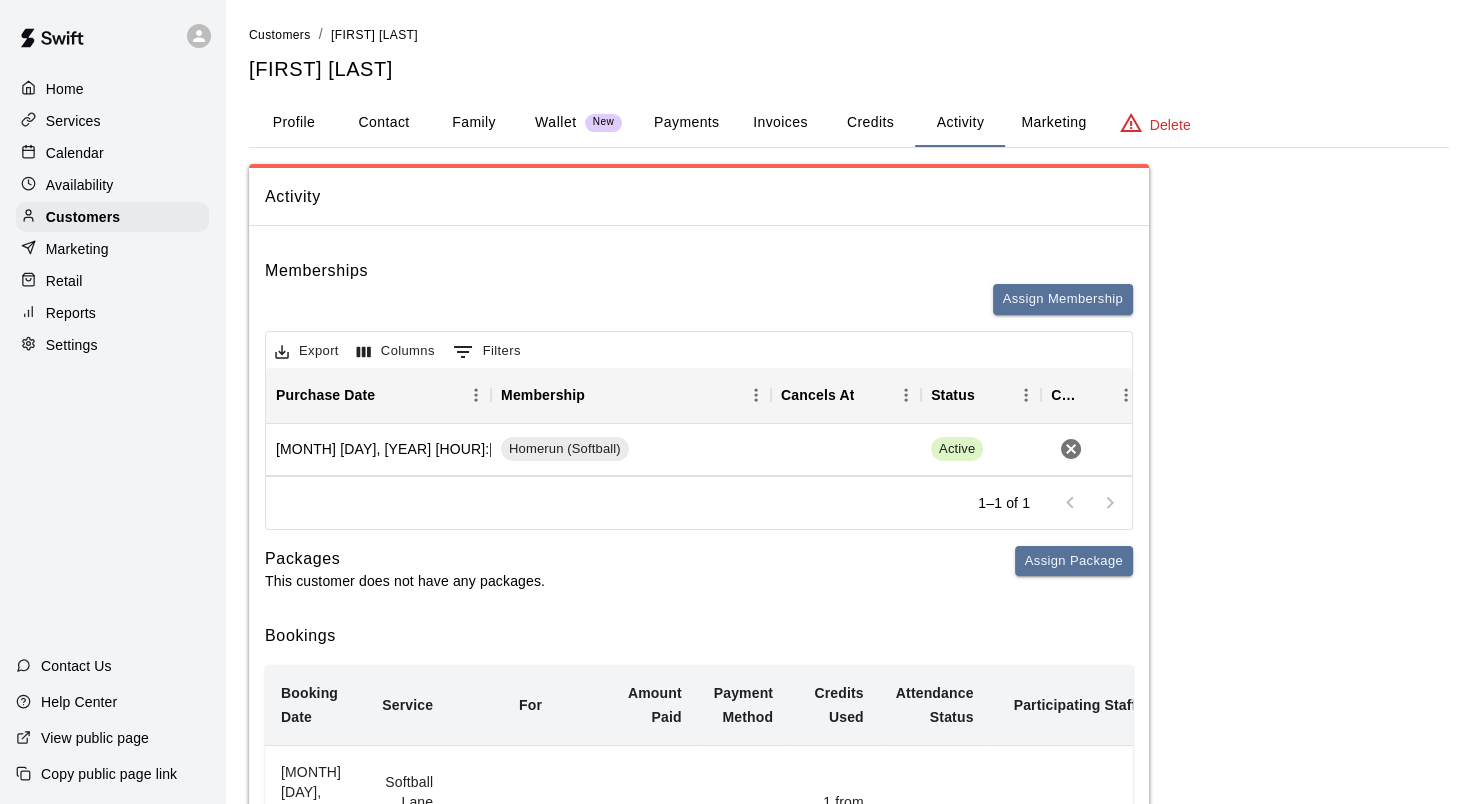 click on "Payments" at bounding box center [686, 123] 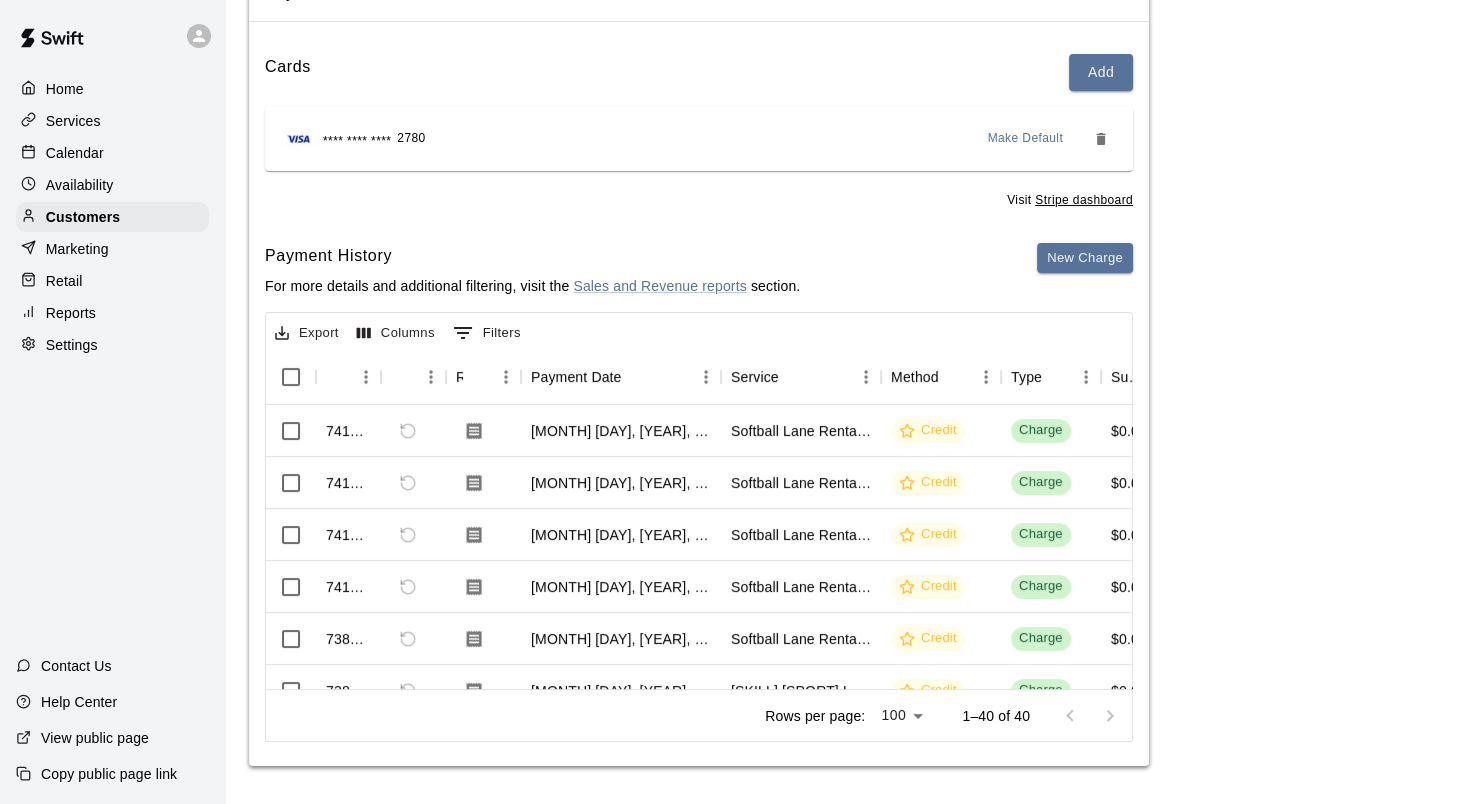 scroll, scrollTop: 205, scrollLeft: 0, axis: vertical 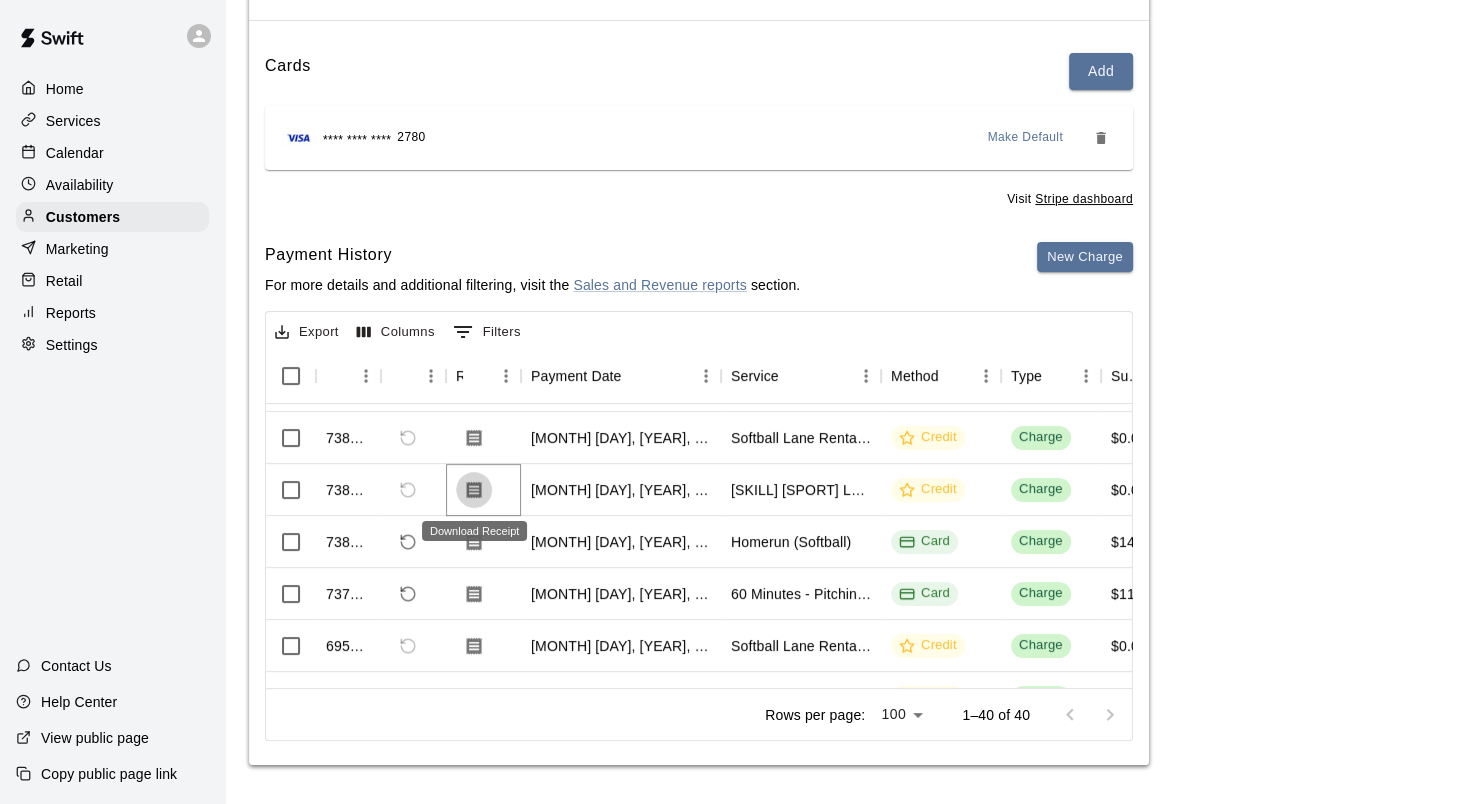 click 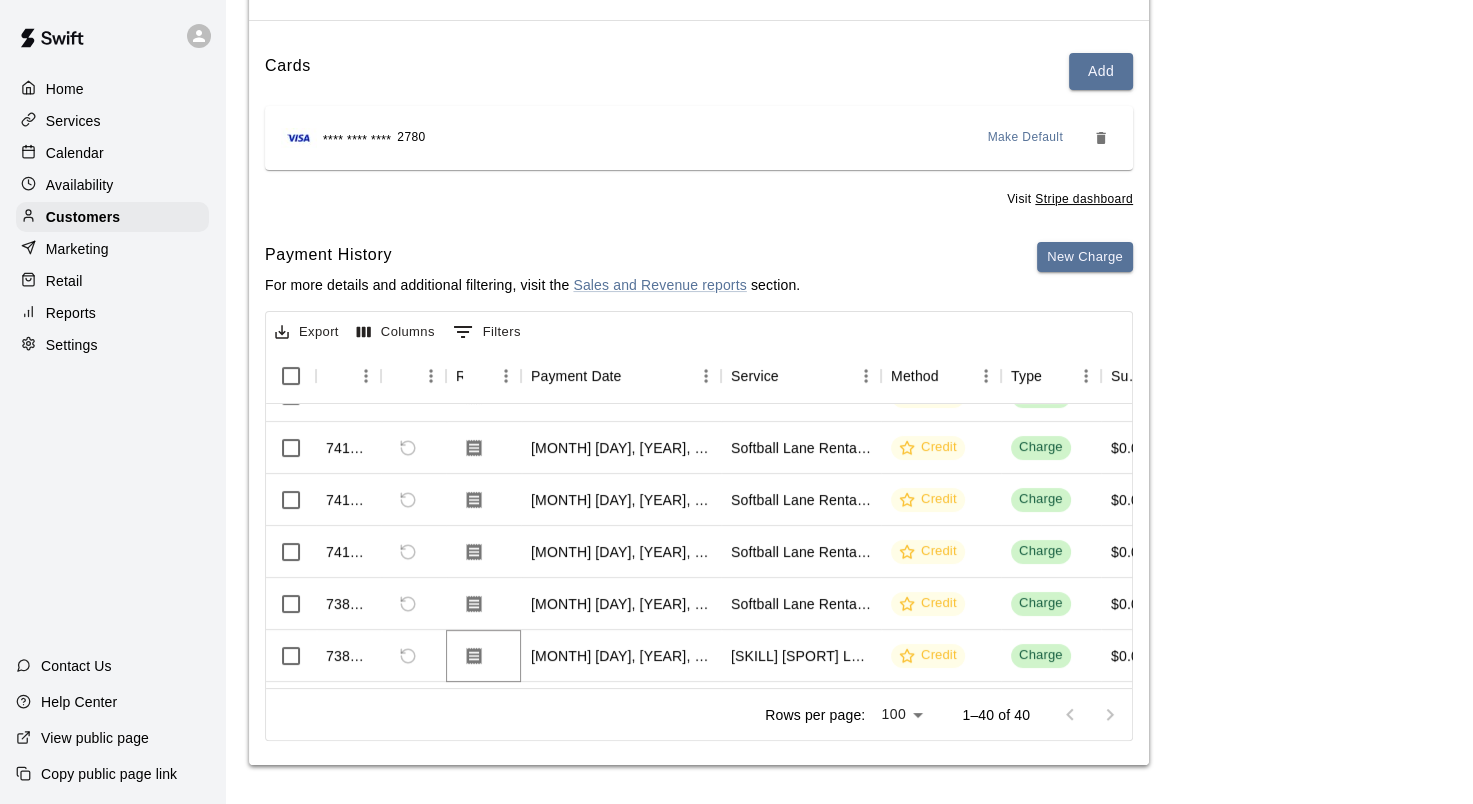 scroll, scrollTop: 0, scrollLeft: 0, axis: both 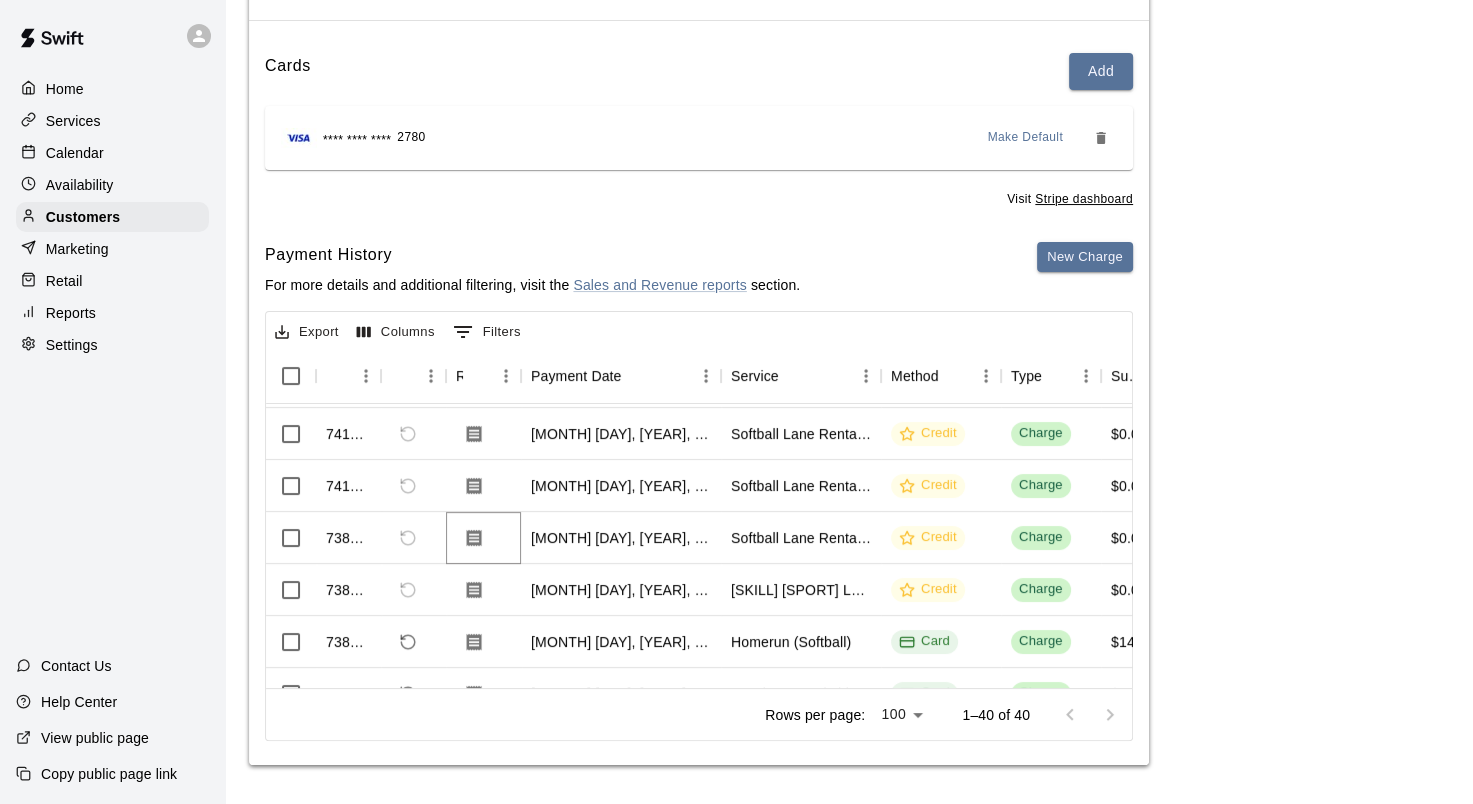 click 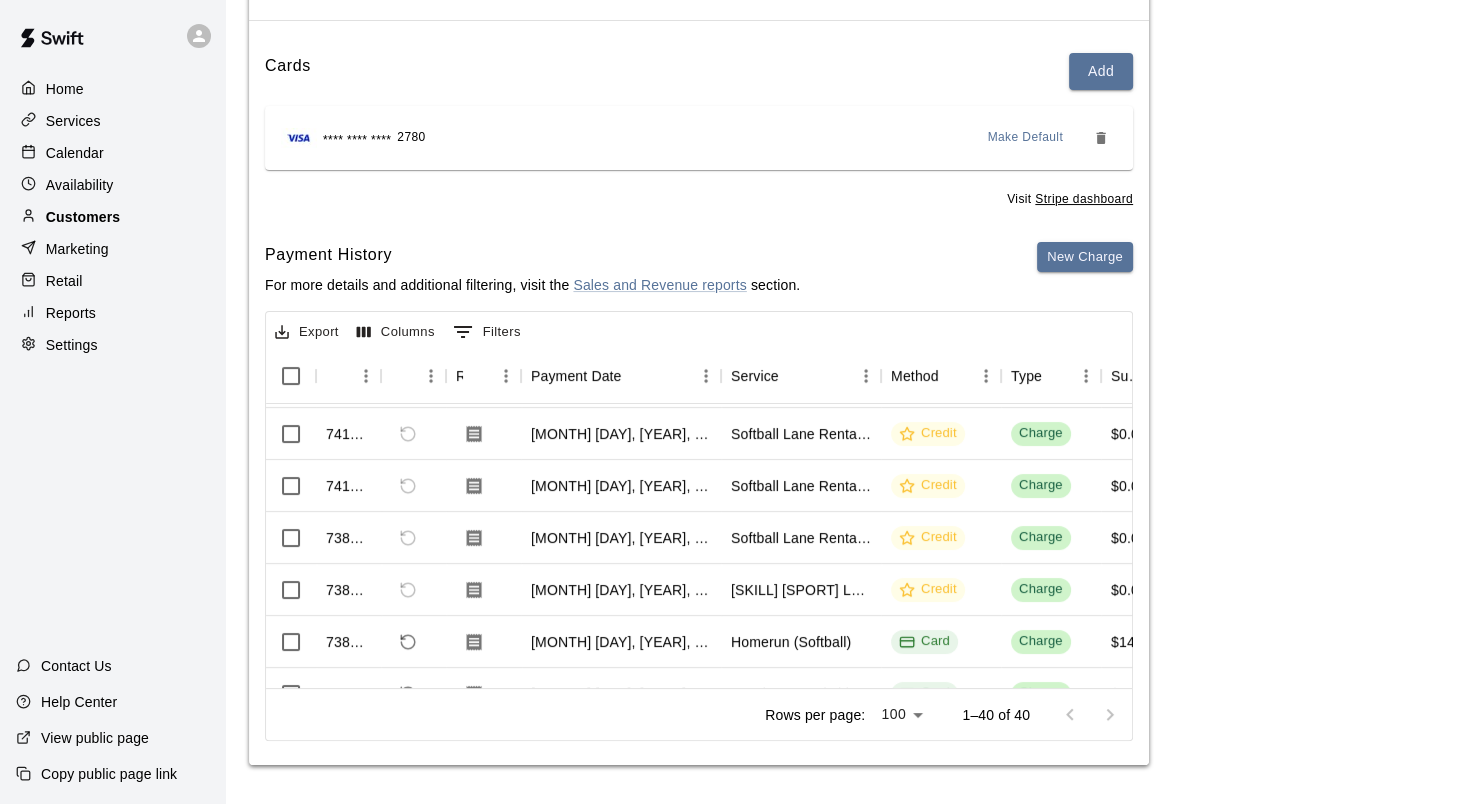 click on "Customers" at bounding box center (83, 217) 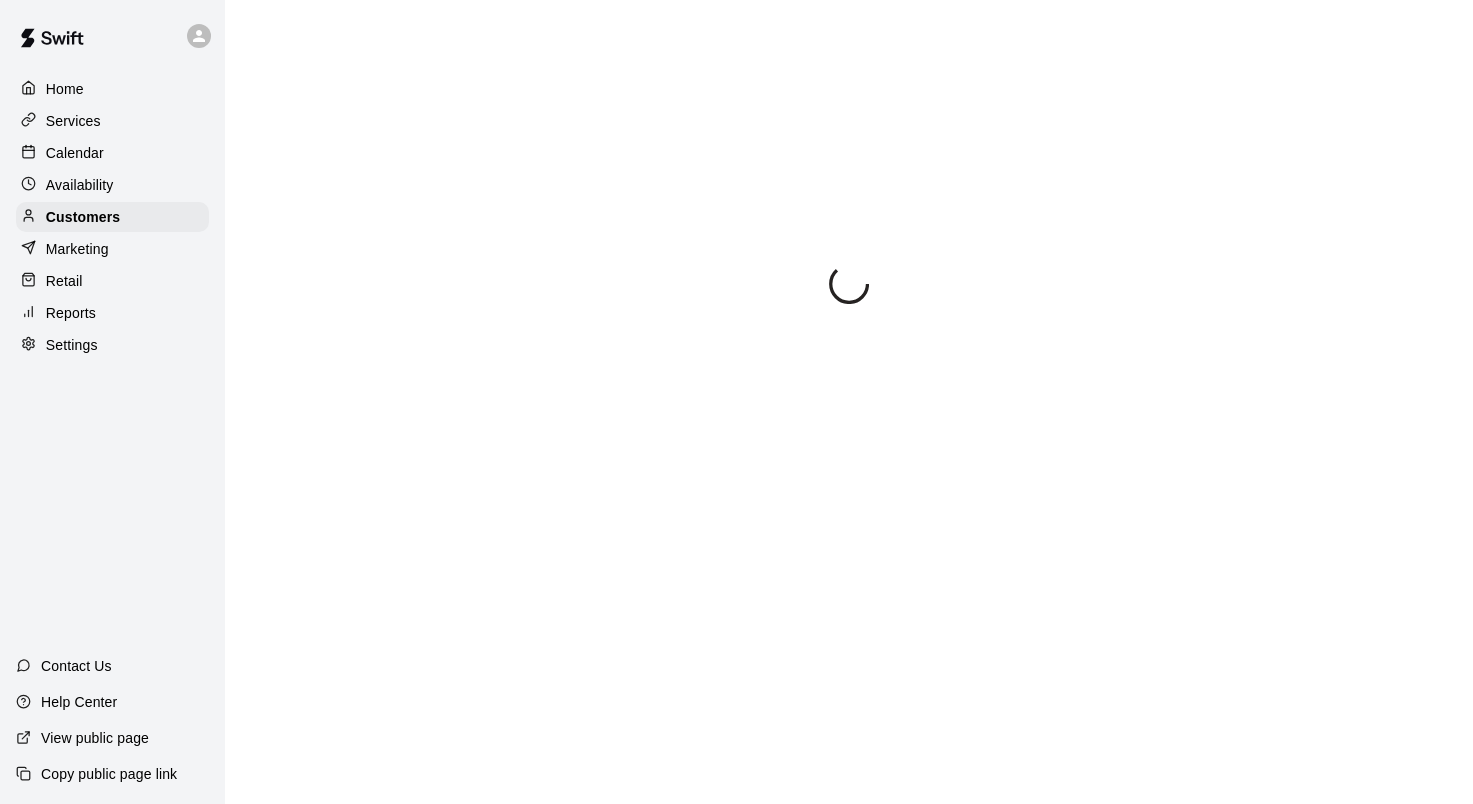 scroll, scrollTop: 0, scrollLeft: 0, axis: both 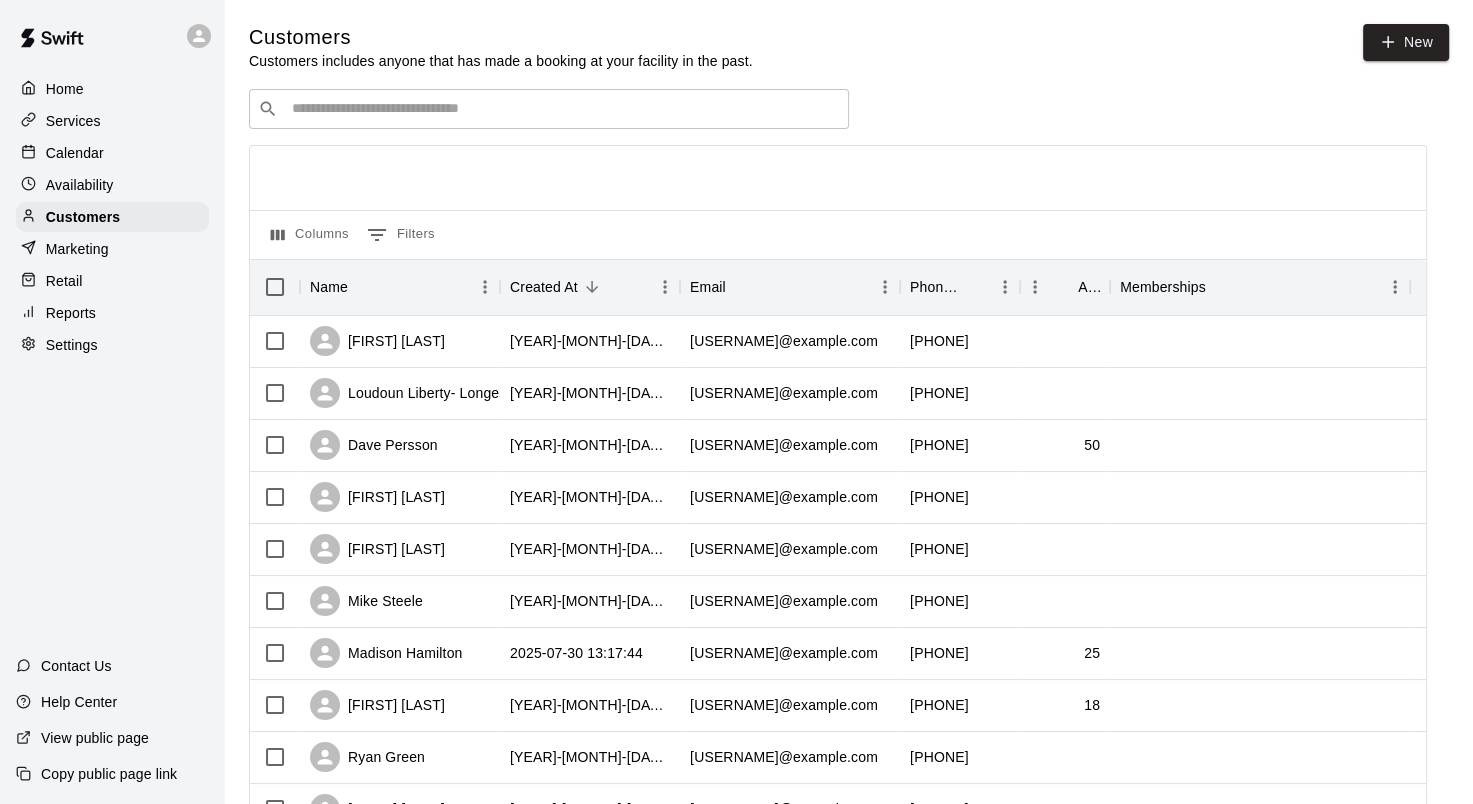 click at bounding box center [563, 109] 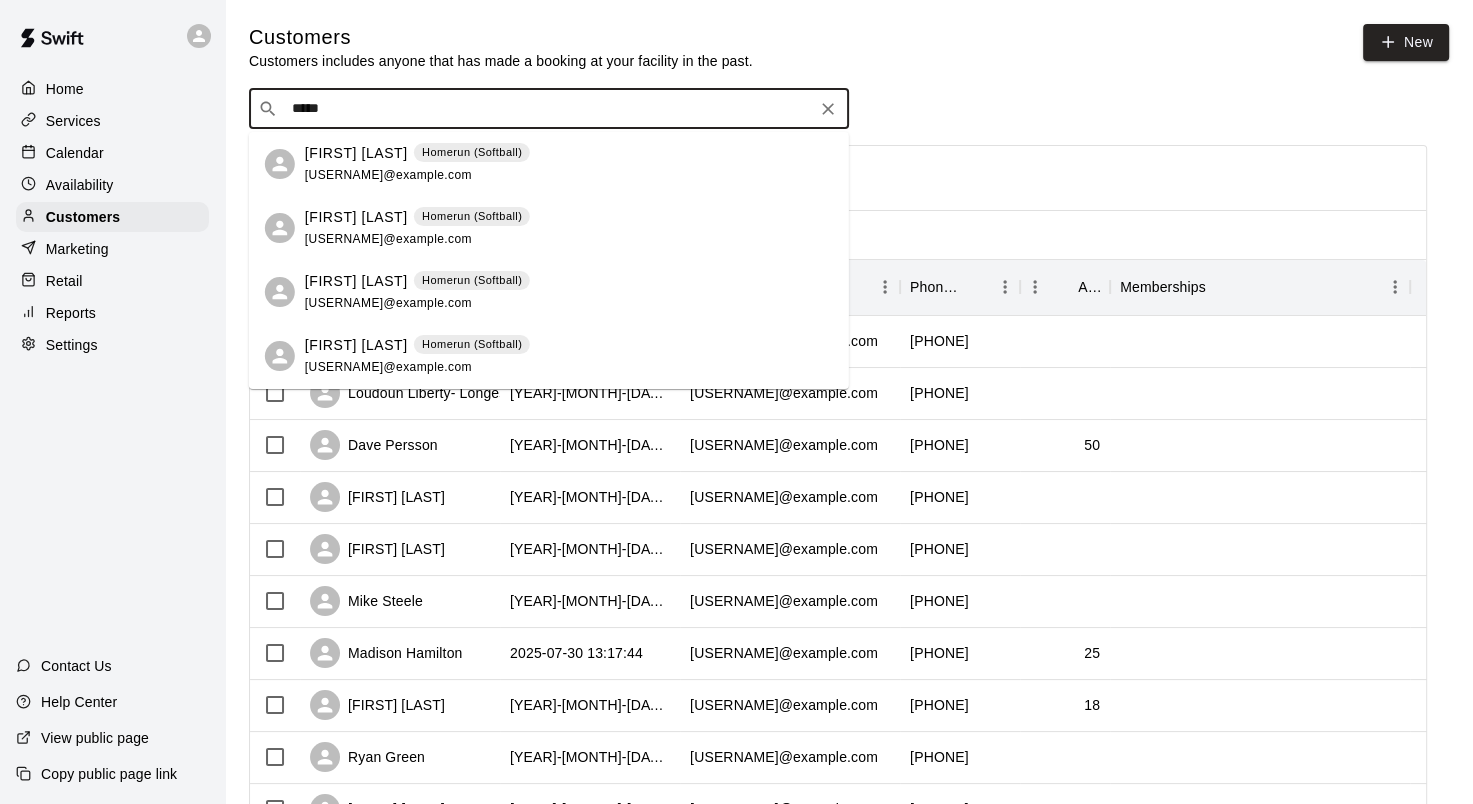 type on "******" 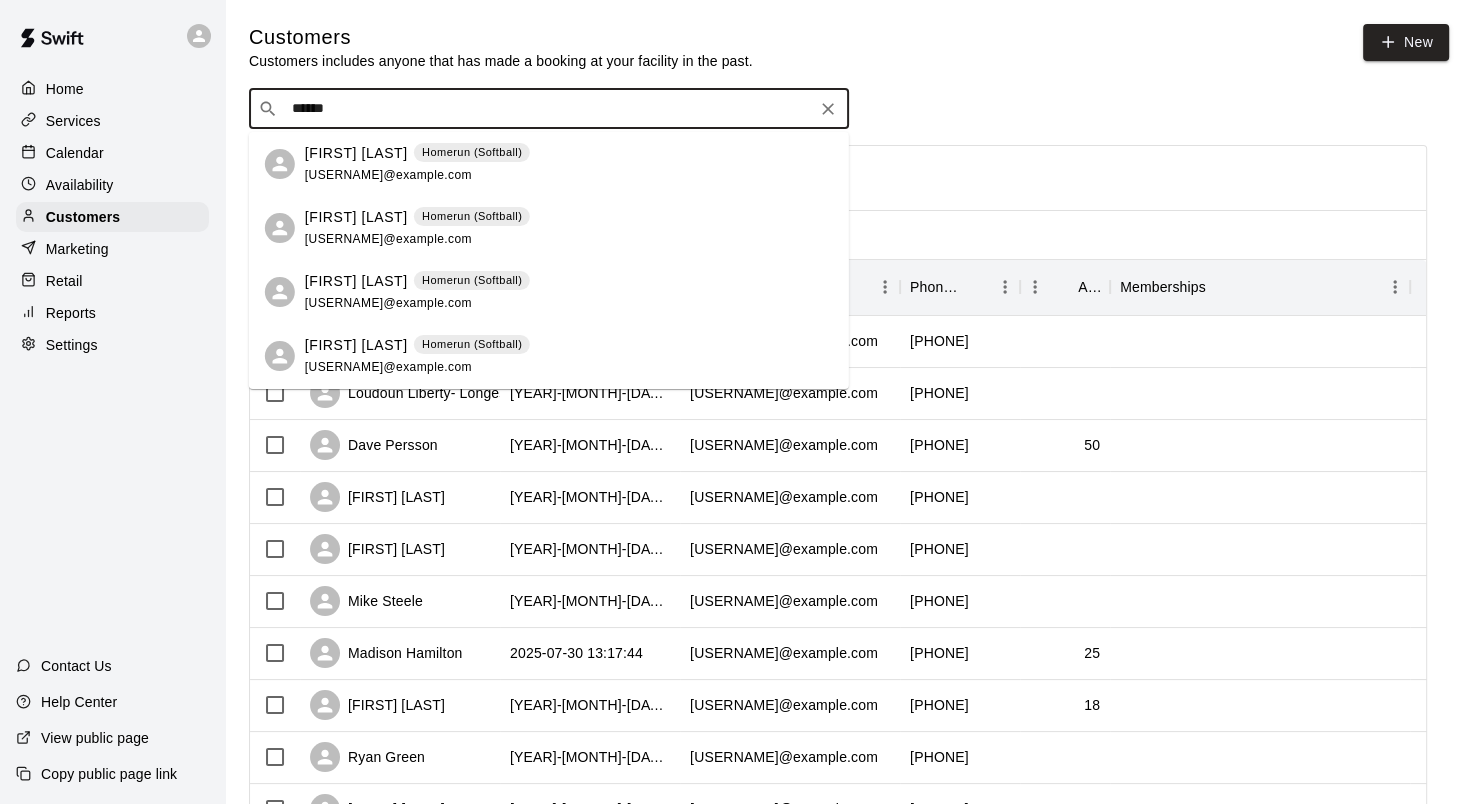 click on "Cara Barker" at bounding box center (356, 153) 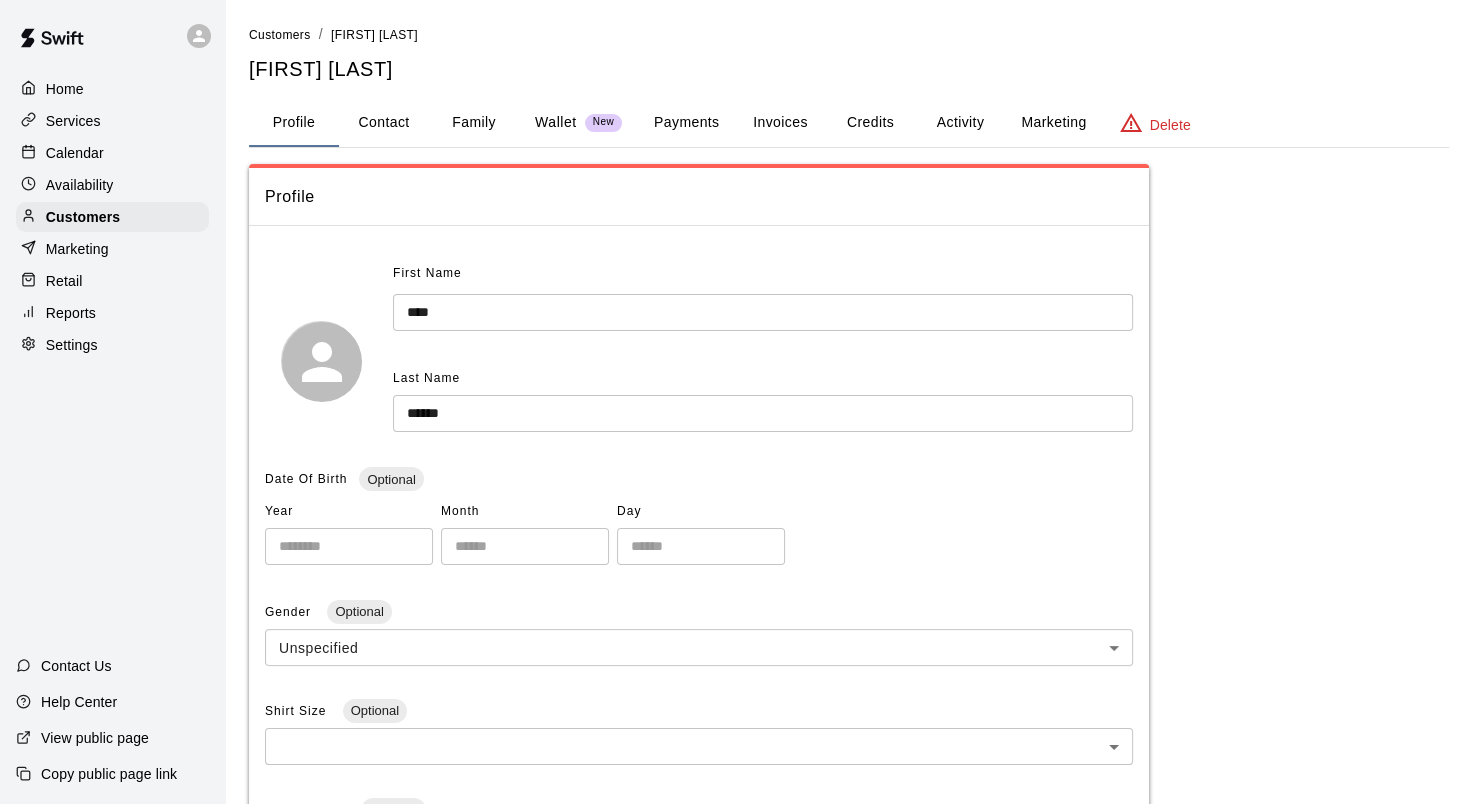 click on "Wallet" at bounding box center (556, 122) 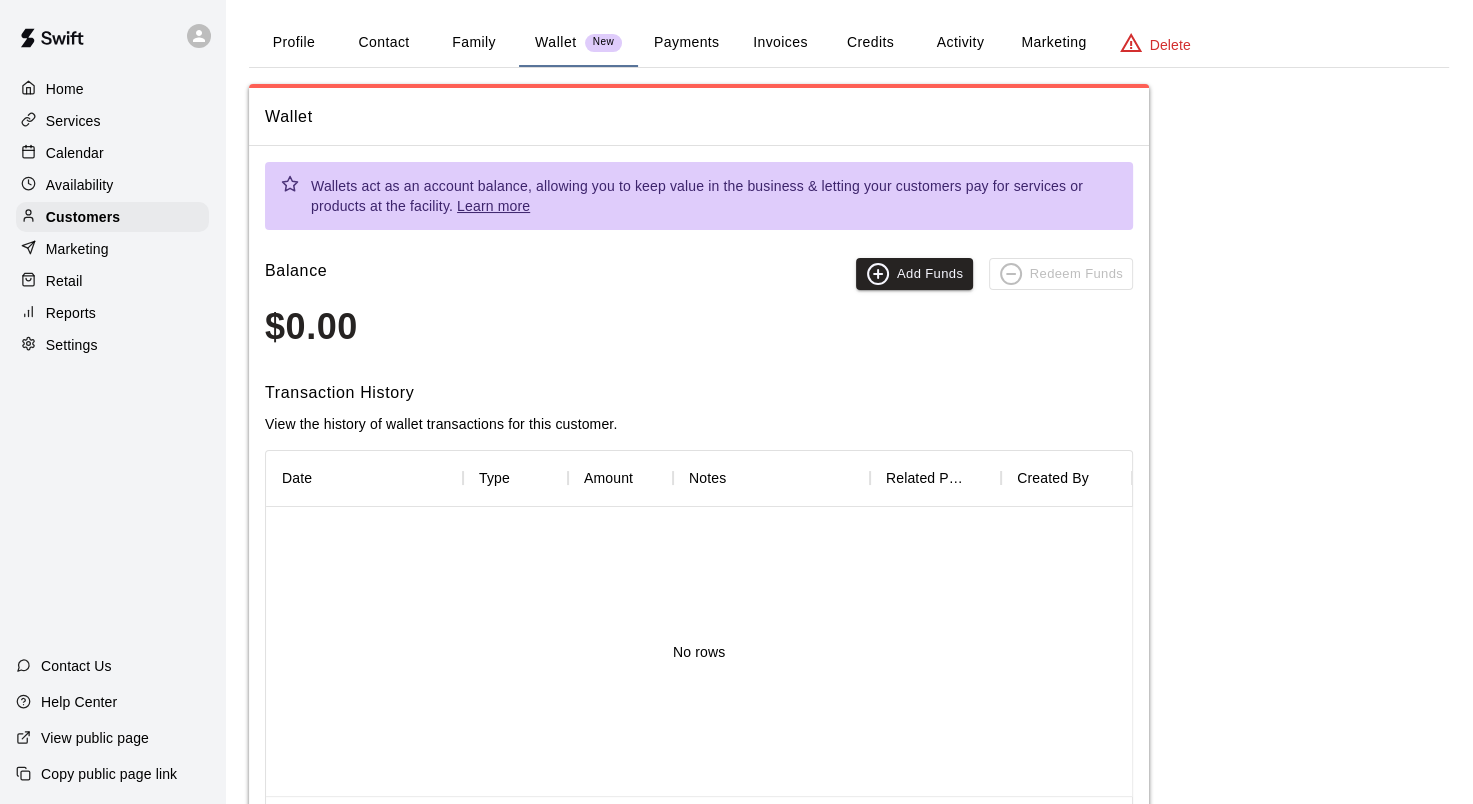 scroll, scrollTop: 0, scrollLeft: 0, axis: both 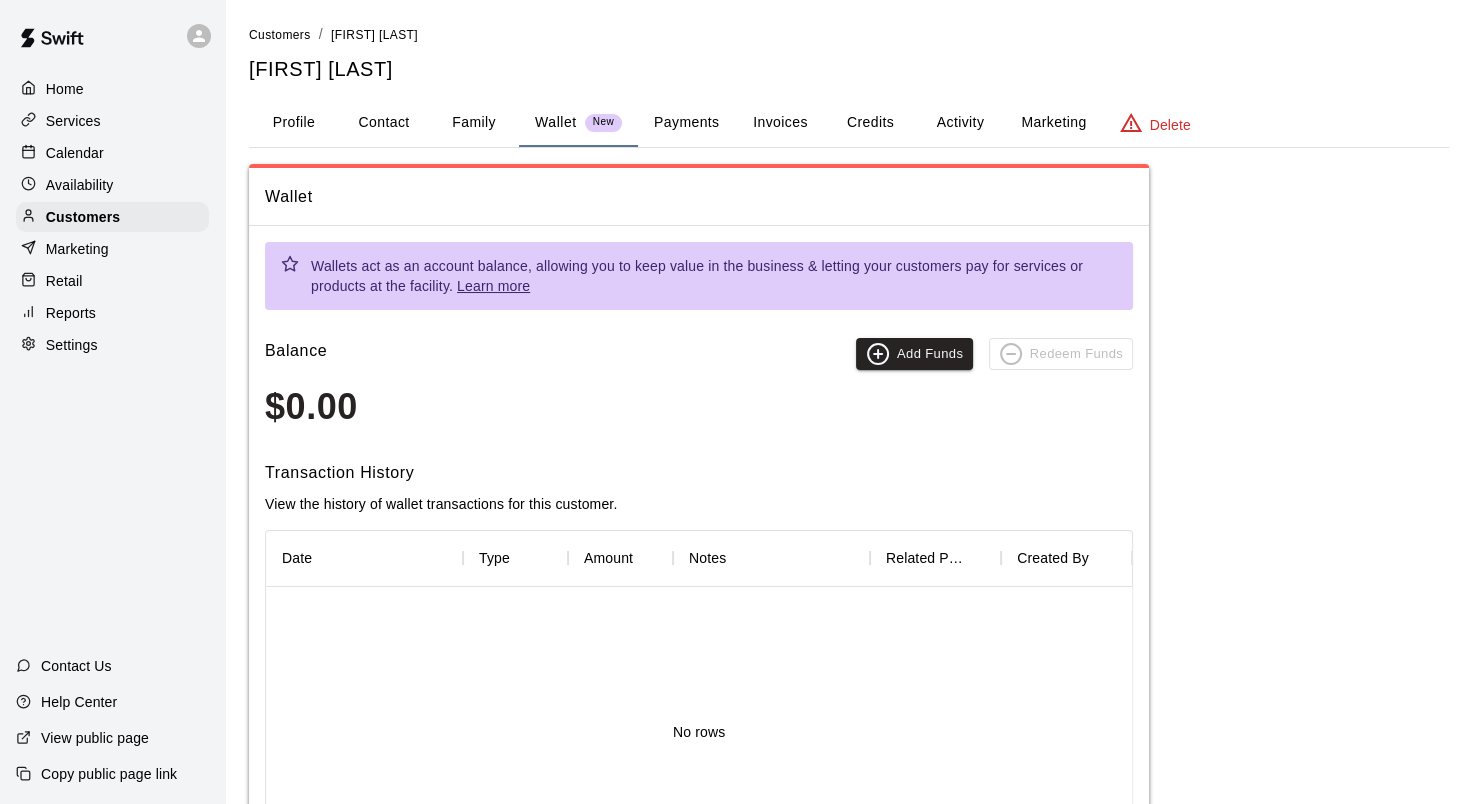 click on "Marketing" at bounding box center [1053, 123] 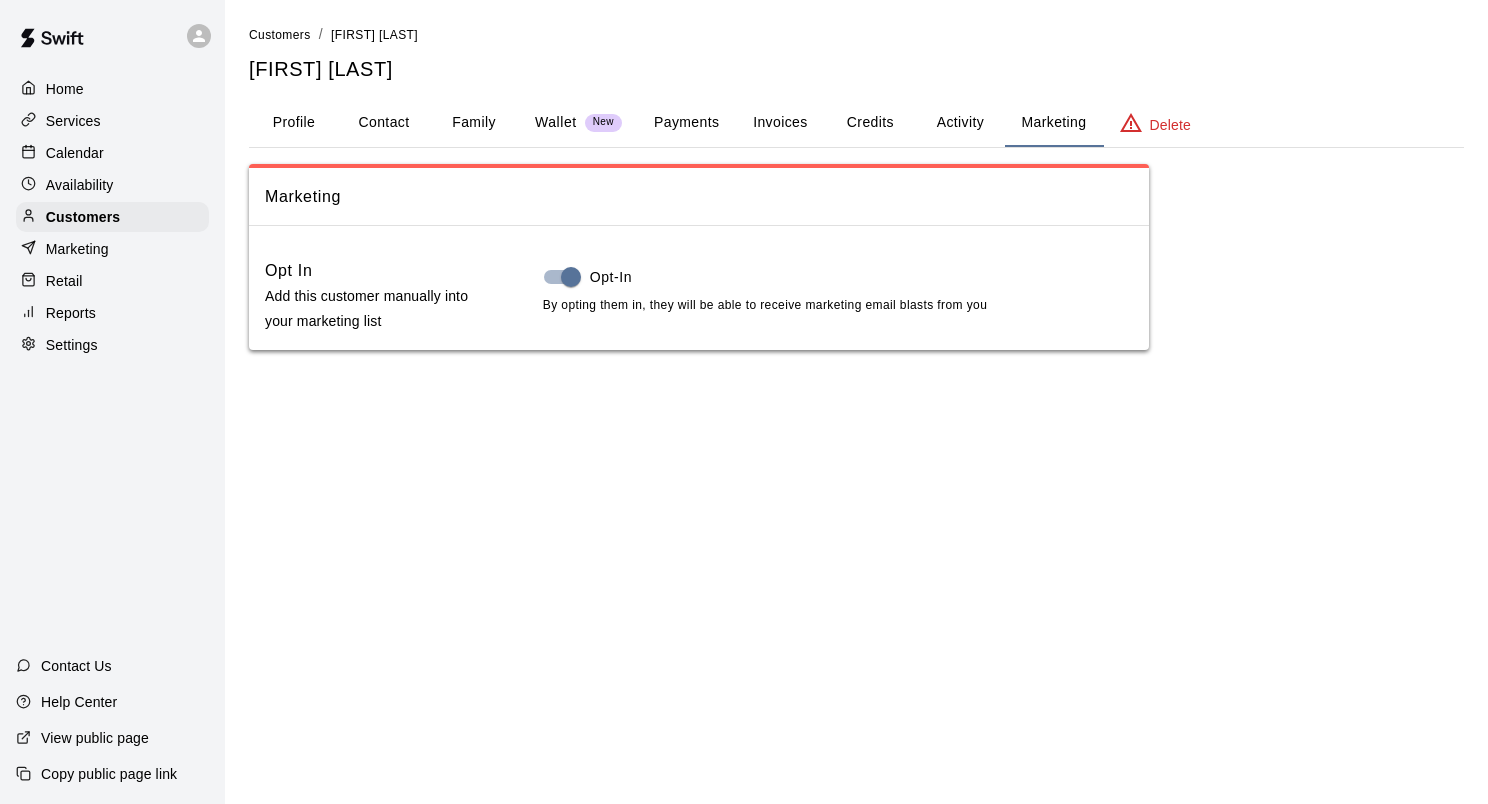 click on "Activity" at bounding box center (960, 123) 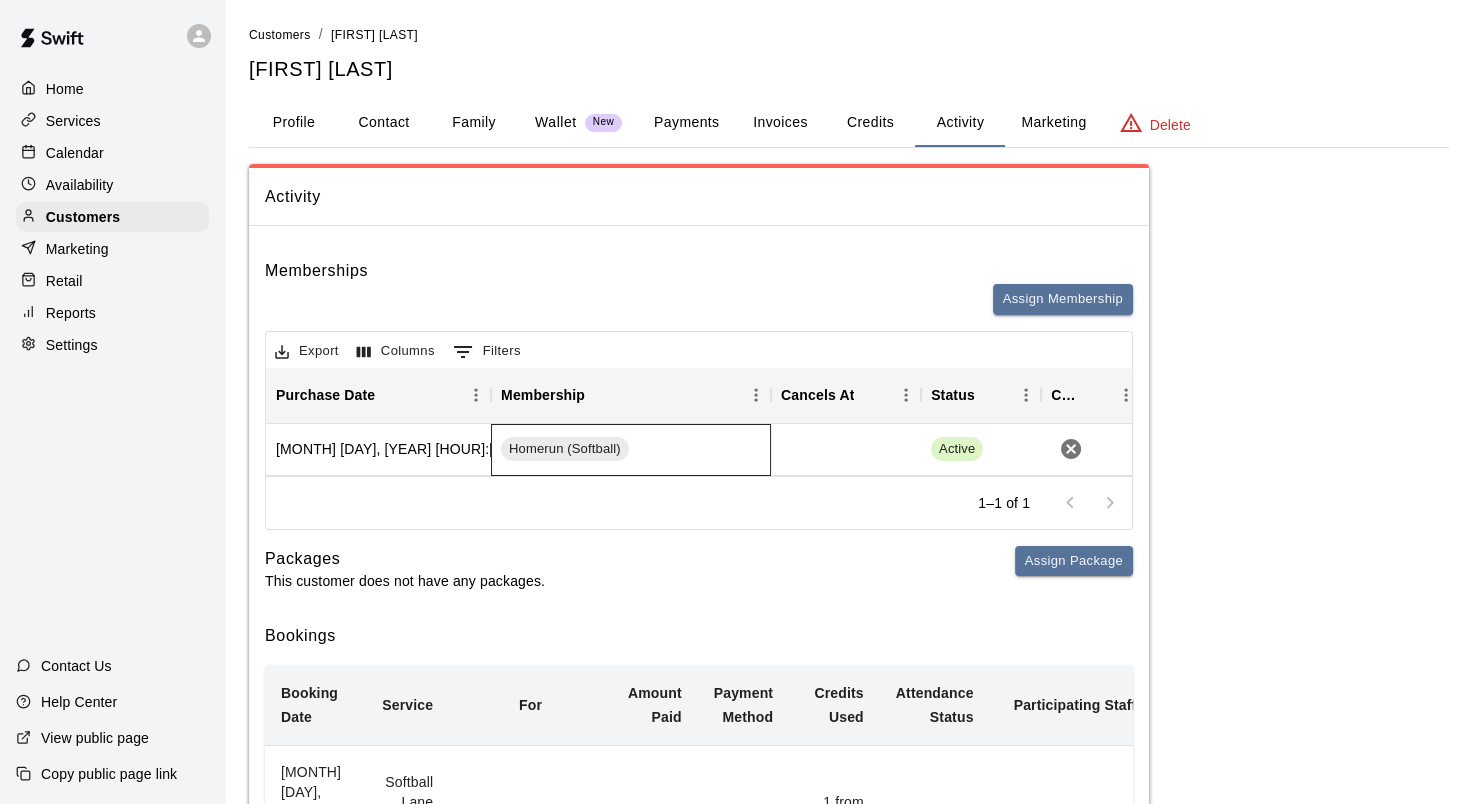click on "Homerun (Softball)" at bounding box center [631, 450] 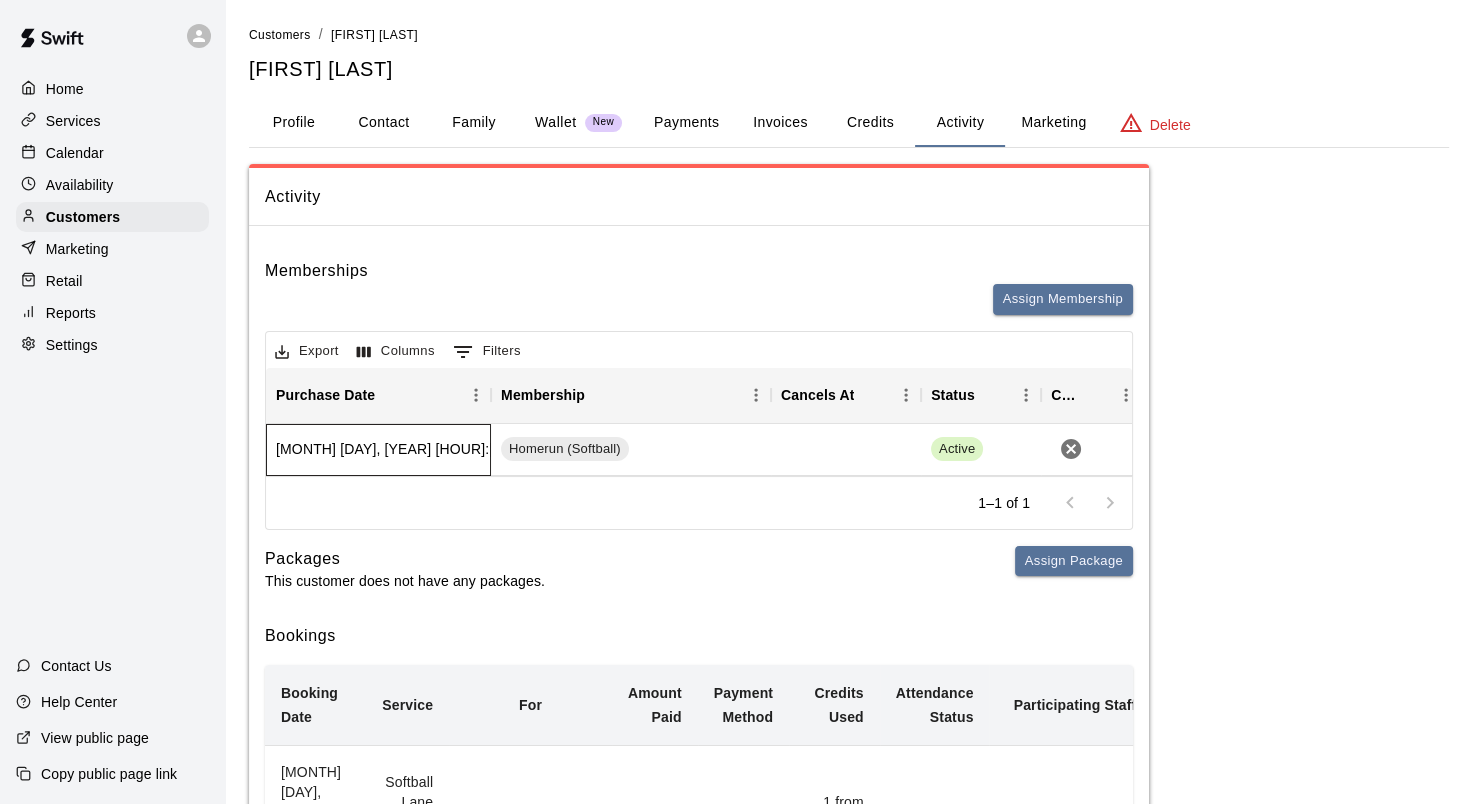 click on "August 05, 2025 9:49 AM" at bounding box center (378, 450) 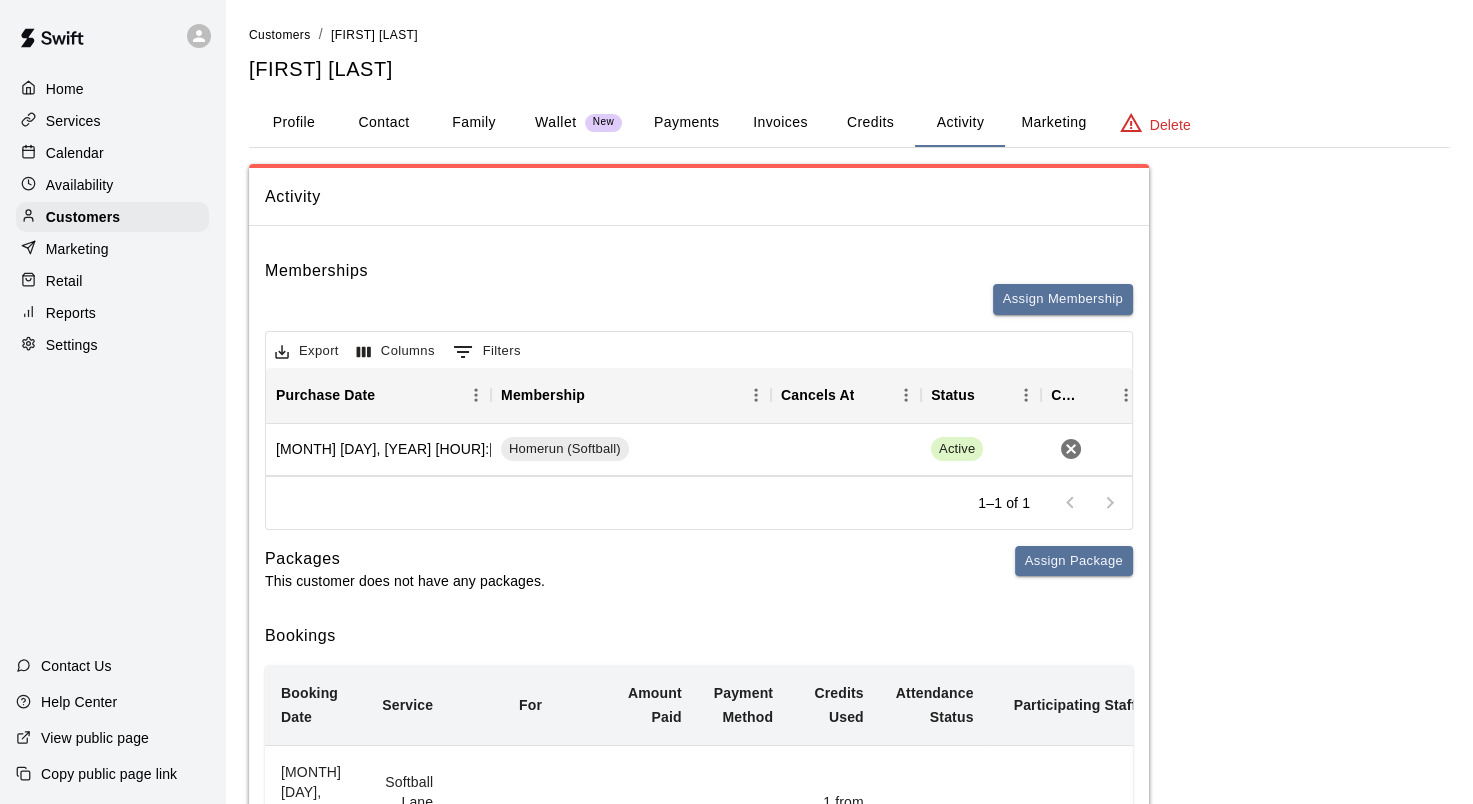 click on "Services" at bounding box center (73, 121) 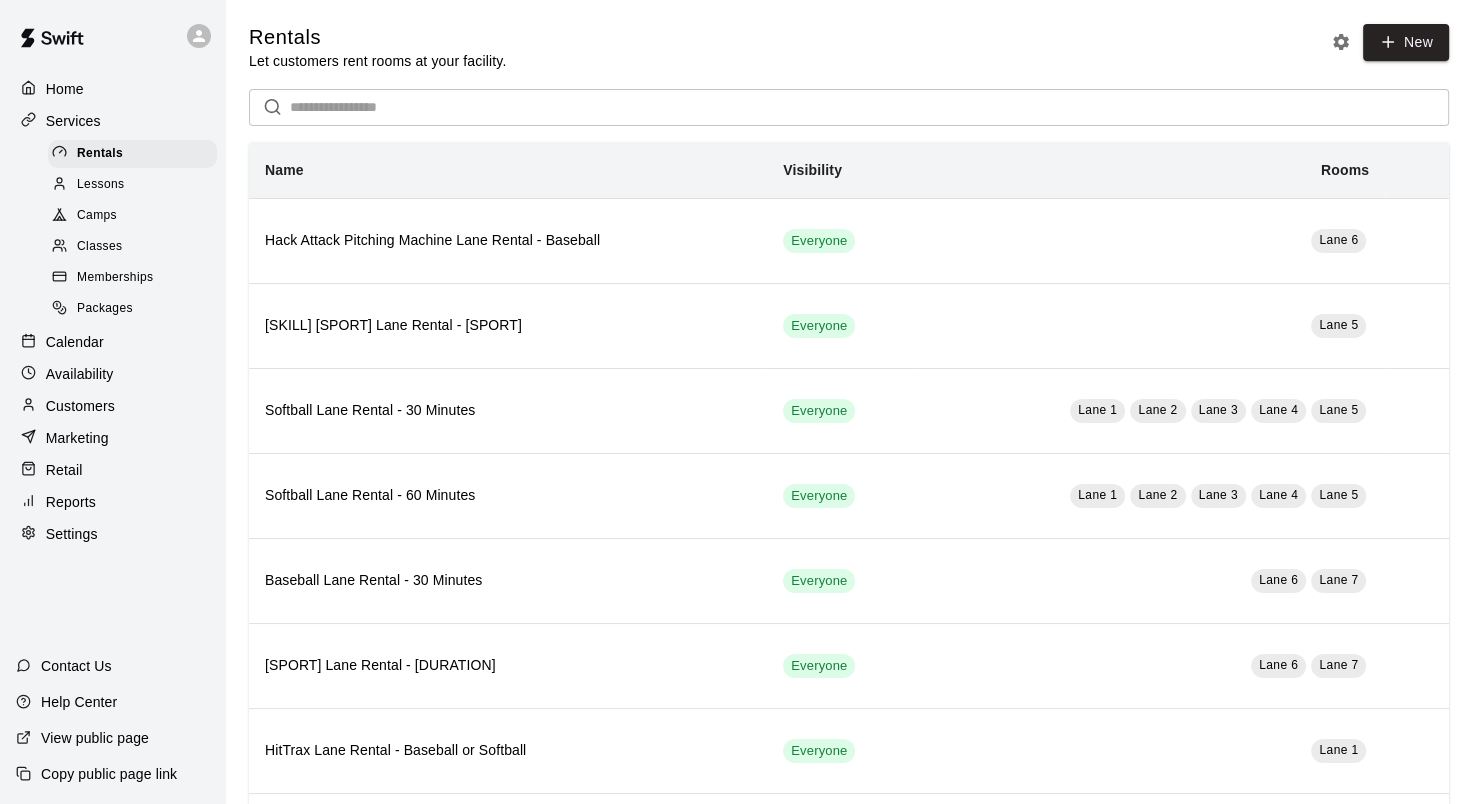 click on "Memberships" at bounding box center (115, 278) 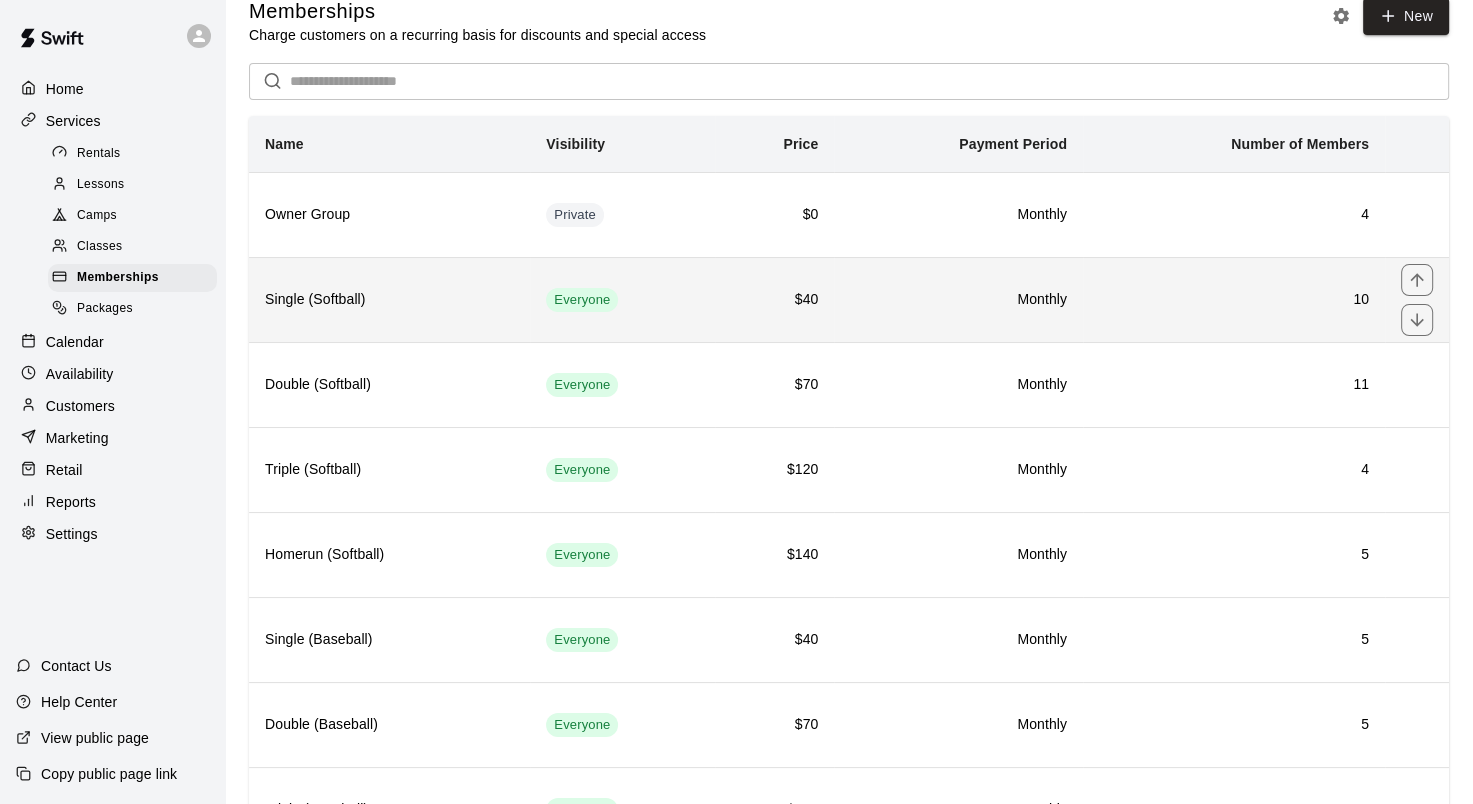 scroll, scrollTop: 100, scrollLeft: 0, axis: vertical 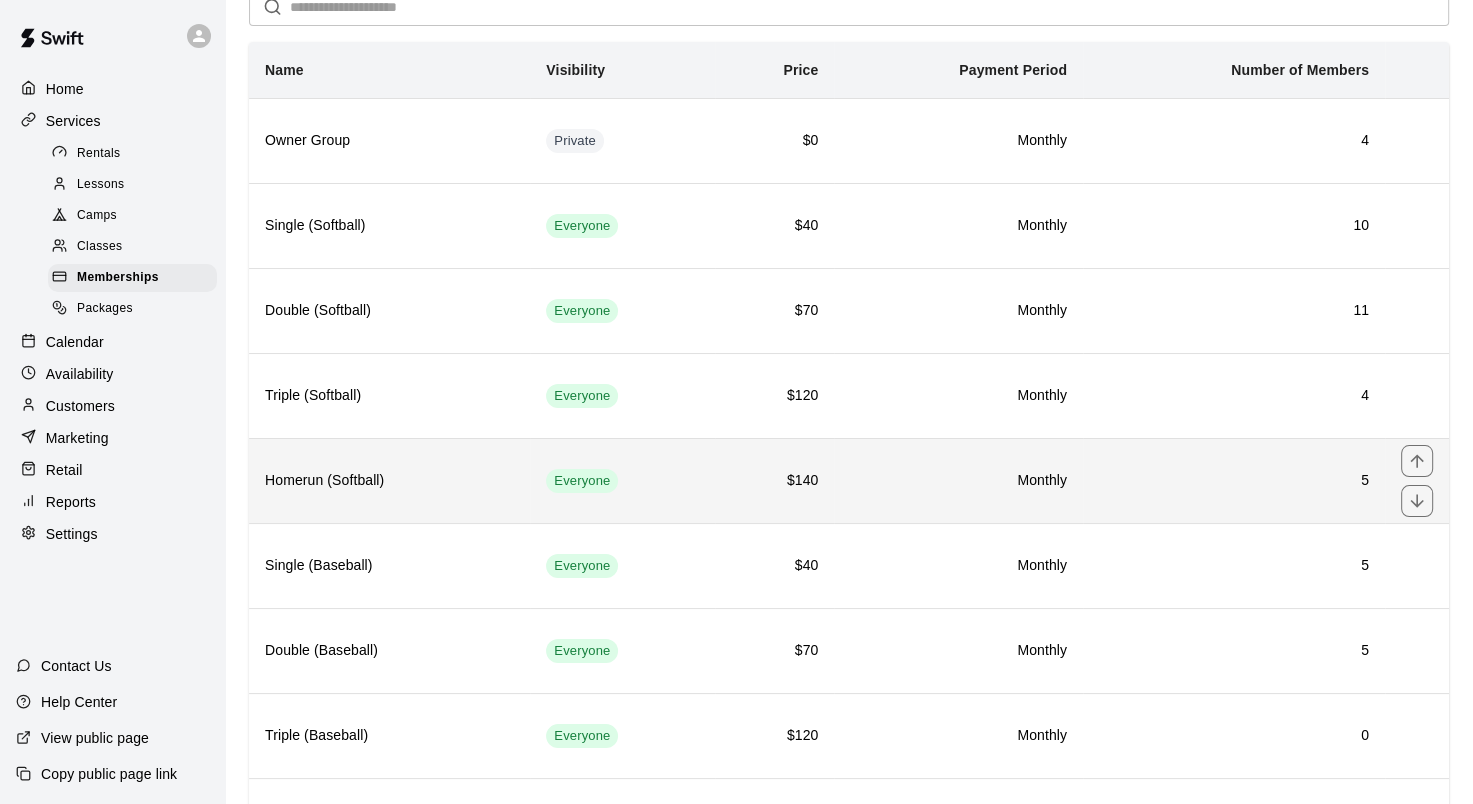 click on "Homerun (Softball)" at bounding box center (389, 480) 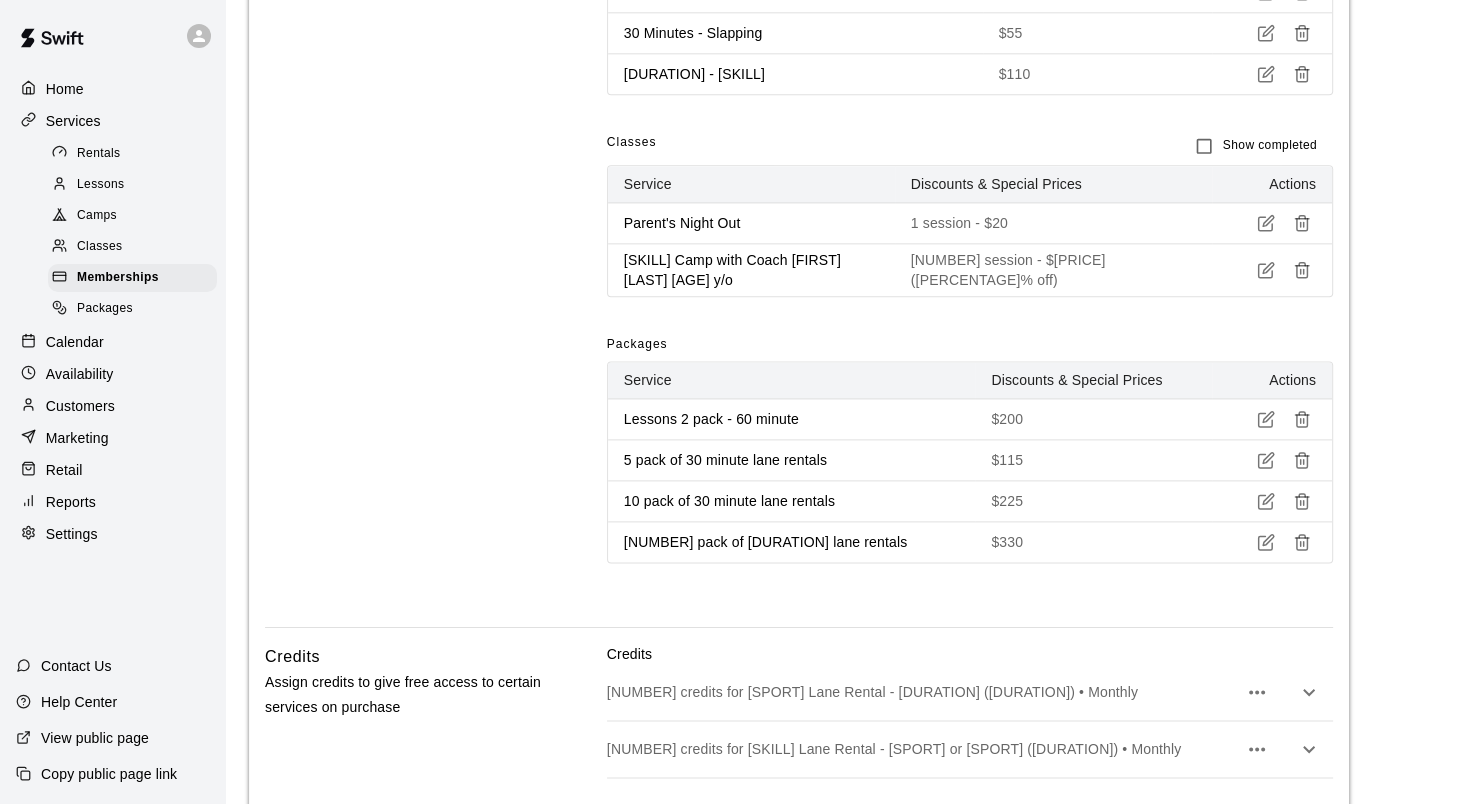 scroll, scrollTop: 2500, scrollLeft: 0, axis: vertical 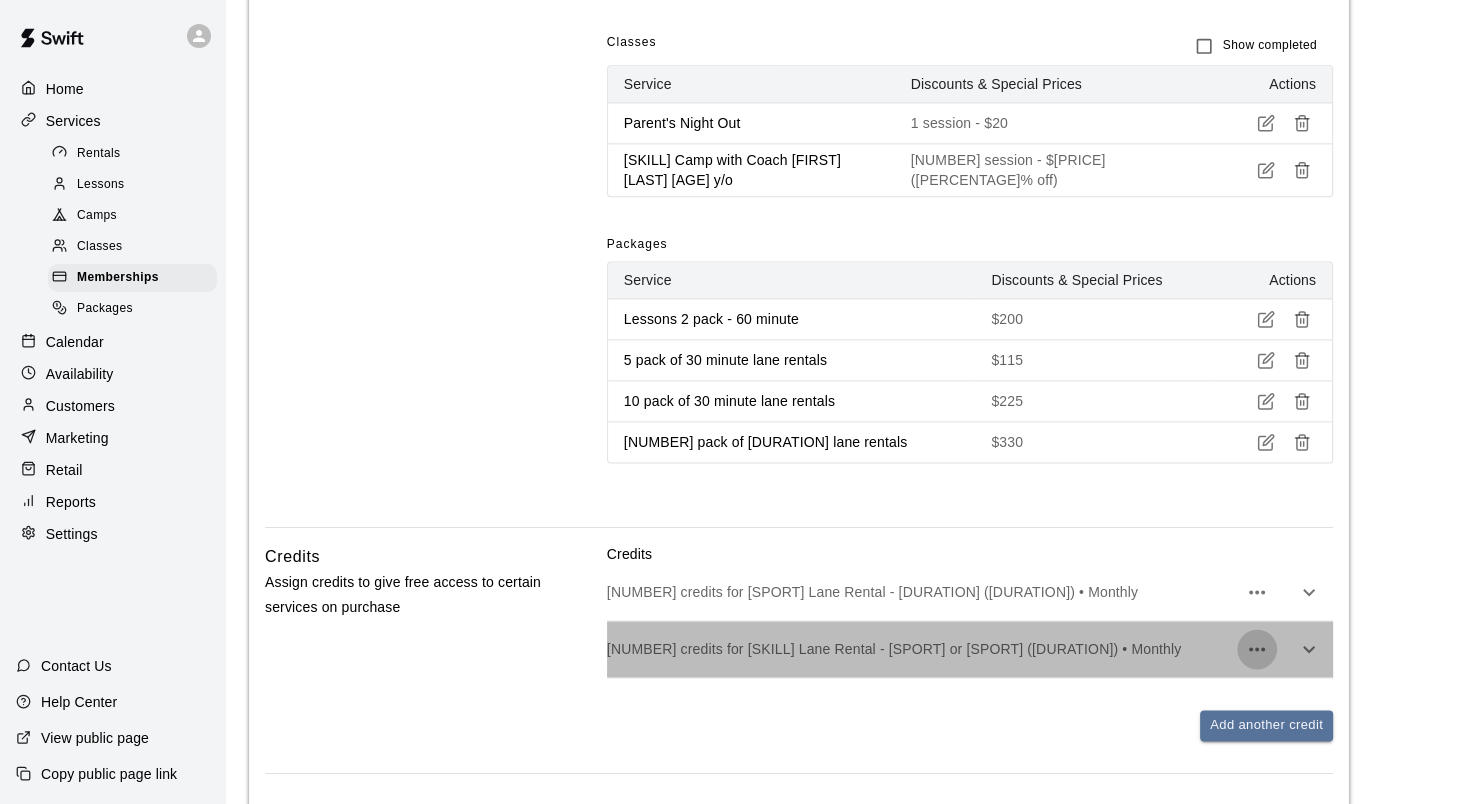 click 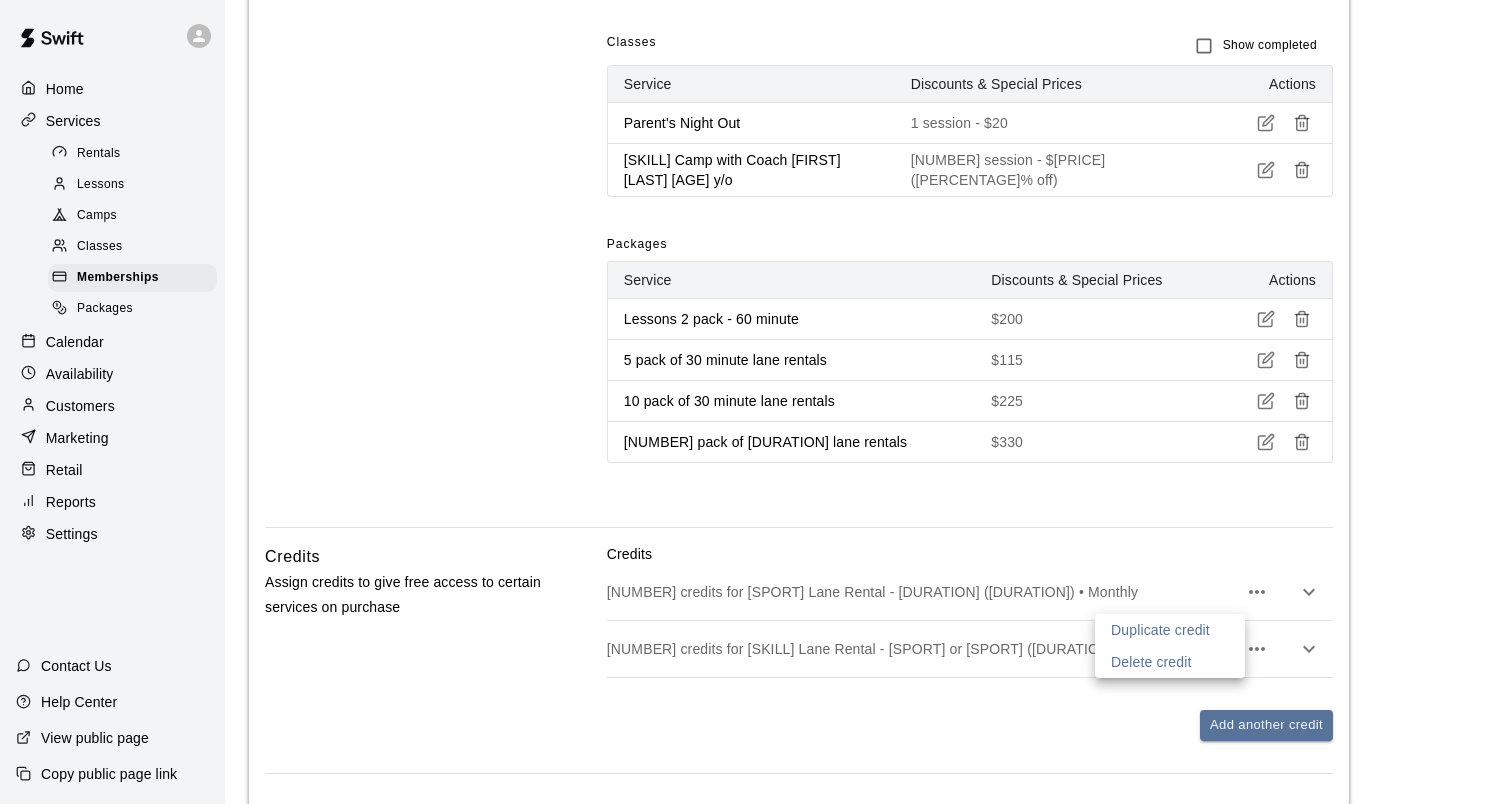 click at bounding box center [744, 402] 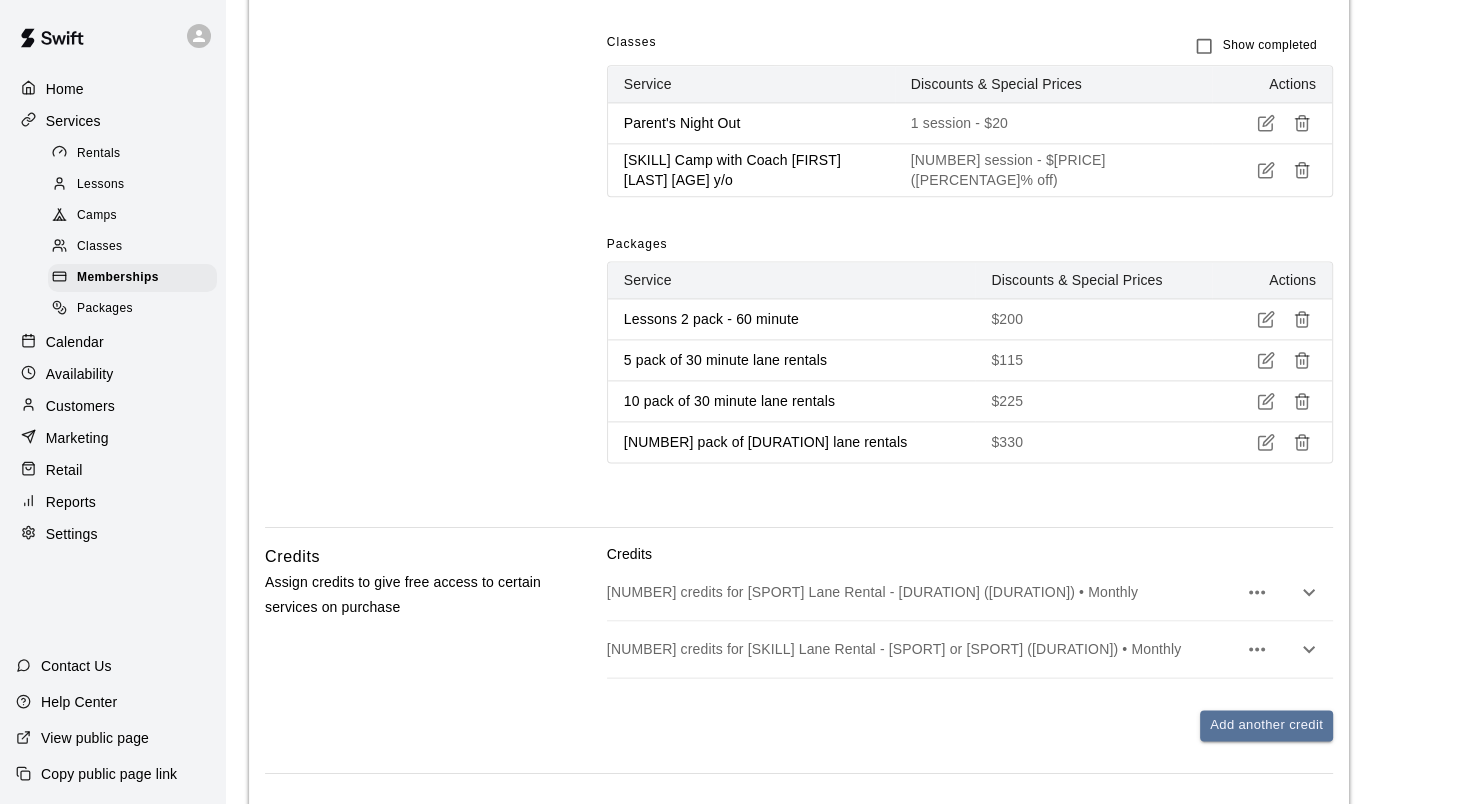 click 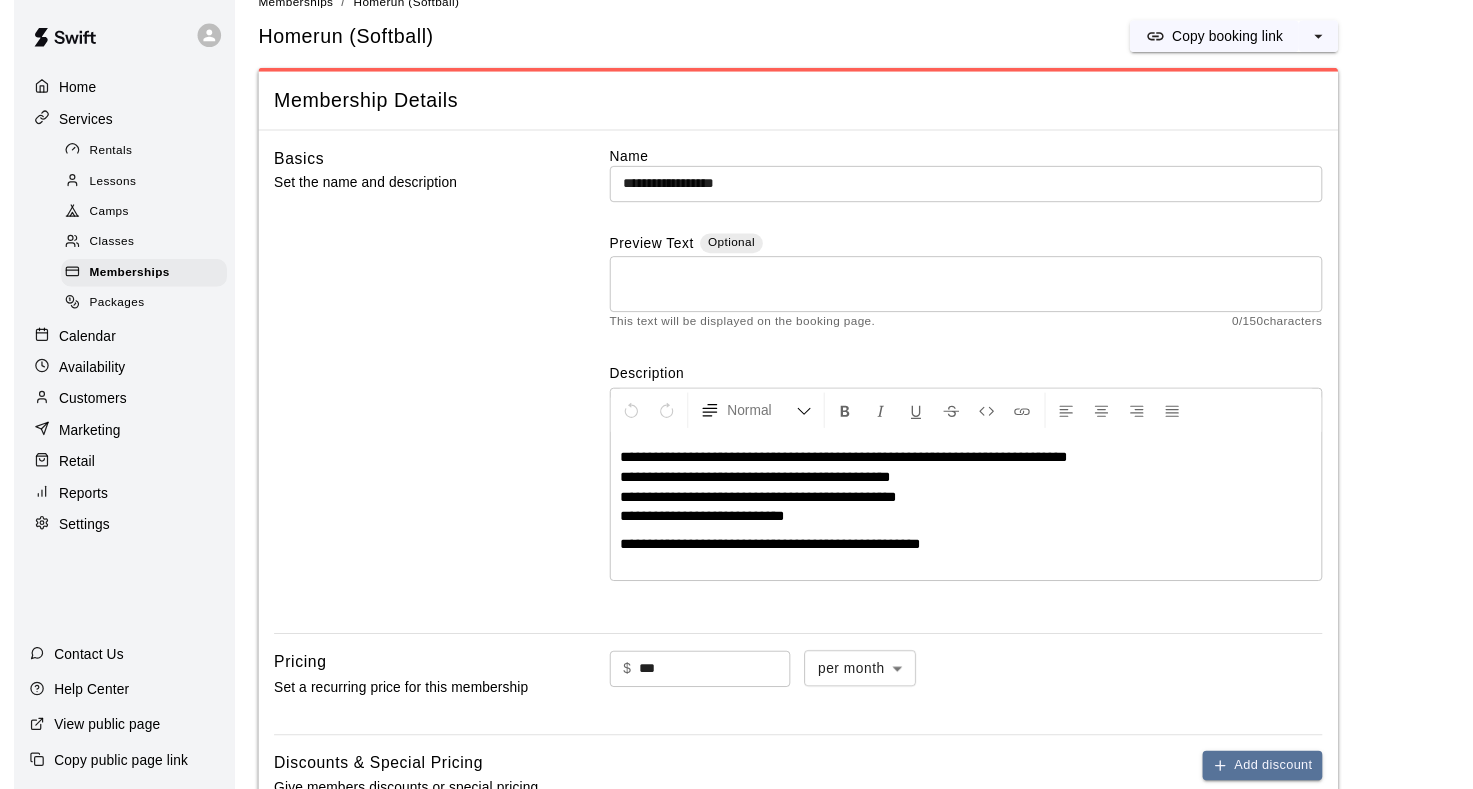 scroll, scrollTop: 0, scrollLeft: 0, axis: both 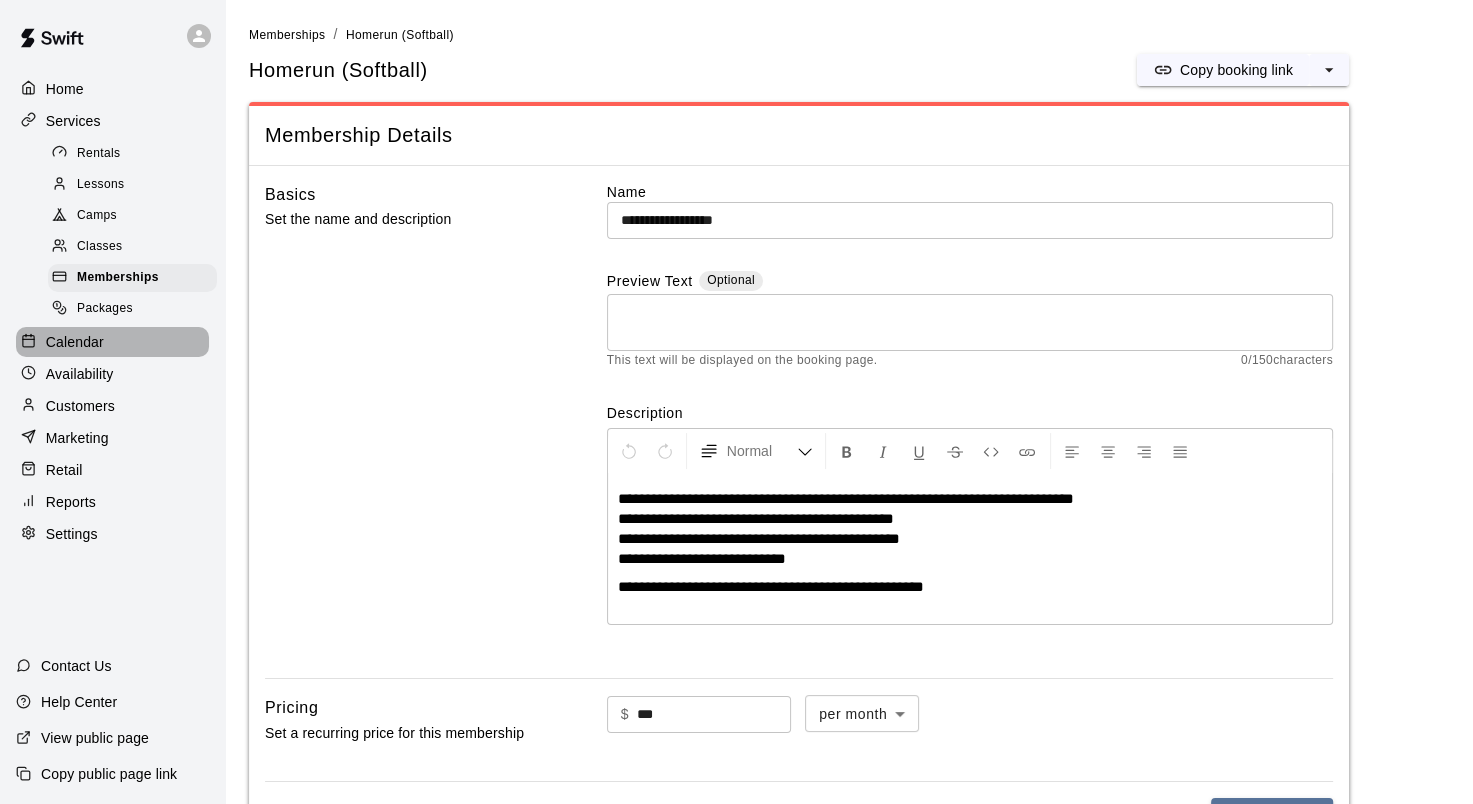 click on "Calendar" at bounding box center (75, 342) 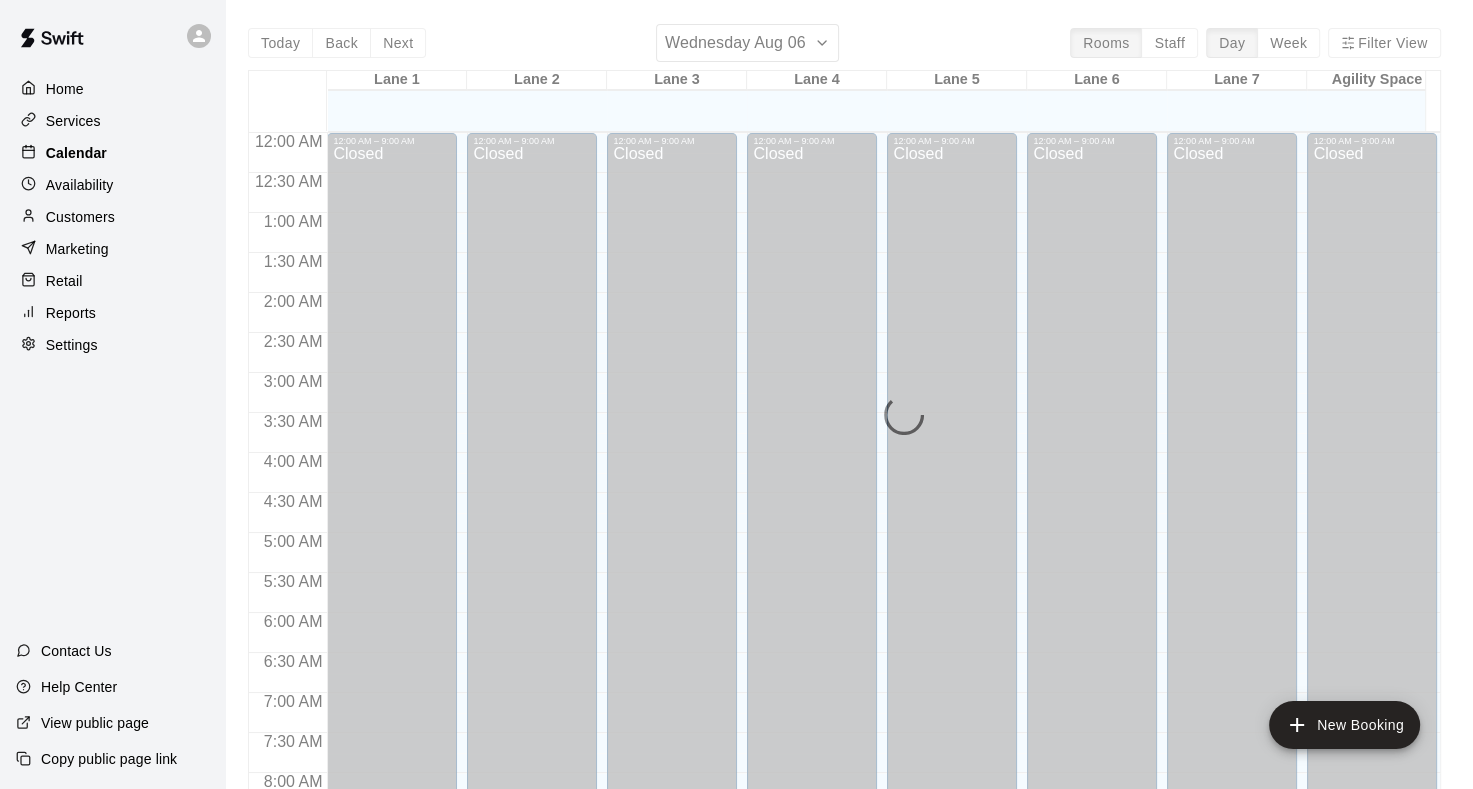 scroll, scrollTop: 1164, scrollLeft: 0, axis: vertical 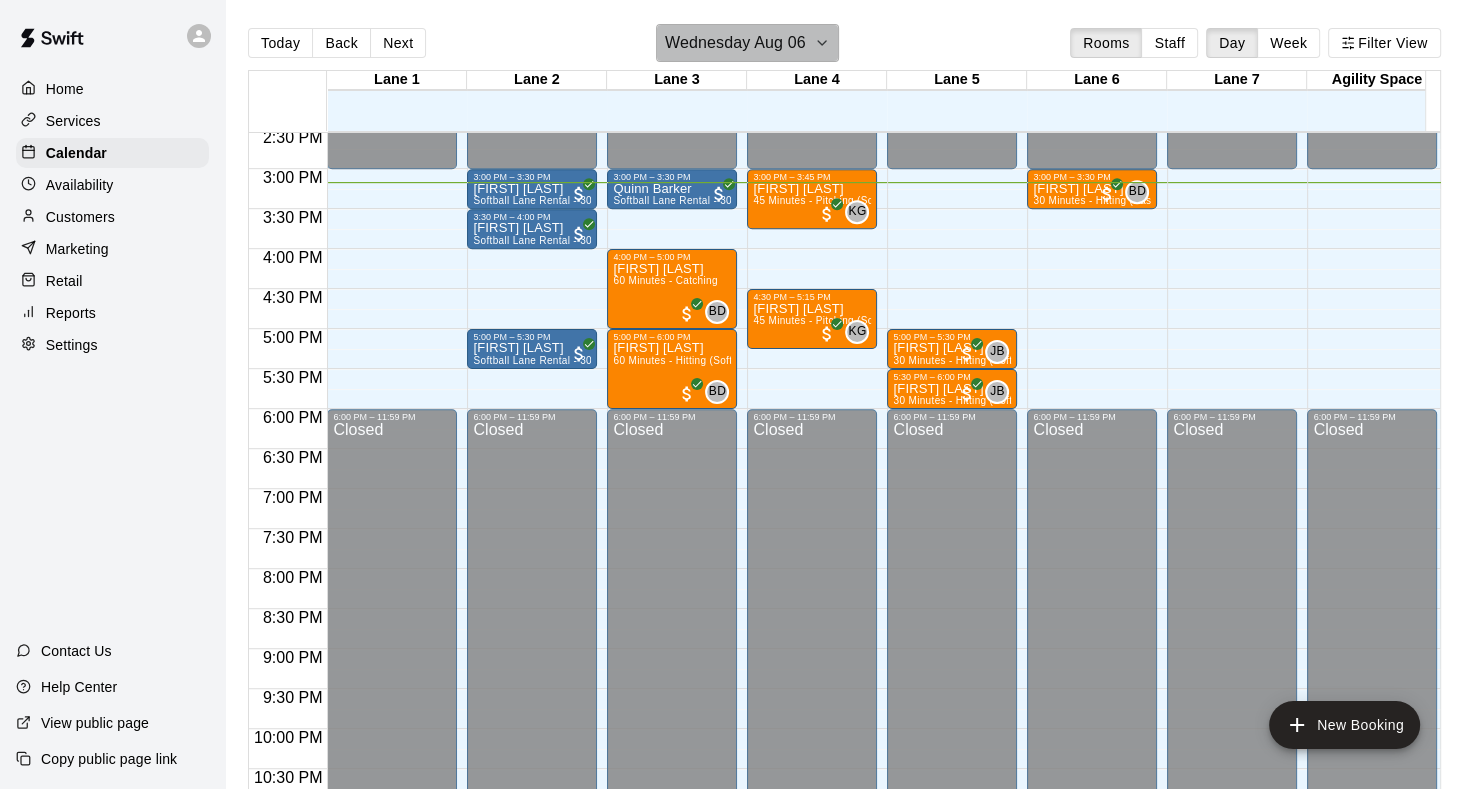 click 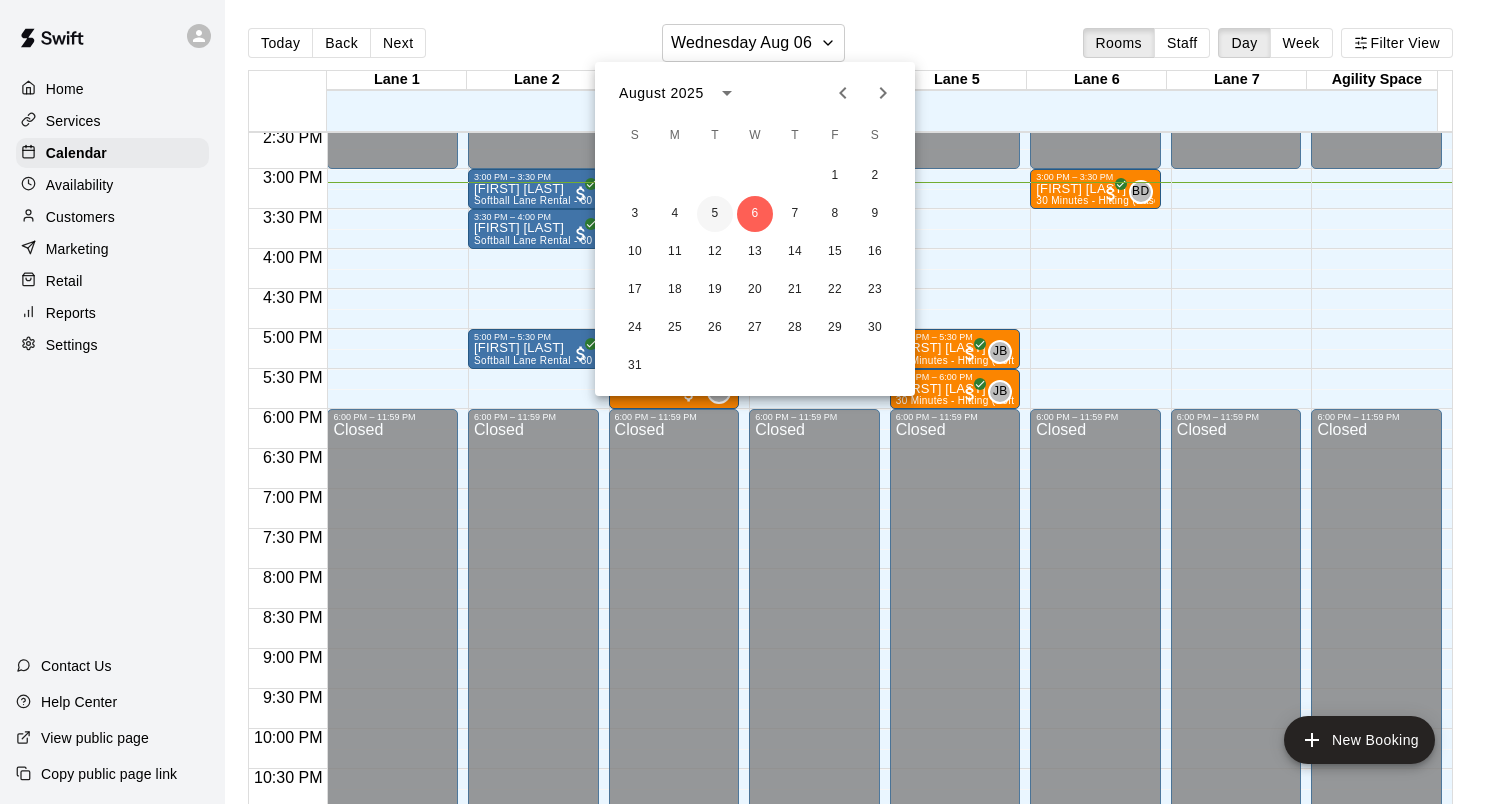 click on "5" at bounding box center [715, 214] 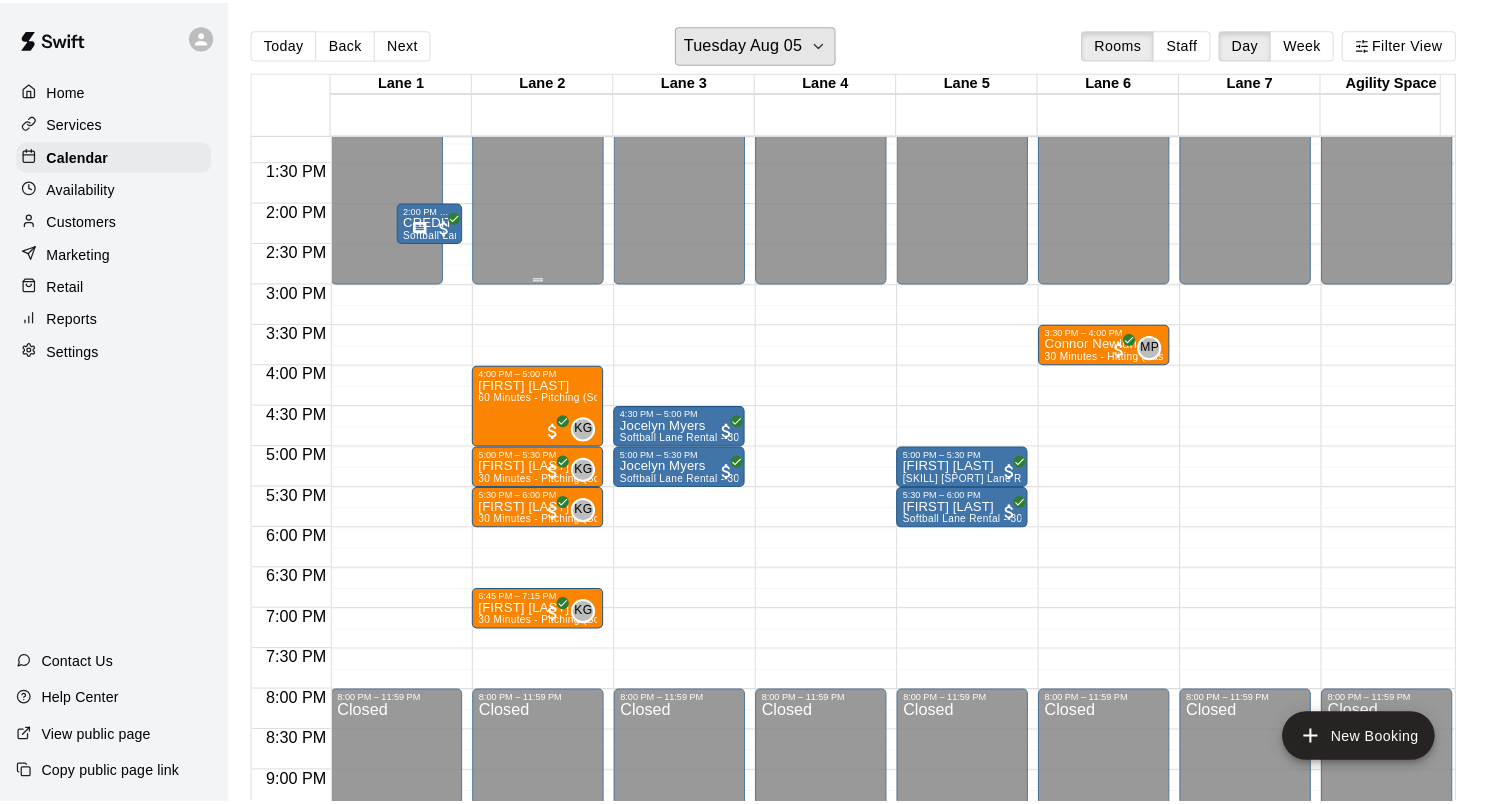 scroll, scrollTop: 764, scrollLeft: 0, axis: vertical 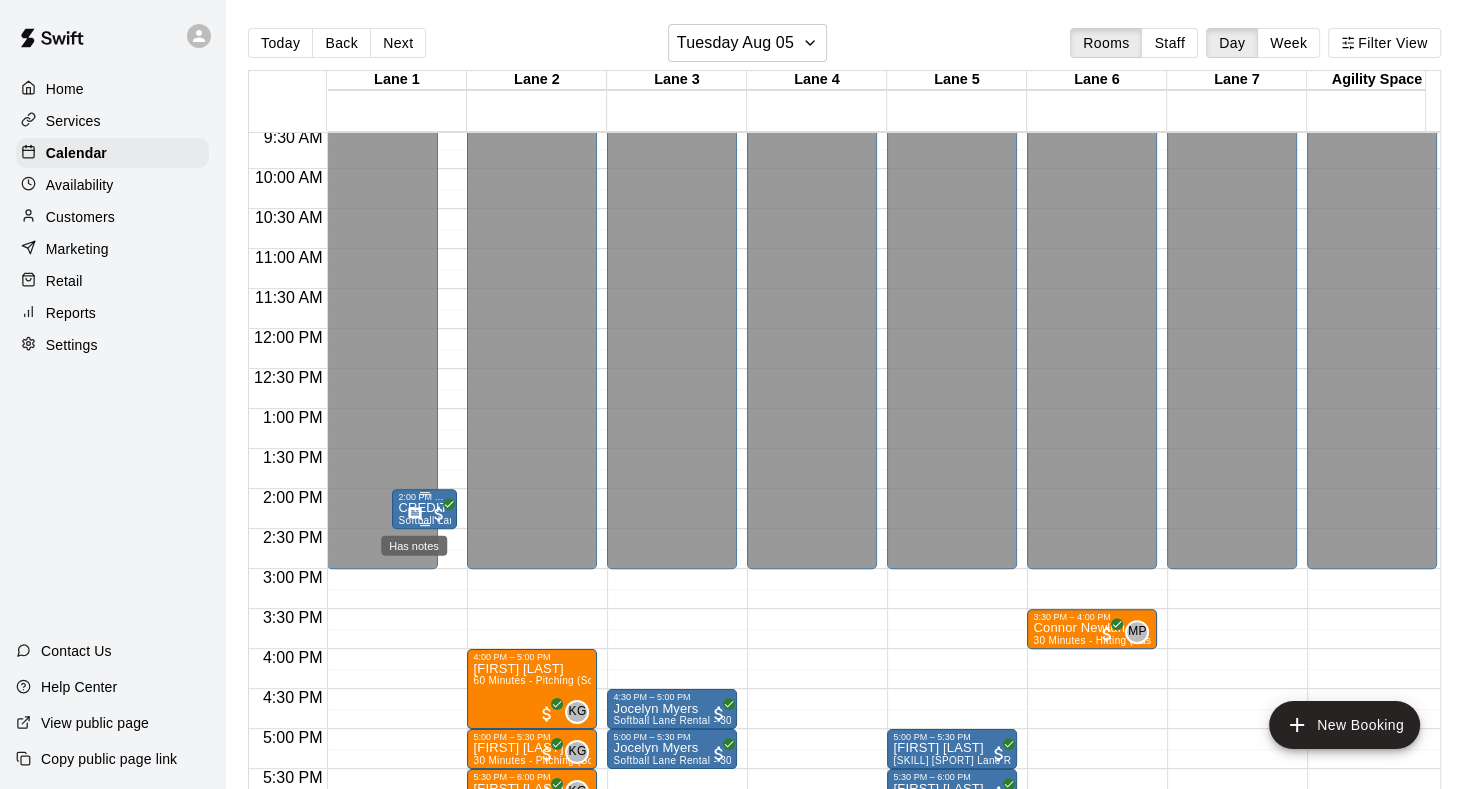 click 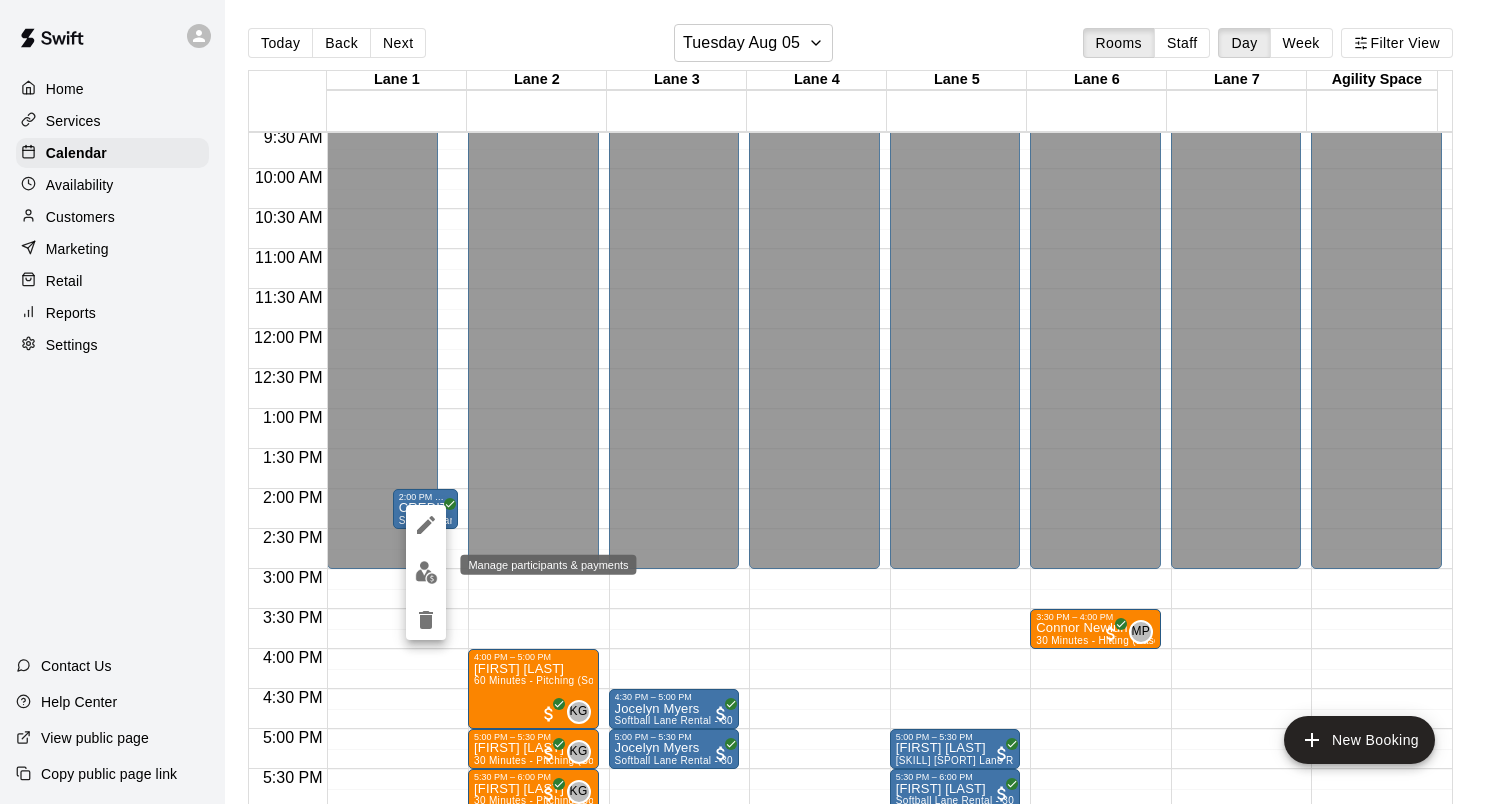click at bounding box center (426, 572) 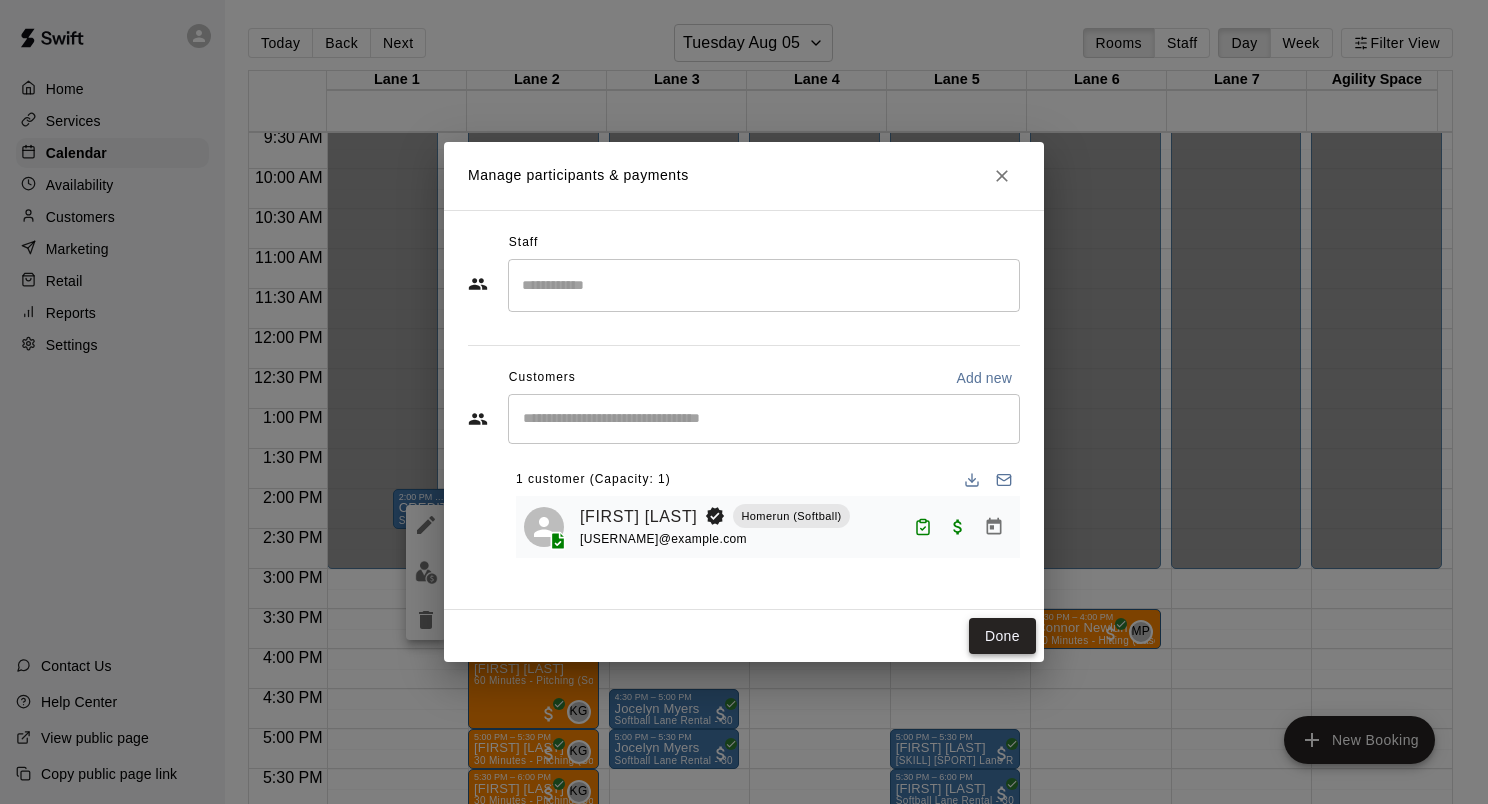 click on "Done" at bounding box center [1002, 636] 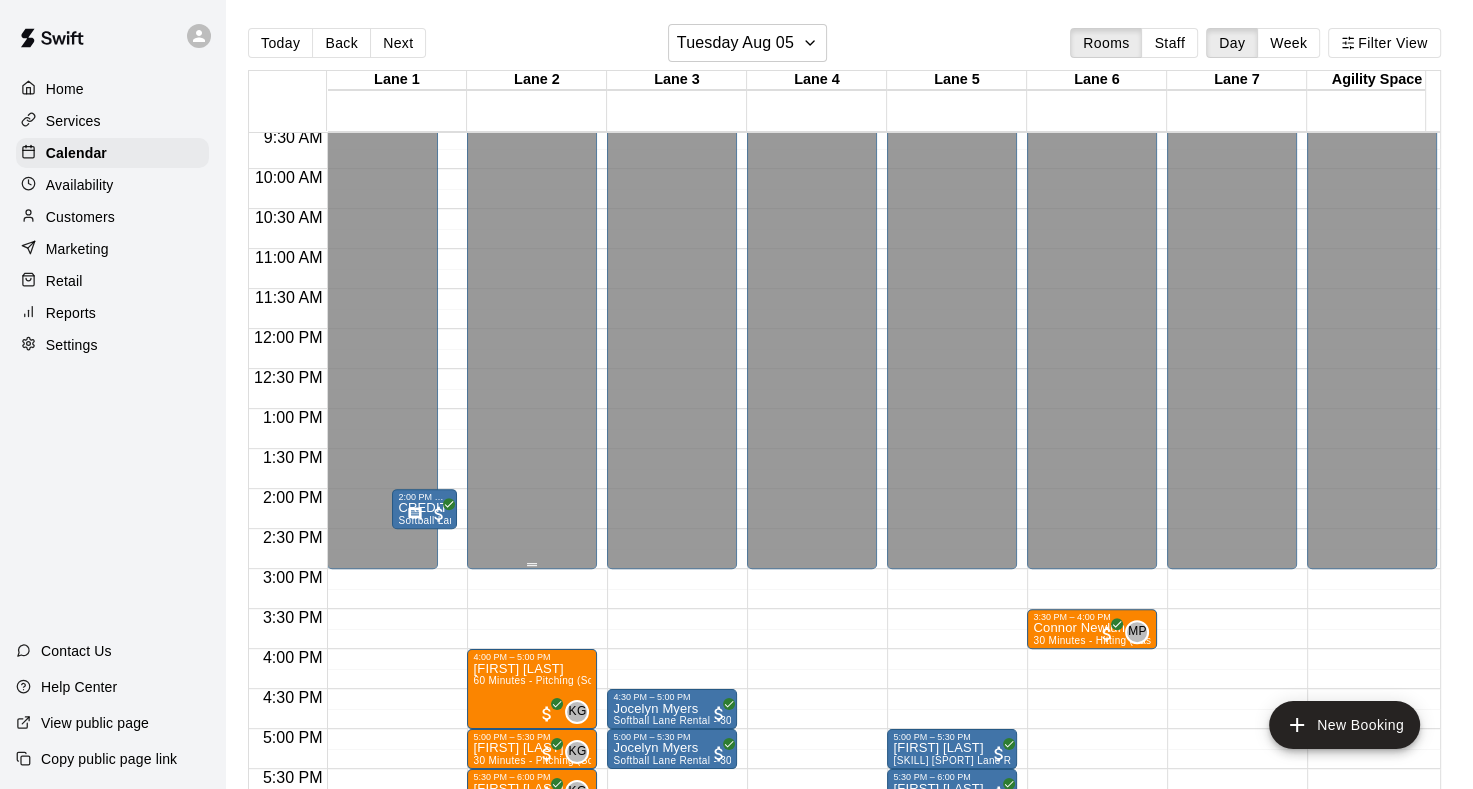 click on "Closed" at bounding box center (532, -21) 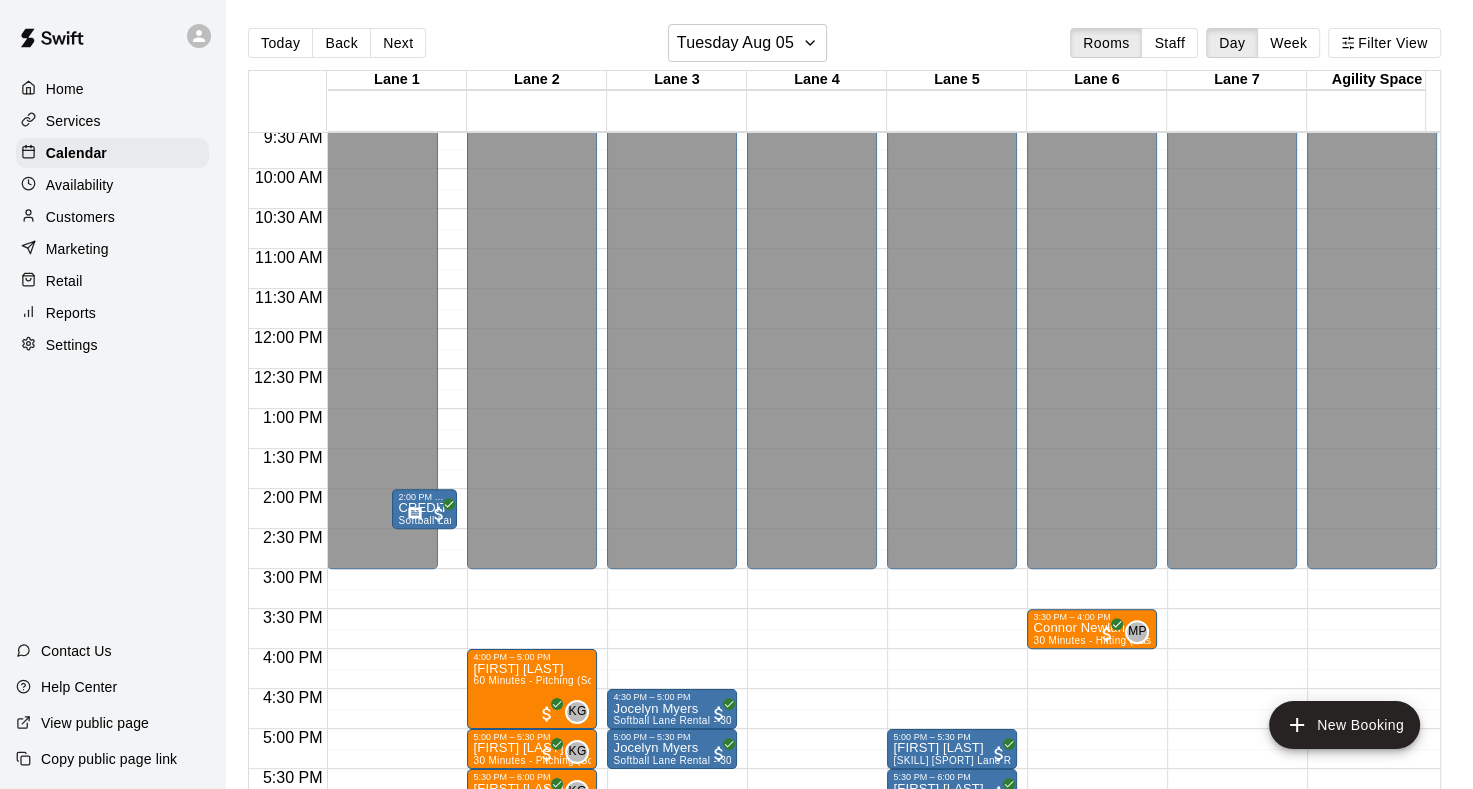 click on "12:00 AM – 3:00 PM Closed 4:00 PM – 5:00 PM Avey Barker 60 Minutes - Pitching (Softball) KG 0 5:00 PM – 5:30 PM Sofia Furnari 30 Minutes - Pitching (Softball)a KG 0 5:30 PM – 6:00 PM Siena Bane 30 Minutes - Pitching (Softball)a KG 0 6:45 PM – 7:15 PM Savannah  Clark 30 Minutes - Pitching (Softball)a KG 0 8:00 PM – 11:59 PM Closed" at bounding box center (532, 329) 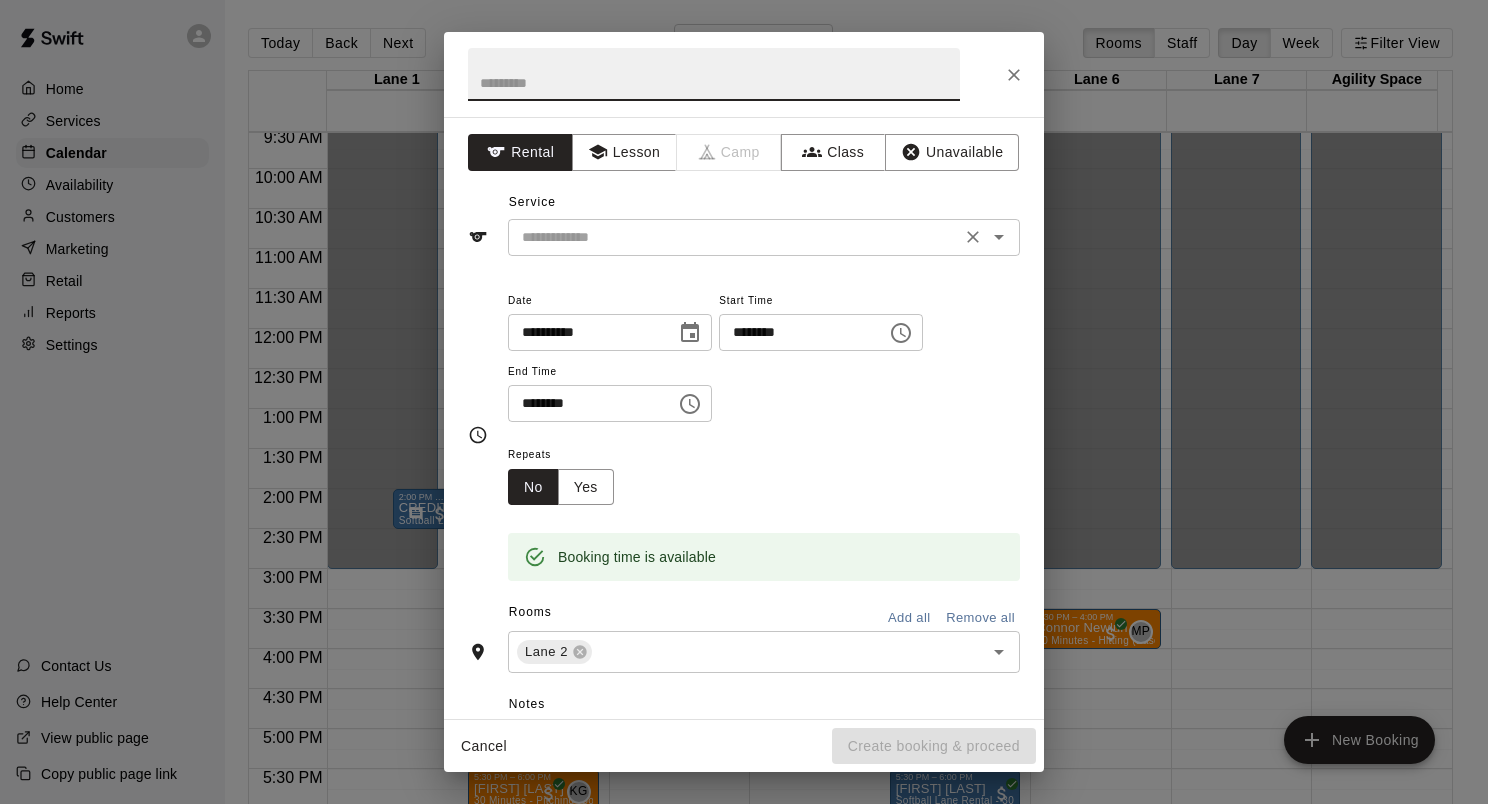 click 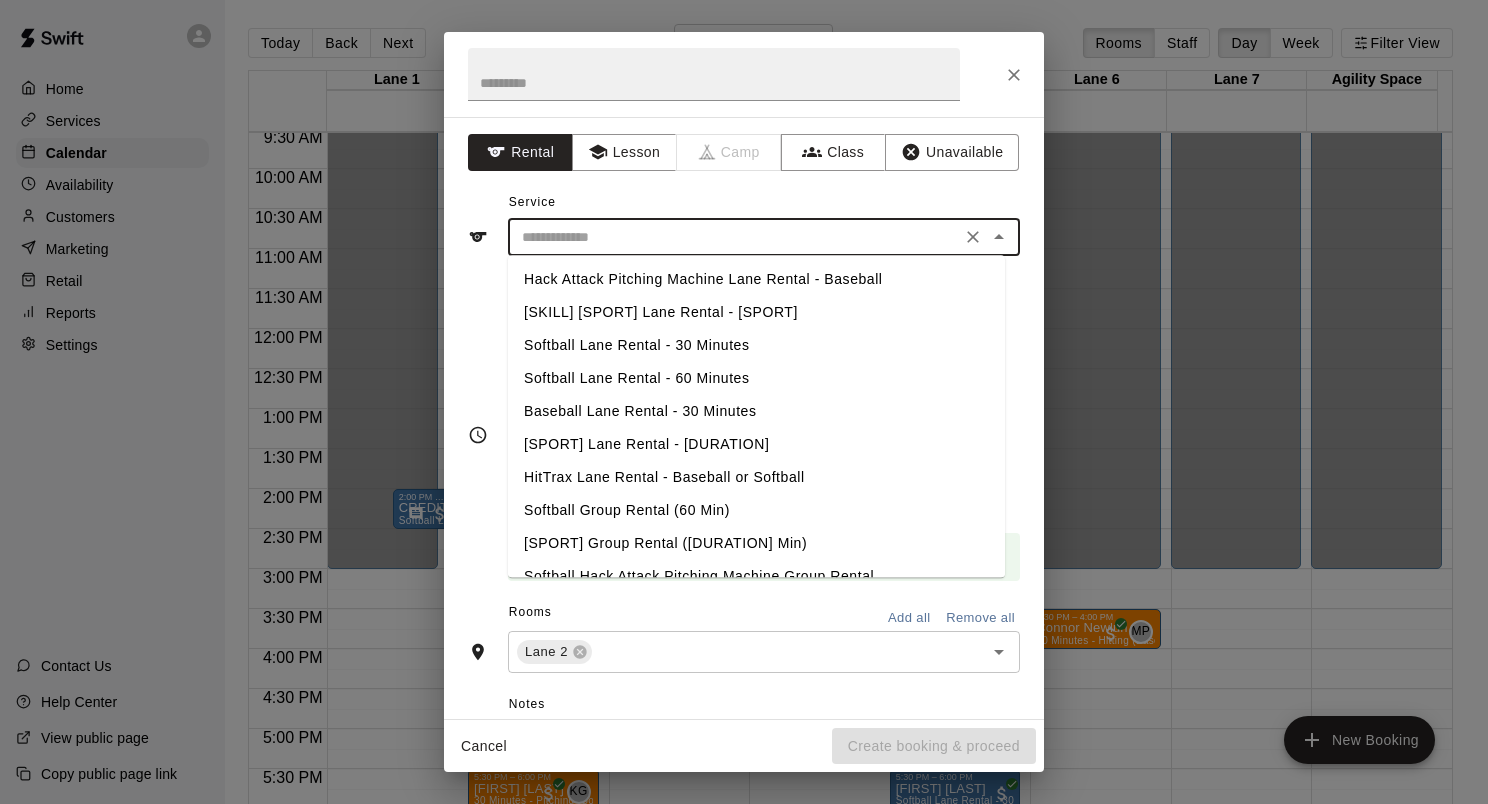 click on "Hack Attack Pitching Machine Lane Rental - Softball" at bounding box center [756, 312] 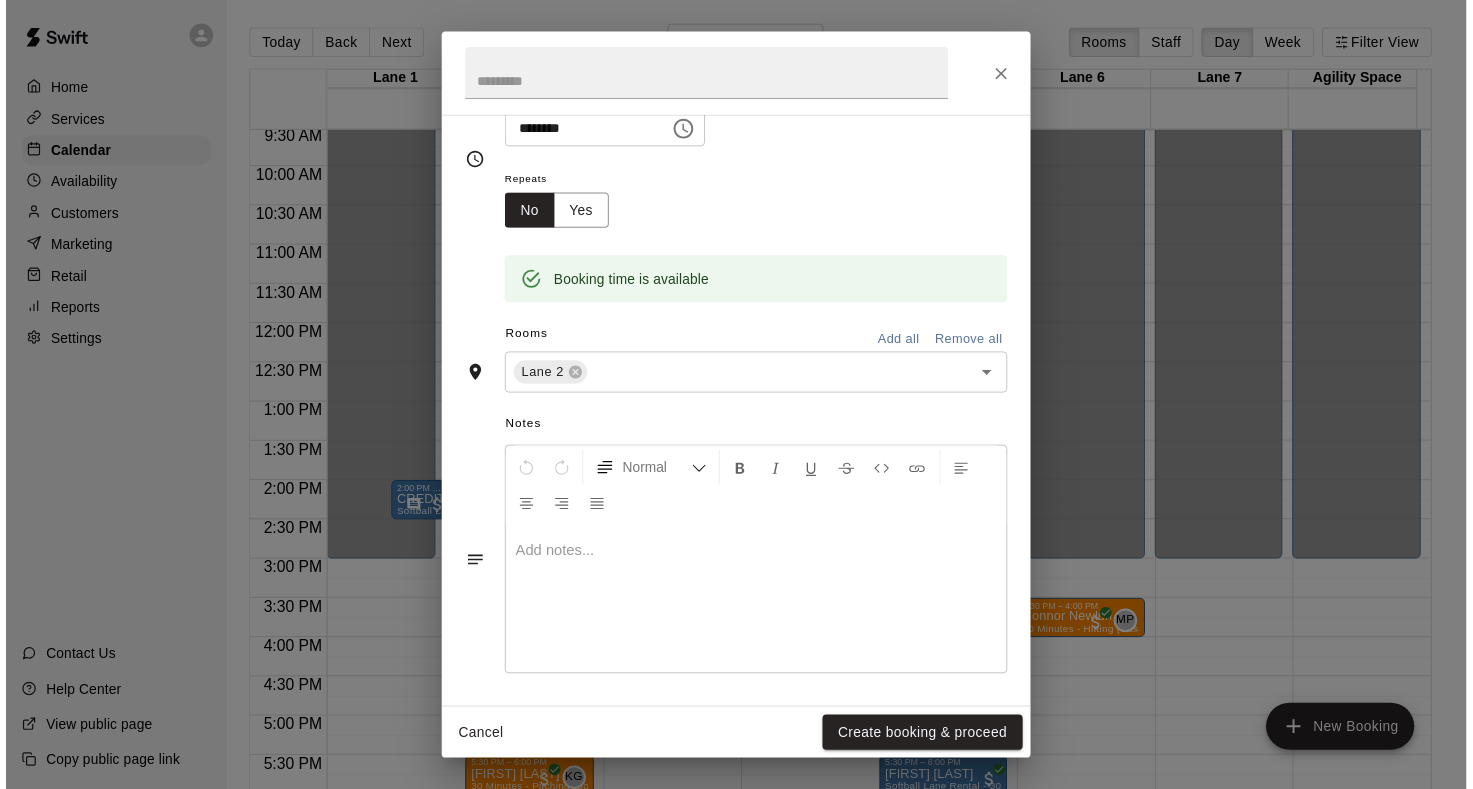 scroll, scrollTop: 276, scrollLeft: 0, axis: vertical 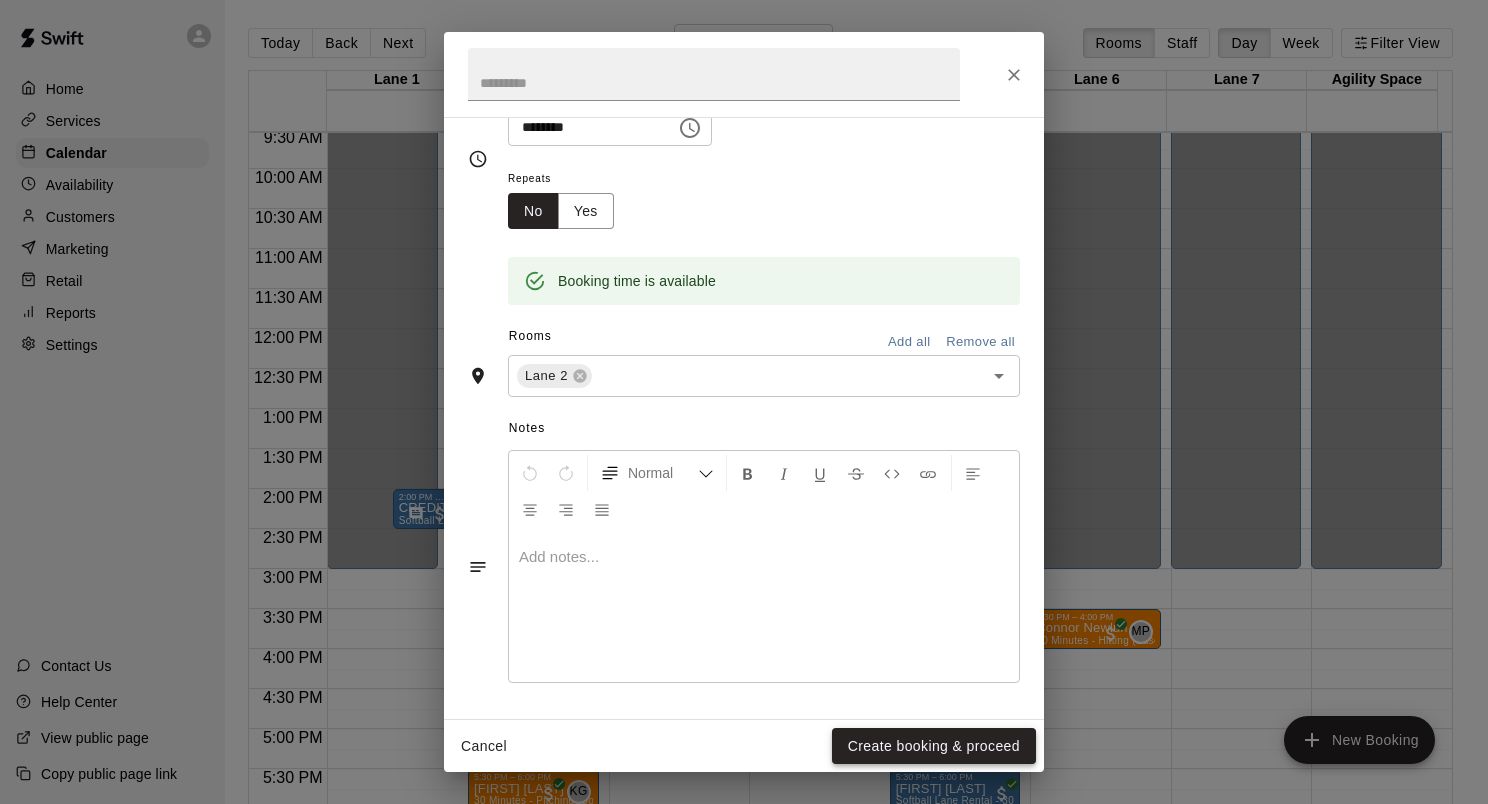 click on "Create booking & proceed" at bounding box center [934, 746] 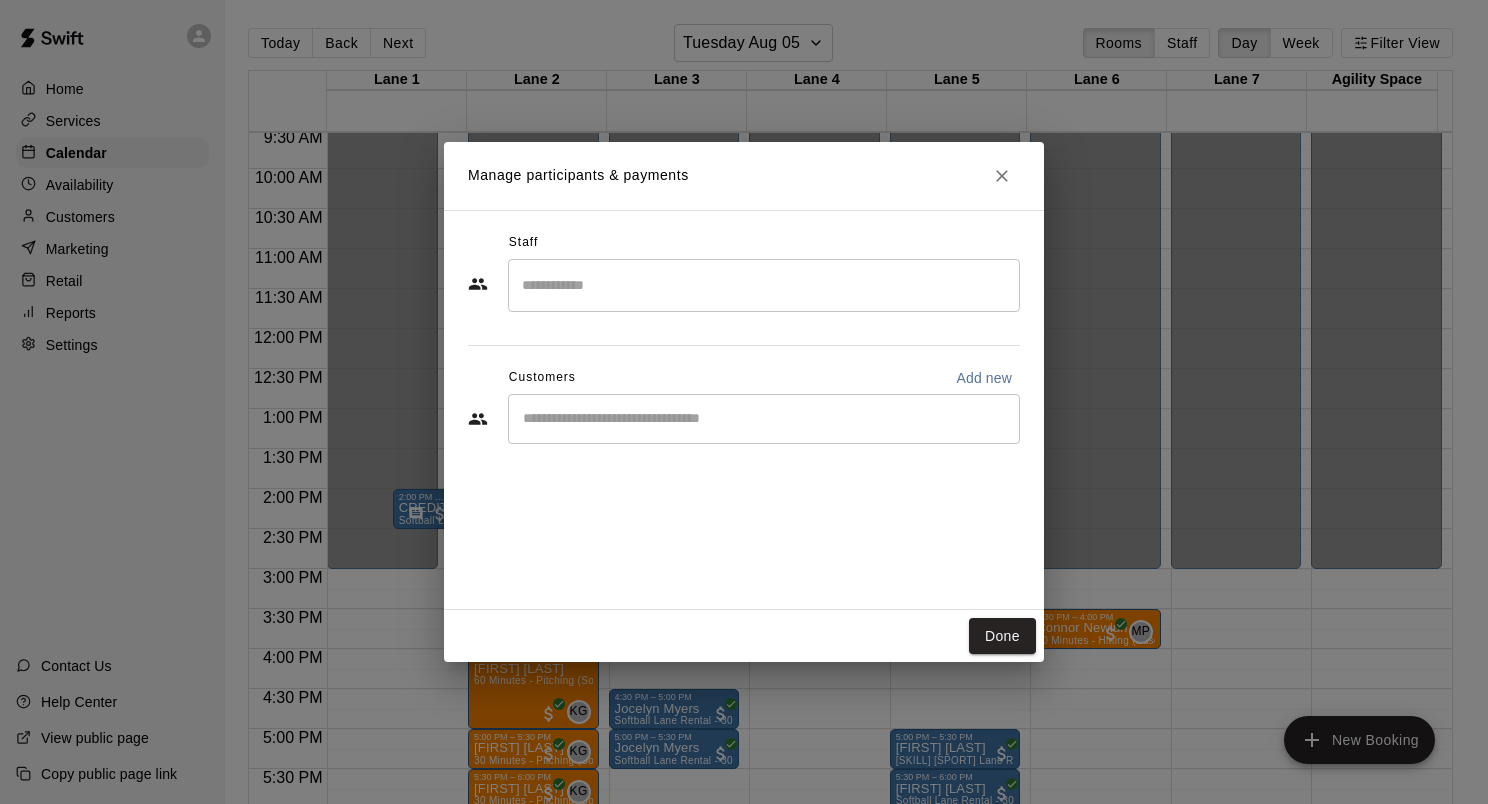 click on "​" at bounding box center [764, 419] 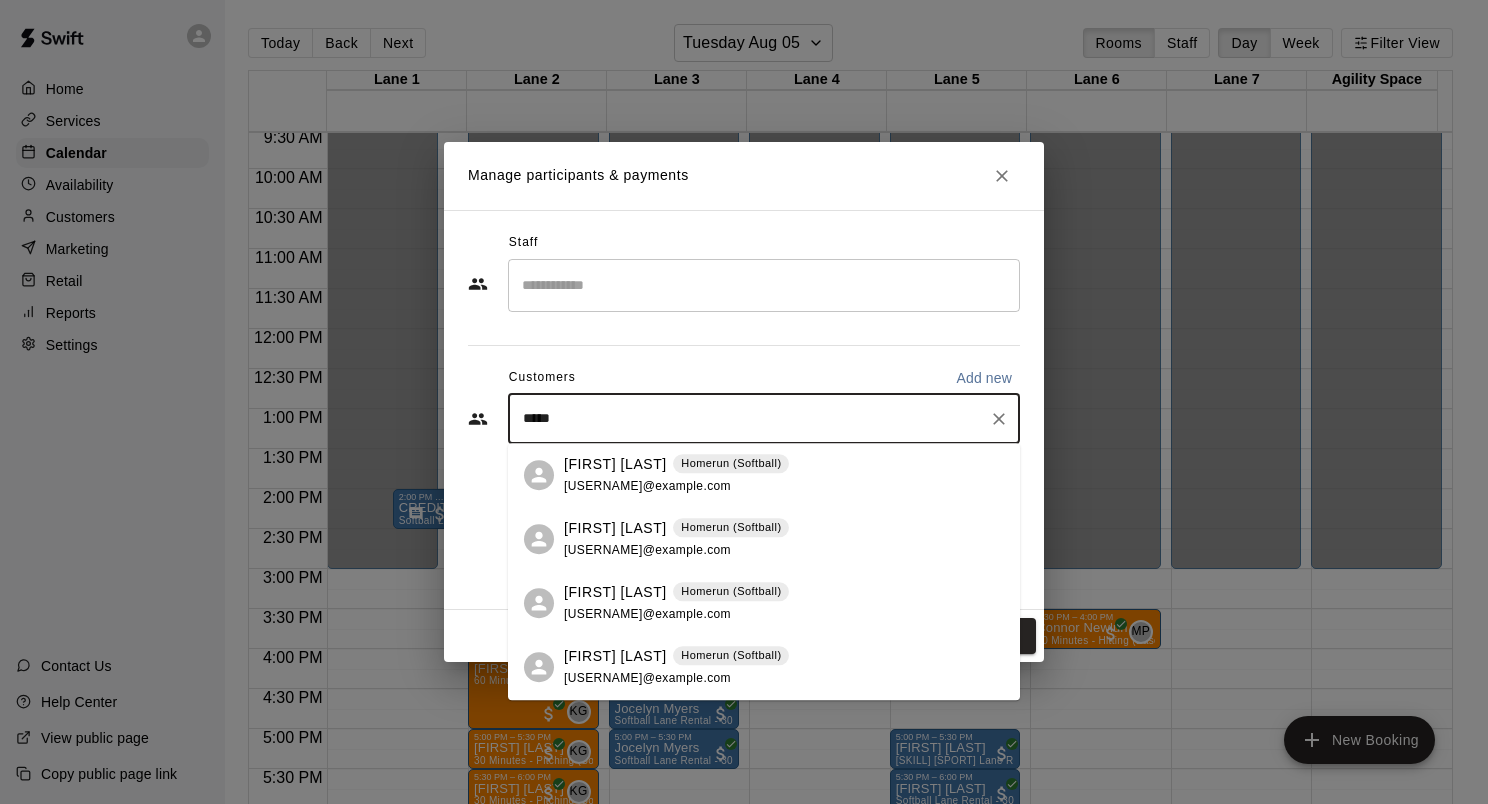 type on "******" 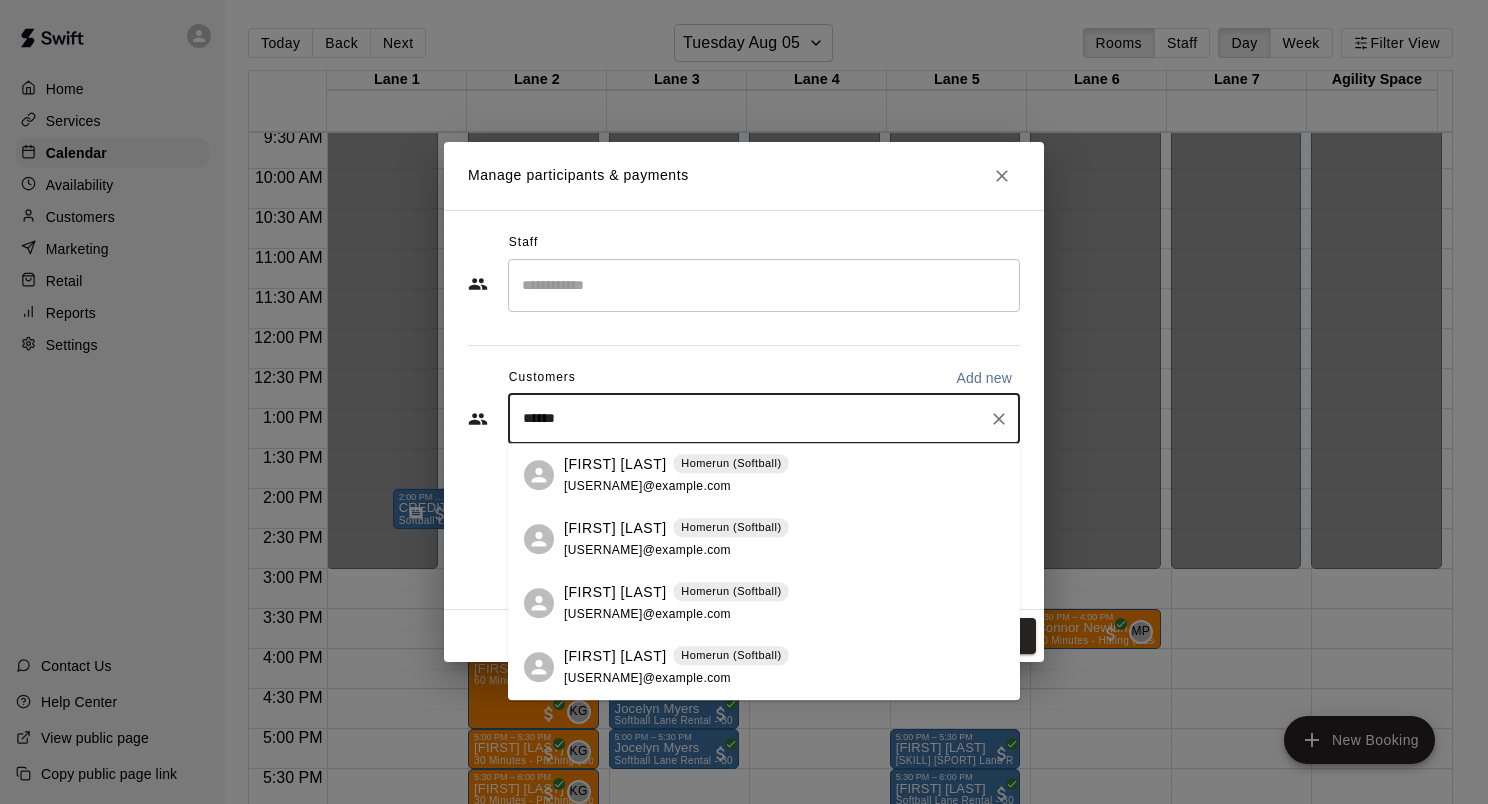 click on "Cara Barker" at bounding box center [615, 464] 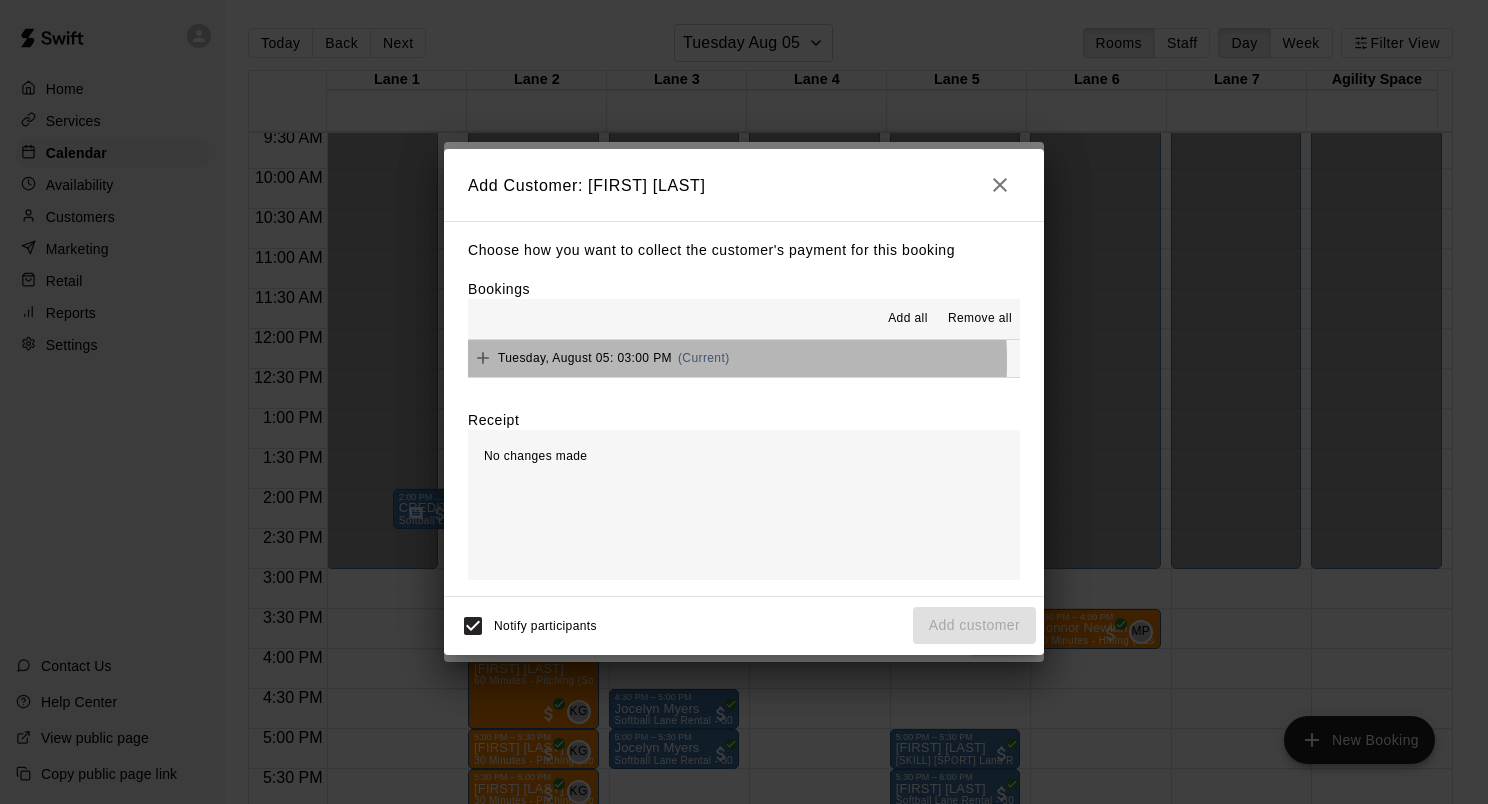 click on "Tuesday, August 05: 03:00 PM" at bounding box center [585, 358] 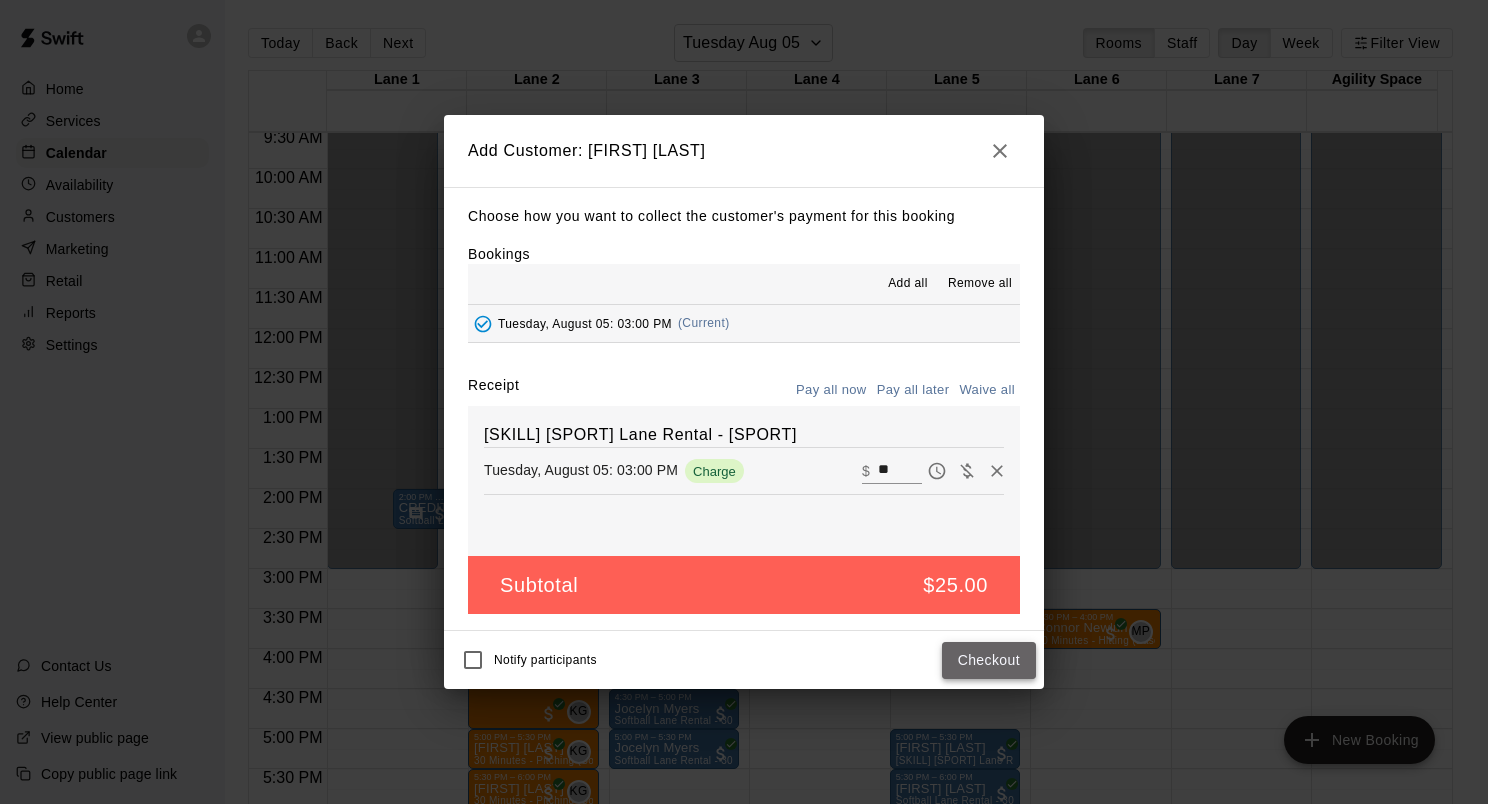 click on "Checkout" at bounding box center (989, 660) 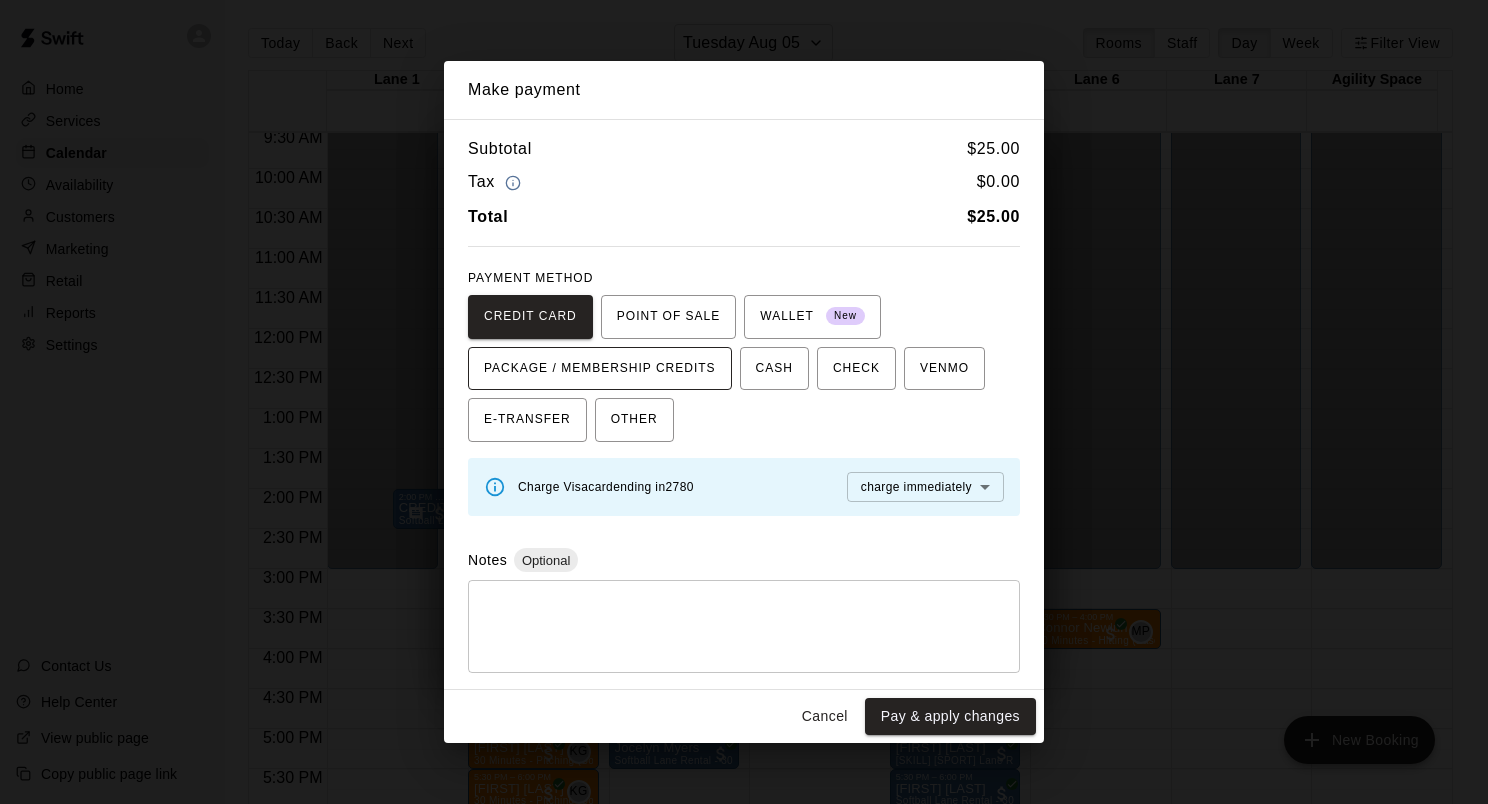 click on "PACKAGE / MEMBERSHIP CREDITS" at bounding box center (600, 369) 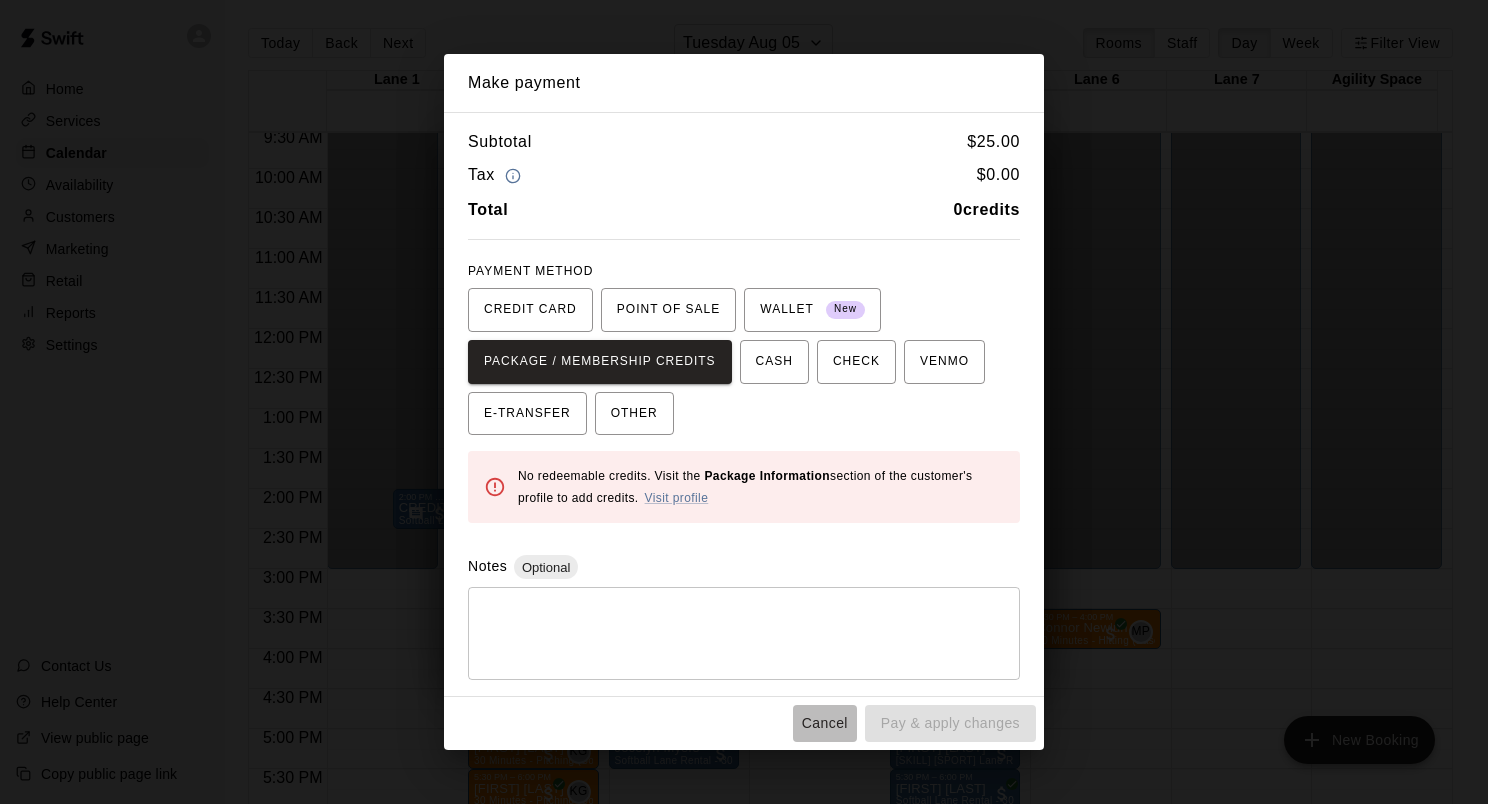 click on "Cancel" at bounding box center (825, 723) 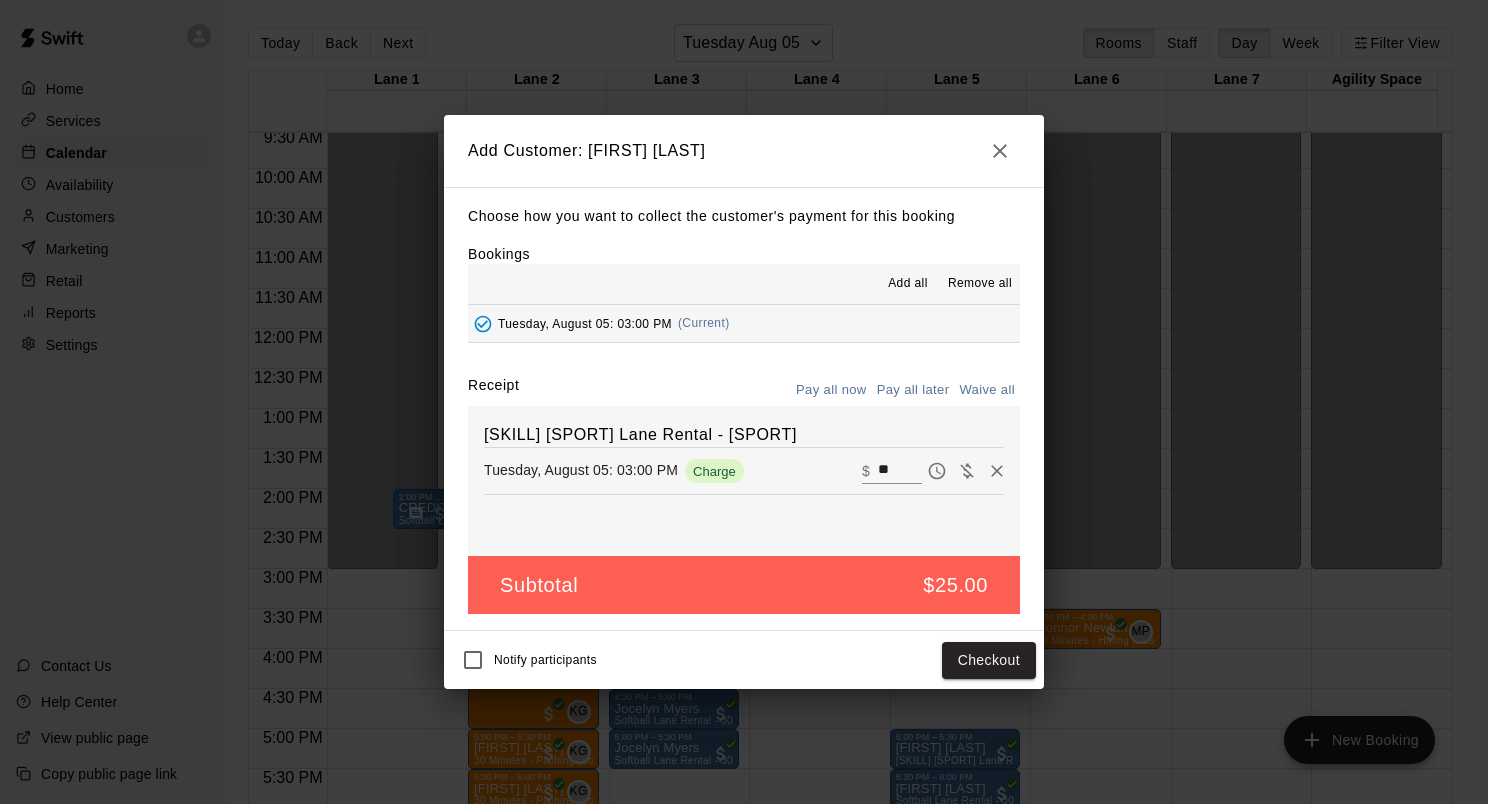 click 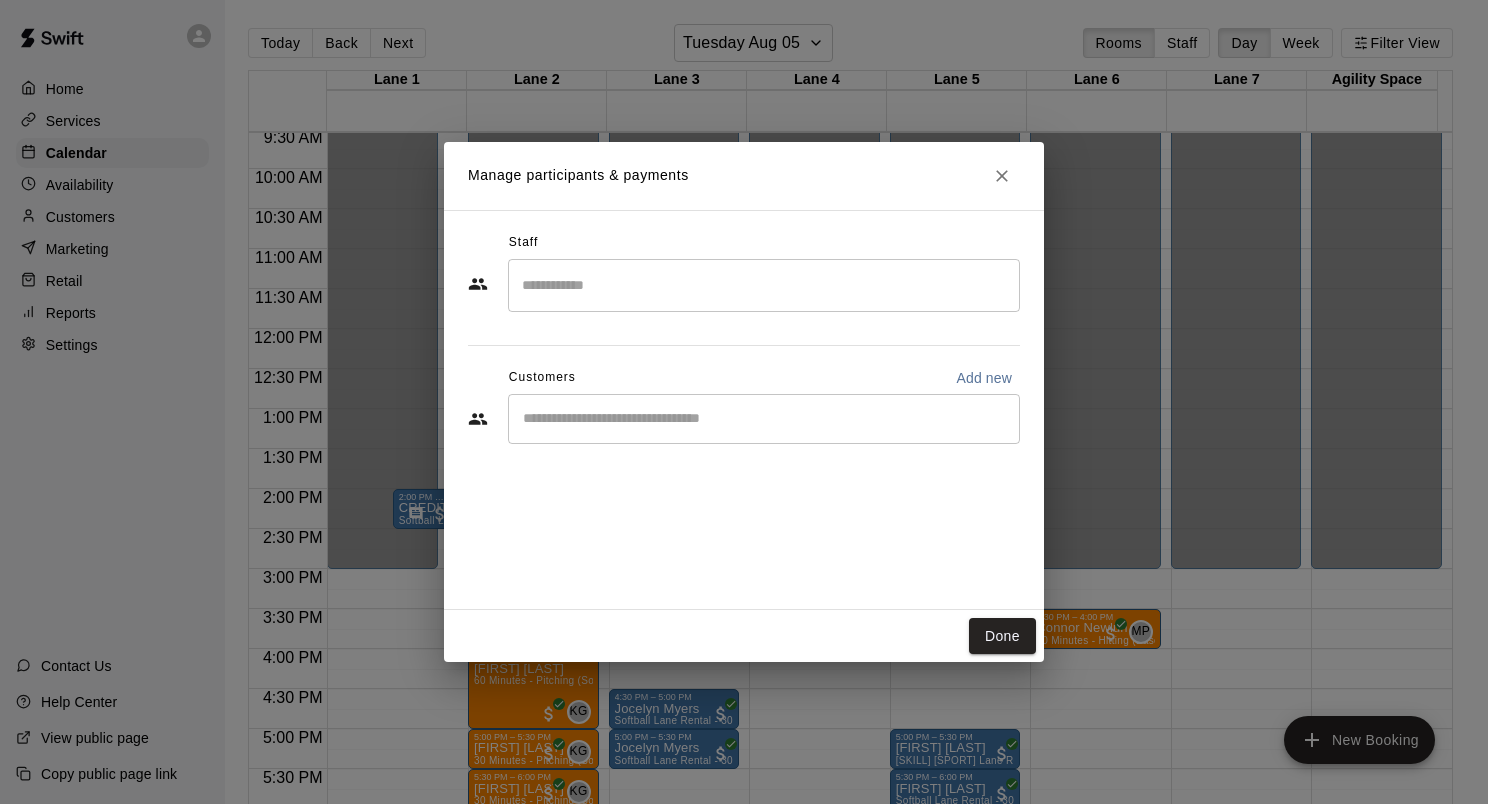 click 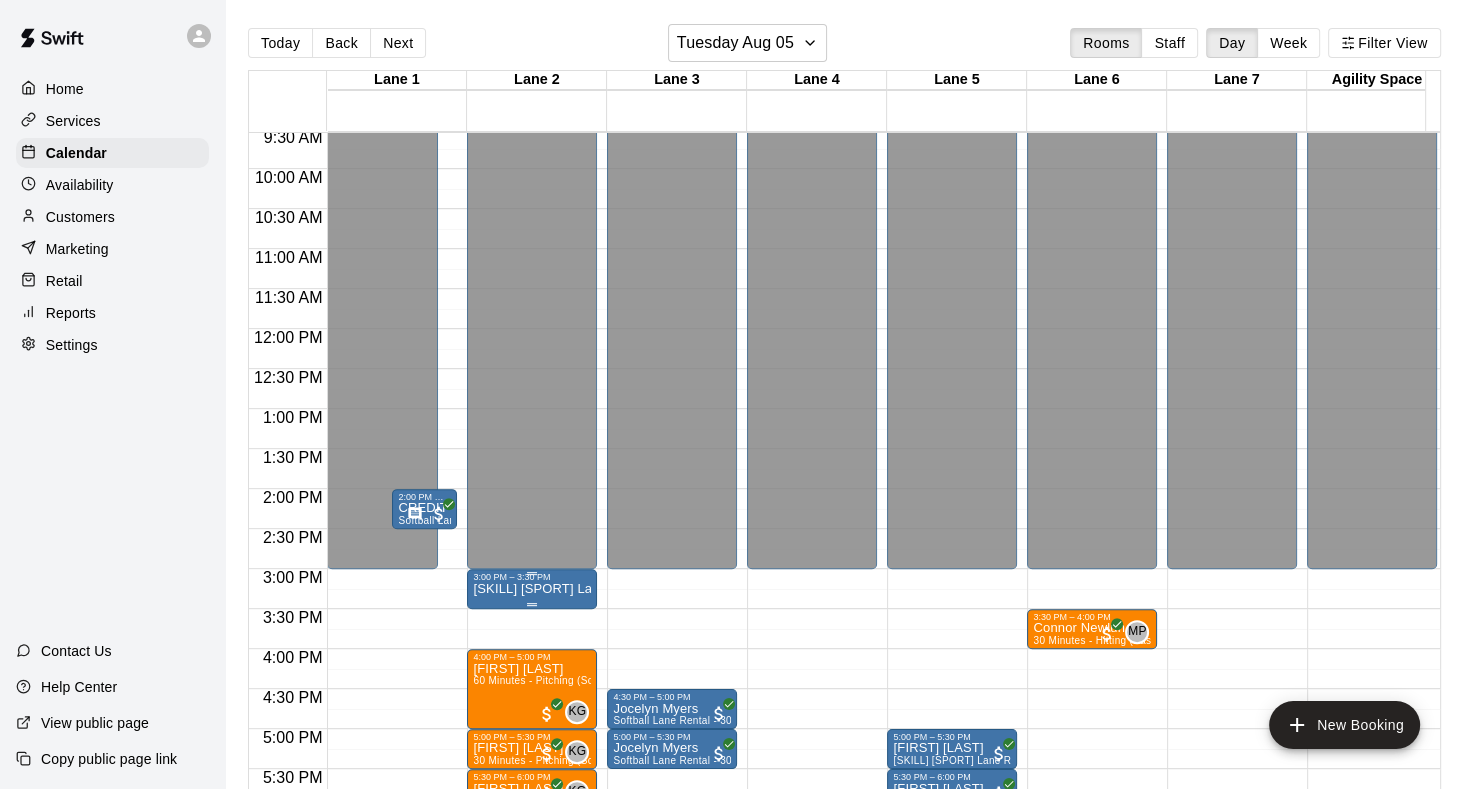 click on "3:00 PM – 3:30 PM" at bounding box center (532, 577) 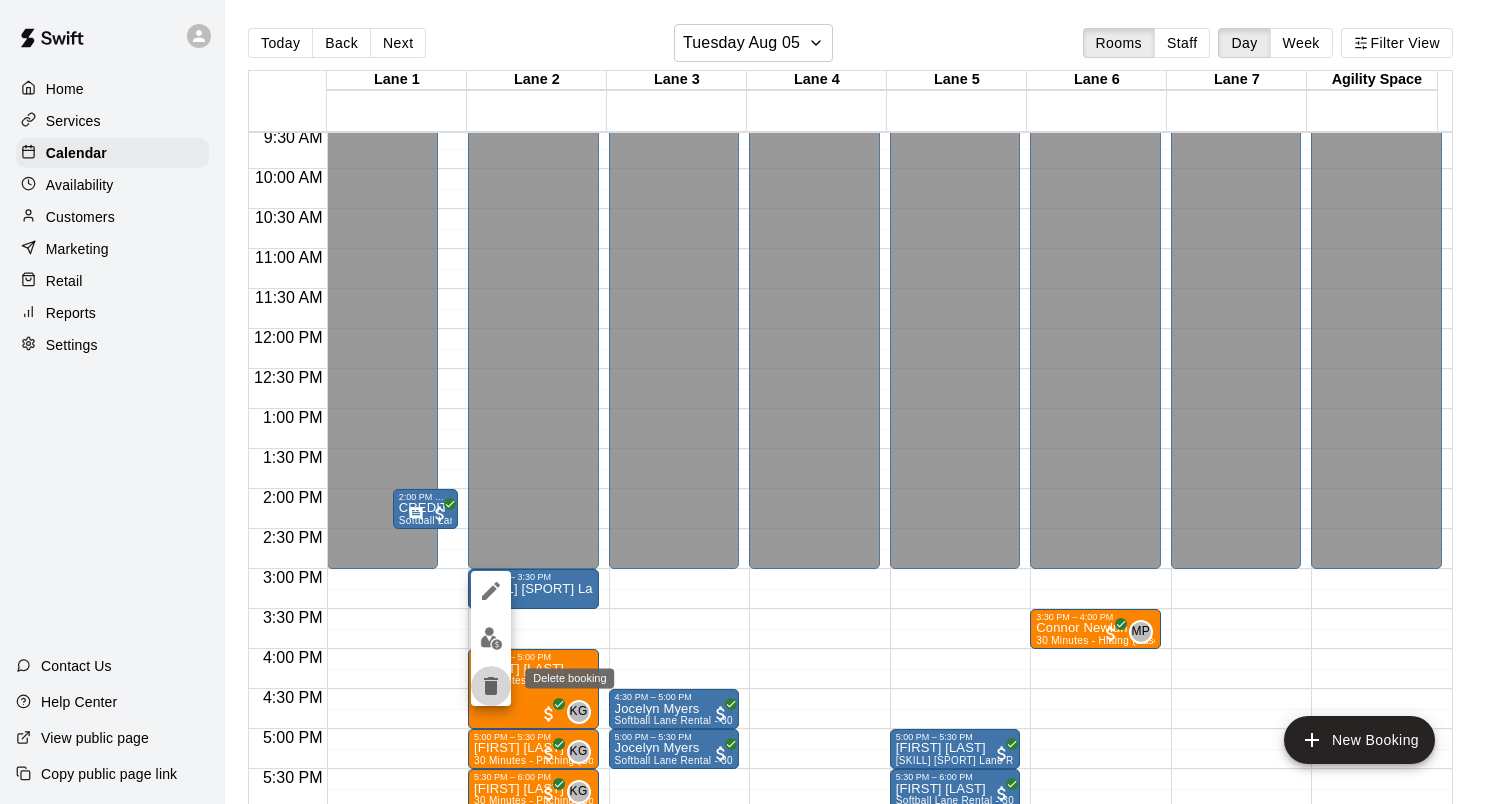 click 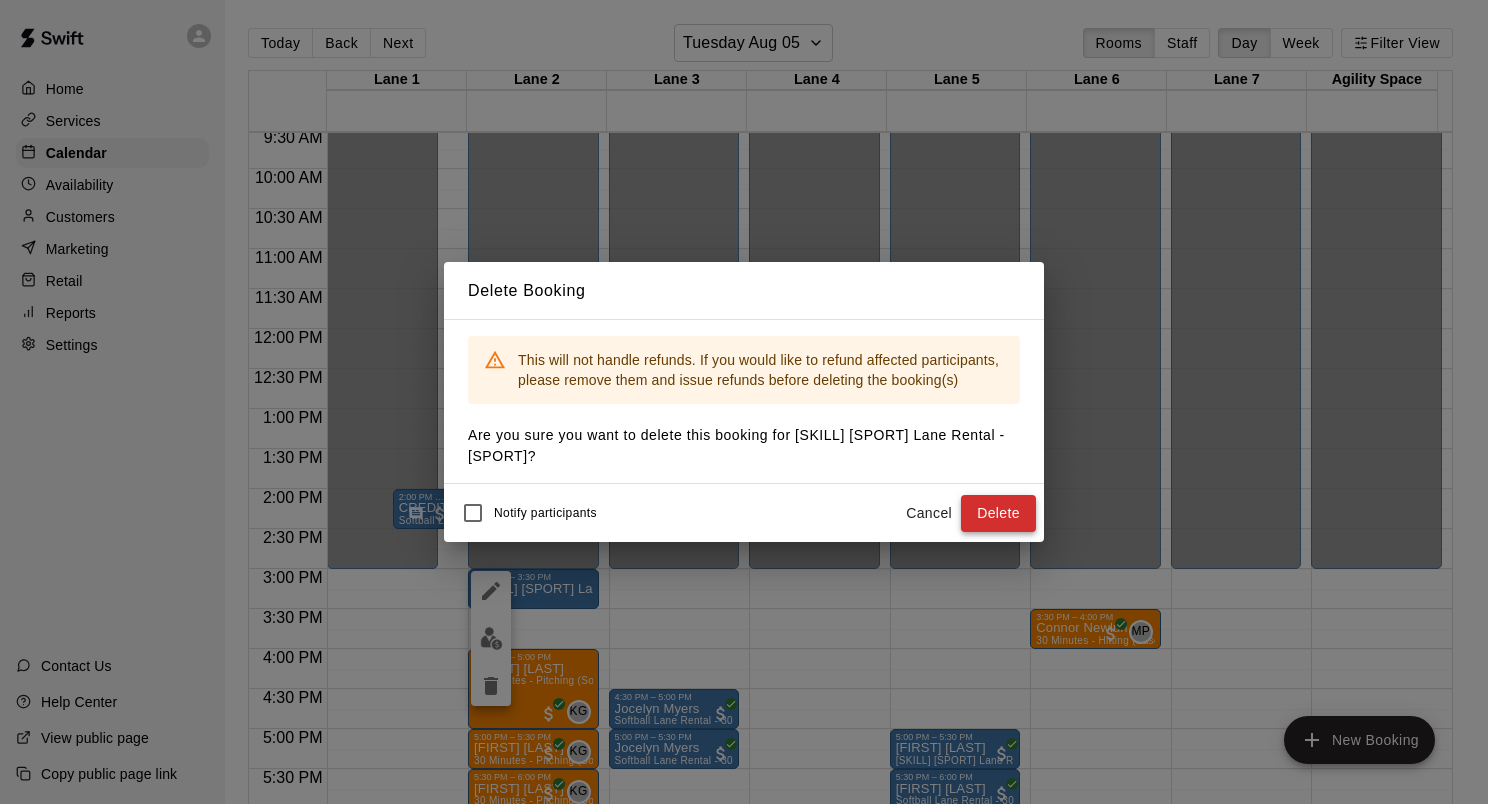 click on "Delete" at bounding box center (998, 513) 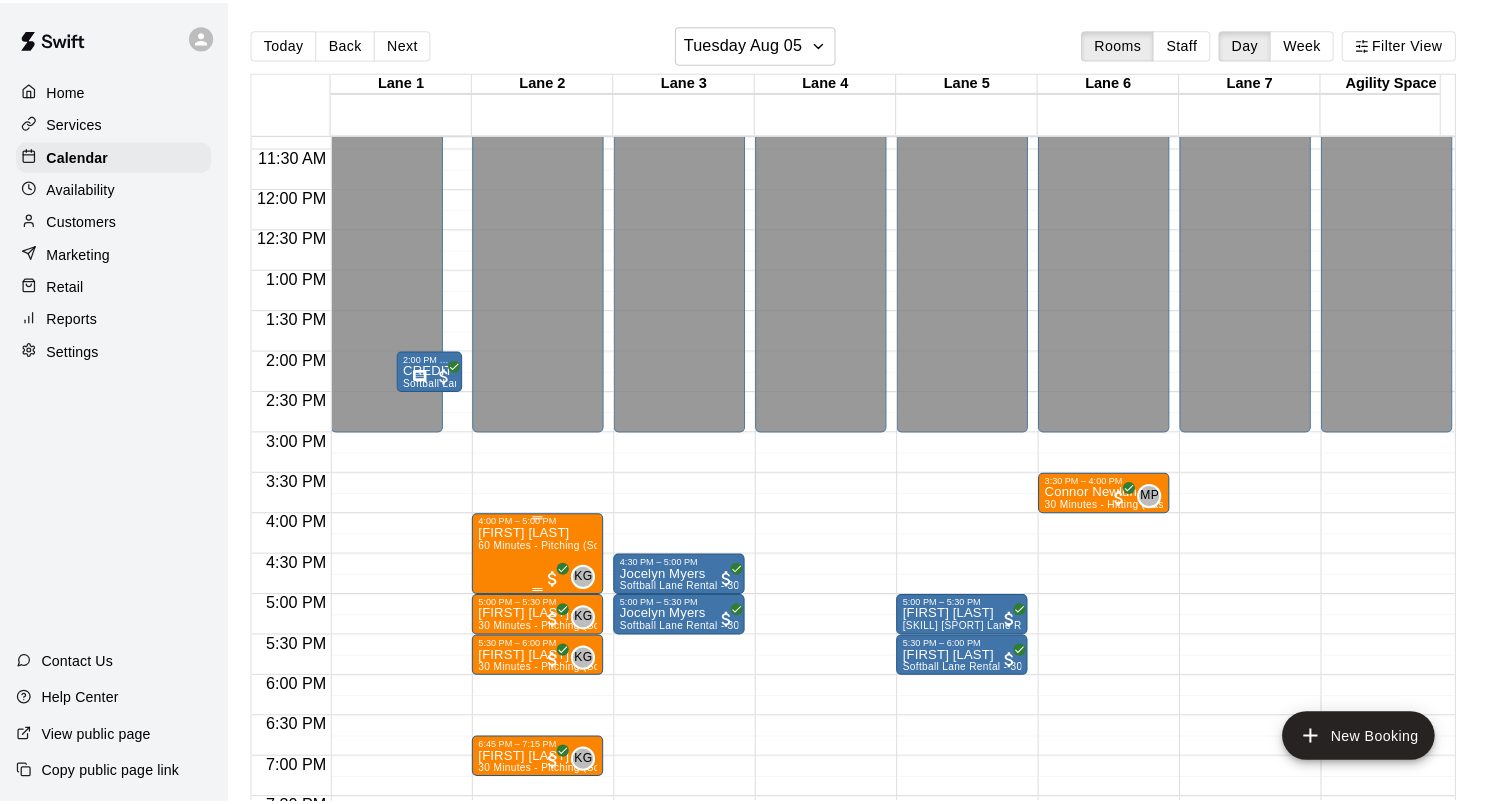 scroll, scrollTop: 964, scrollLeft: 0, axis: vertical 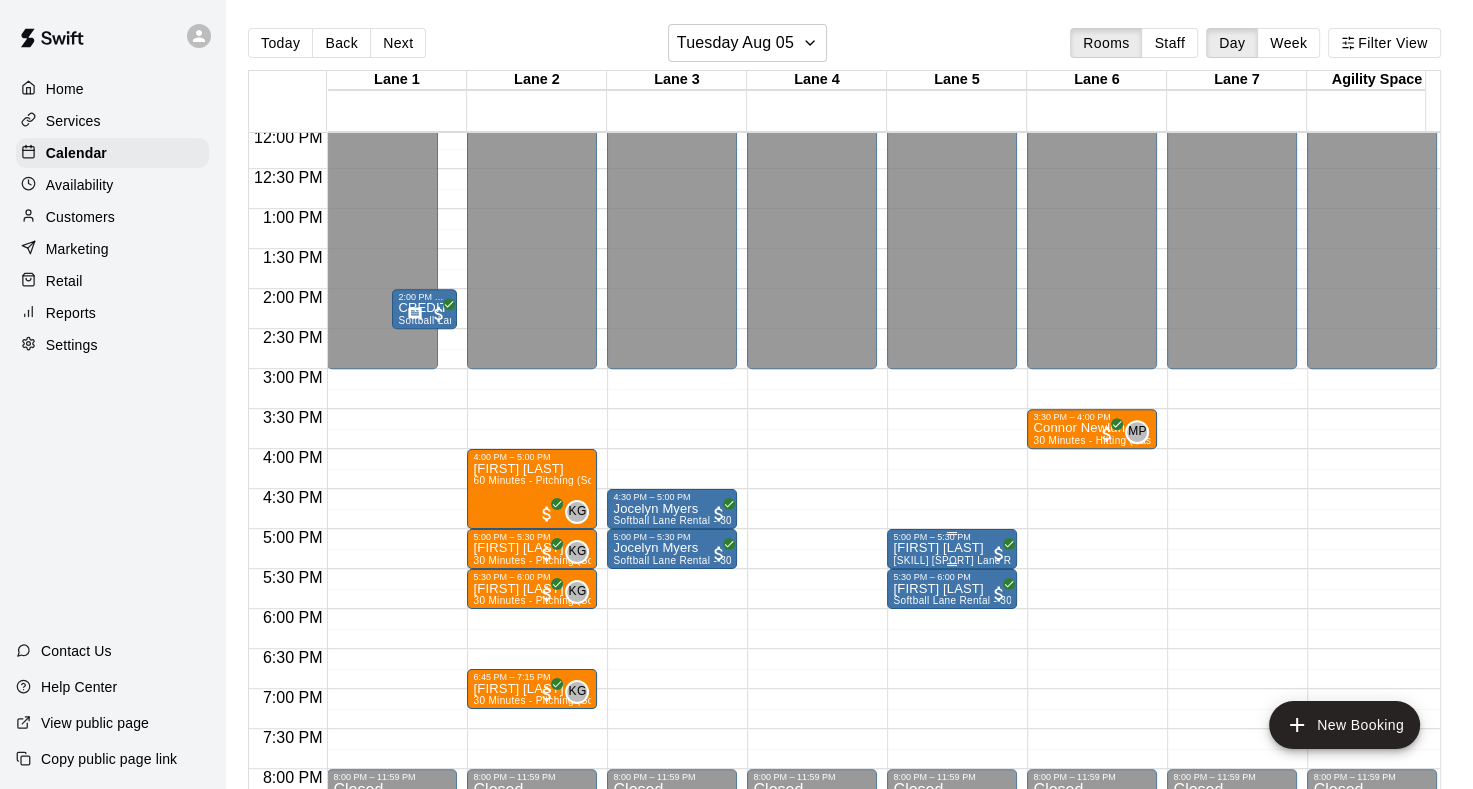 click on "[FIRST] [LAST]" at bounding box center (952, 548) 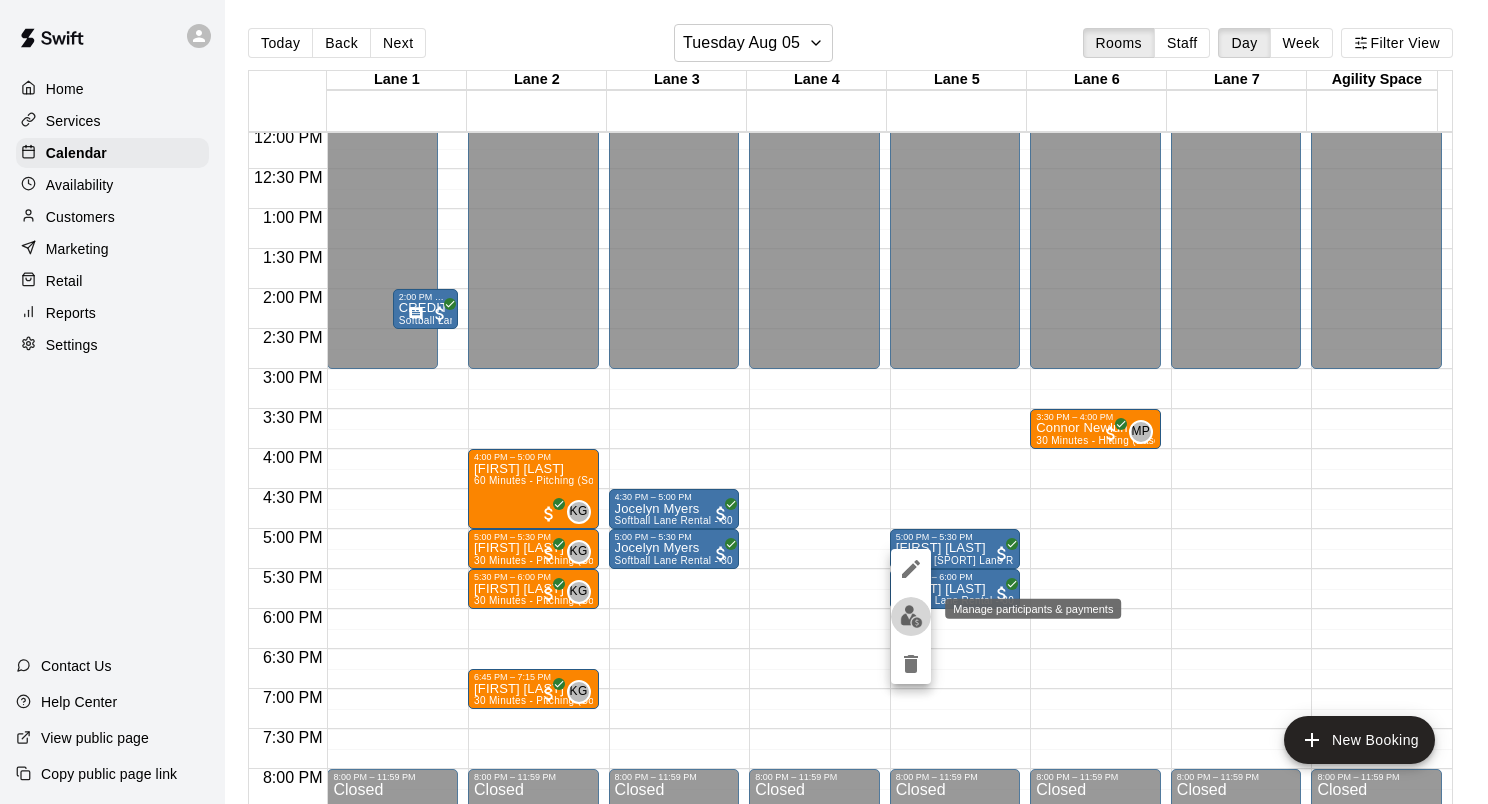 click at bounding box center [911, 616] 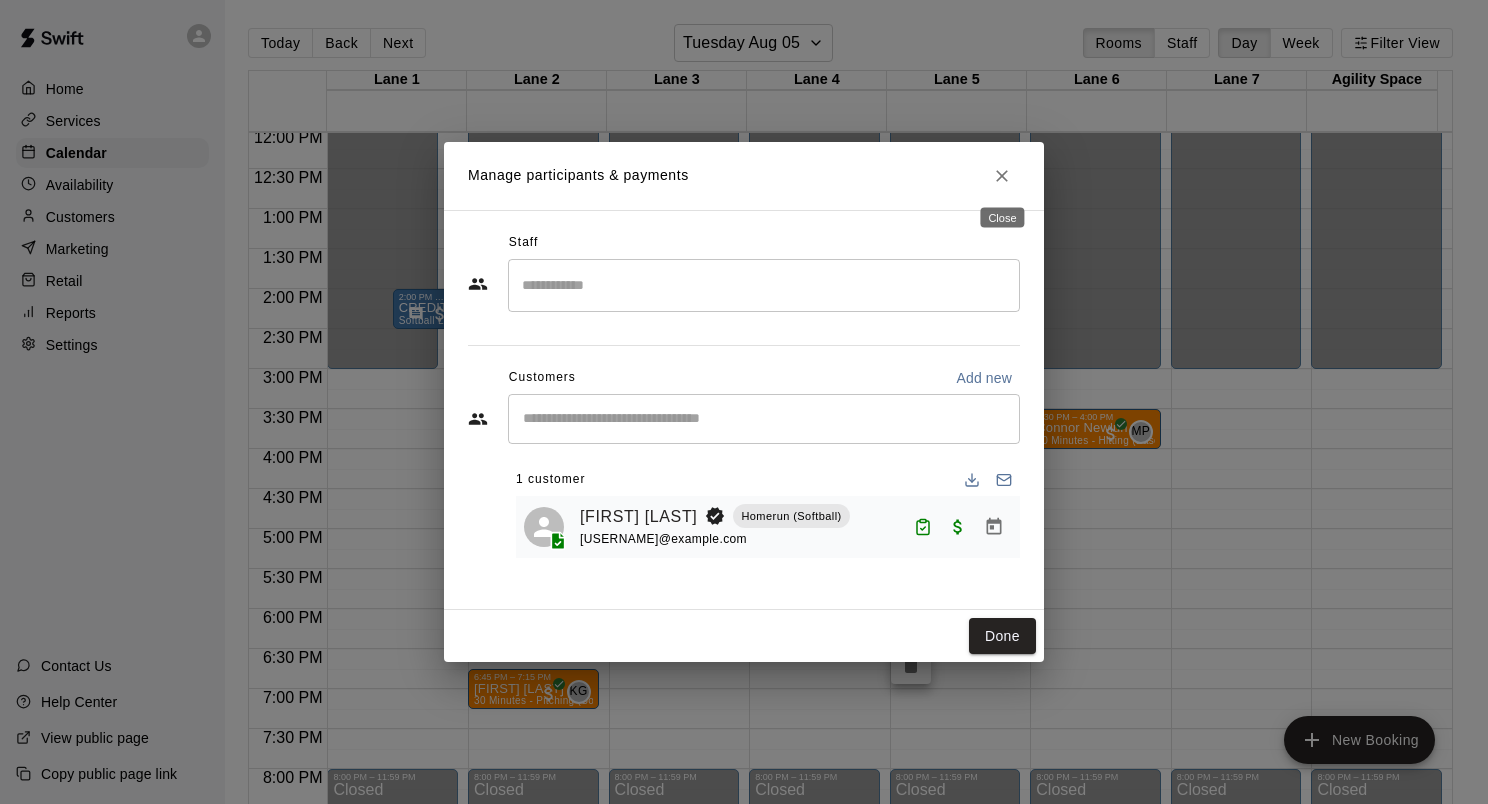 click at bounding box center (1002, 176) 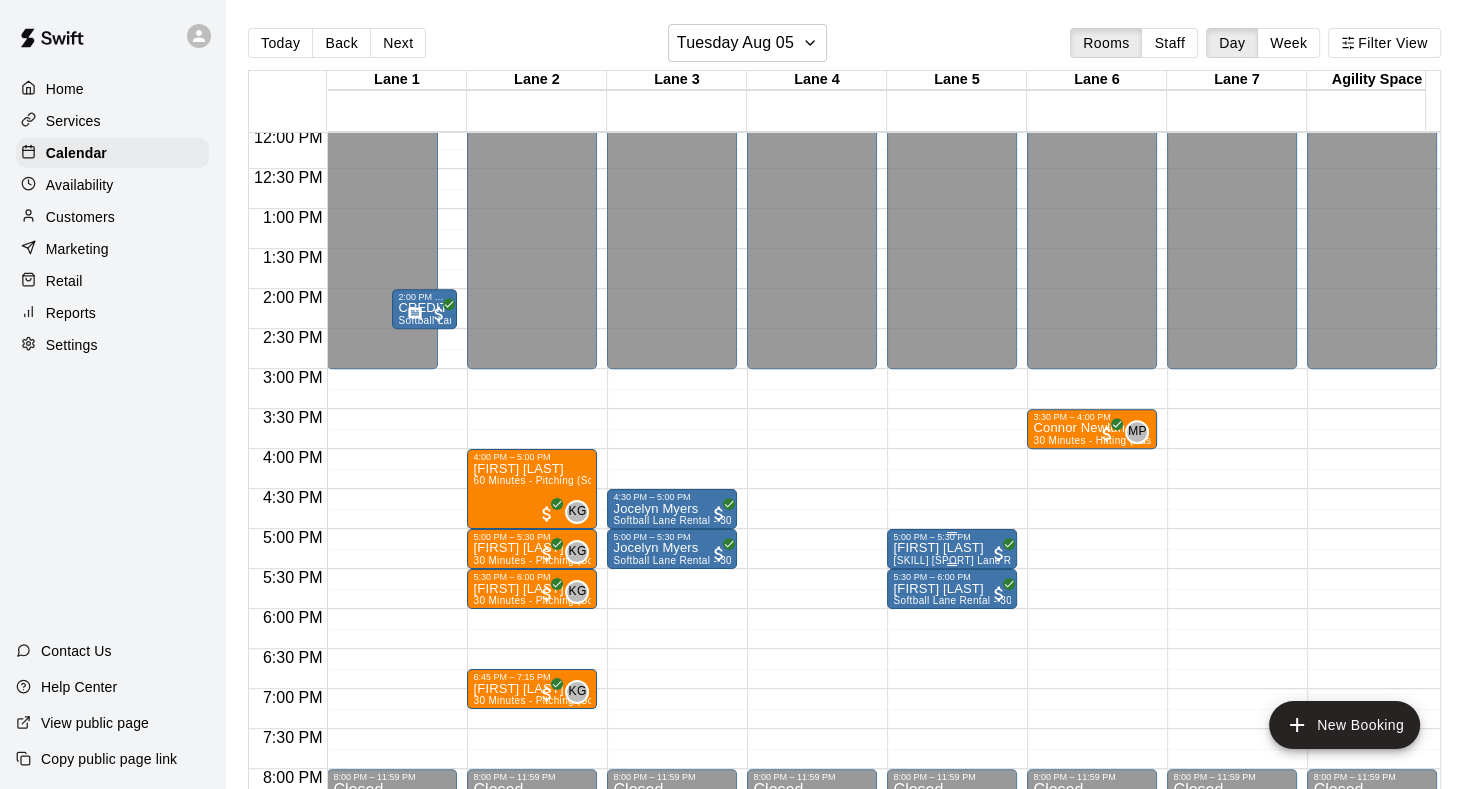 click on "[FIRST] [LAST]" at bounding box center (952, 548) 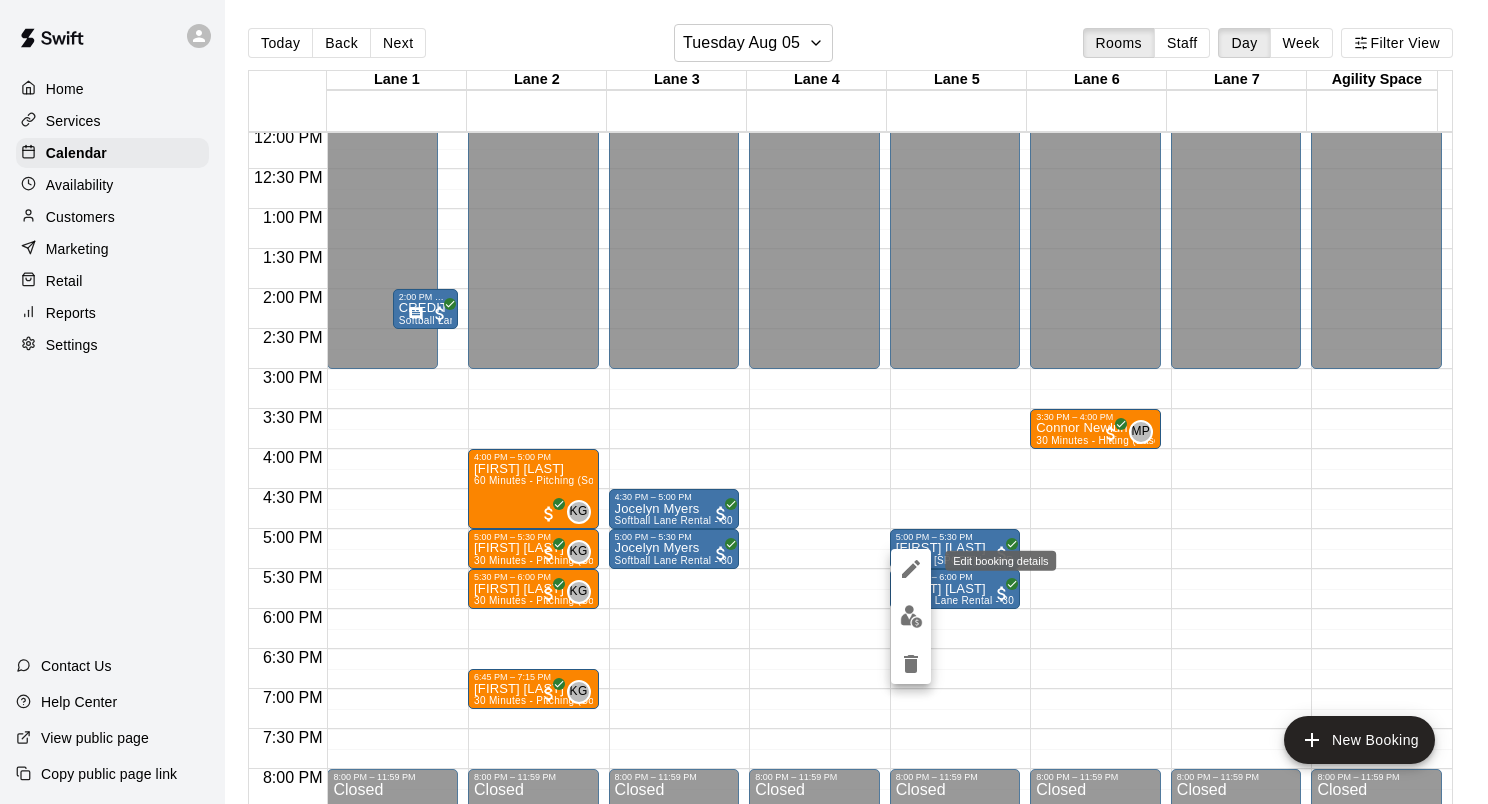 click 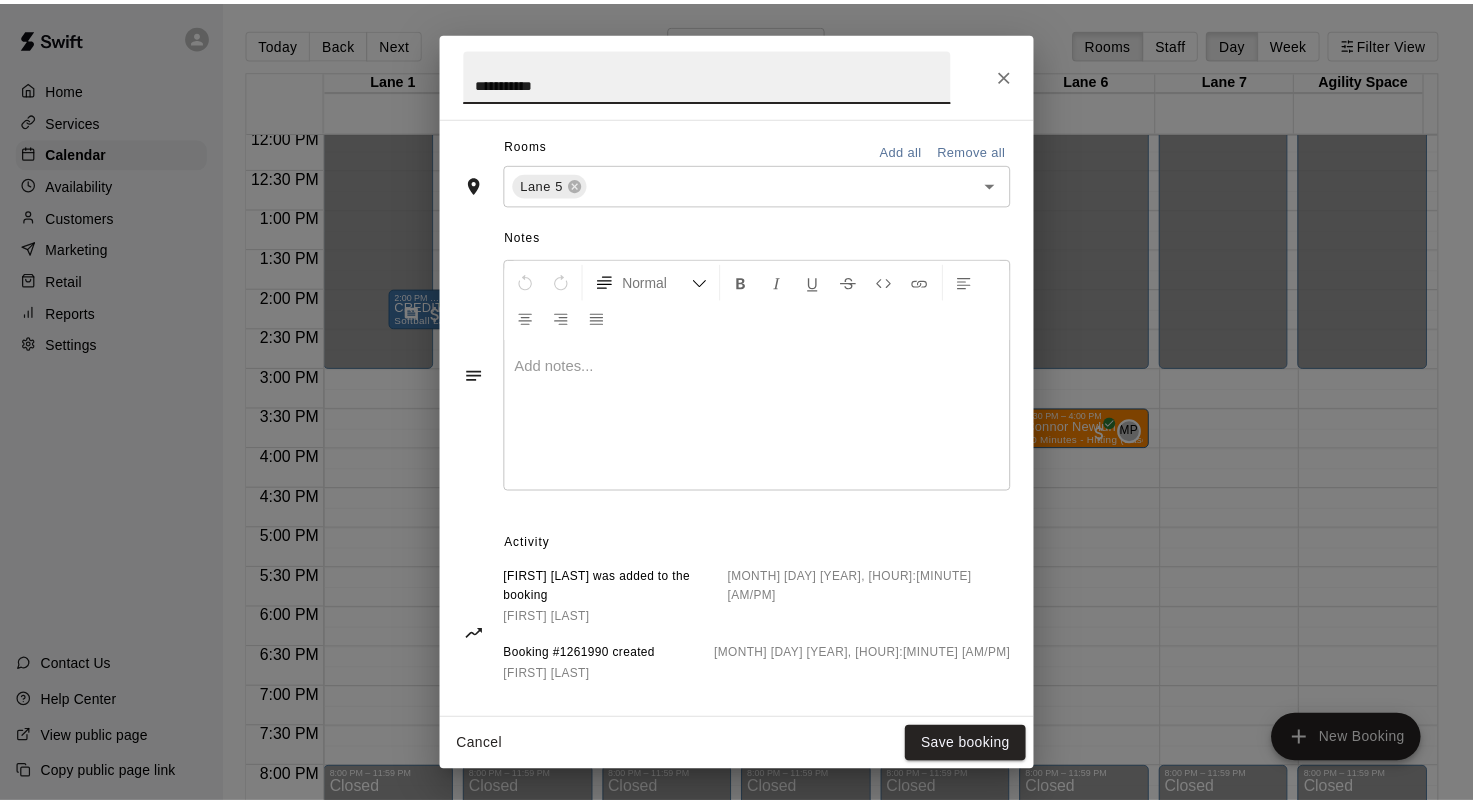 scroll, scrollTop: 0, scrollLeft: 0, axis: both 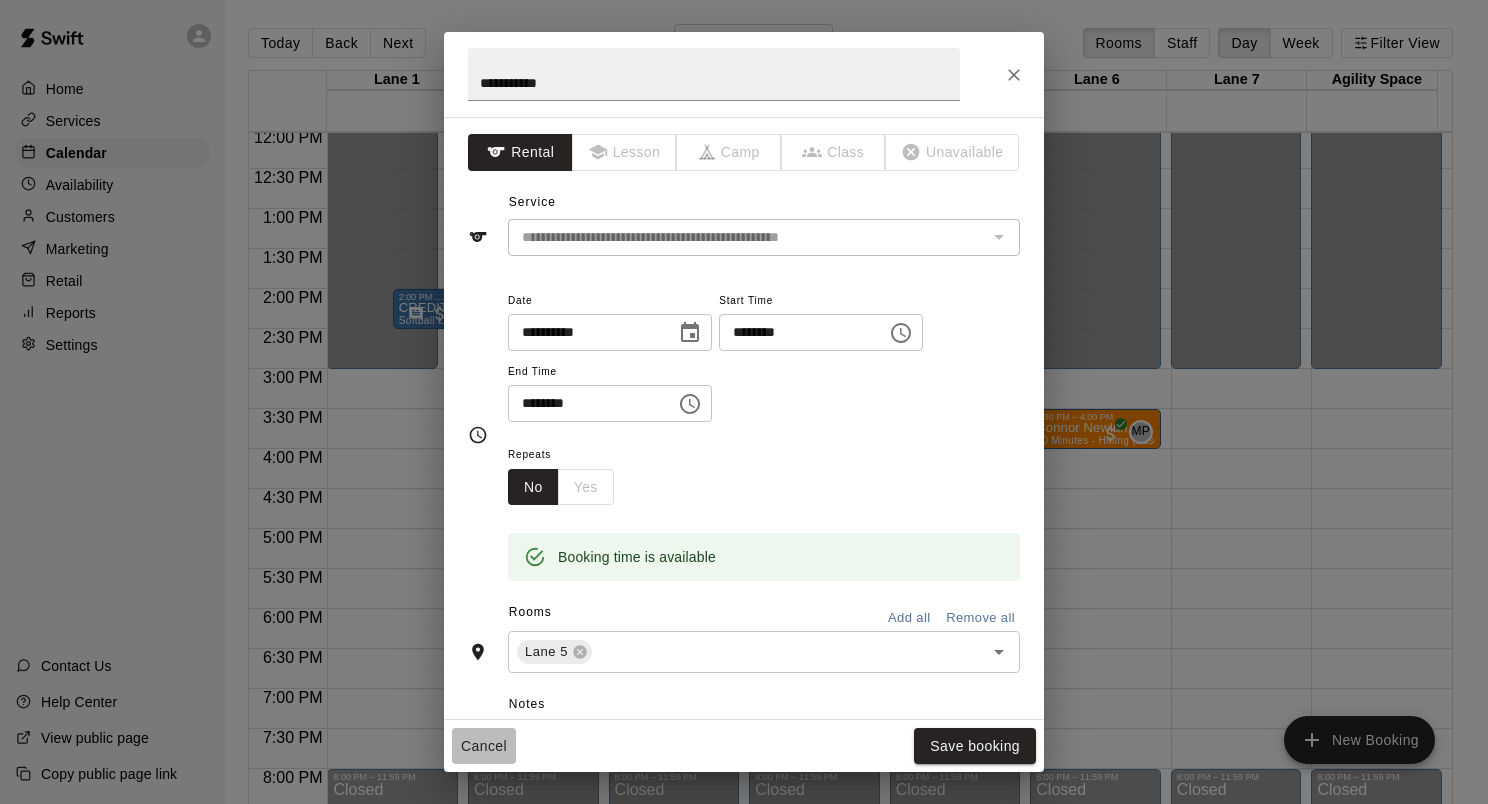 click on "Cancel" at bounding box center [484, 746] 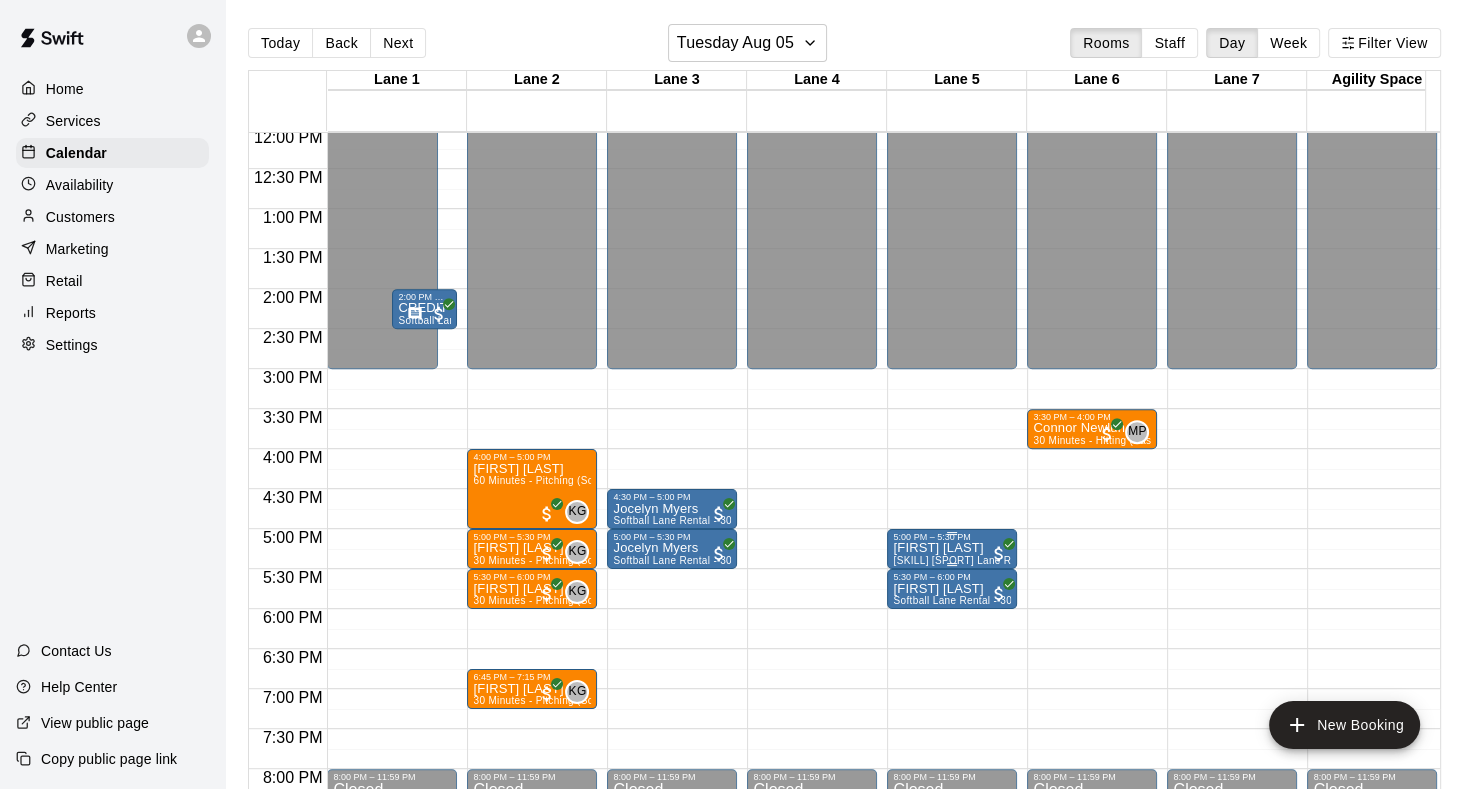 click on "[FIRST] [LAST]" at bounding box center [952, 548] 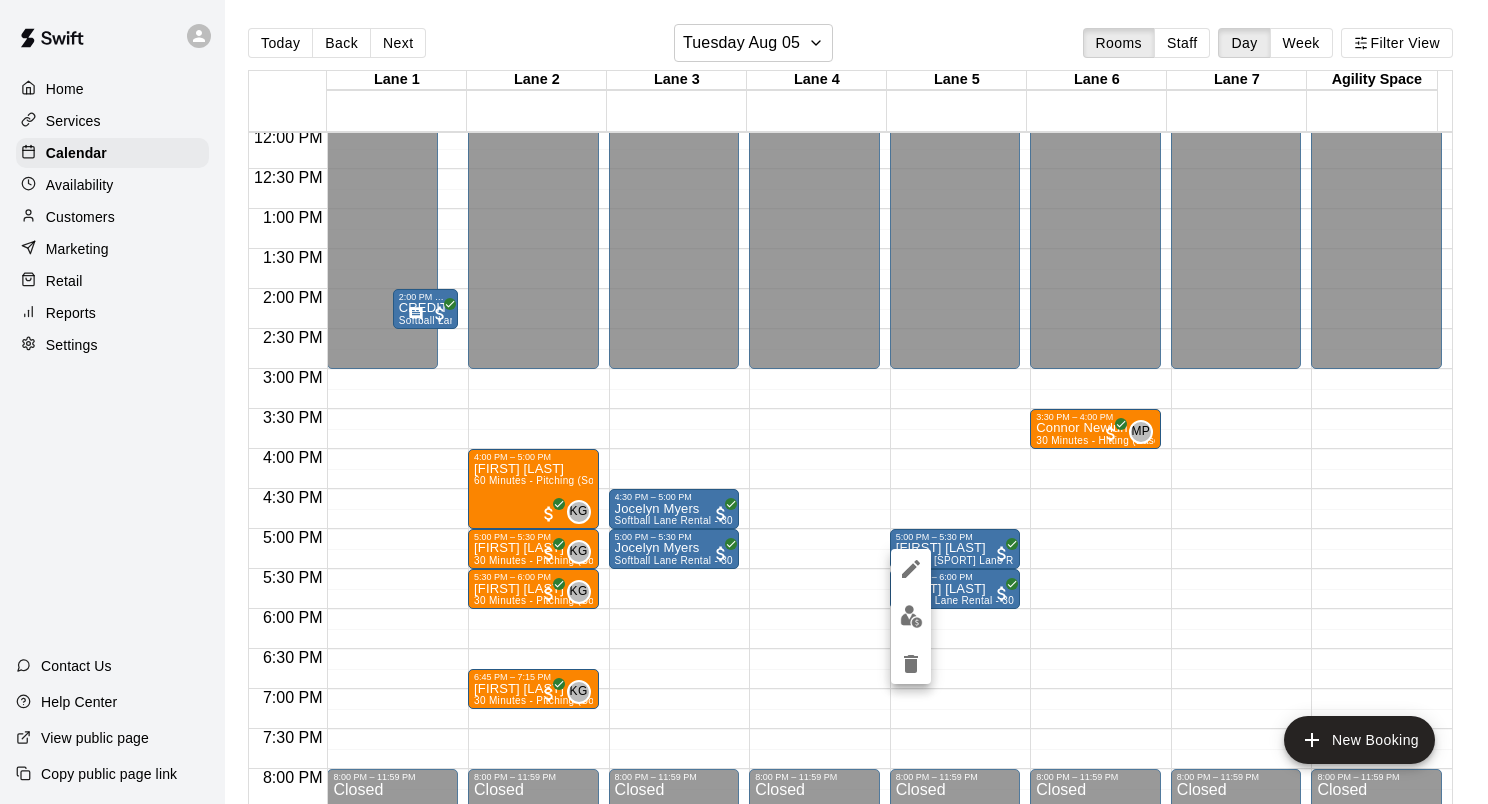 click at bounding box center [911, 616] 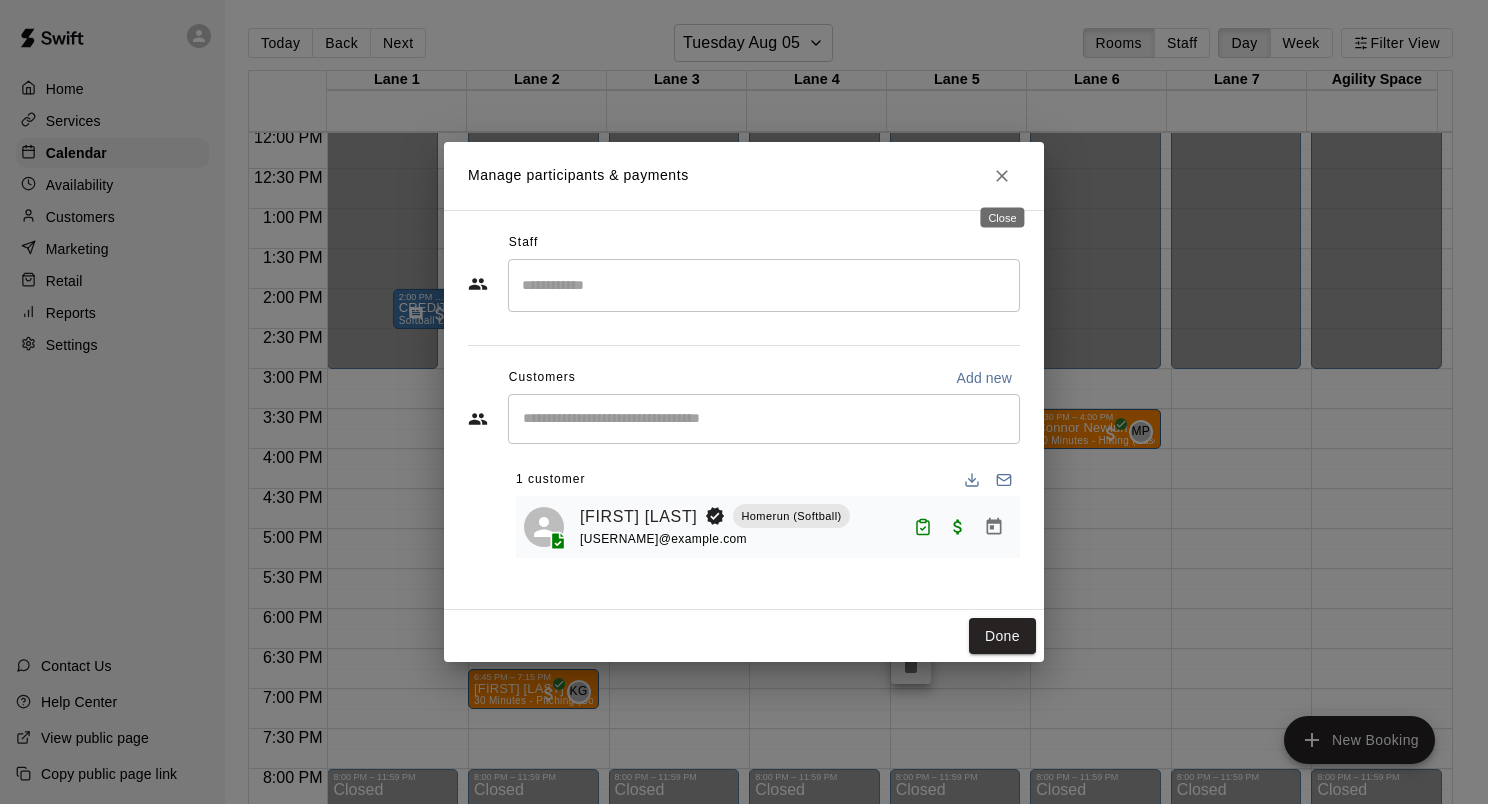 click 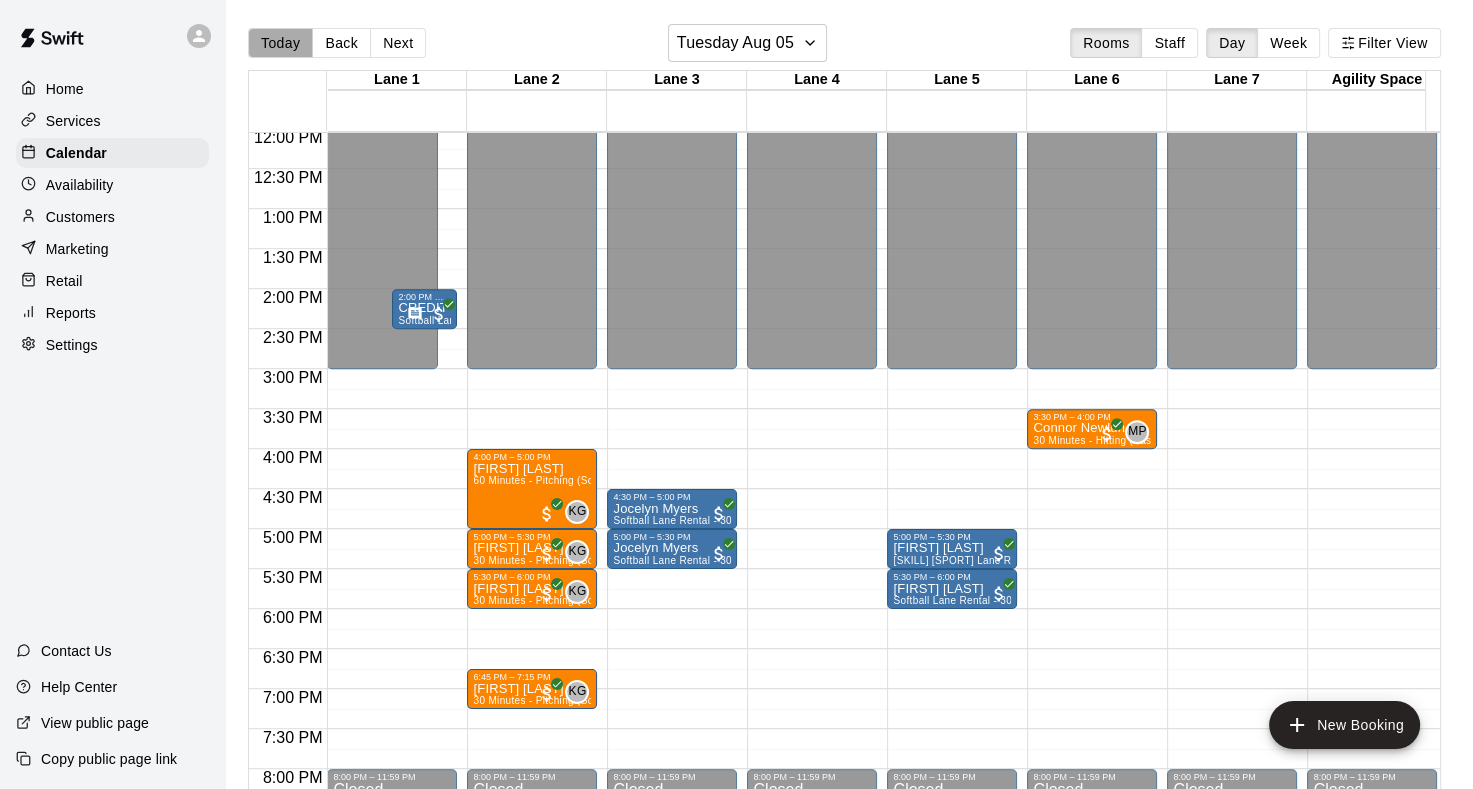 click on "Today" at bounding box center [280, 43] 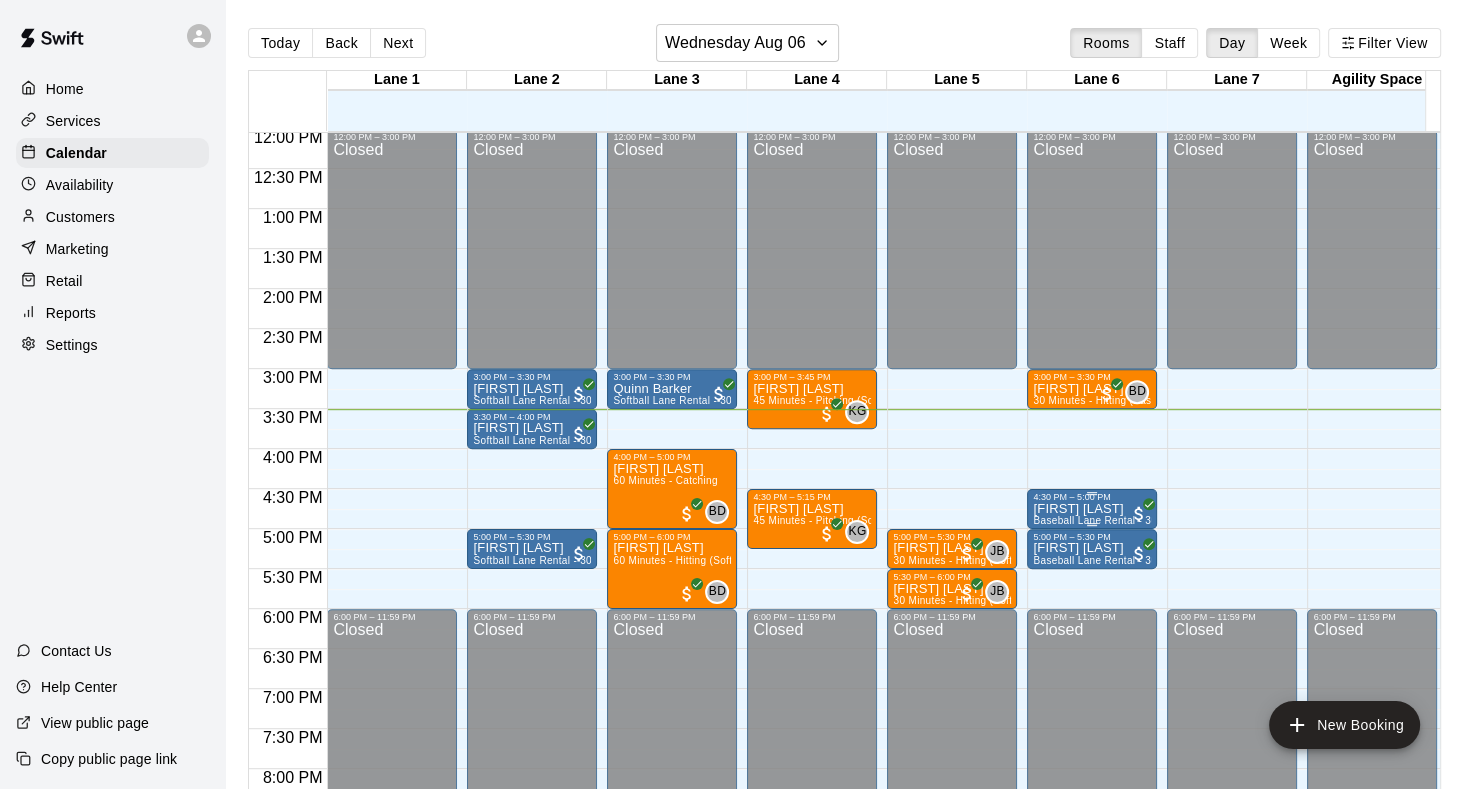 click on "[FIRST] [LAST]" at bounding box center [1092, 509] 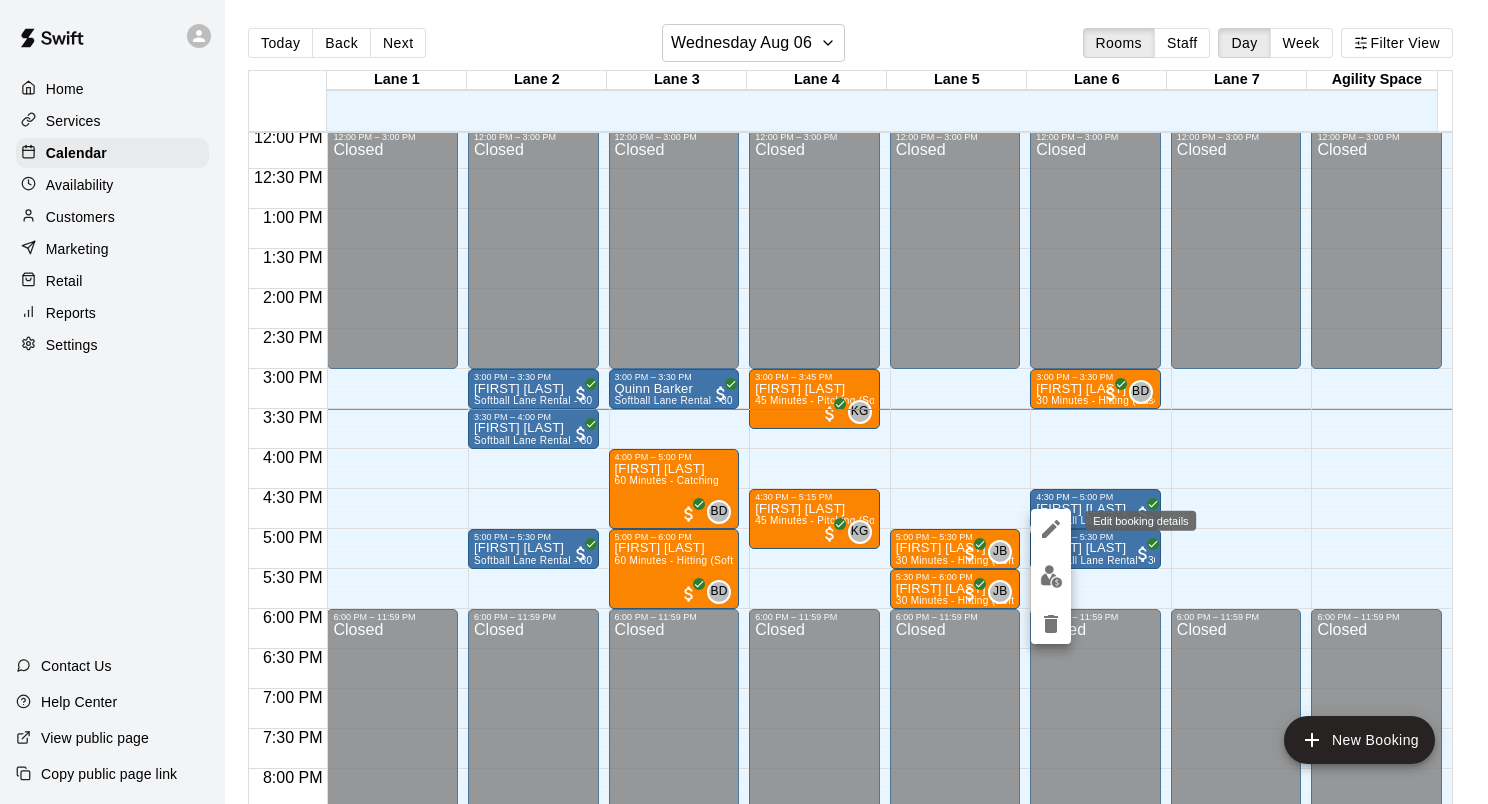 click 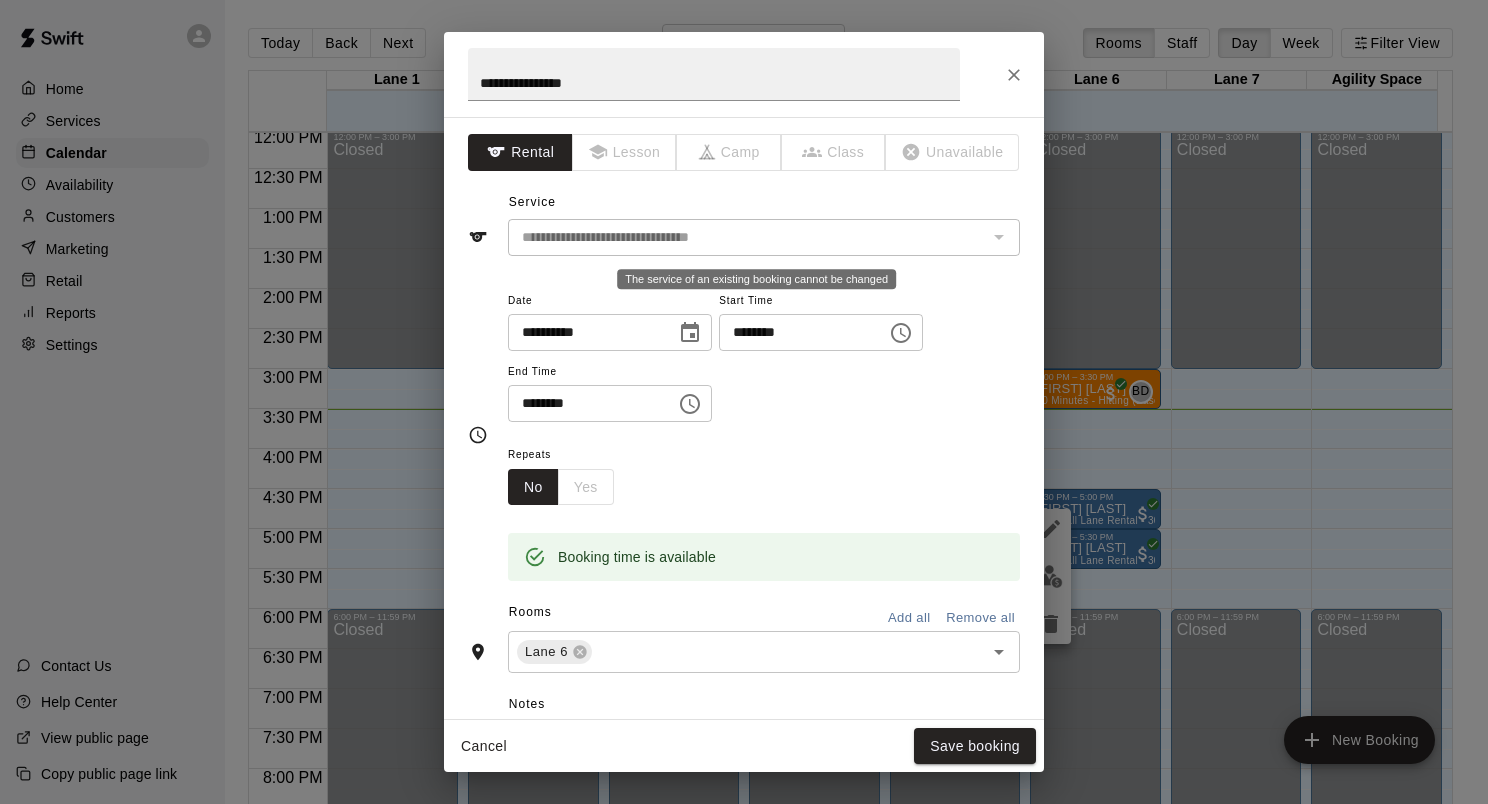 click at bounding box center [998, 237] 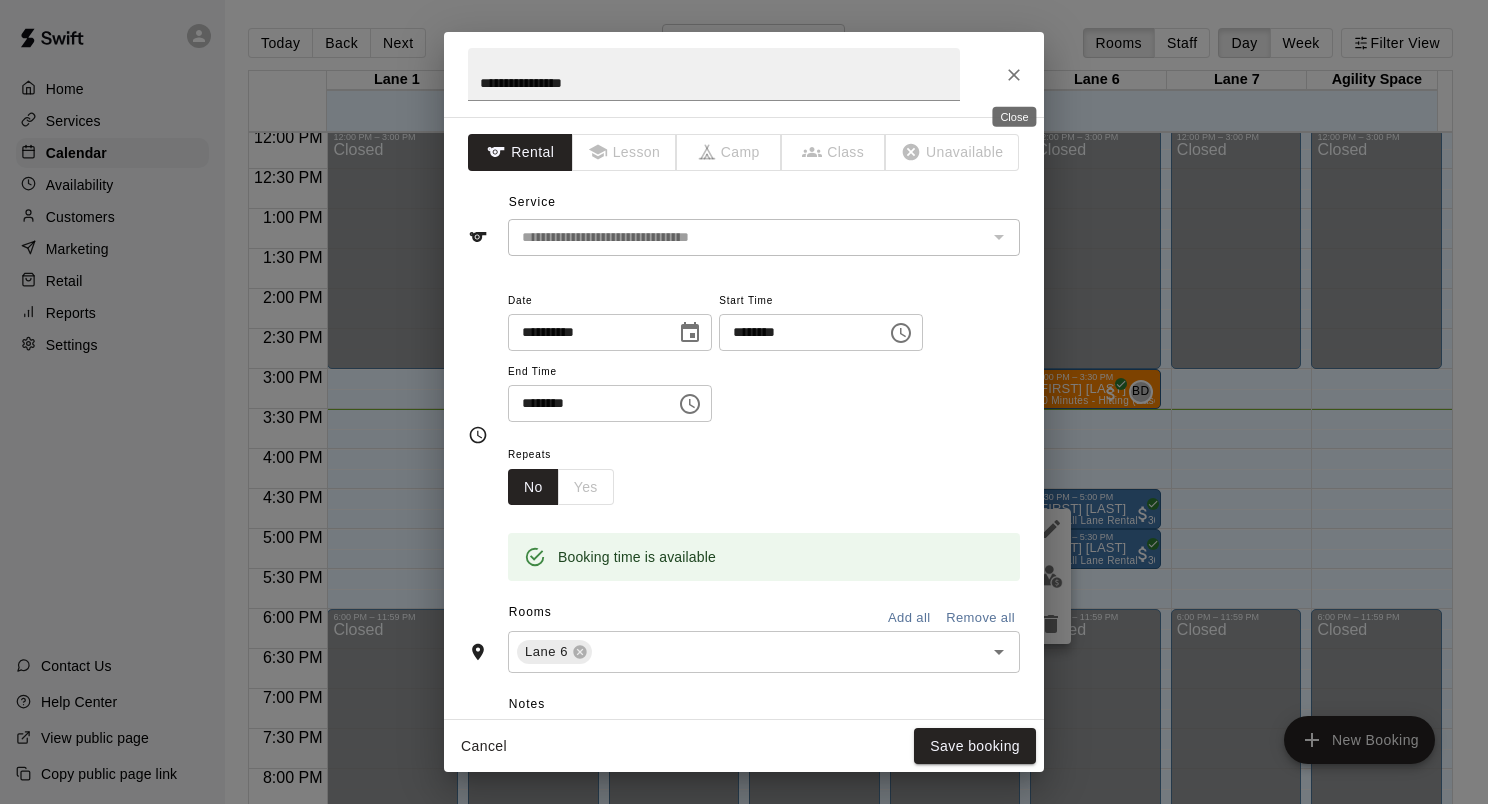 click 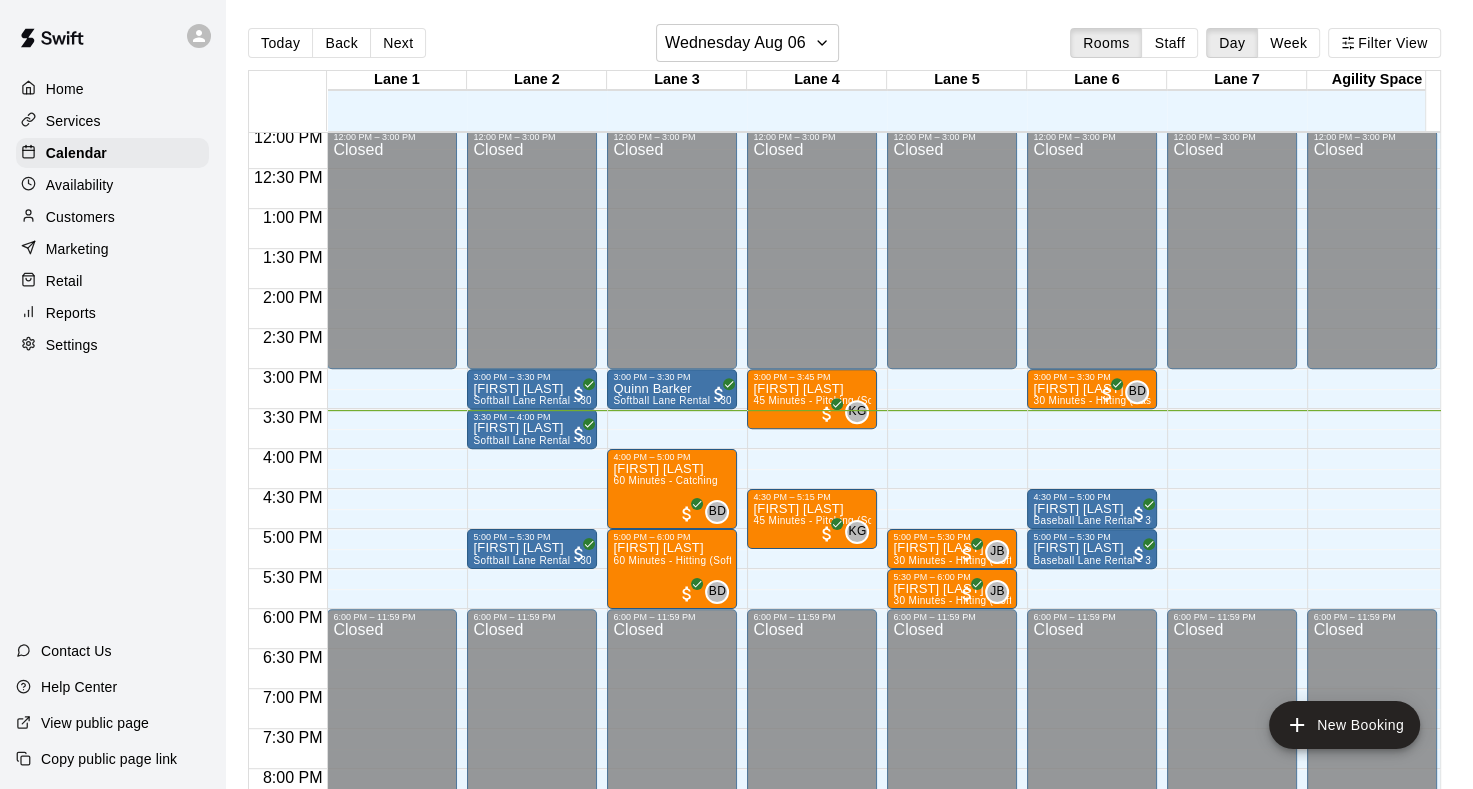 click on "Services" at bounding box center [73, 121] 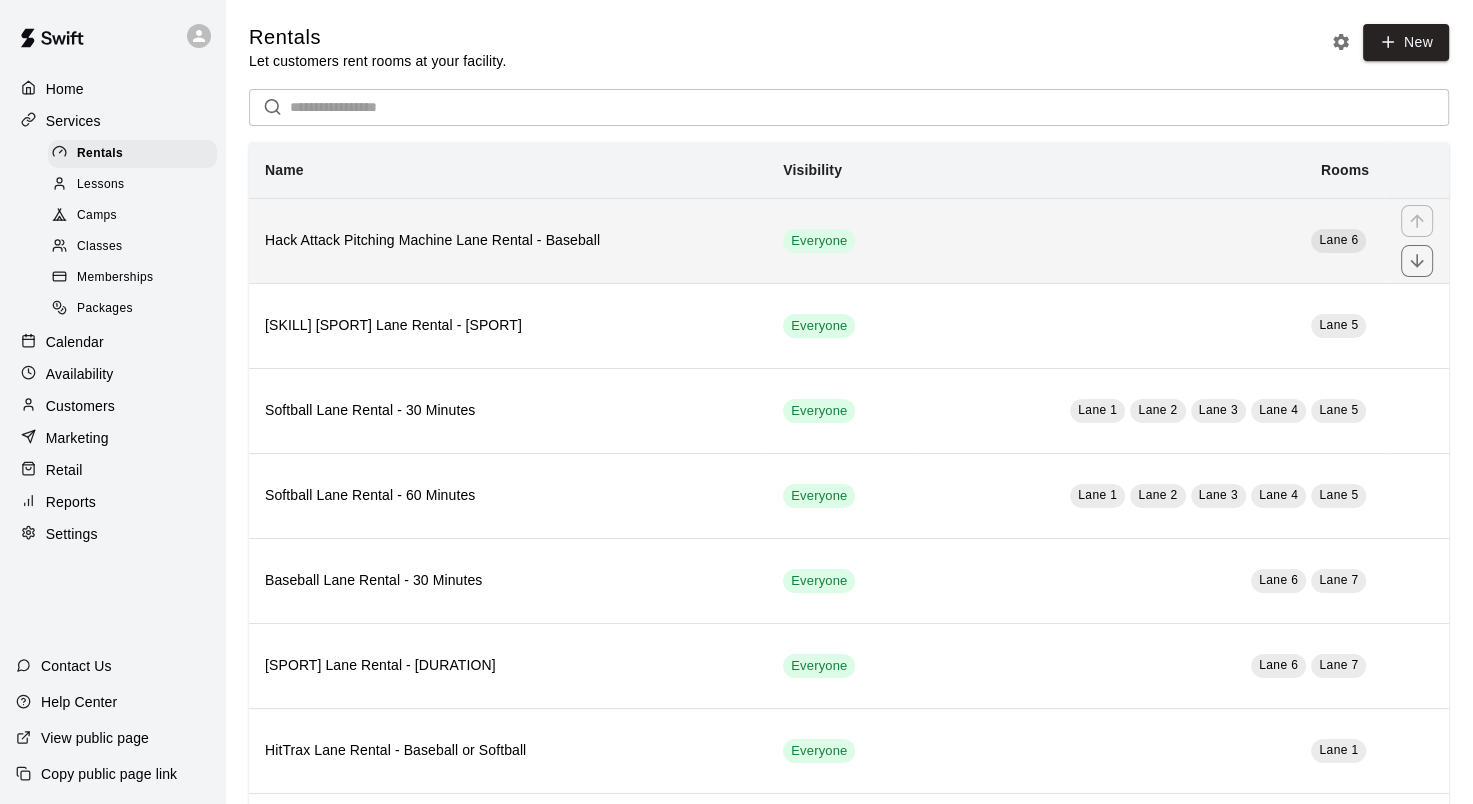 click on "Lane 6" at bounding box center [1149, 240] 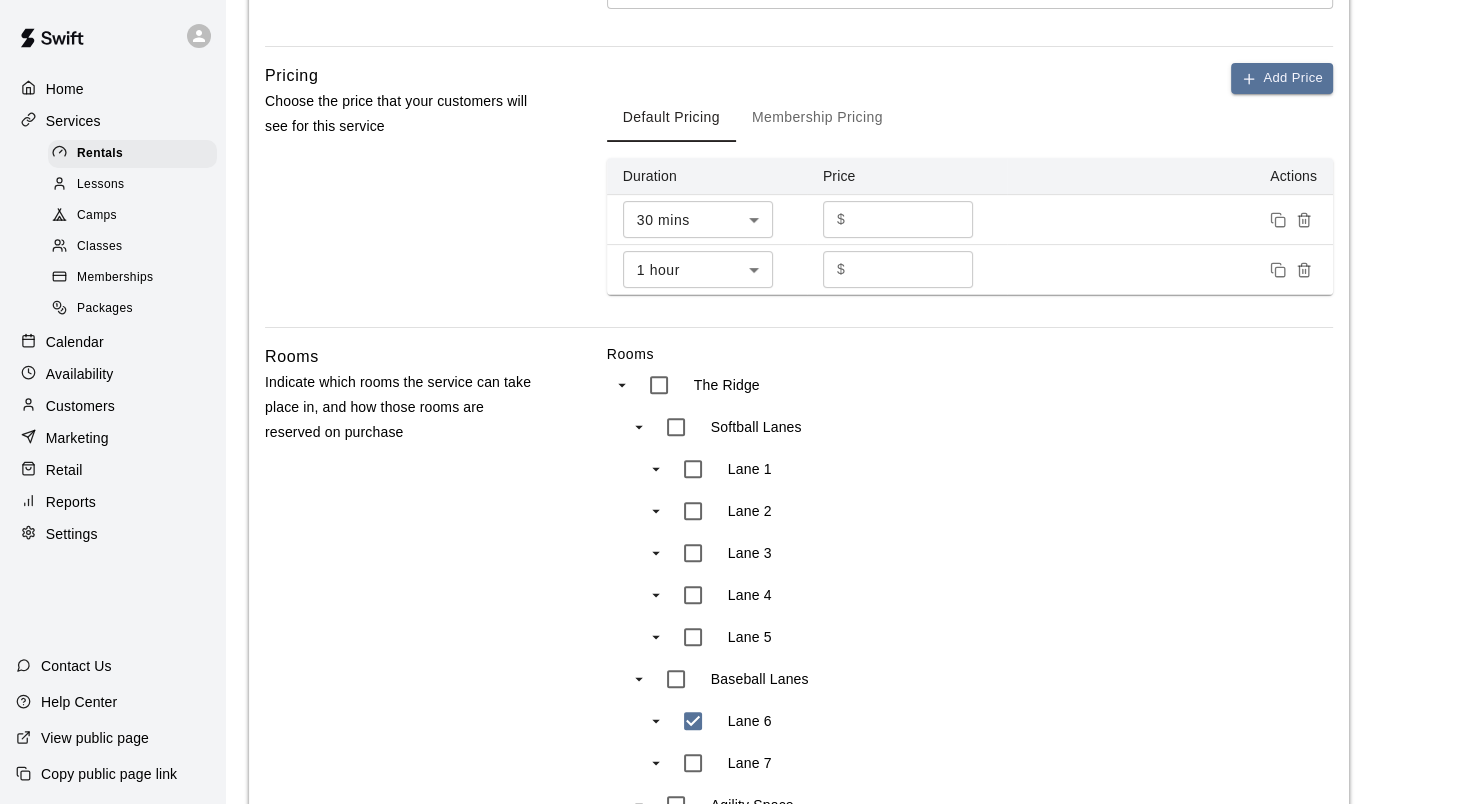 scroll, scrollTop: 500, scrollLeft: 0, axis: vertical 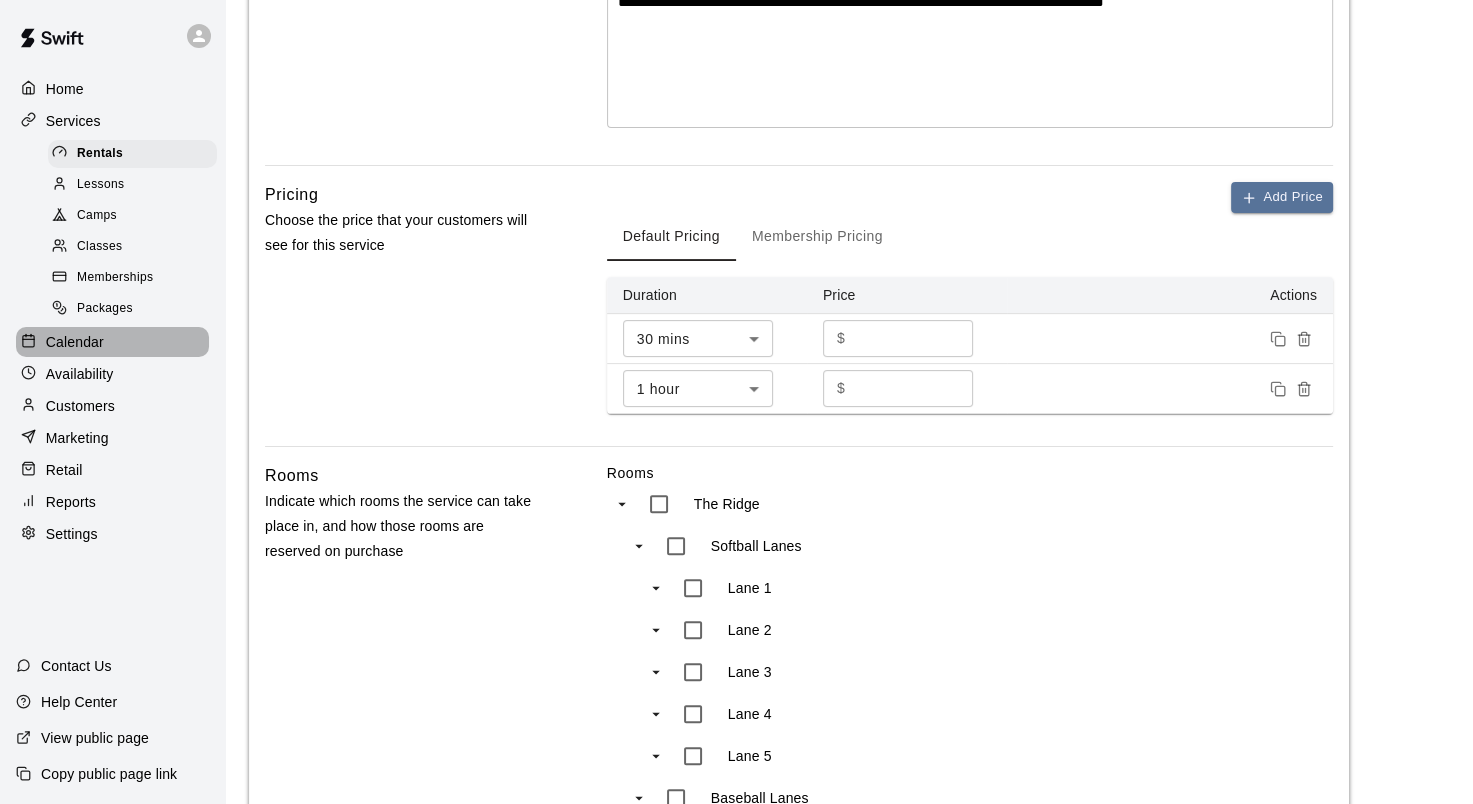 click on "Calendar" at bounding box center (75, 342) 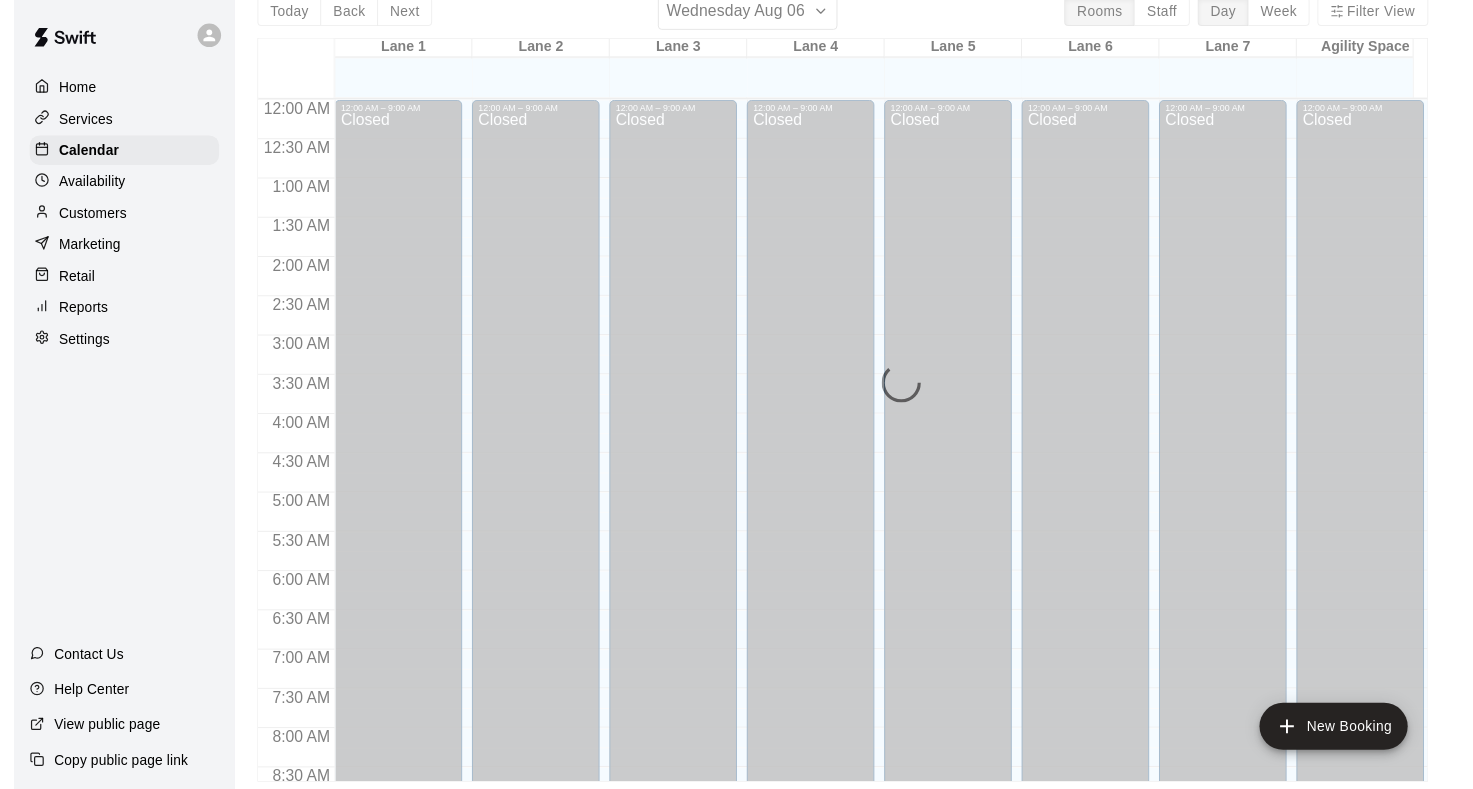 scroll, scrollTop: 0, scrollLeft: 0, axis: both 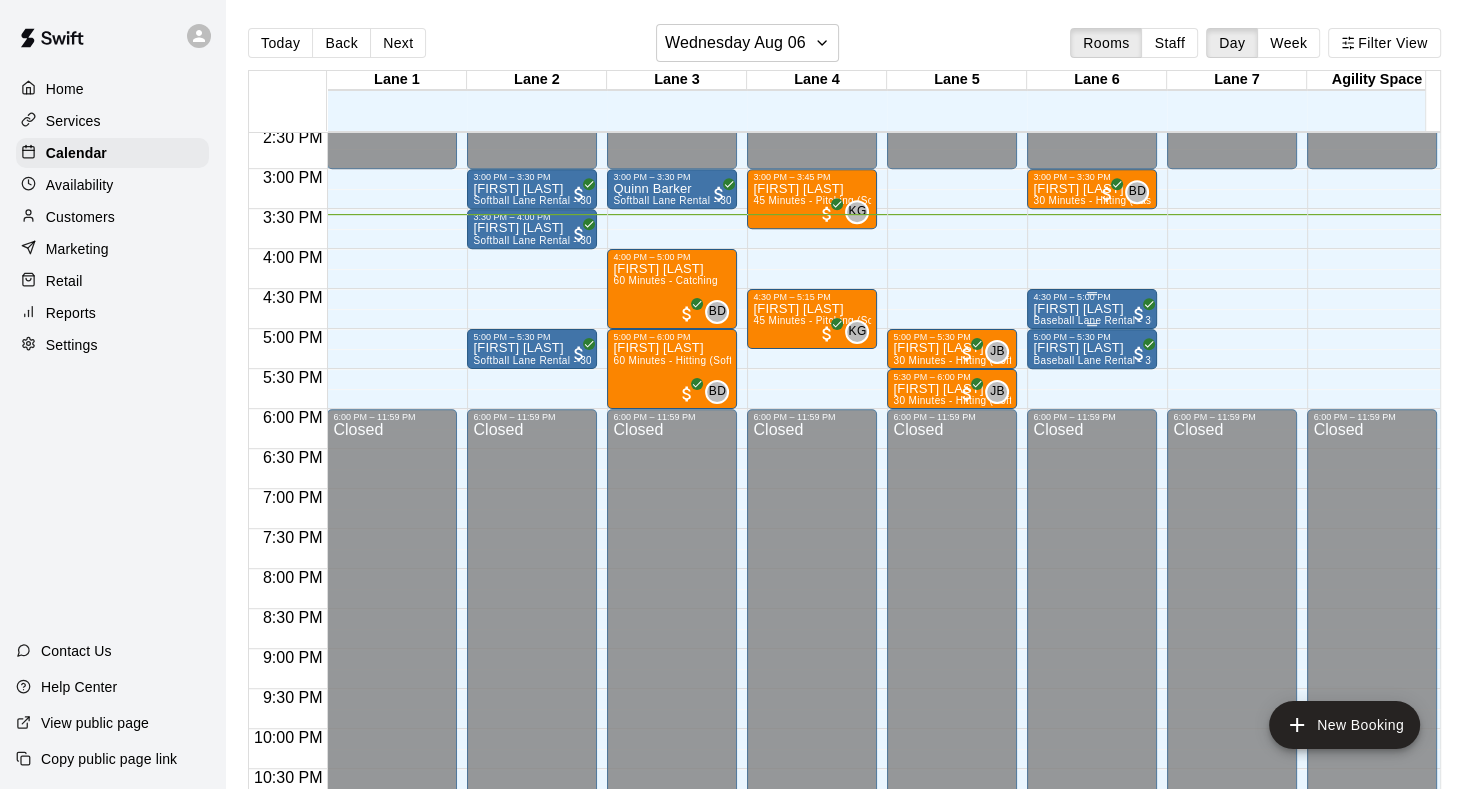 click on "[FIRST] [LAST]" at bounding box center (1092, 309) 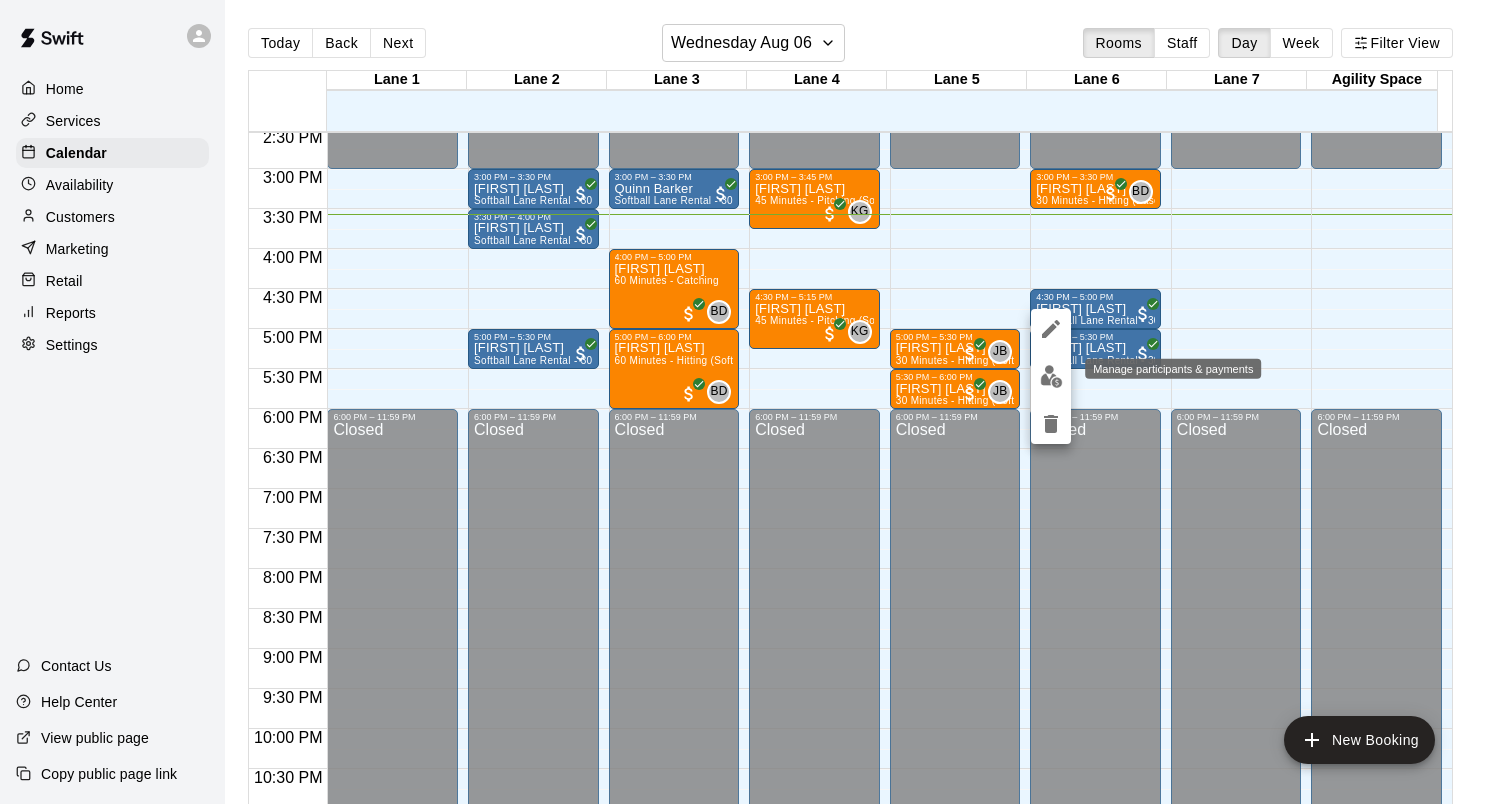 click at bounding box center [1051, 376] 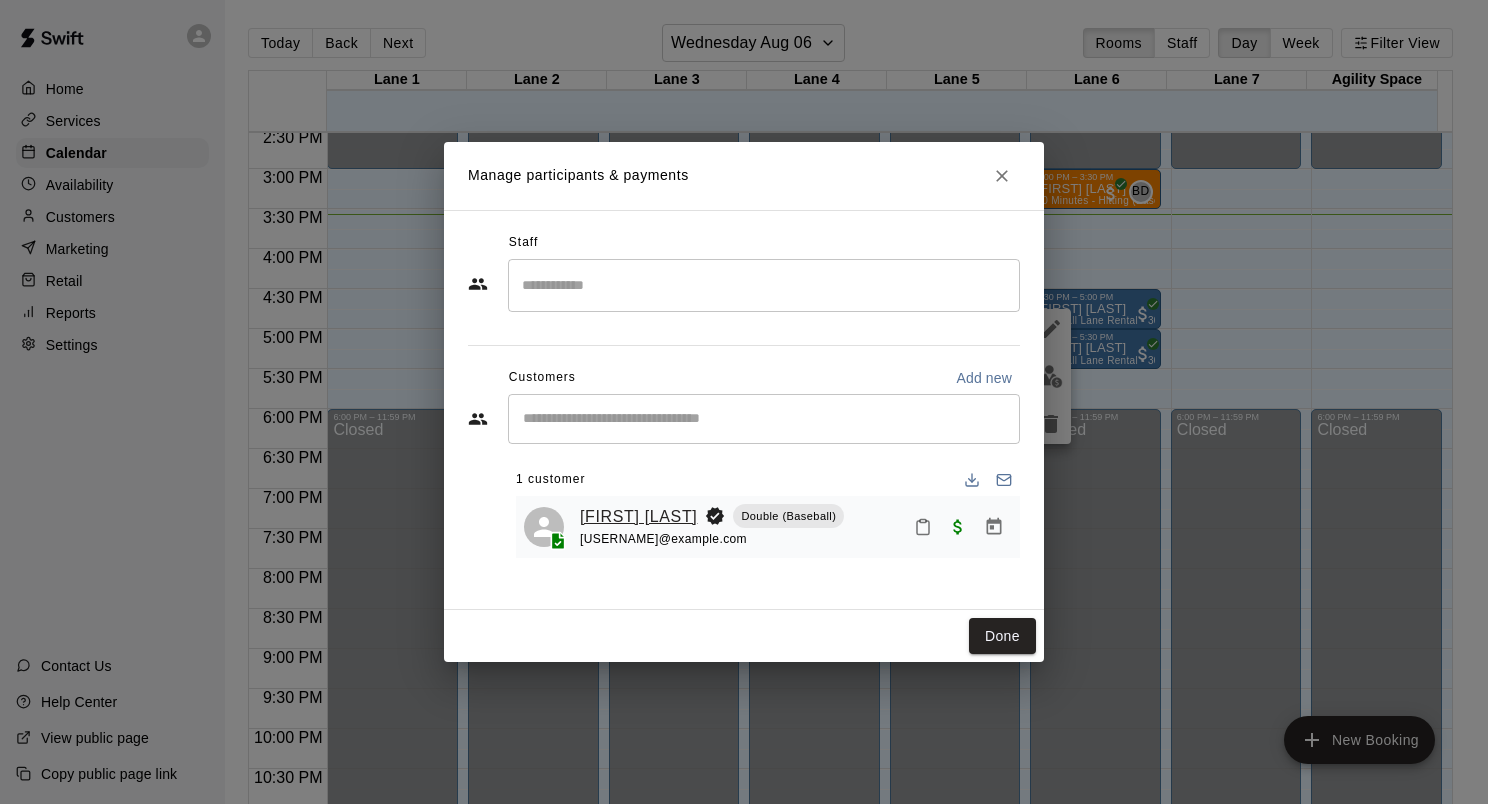 click on "Jack Serotkin" at bounding box center (638, 517) 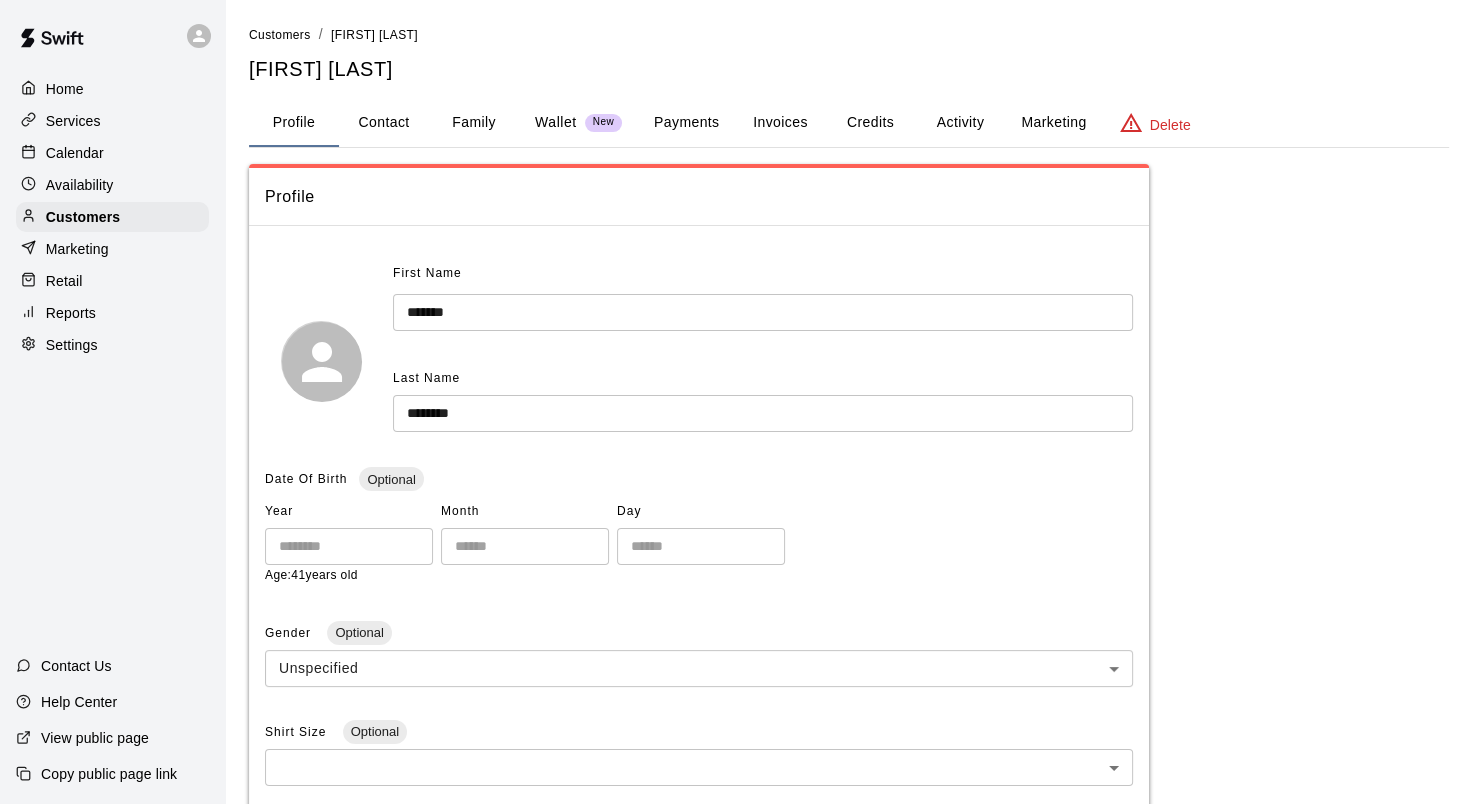 click on "Family" at bounding box center [474, 123] 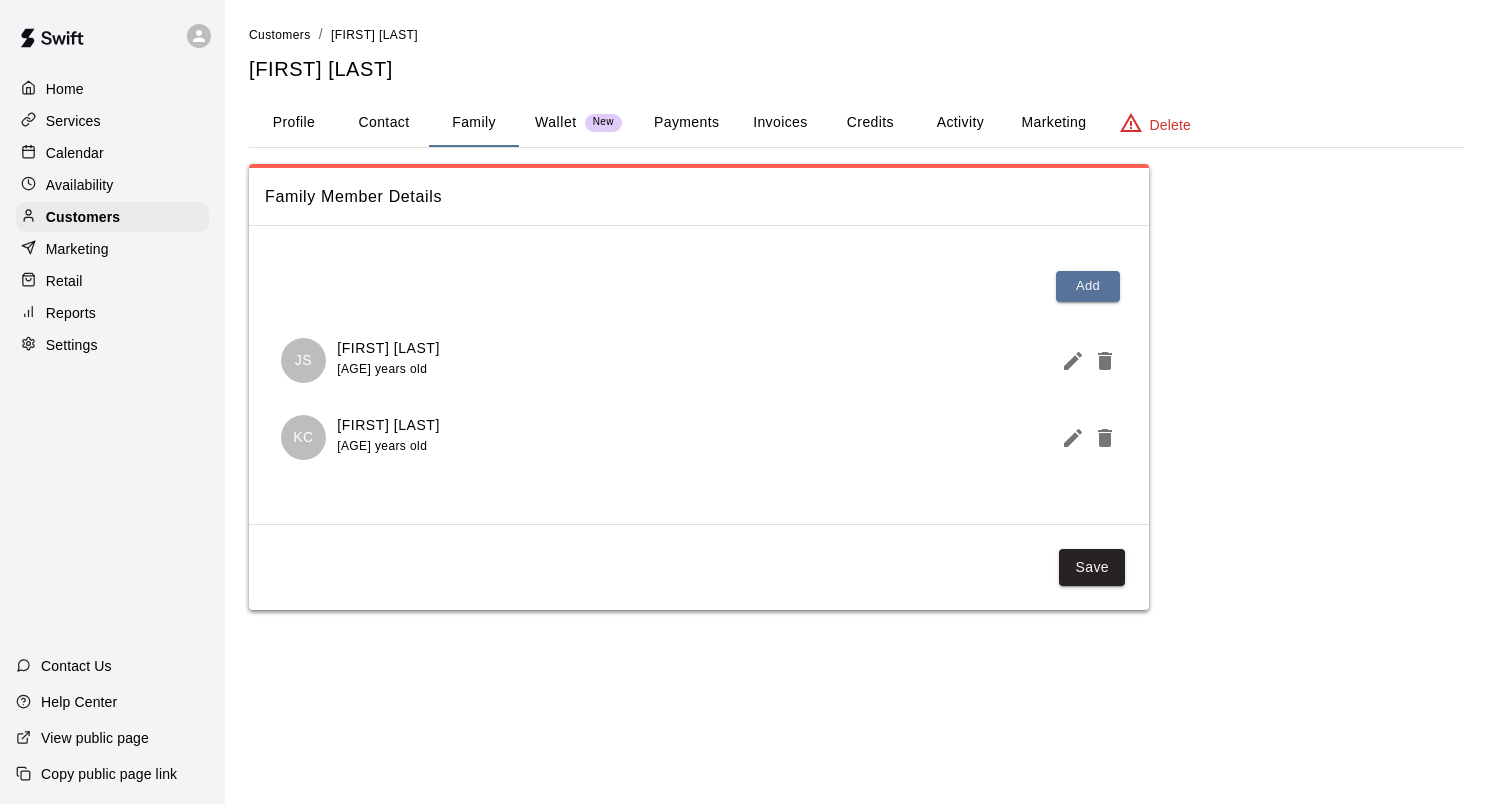 click on "Calendar" at bounding box center [75, 153] 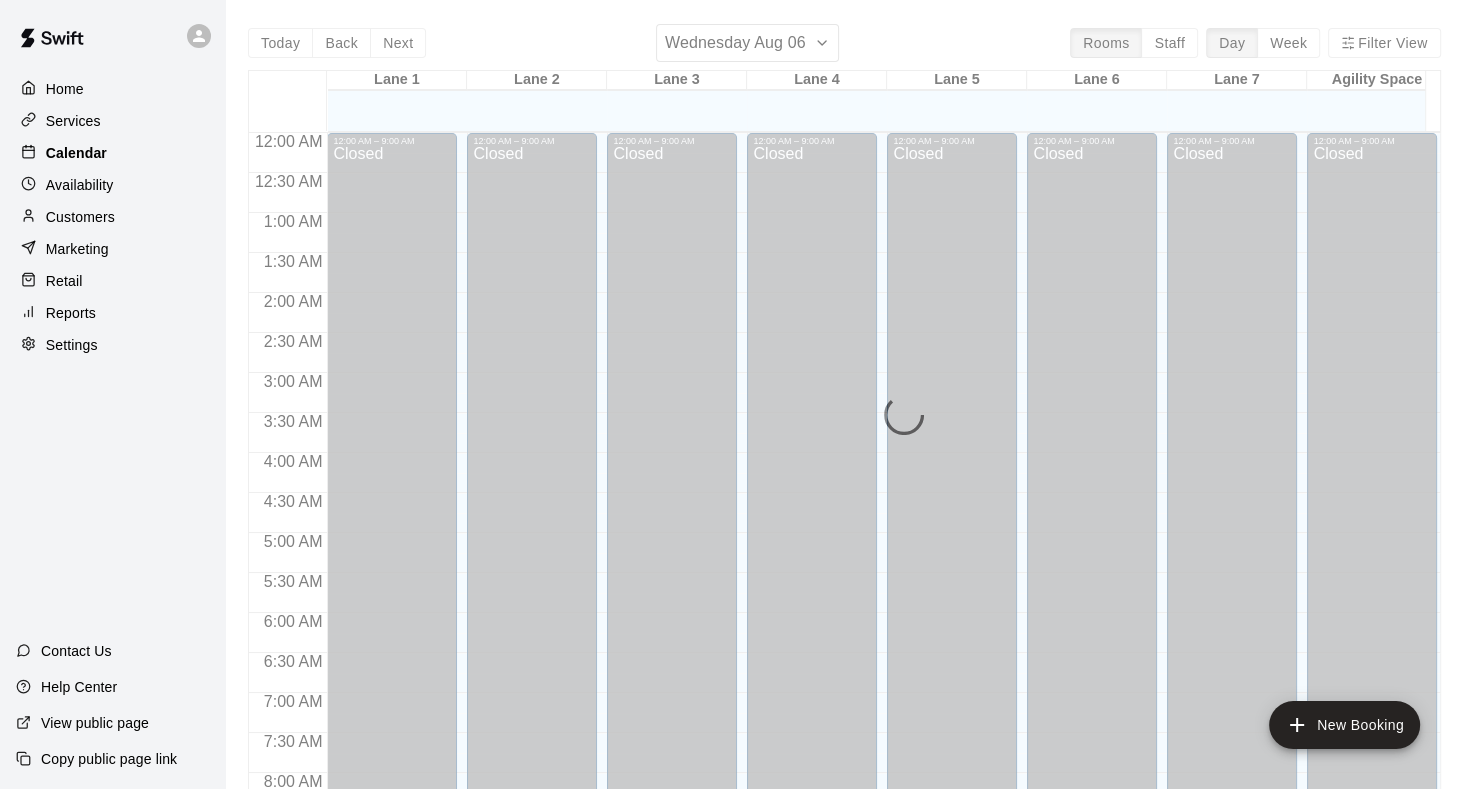 scroll, scrollTop: 1164, scrollLeft: 0, axis: vertical 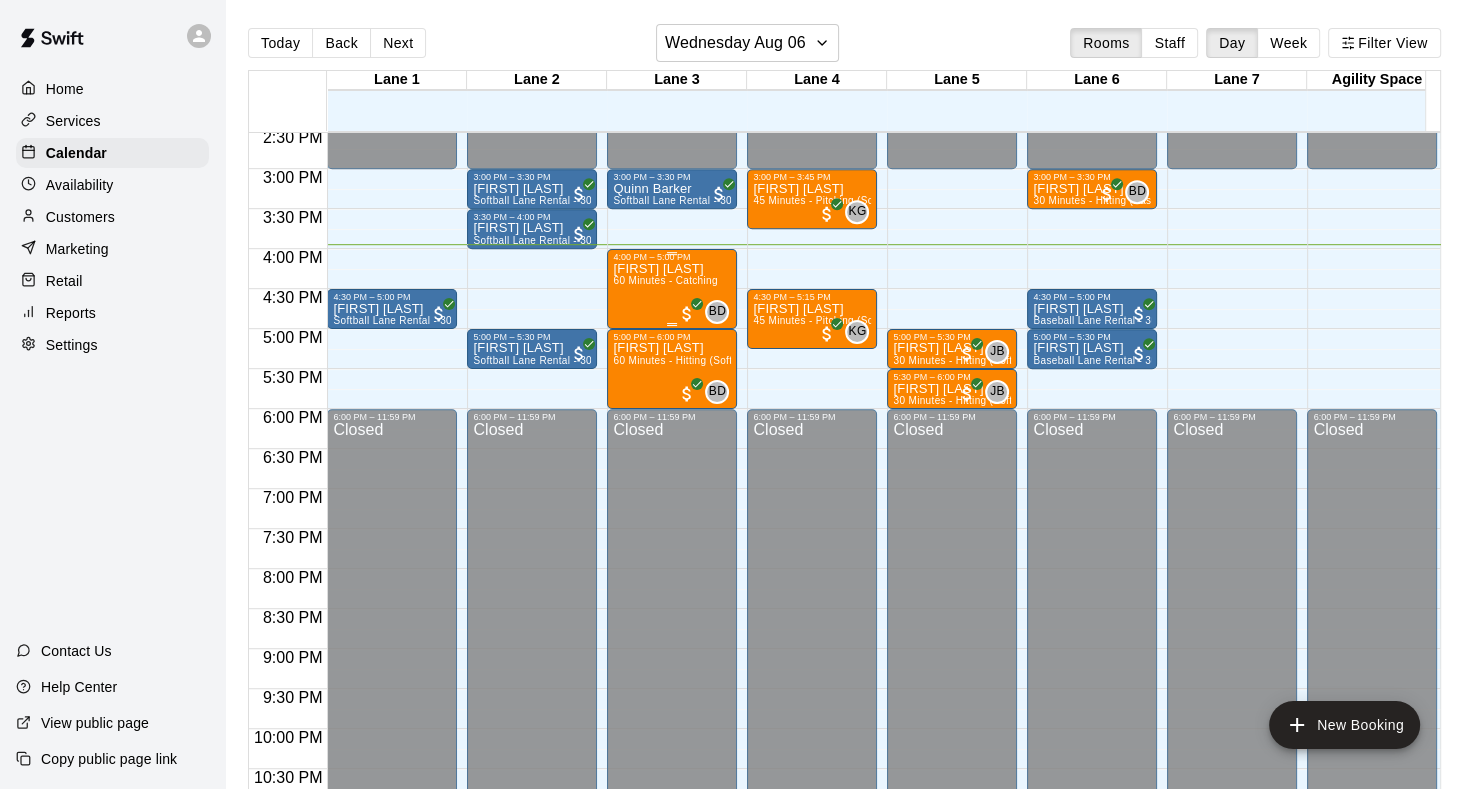 click on "William  Bell 60 Minutes - Catching" at bounding box center (665, 656) 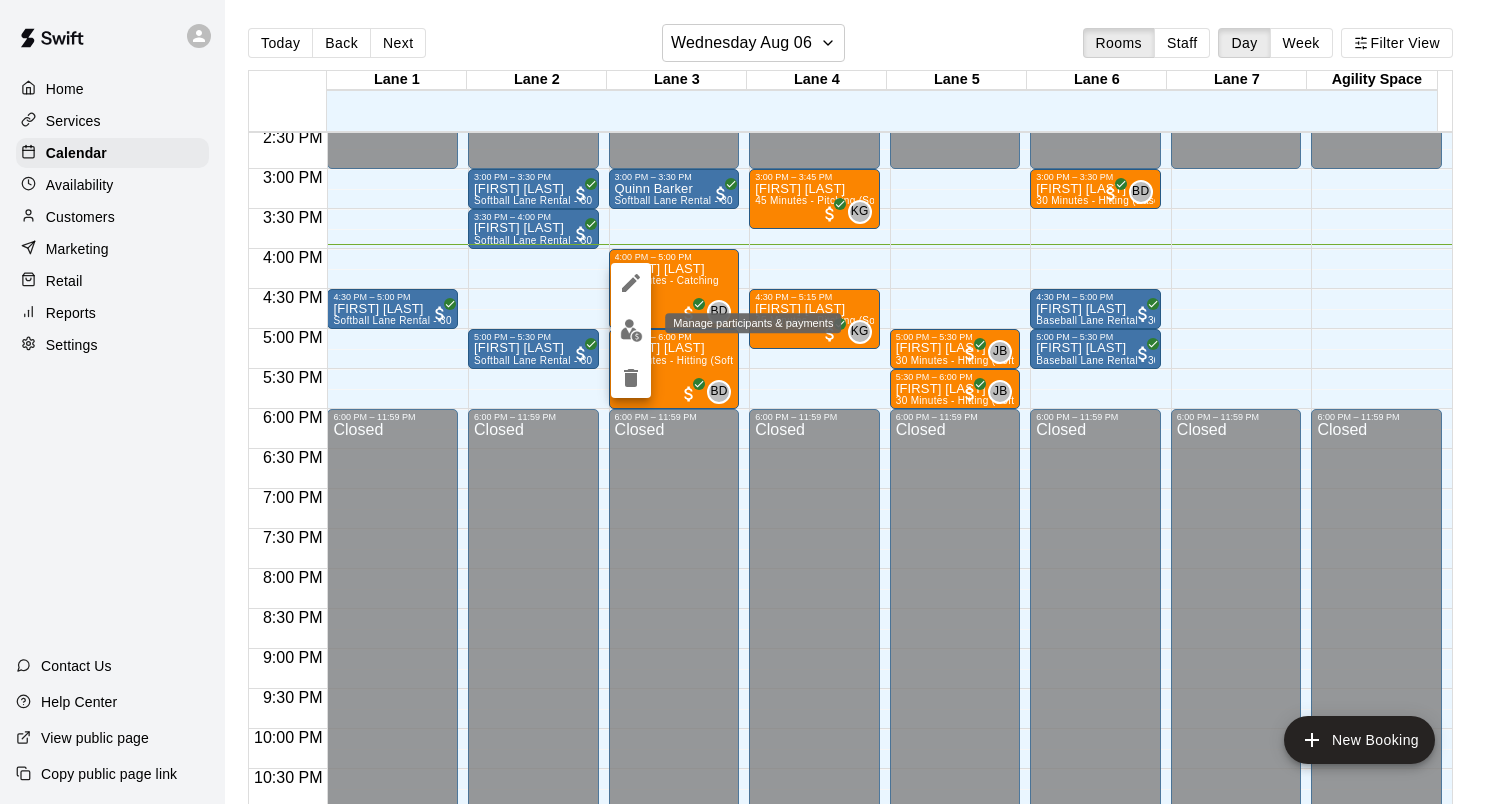 click at bounding box center (631, 330) 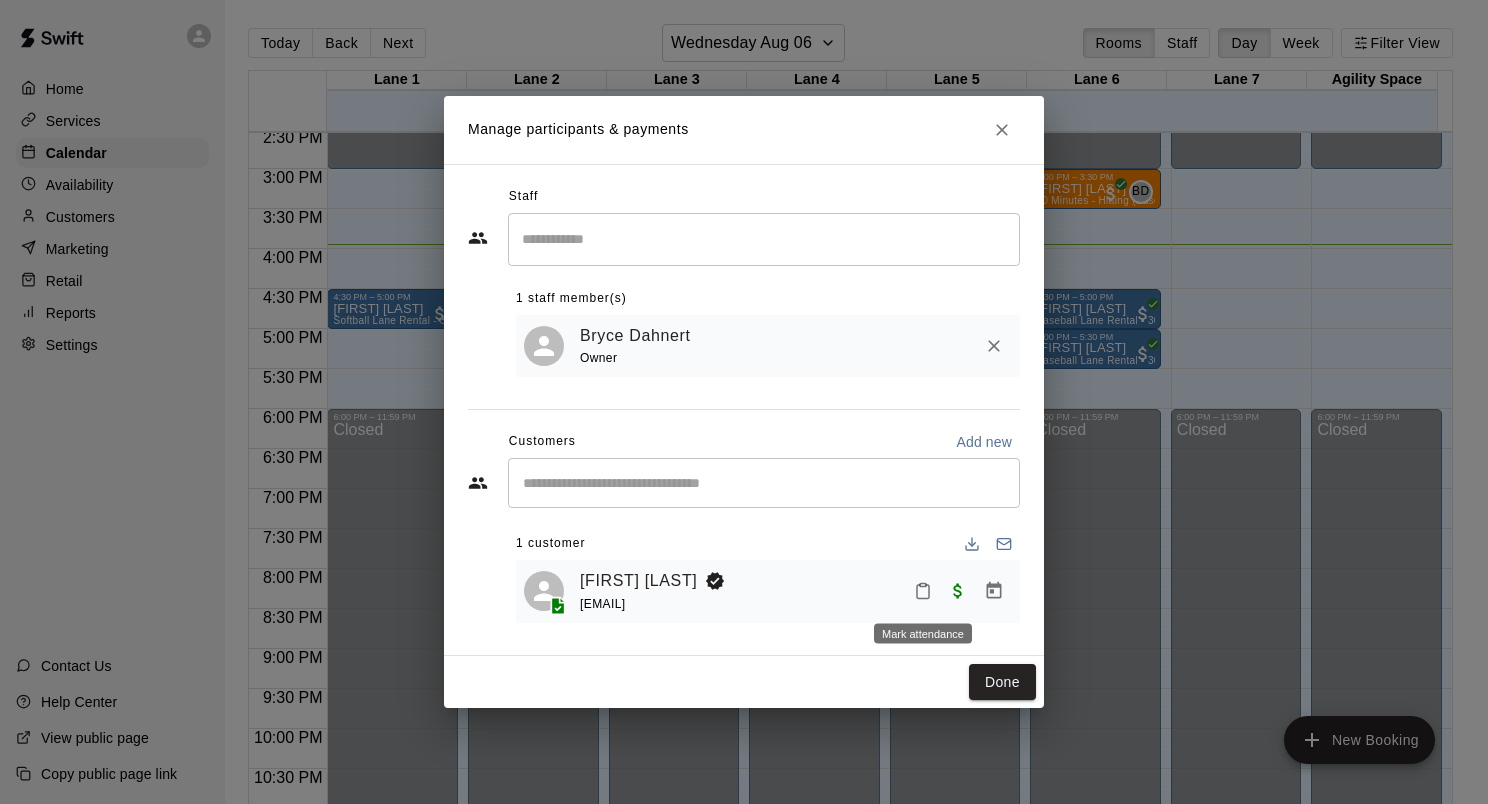 click 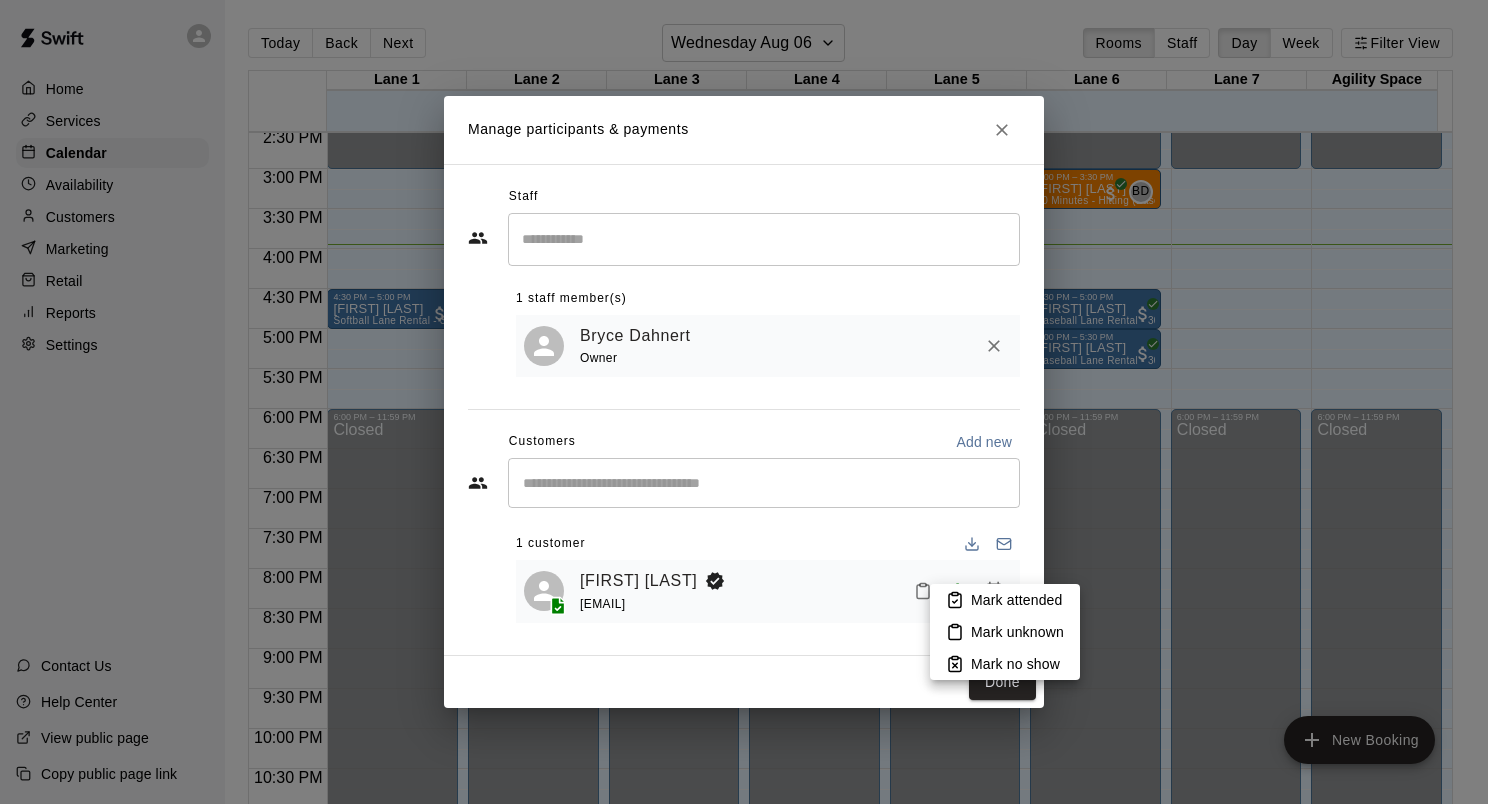 click on "Mark attended" at bounding box center (1016, 600) 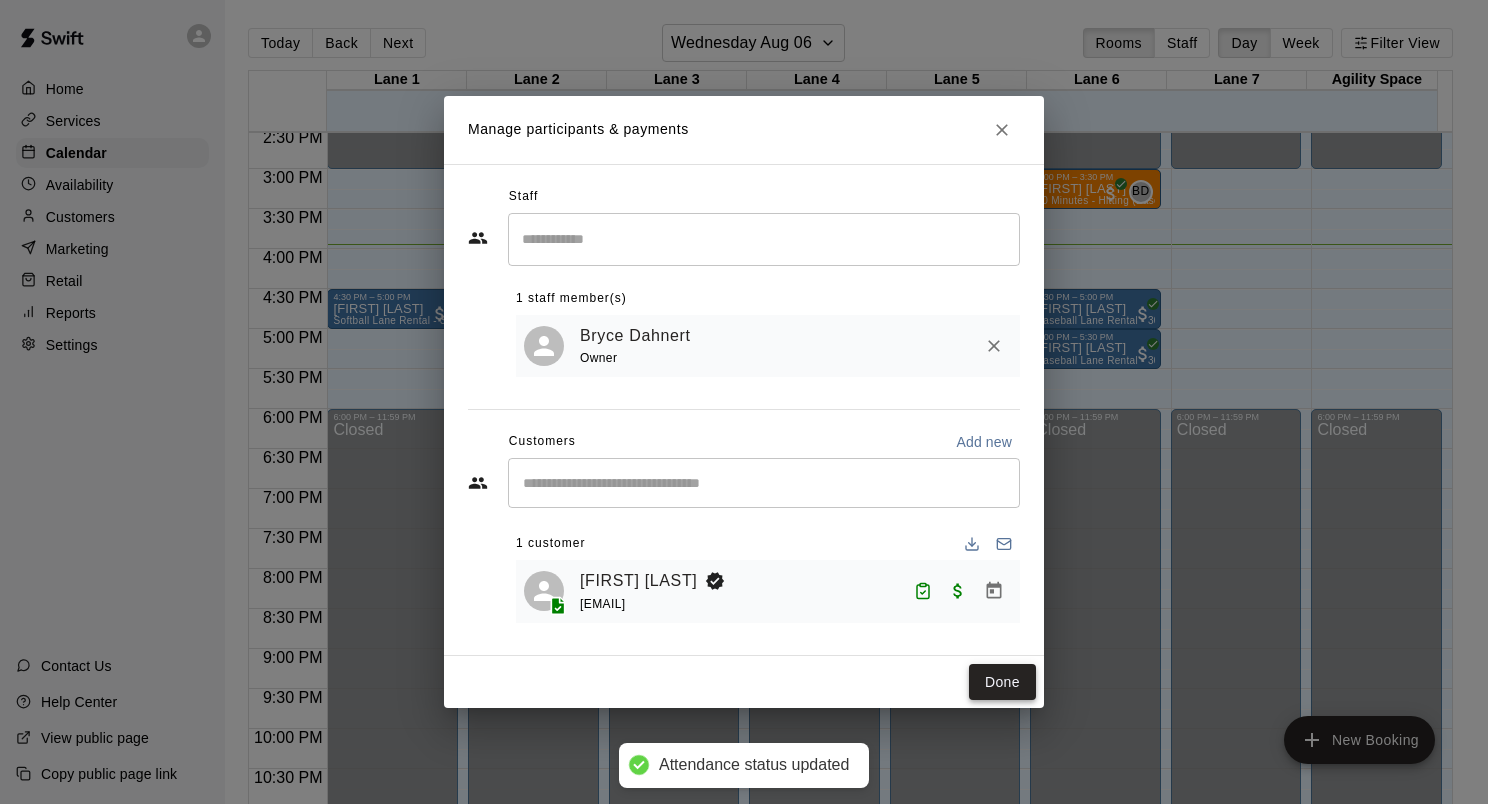 click on "Done" at bounding box center [1002, 682] 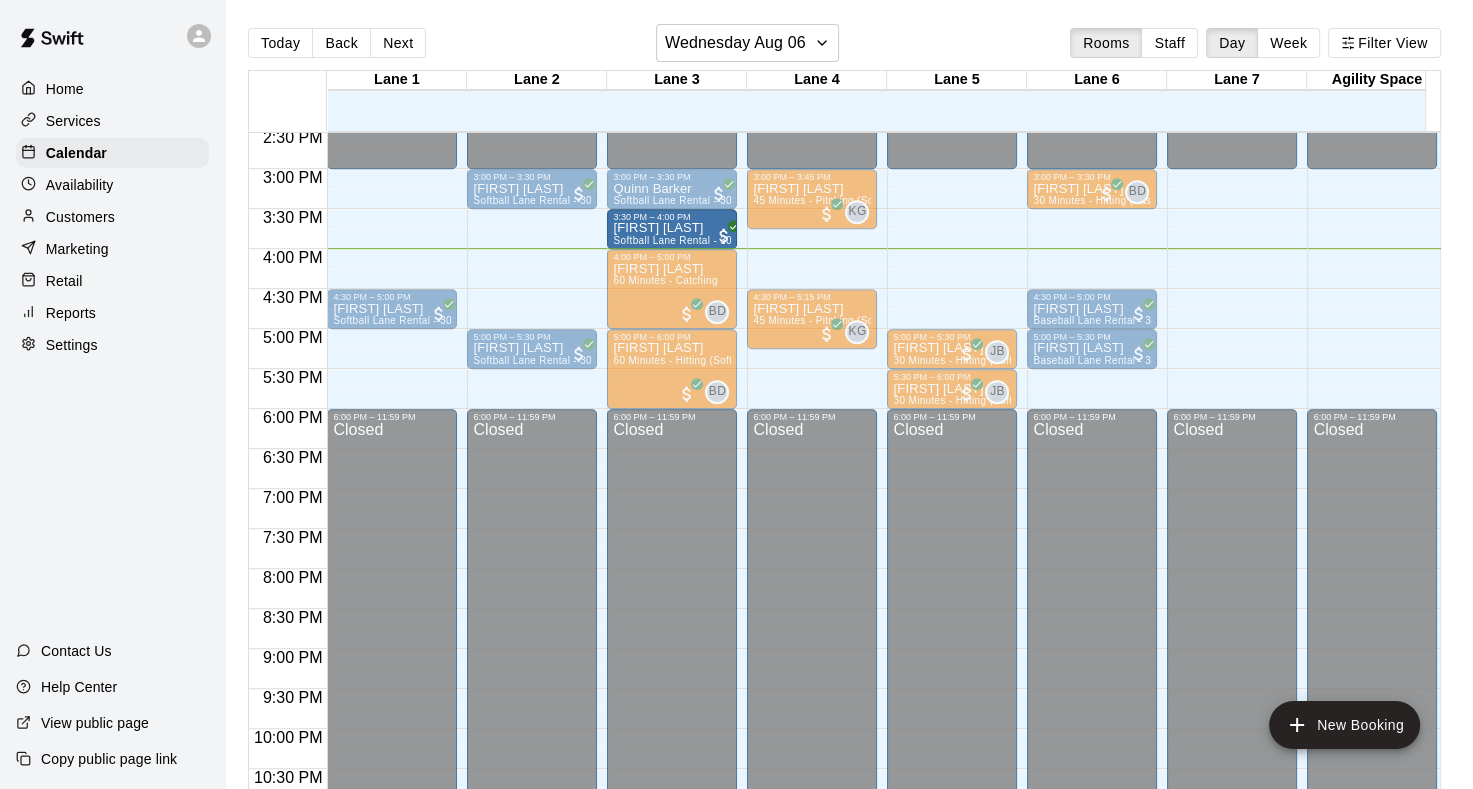 drag, startPoint x: 544, startPoint y: 228, endPoint x: 641, endPoint y: 245, distance: 98.478424 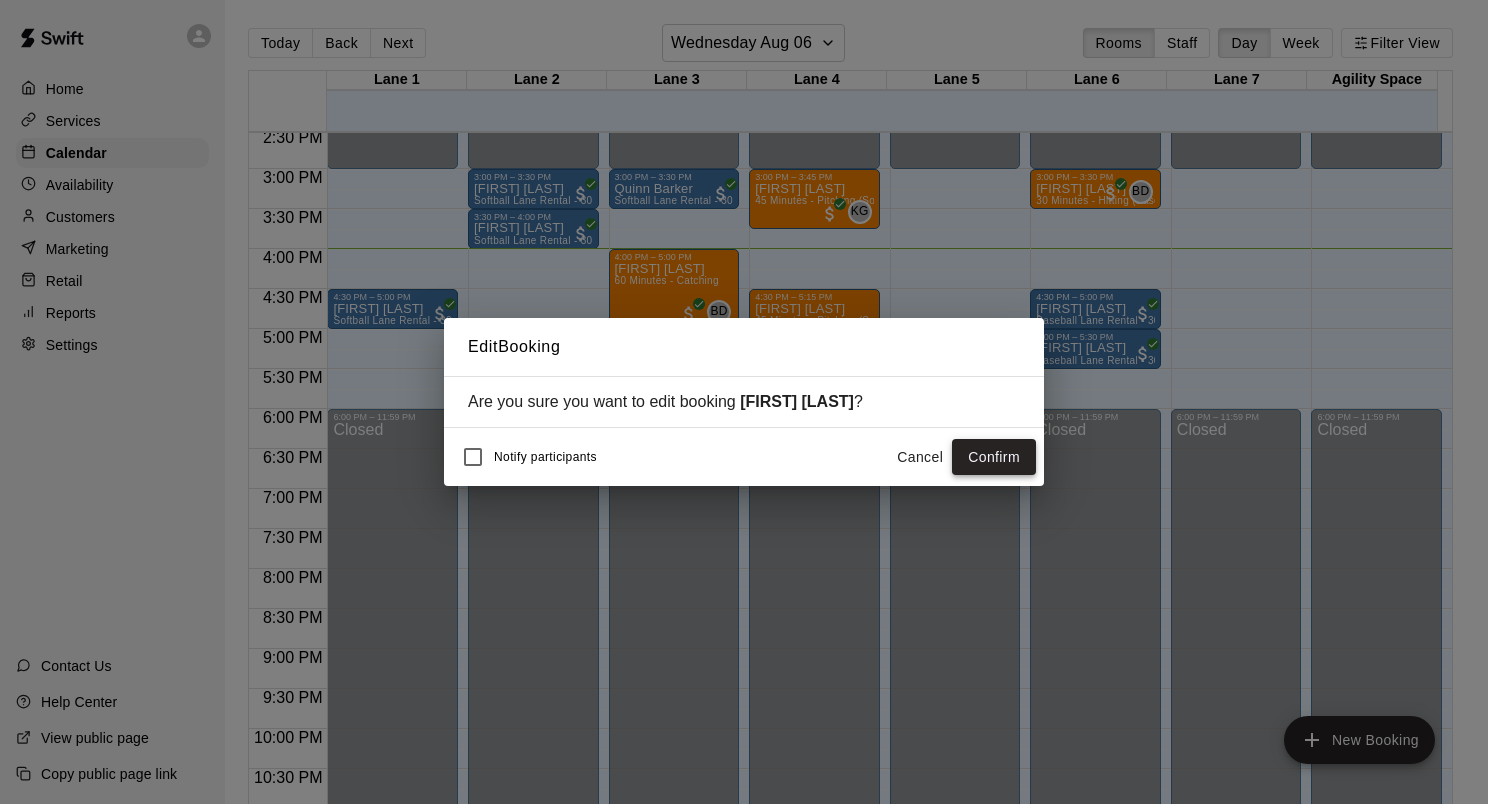 click on "Confirm" at bounding box center [994, 457] 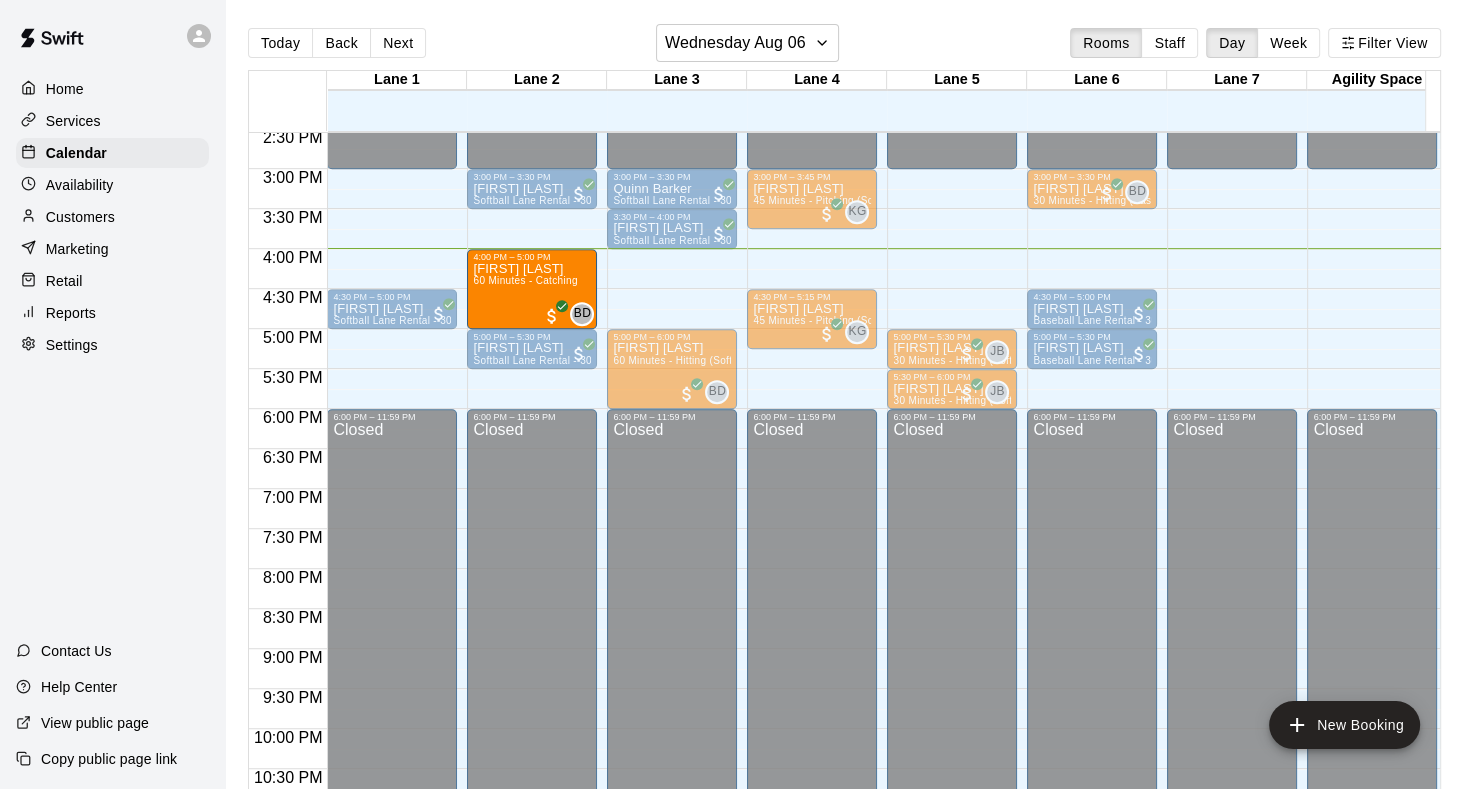 drag, startPoint x: 656, startPoint y: 282, endPoint x: 555, endPoint y: 288, distance: 101.17806 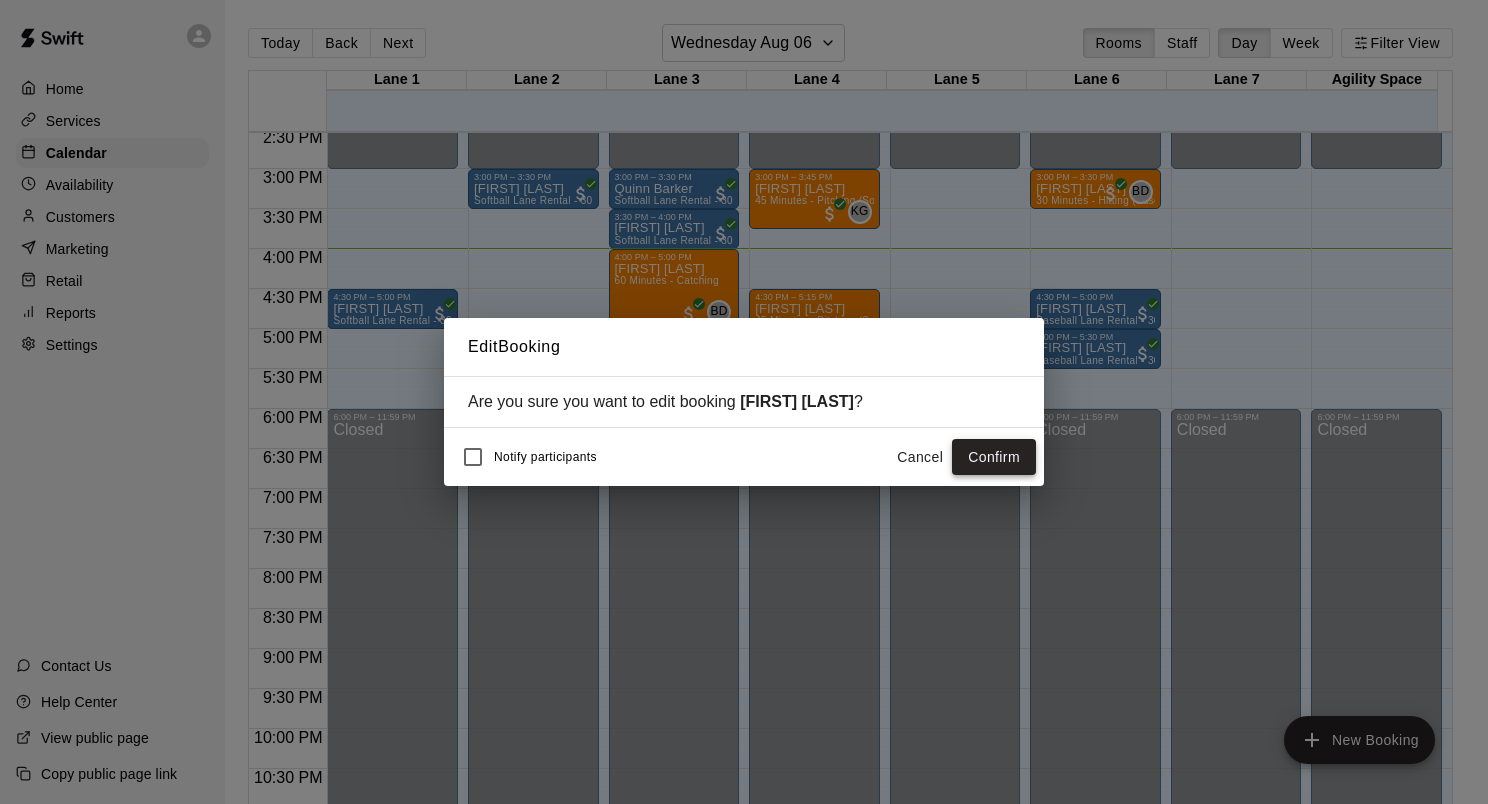 click on "Confirm" at bounding box center [994, 457] 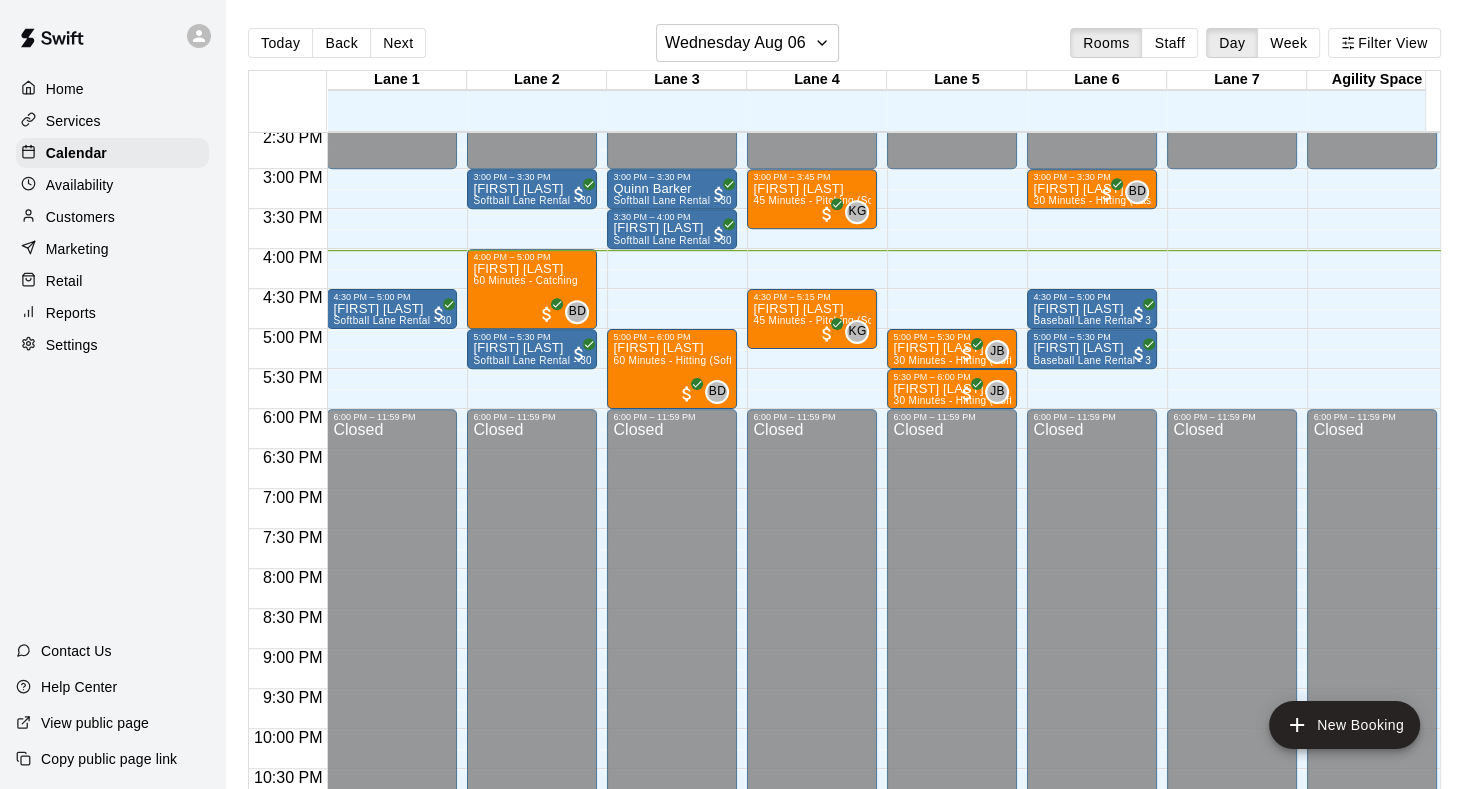 click on "[TIME] – [TIME] Closed [TIME] – [TIME] [FIRST] [LAST] Hack Attack Pitching Machine Lane Rental - Baseball [TIME] – [TIME] [FIRST] [LAST] Hack Attack Pitching Machine Lane Rental - Baseball [TIME] – [TIME] Closed [TIME] – [TIME] [FIRST] [LAST] 30 Minutes - Hitting (Baseball) BD 0 [TIME] – [TIME] [FIRST] [LAST] Baseball Lane Rental - 30 Minutes [TIME] – [TIME] [FIRST] [LAST] Baseball Lane Rental - 30 Minutes [TIME] – [TIME] Closed" at bounding box center [1092, -71] 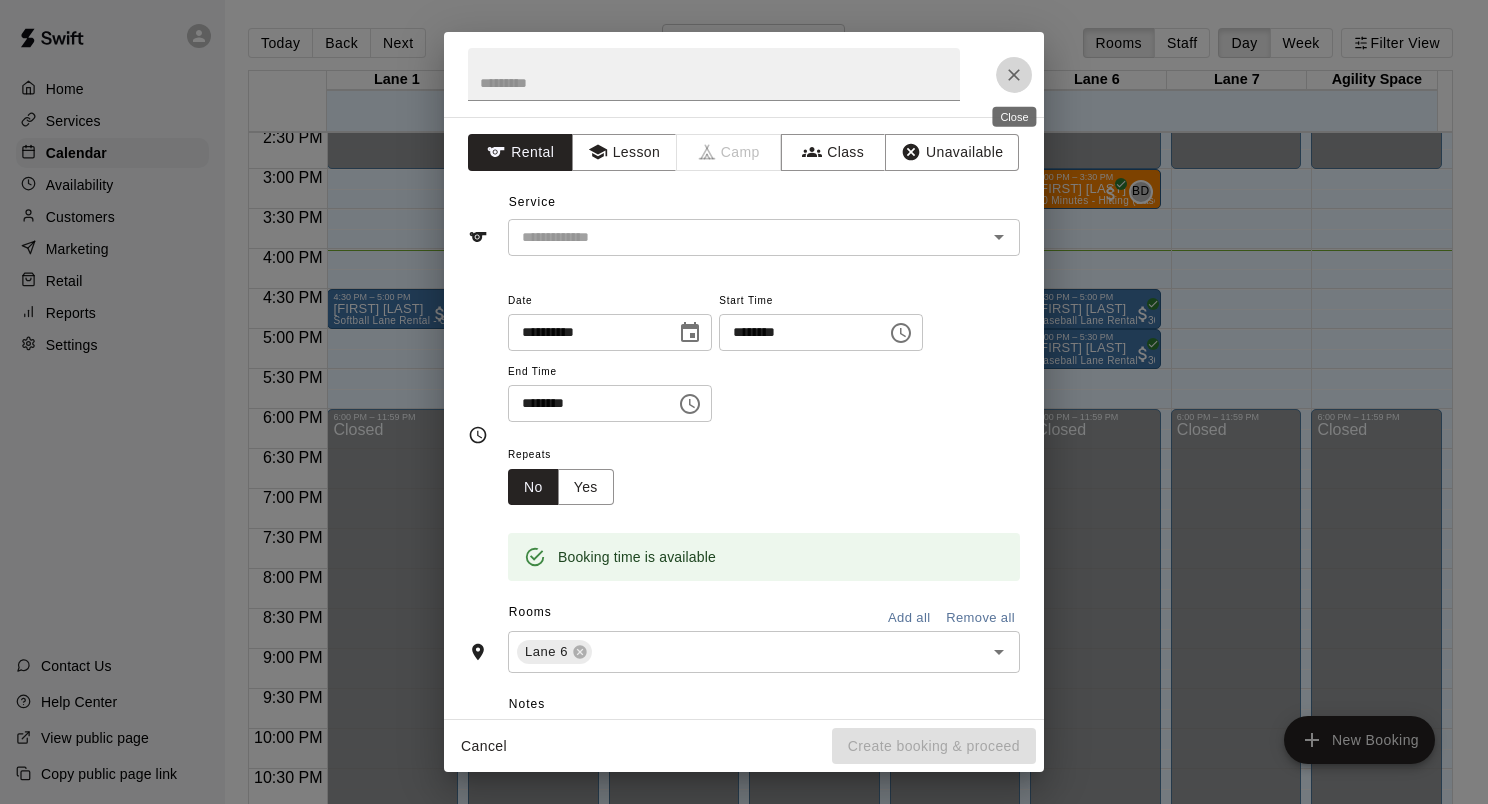 click 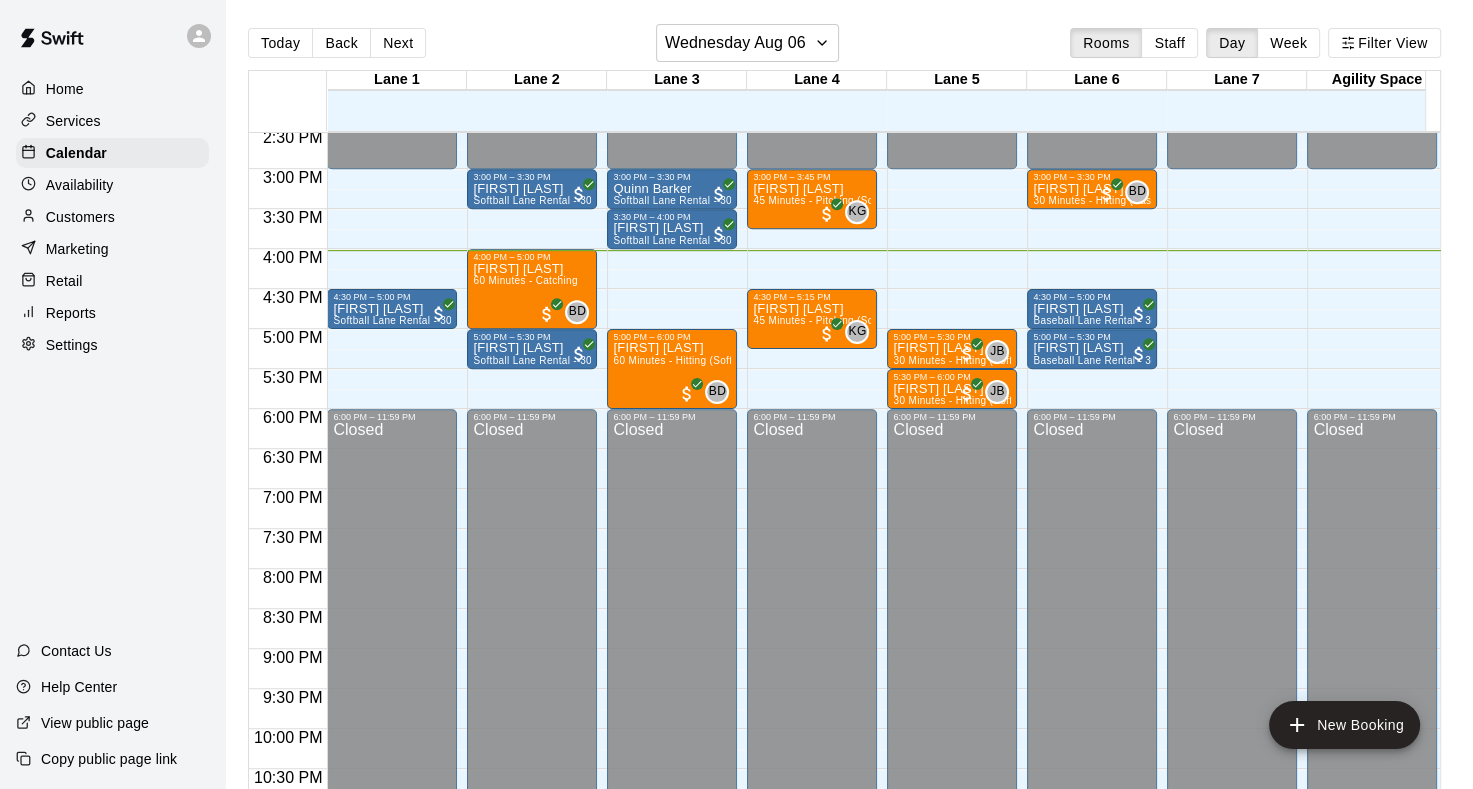 click on "[TIME] – [TIME] Closed [TIME] – [TIME] [FIRST] [LAST] Hack Attack Pitching Machine Lane Rental - Baseball [TIME] – [TIME] [FIRST] [LAST] Hack Attack Pitching Machine Lane Rental - Baseball [TIME] – [TIME] Closed [TIME] – [TIME] [FIRST] [LAST] 30 Minutes - Hitting (Baseball) BD 0 [TIME] – [TIME] [FIRST] [LAST] Baseball Lane Rental - 30 Minutes [TIME] – [TIME] [FIRST] [LAST] Baseball Lane Rental - 30 Minutes [TIME] – [TIME] Closed" at bounding box center [1092, -71] 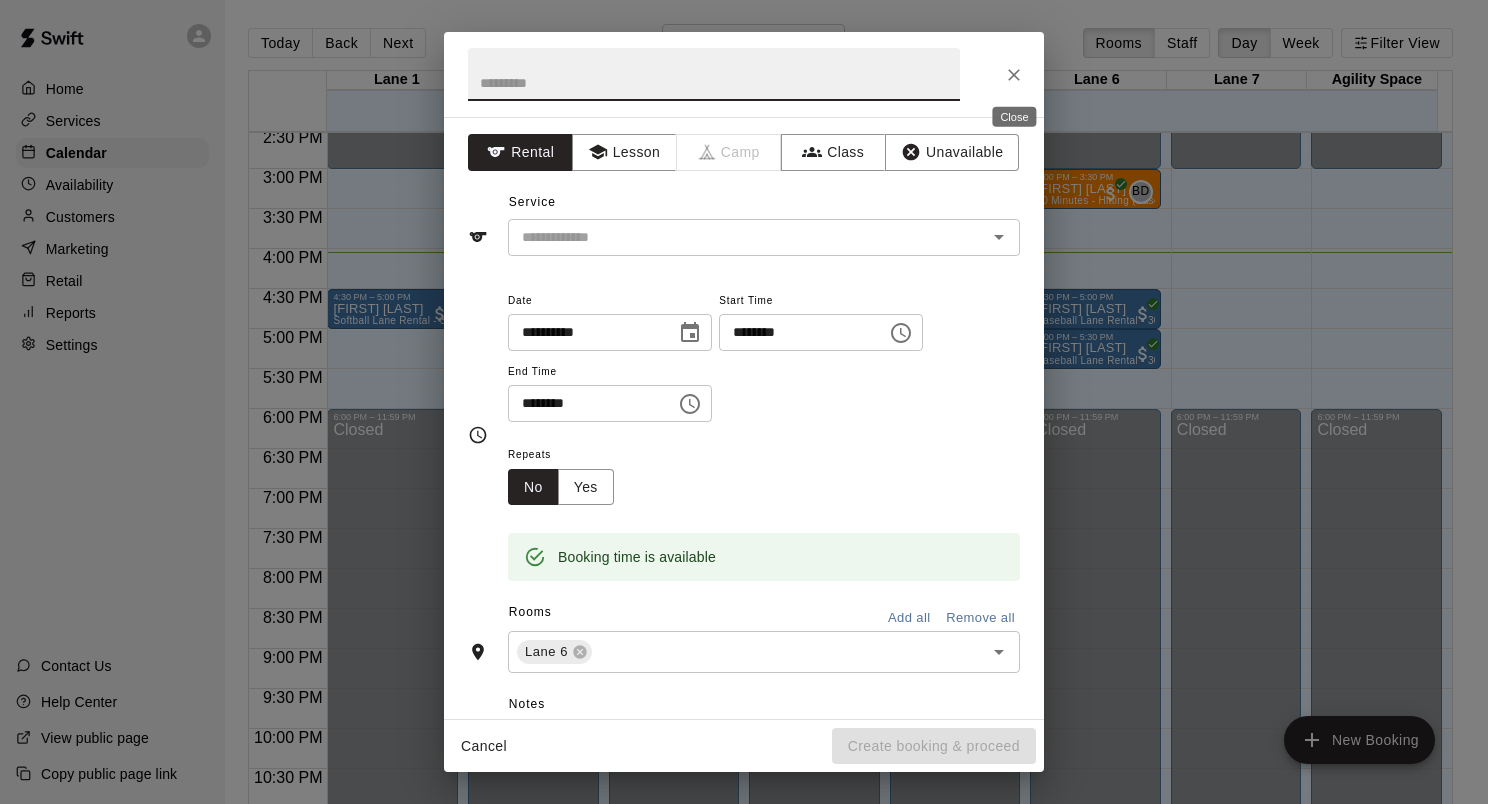 click 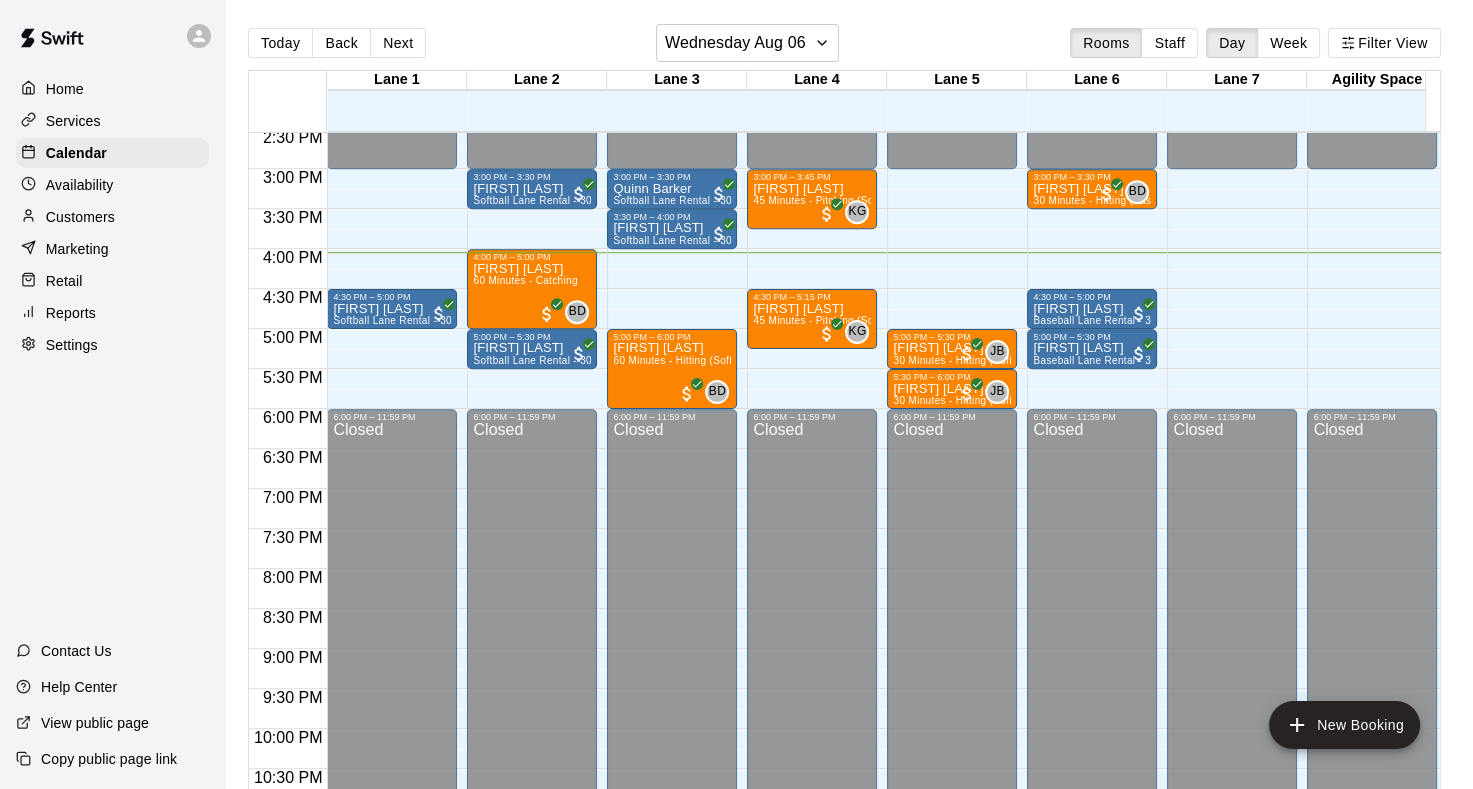 click on "Customers" at bounding box center (80, 217) 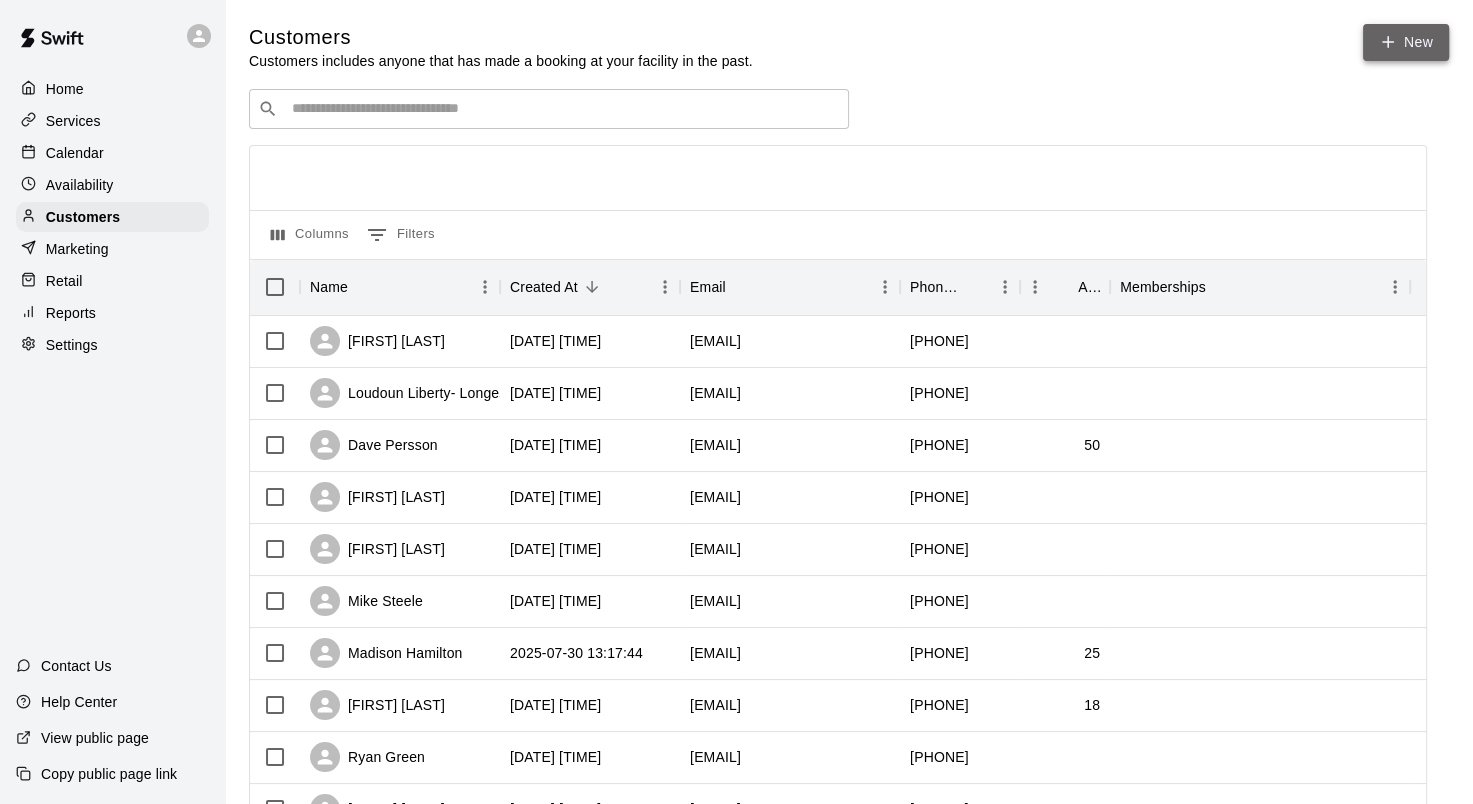click on "New" at bounding box center [1406, 42] 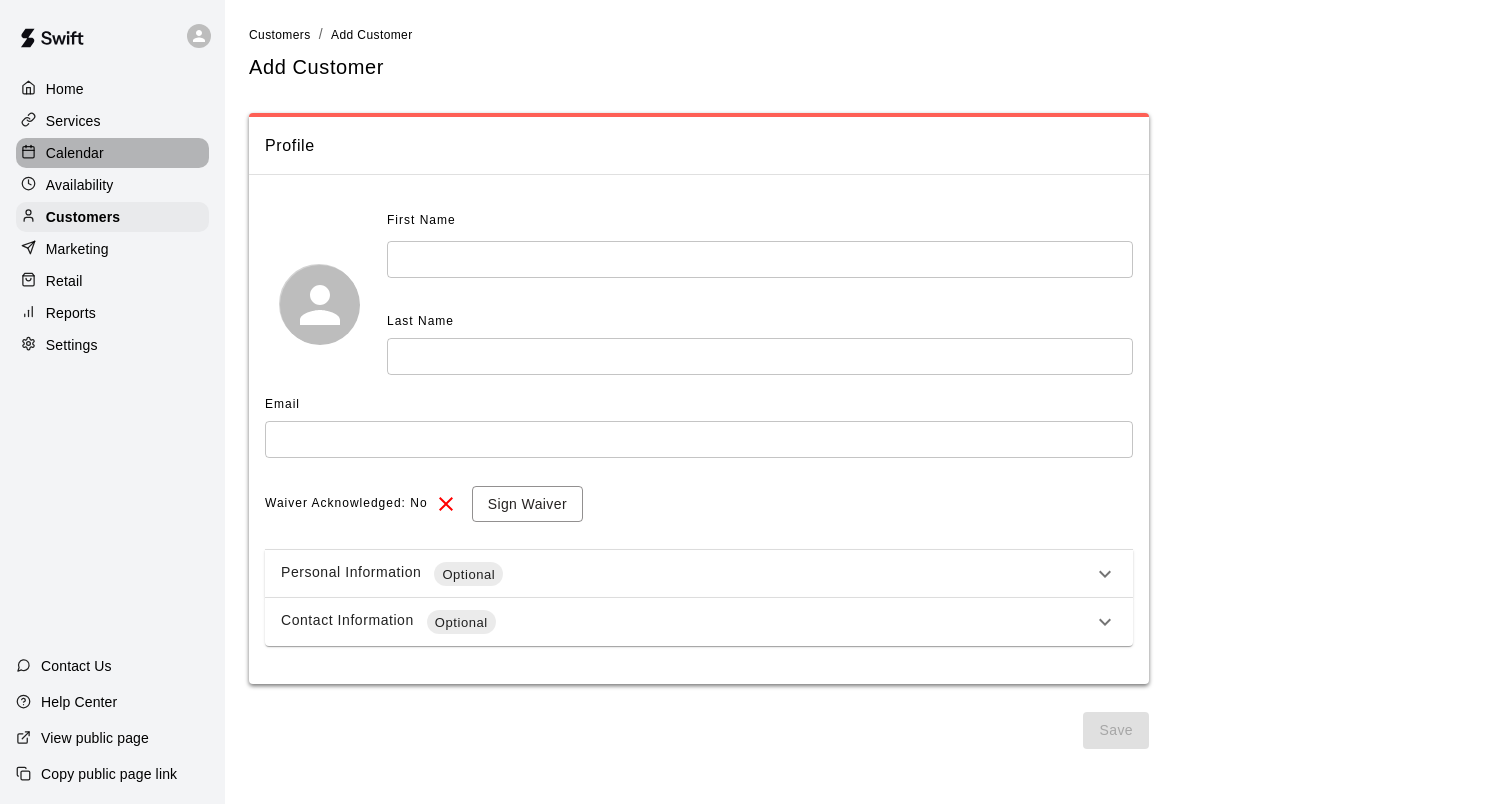 click on "Calendar" at bounding box center (75, 153) 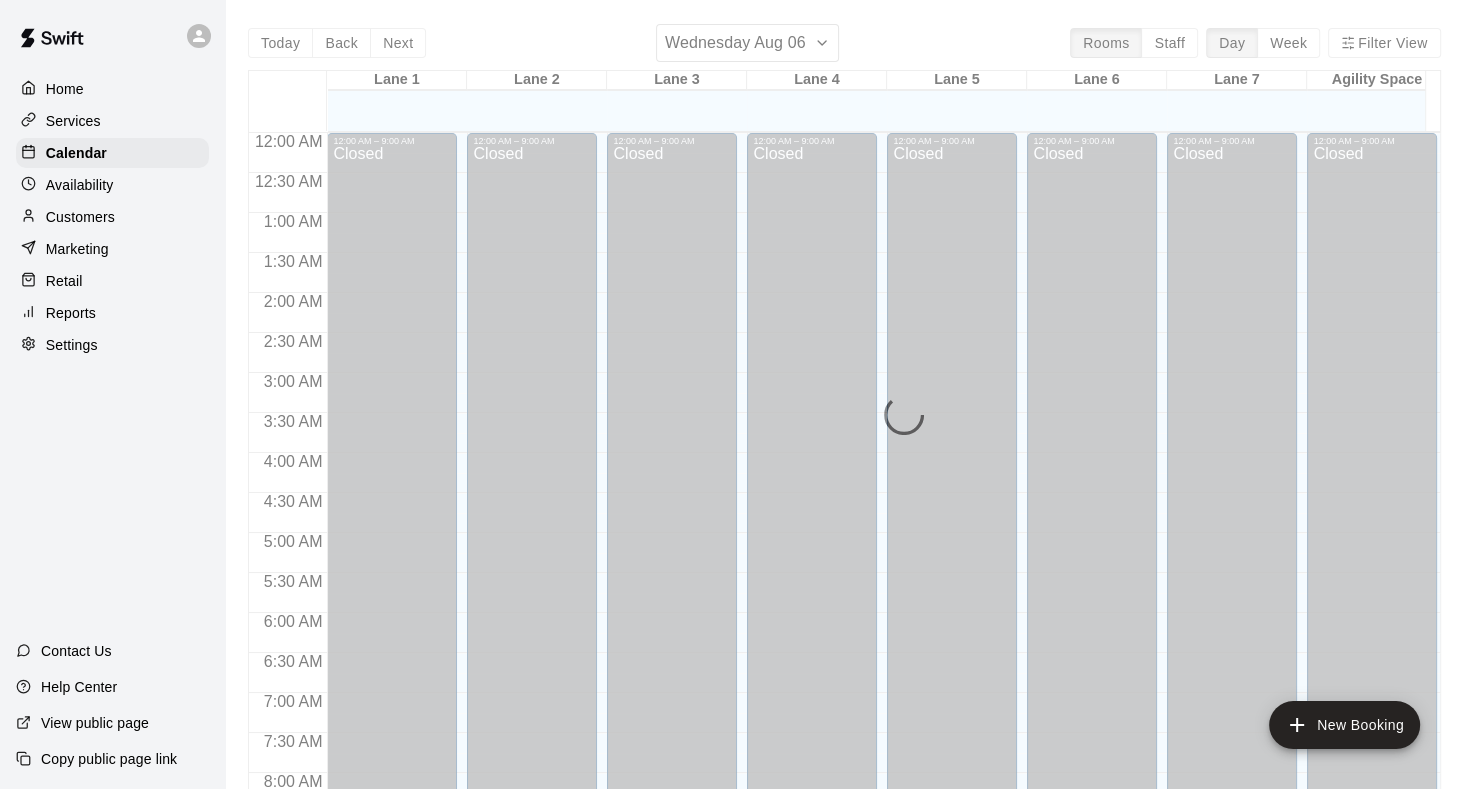 scroll, scrollTop: 1164, scrollLeft: 0, axis: vertical 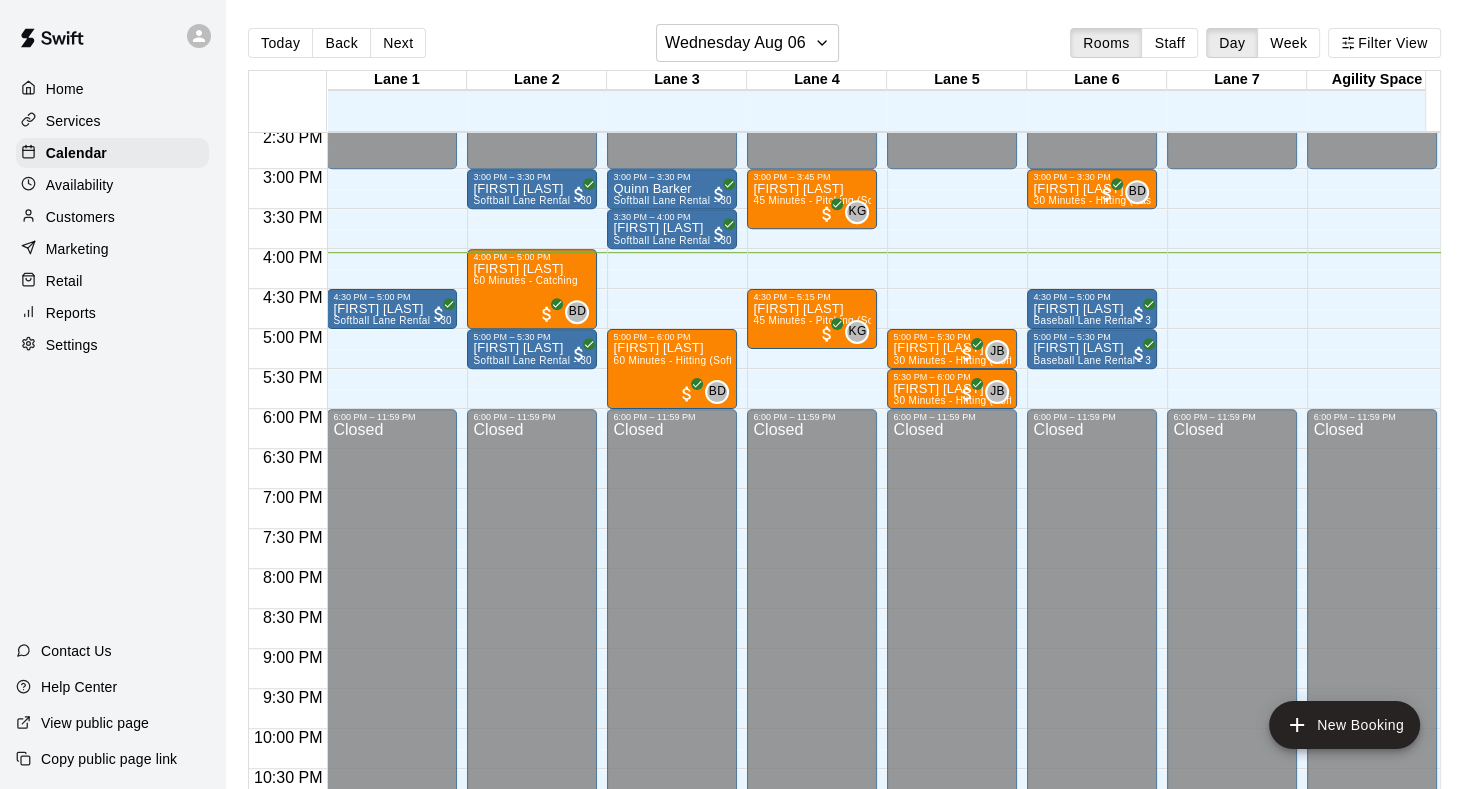 click on "12:00 AM – 9:00 AM Closed 9:00 AM – 9:30 AM Vince Dianora Hack Attack Pitching Machine Lane Rental - Baseball 9:30 AM – 10:00 AM Jack Mooney Hack Attack Pitching Machine Lane Rental - Baseball 12:00 PM – 3:00 PM Closed 3:00 PM – 3:30 PM Layne Green 30 Minutes - Hitting (Baseball) BD 0 4:30 PM – 5:00 PM Caitlin Serotkin Baseball Lane Rental - 30 Minutes 5:00 PM – 5:30 PM Caitlin Serotkin Baseball Lane Rental - 30 Minutes 6:00 PM – 11:59 PM Closed" at bounding box center (1092, -71) 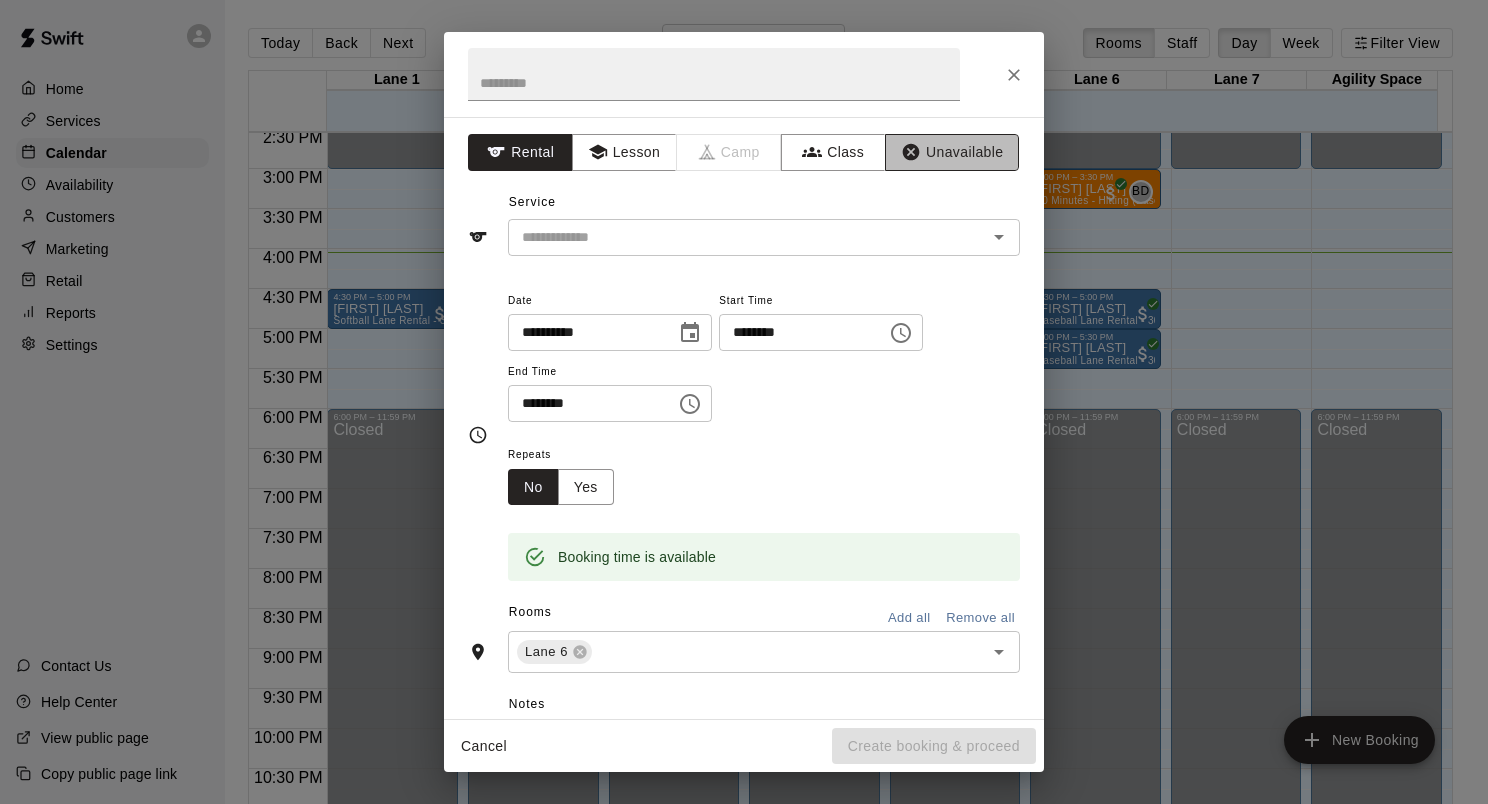 click on "Unavailable" at bounding box center [952, 152] 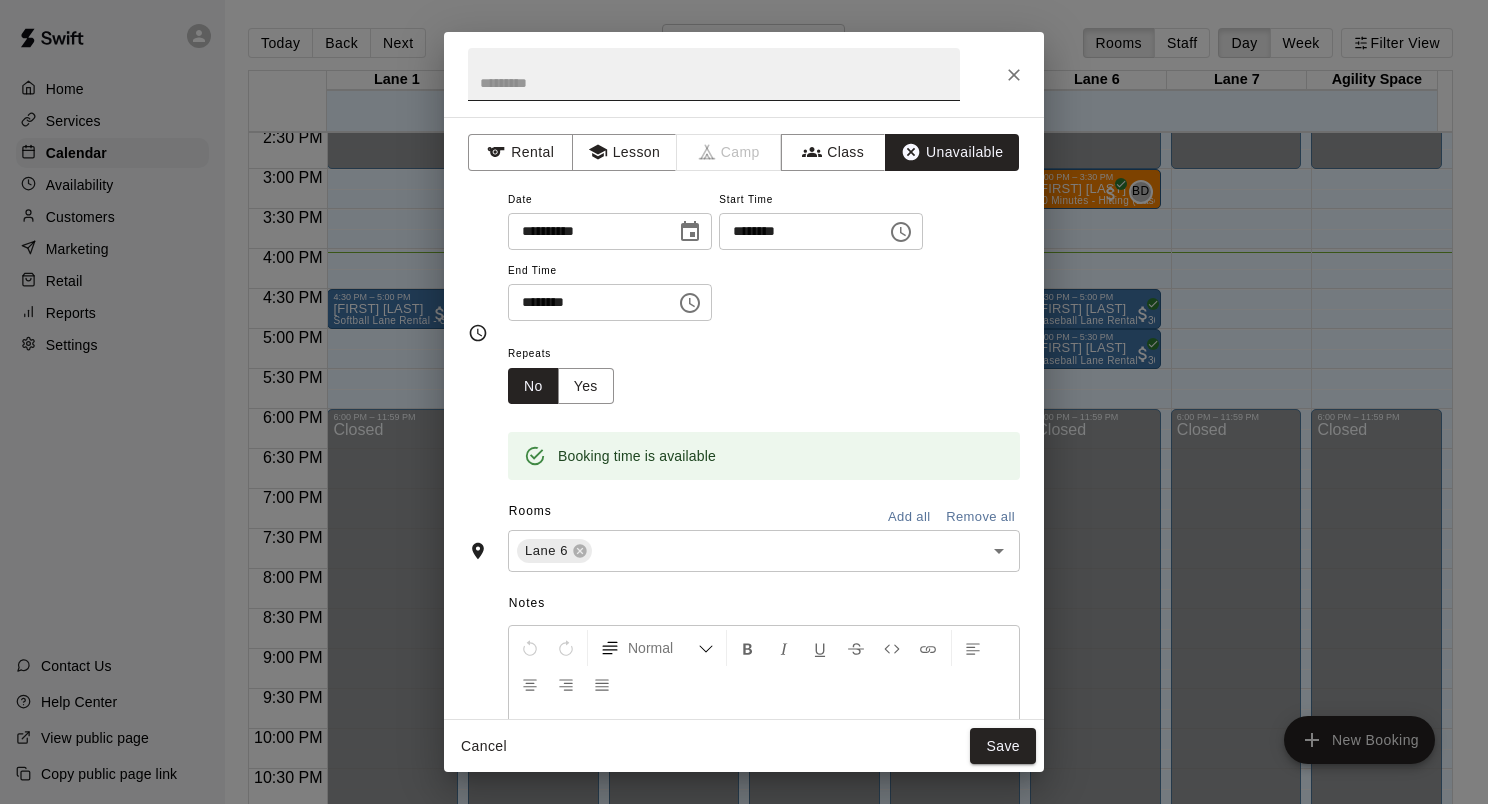 click at bounding box center [714, 74] 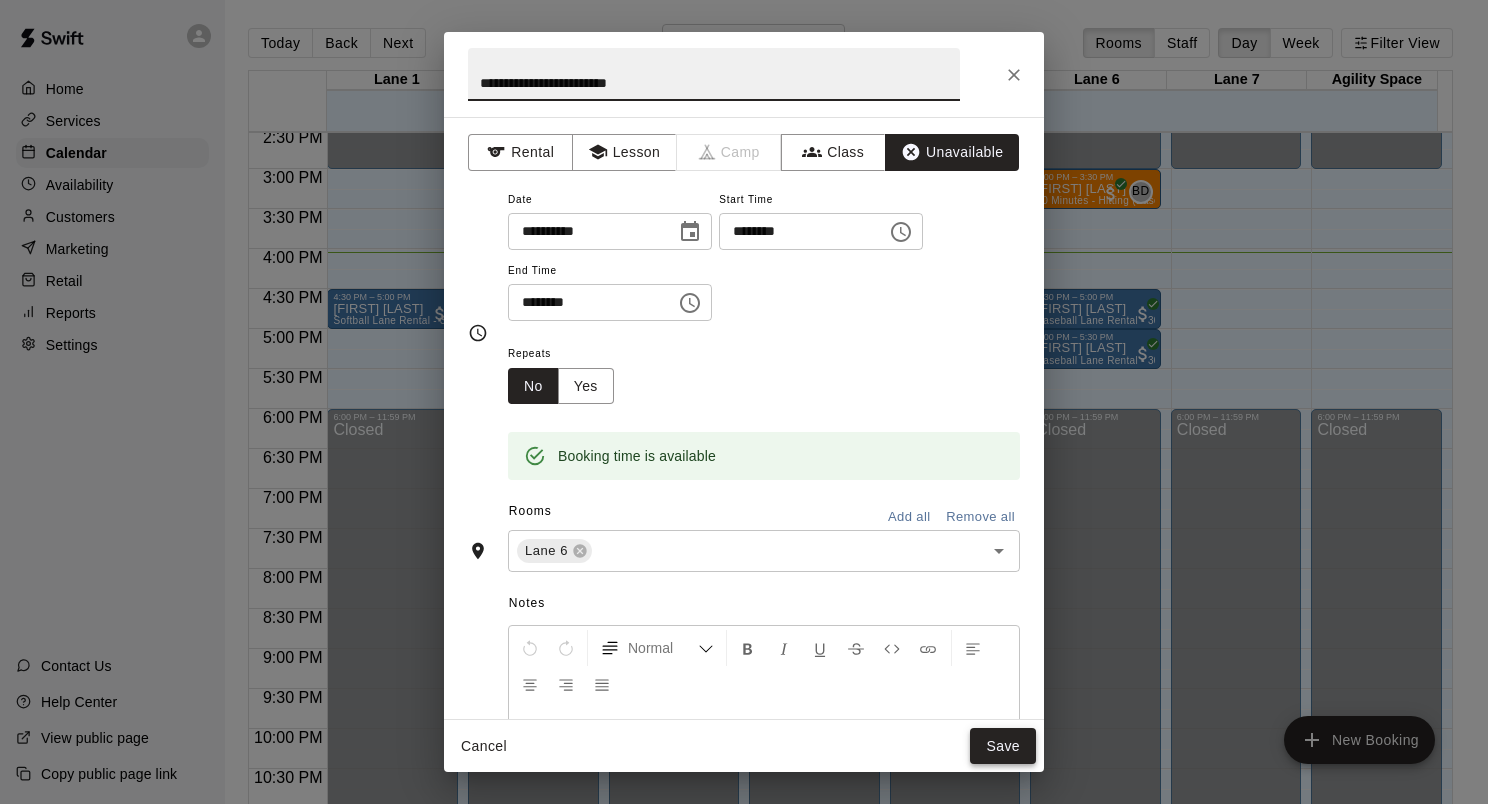 type on "**********" 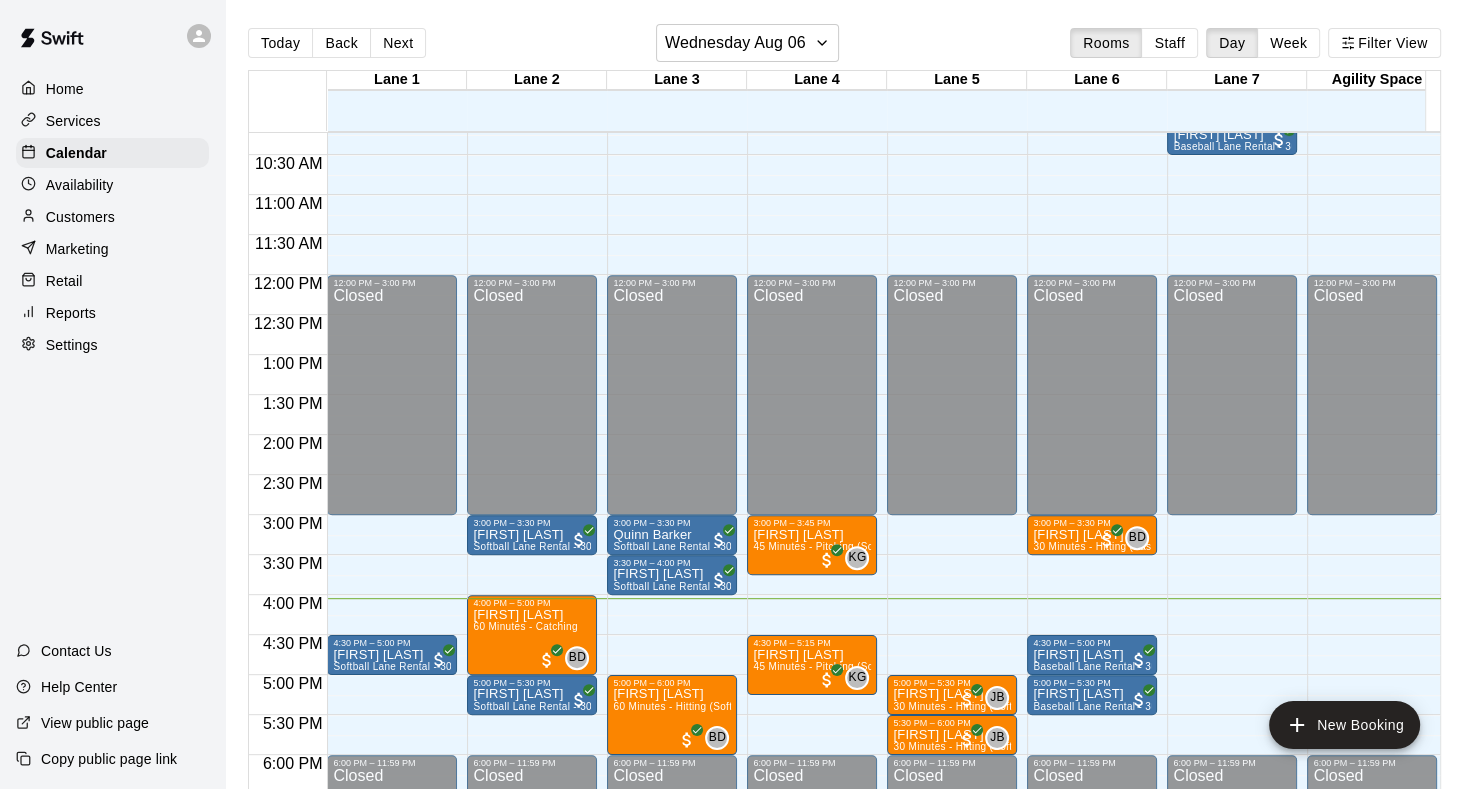 scroll, scrollTop: 1164, scrollLeft: 0, axis: vertical 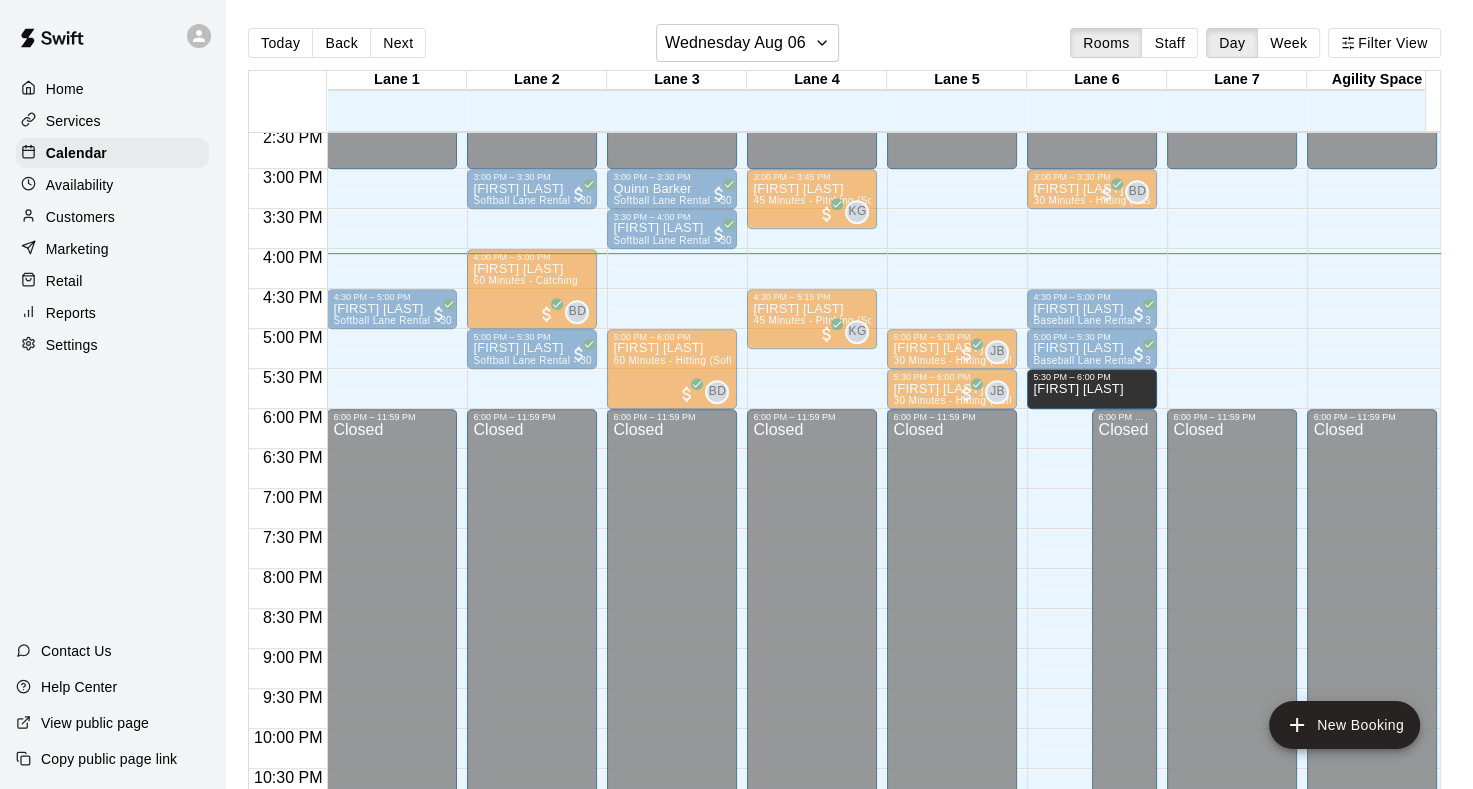 drag, startPoint x: 1057, startPoint y: 400, endPoint x: 1065, endPoint y: 386, distance: 16.124516 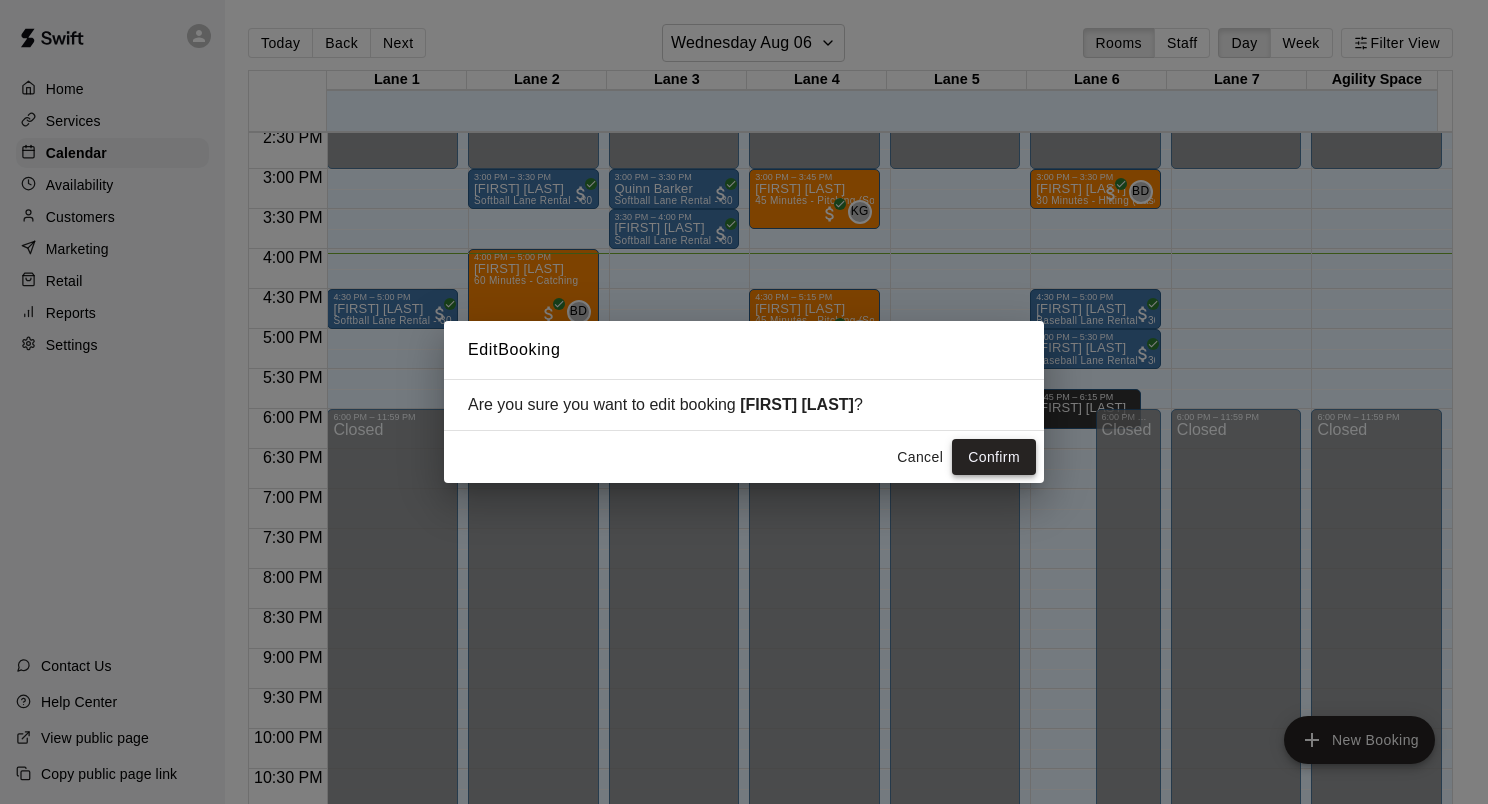 click on "Confirm" at bounding box center (994, 457) 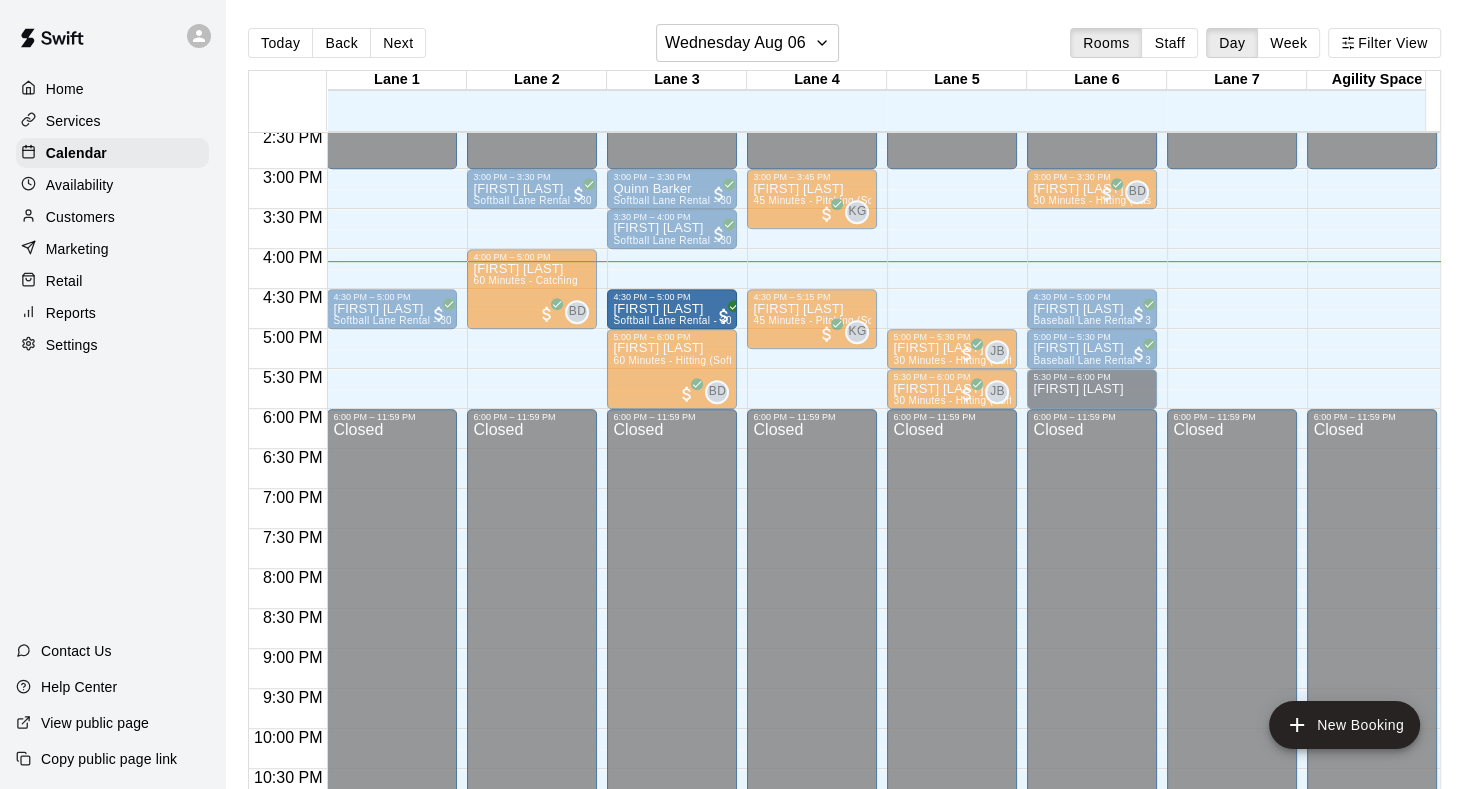 drag, startPoint x: 532, startPoint y: 341, endPoint x: 667, endPoint y: 304, distance: 139.97858 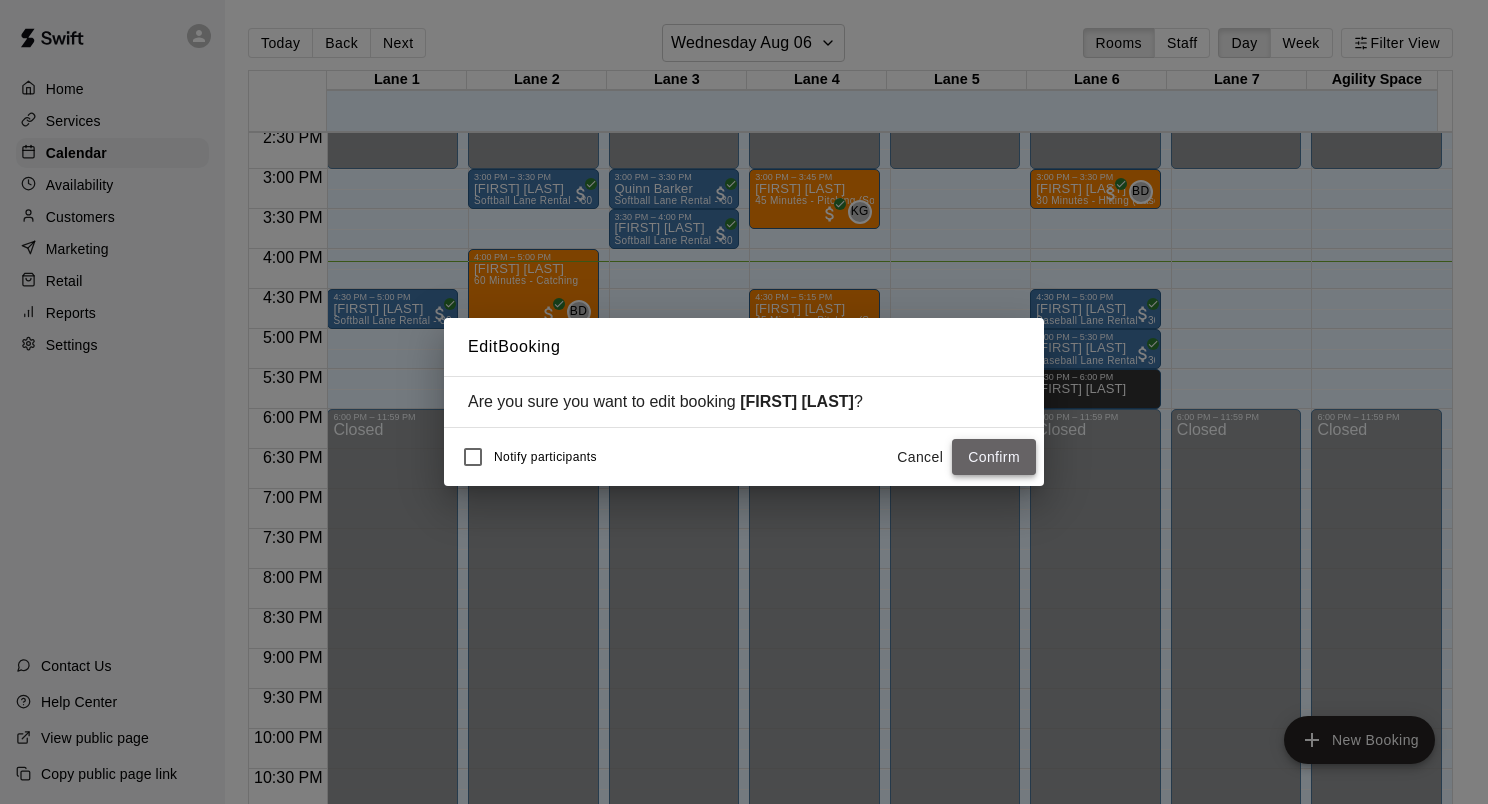 click on "Confirm" at bounding box center [994, 457] 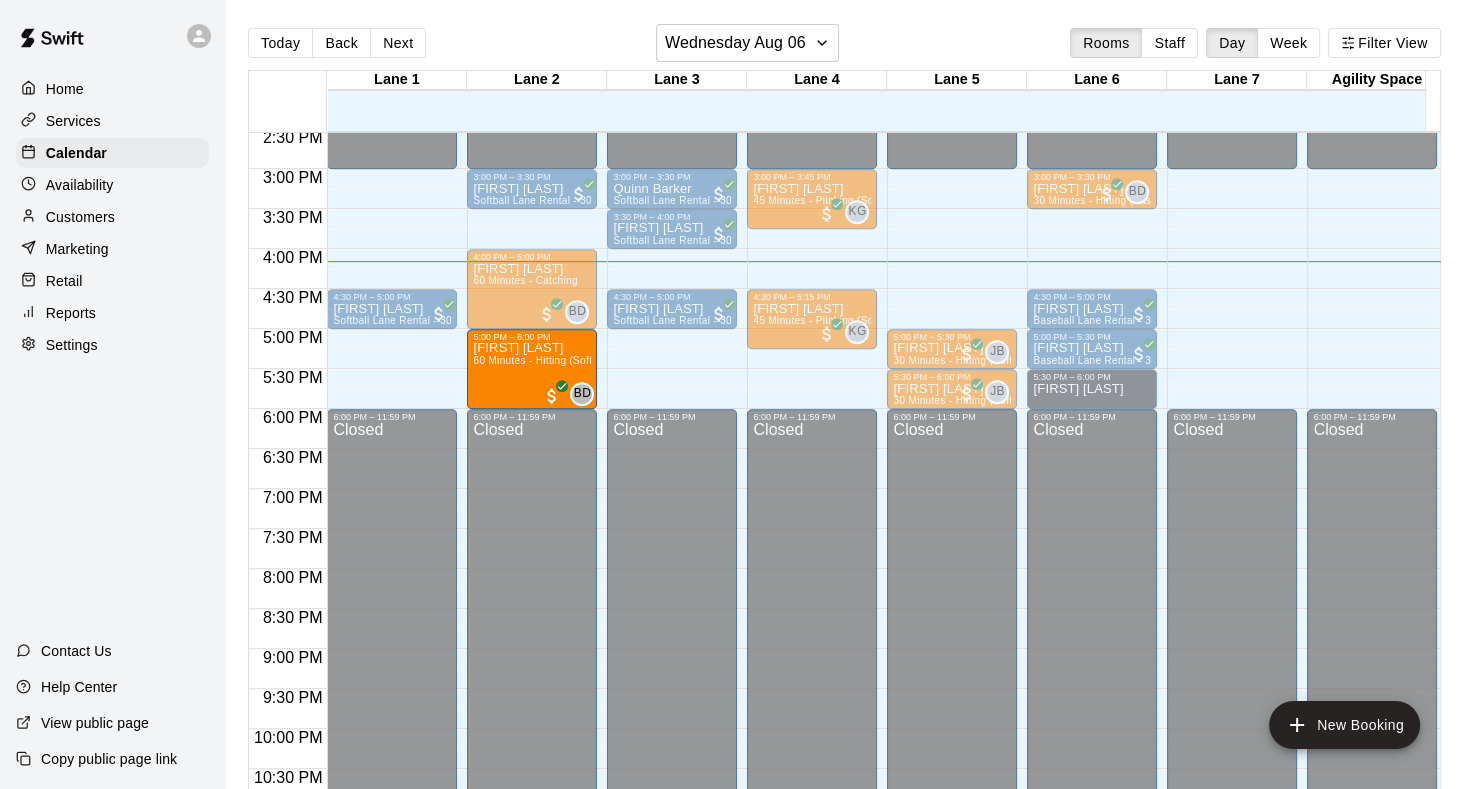 drag, startPoint x: 648, startPoint y: 357, endPoint x: 596, endPoint y: 365, distance: 52.611786 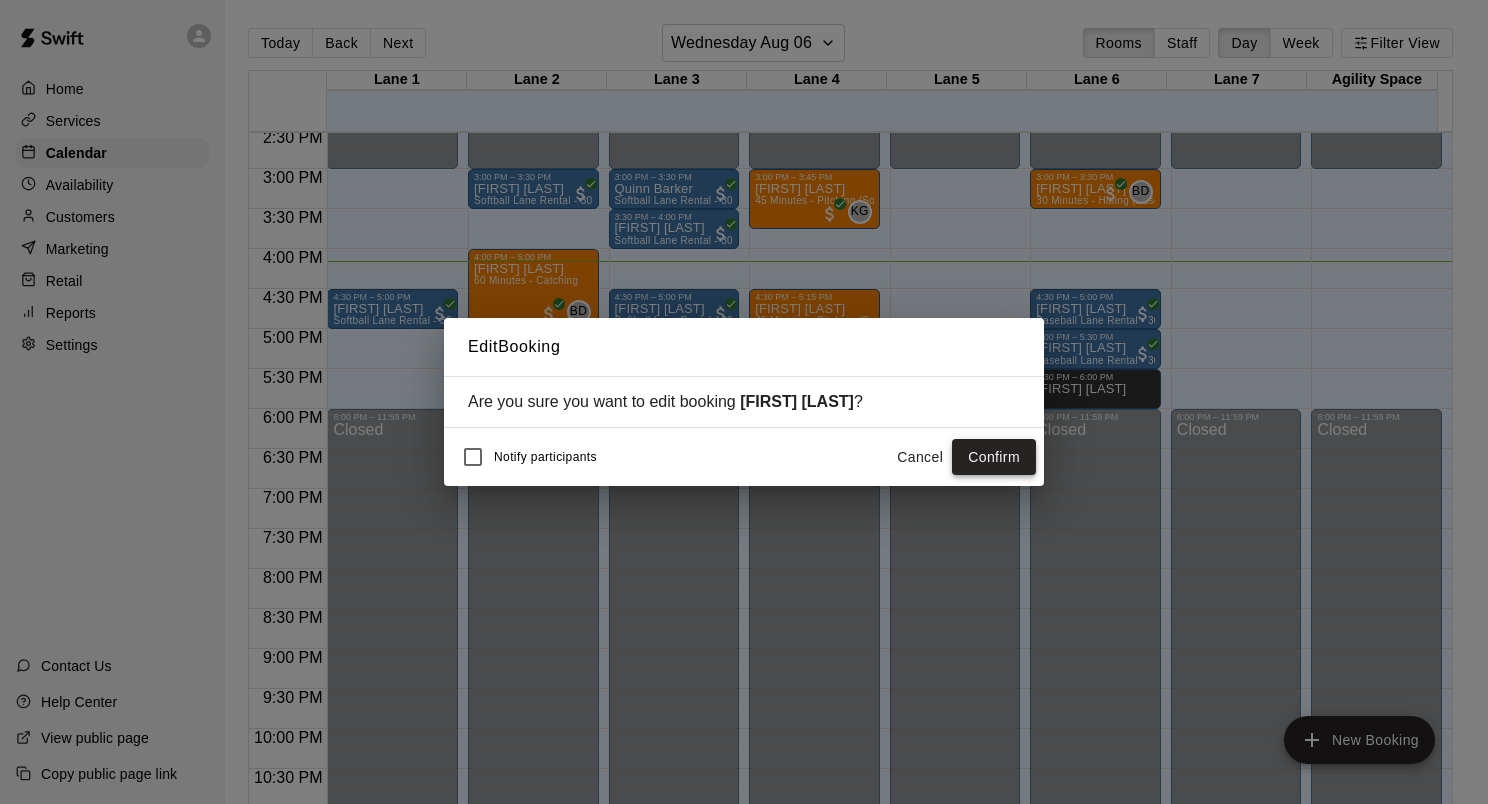click on "Confirm" at bounding box center [994, 457] 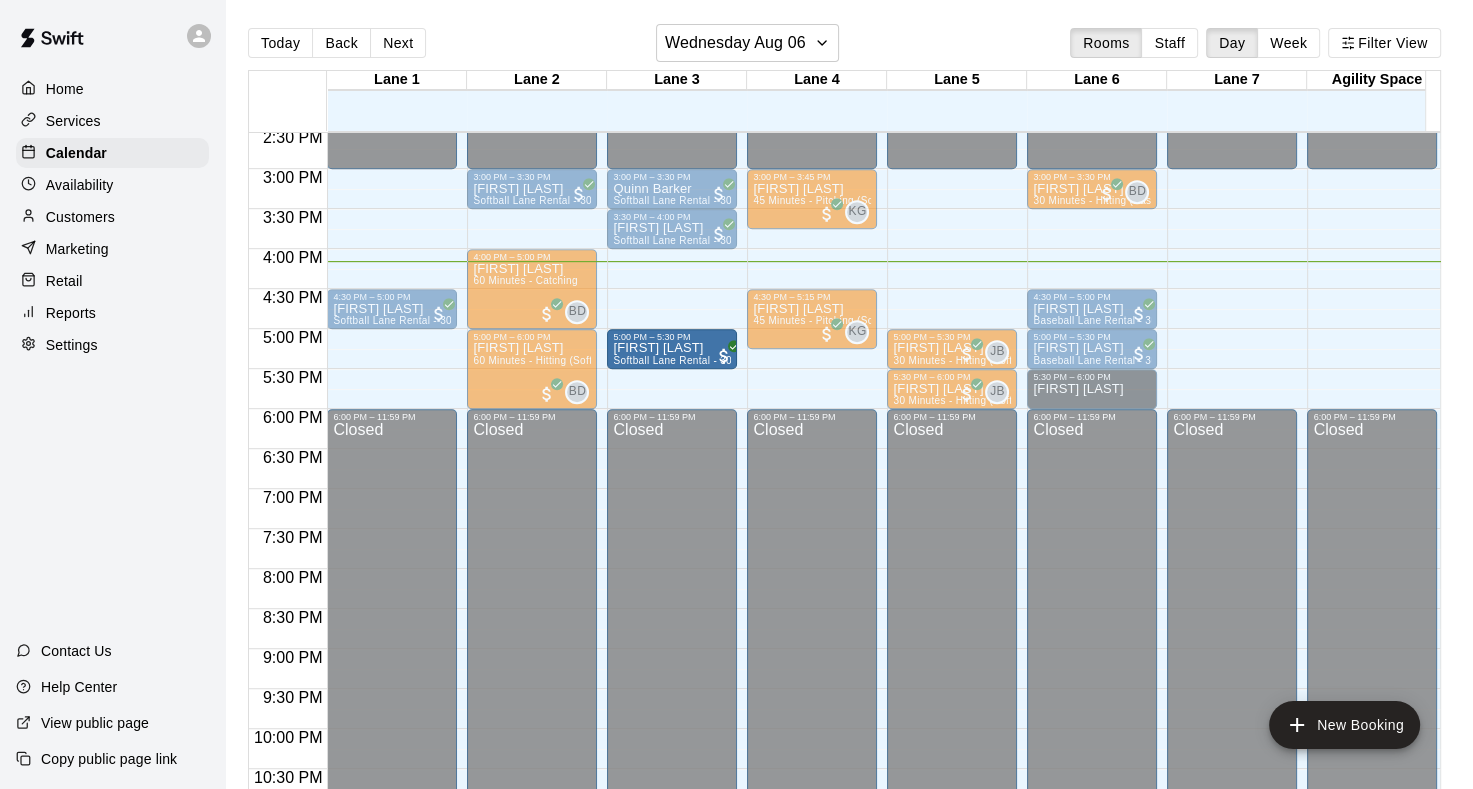 drag, startPoint x: 648, startPoint y: 304, endPoint x: 664, endPoint y: 354, distance: 52.49762 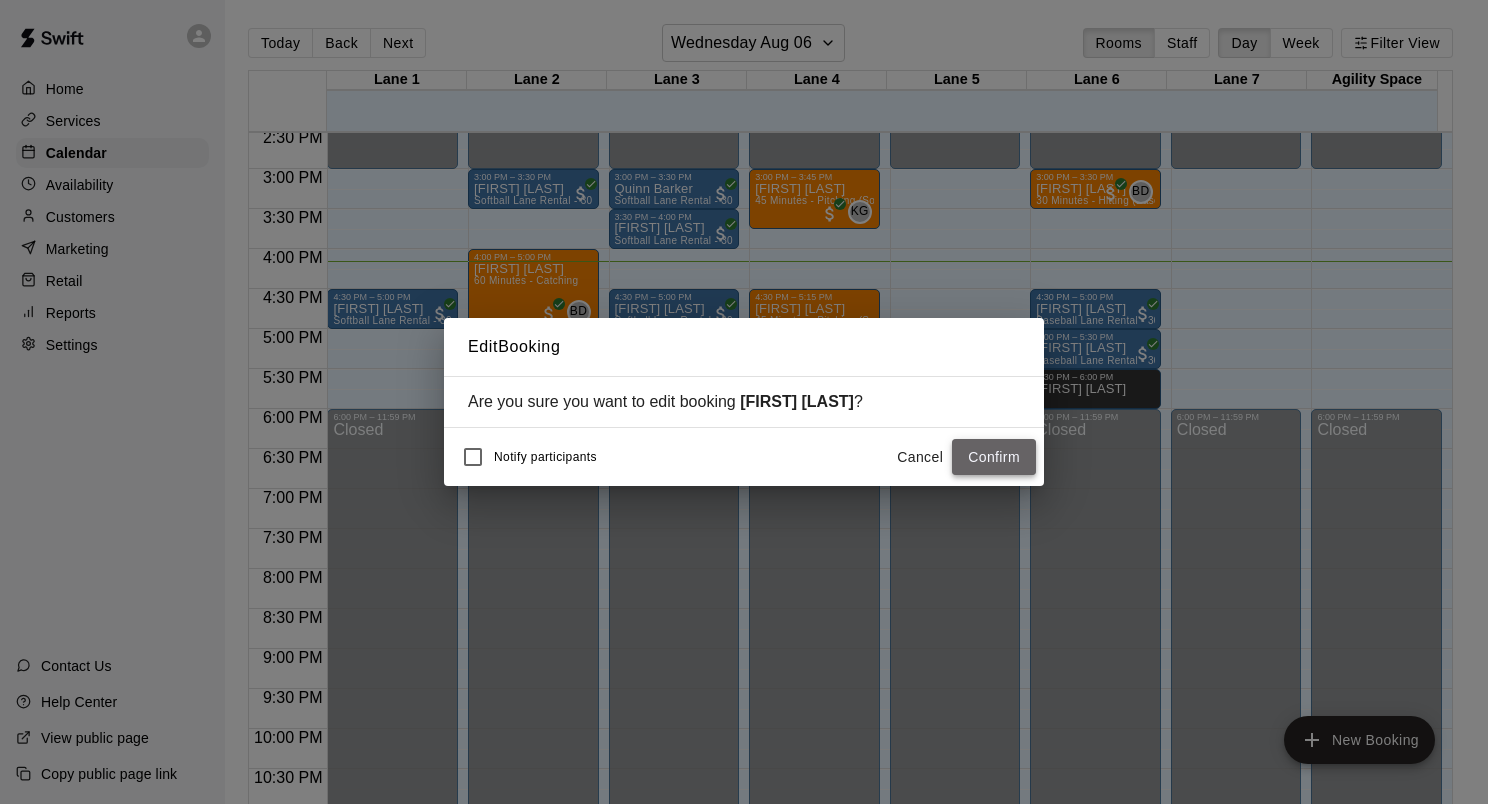 click on "Confirm" at bounding box center [994, 457] 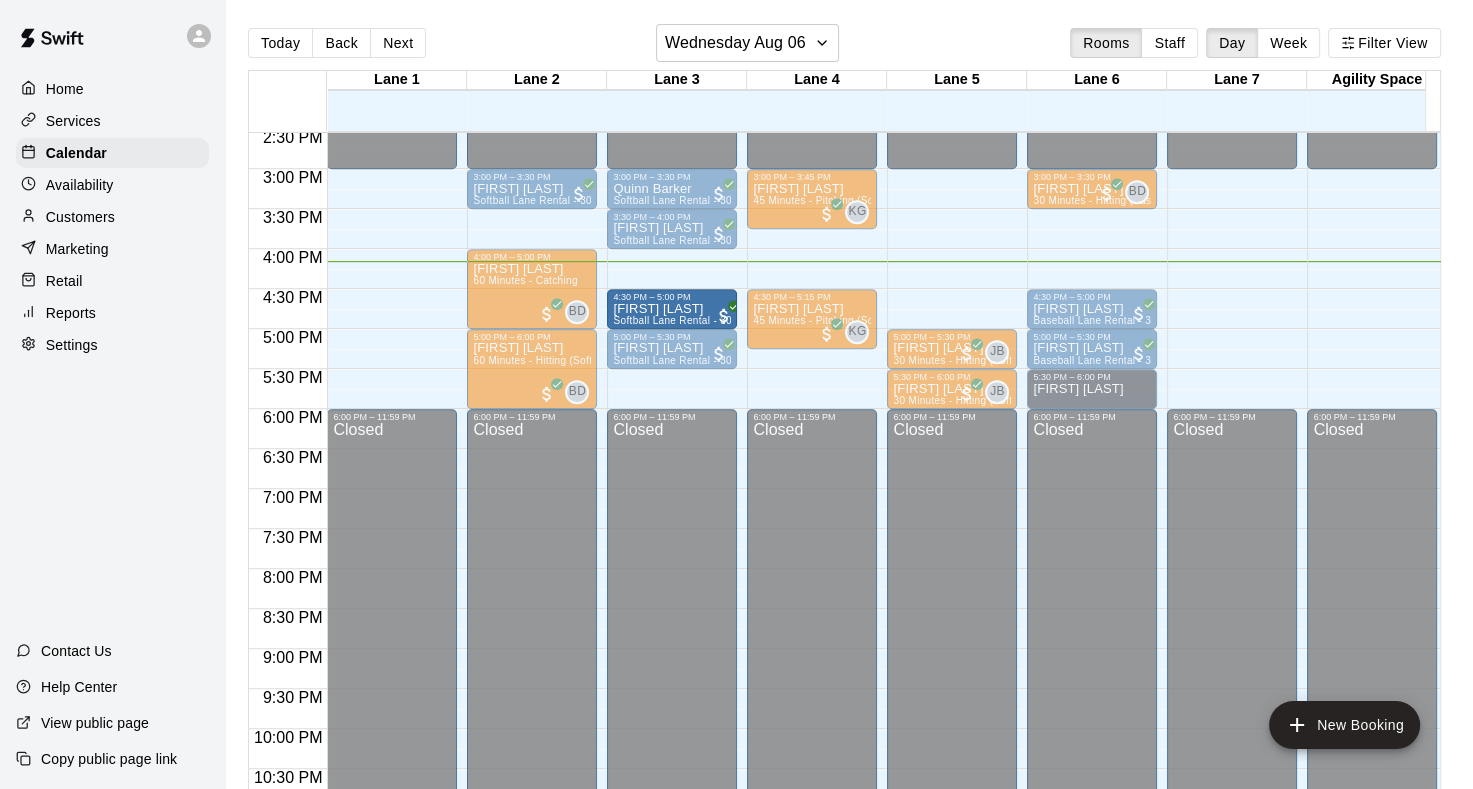 drag, startPoint x: 370, startPoint y: 302, endPoint x: 660, endPoint y: 316, distance: 290.33774 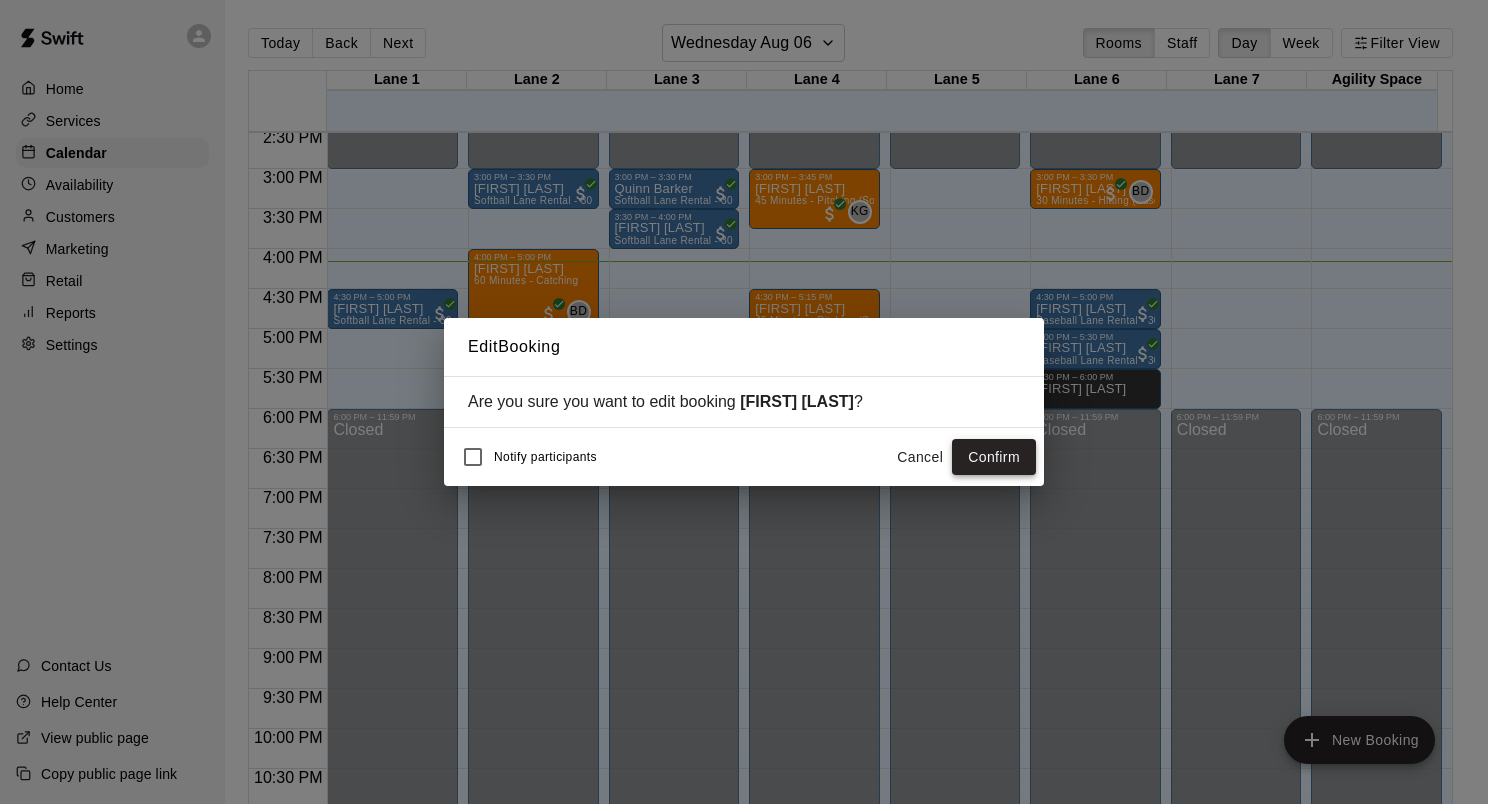 click on "Confirm" at bounding box center [994, 457] 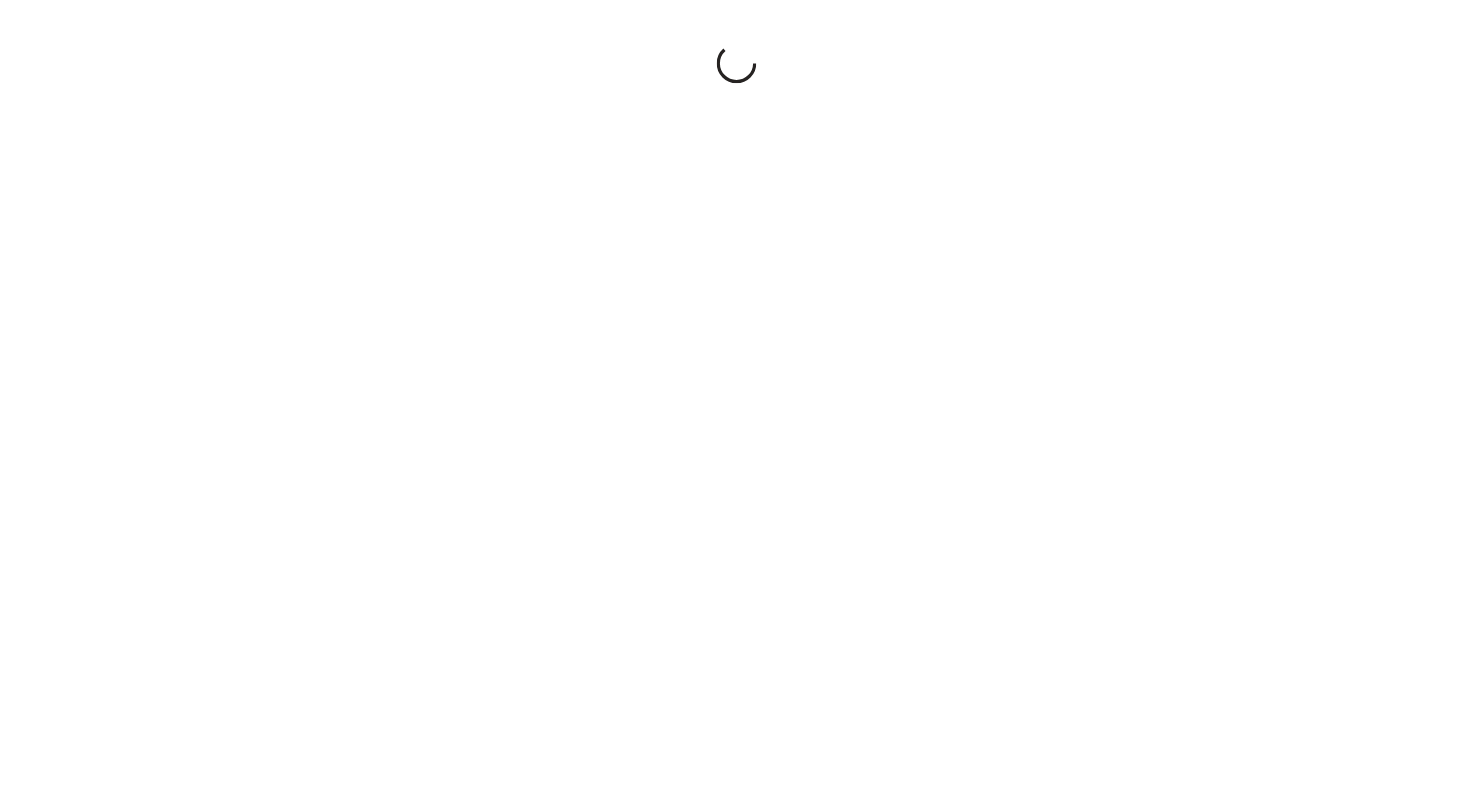 scroll, scrollTop: 0, scrollLeft: 0, axis: both 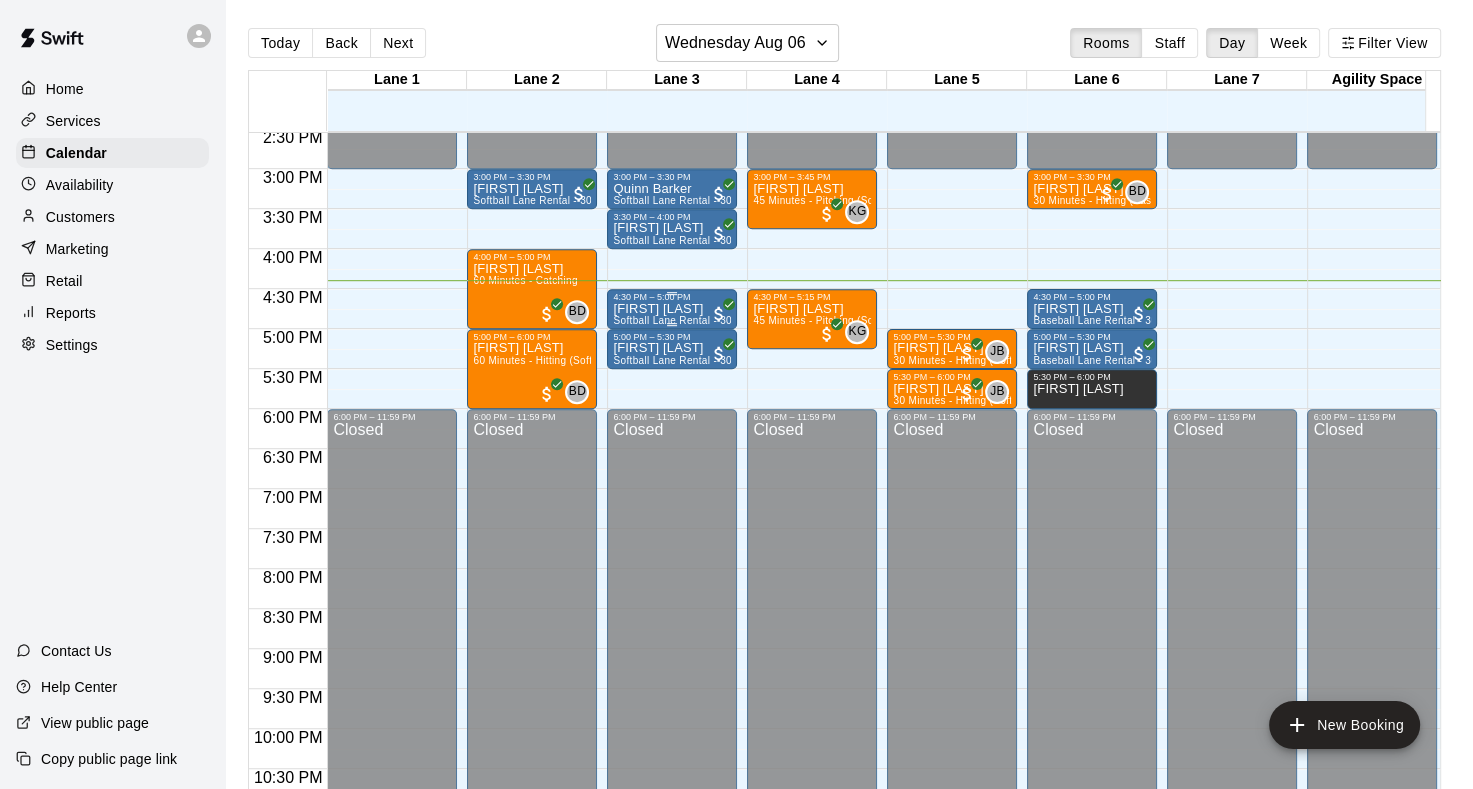 click on "[FIRST] [LAST]" at bounding box center (672, 309) 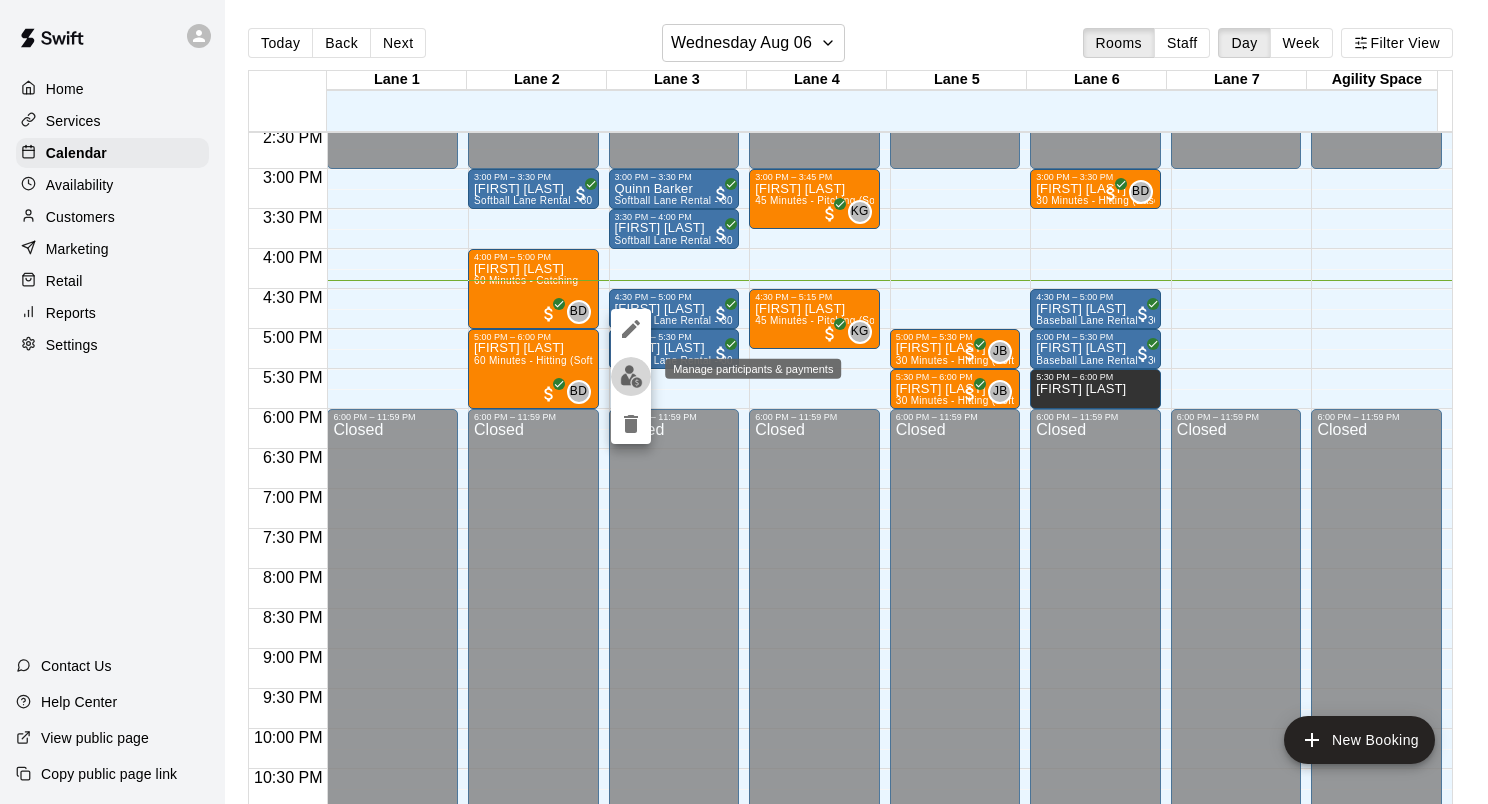 click at bounding box center (631, 376) 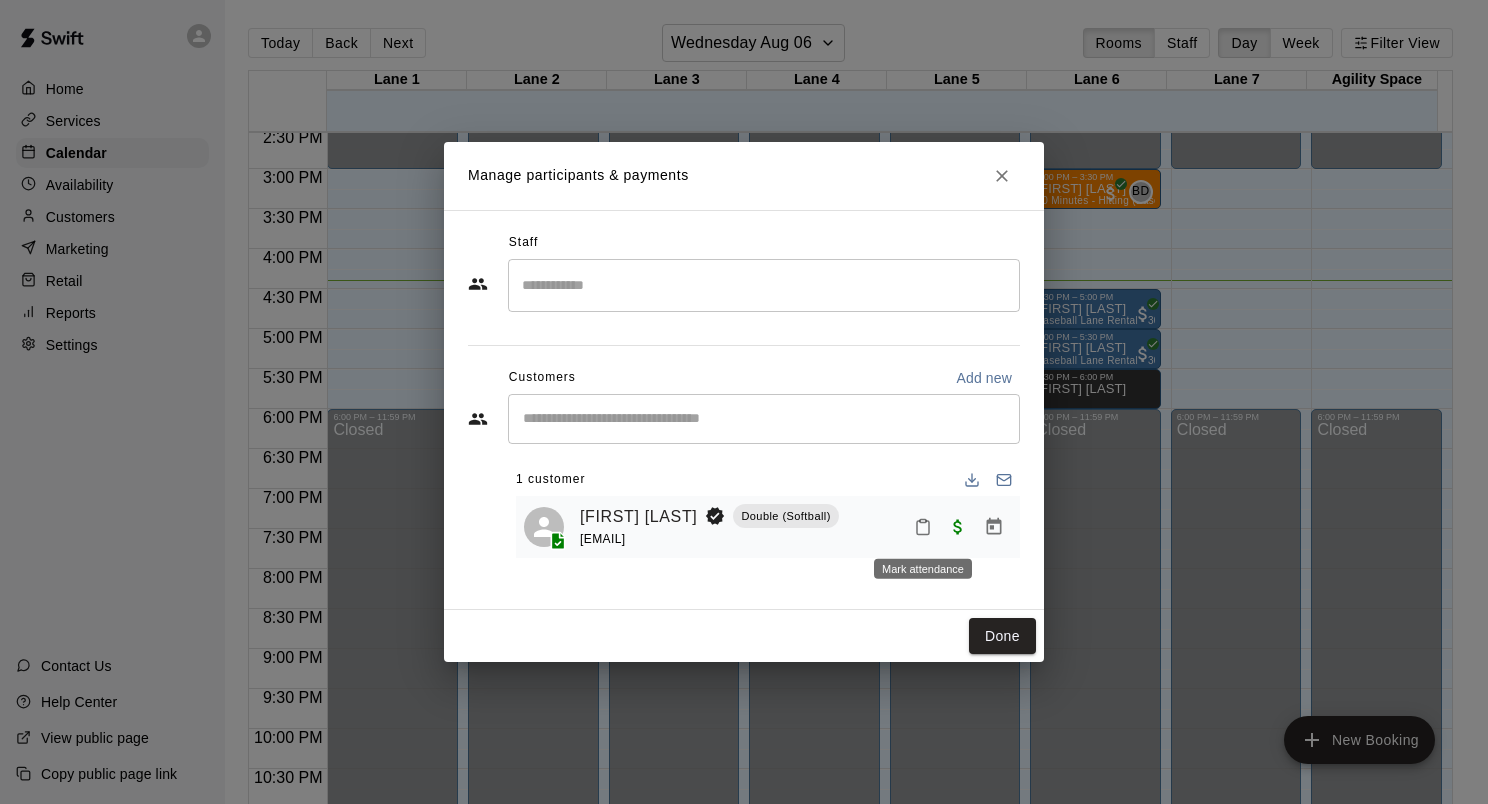 click 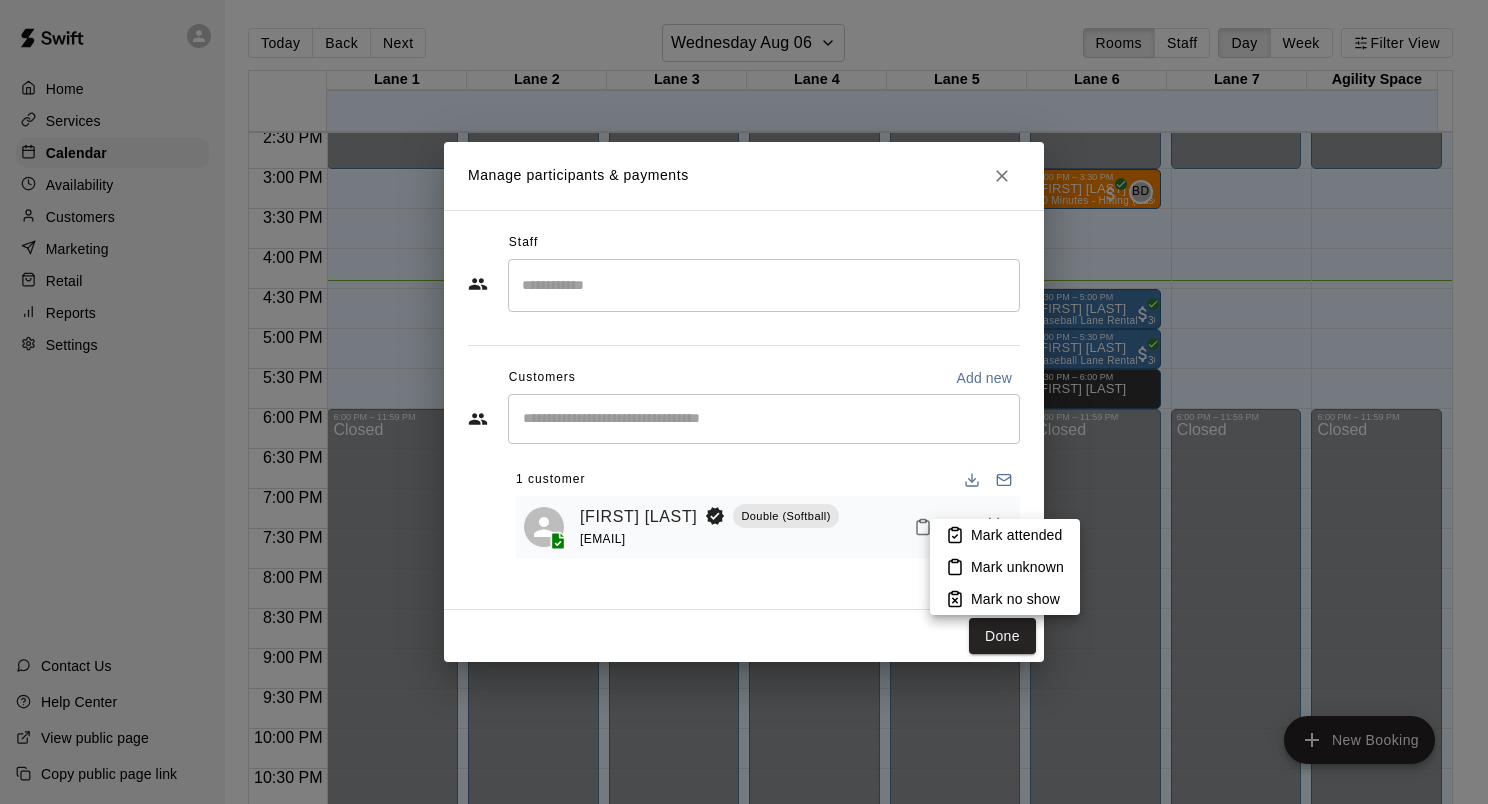 click on "Mark attended" at bounding box center [1016, 535] 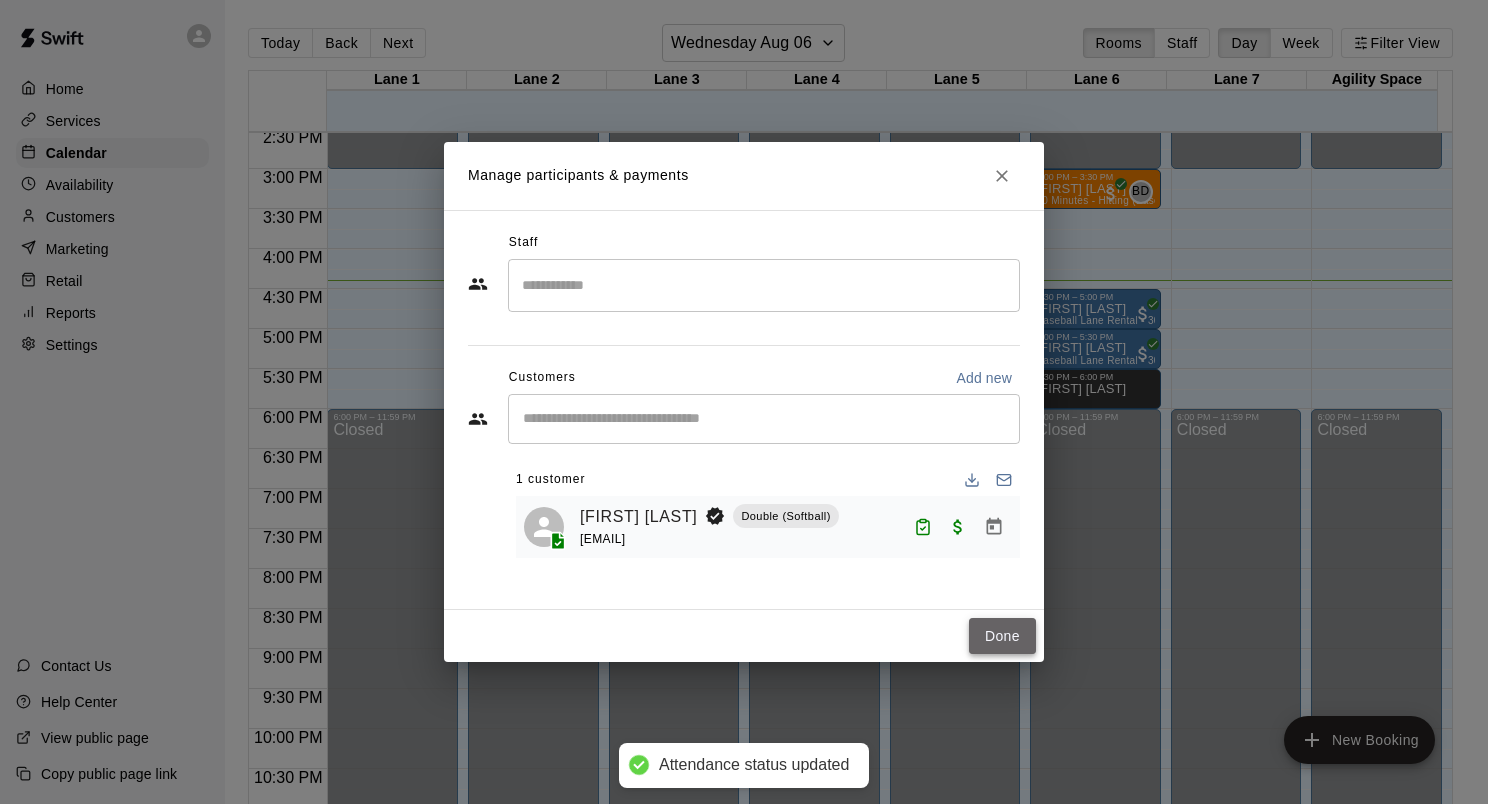 click on "Done" at bounding box center [1002, 636] 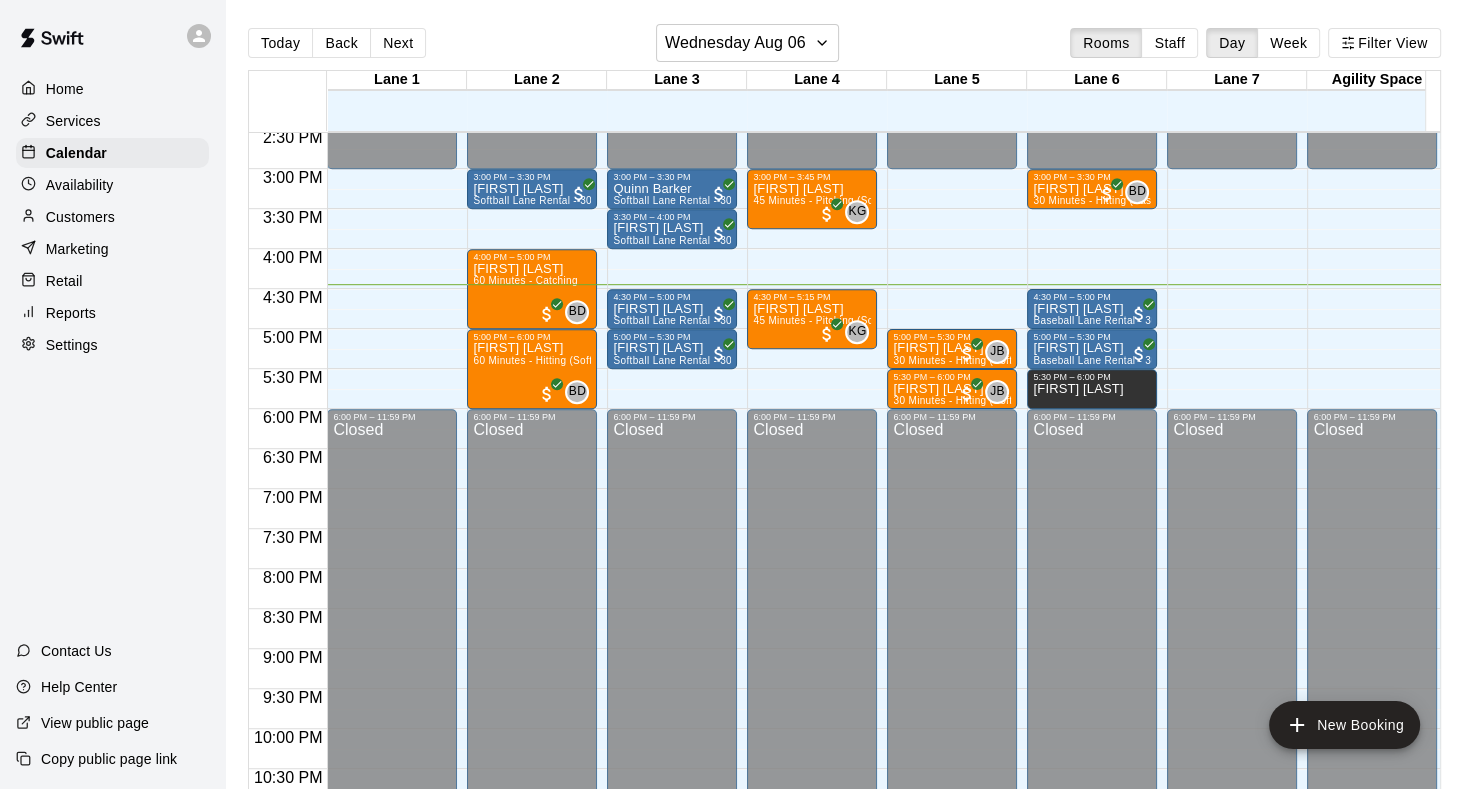 click on "Services" at bounding box center (73, 121) 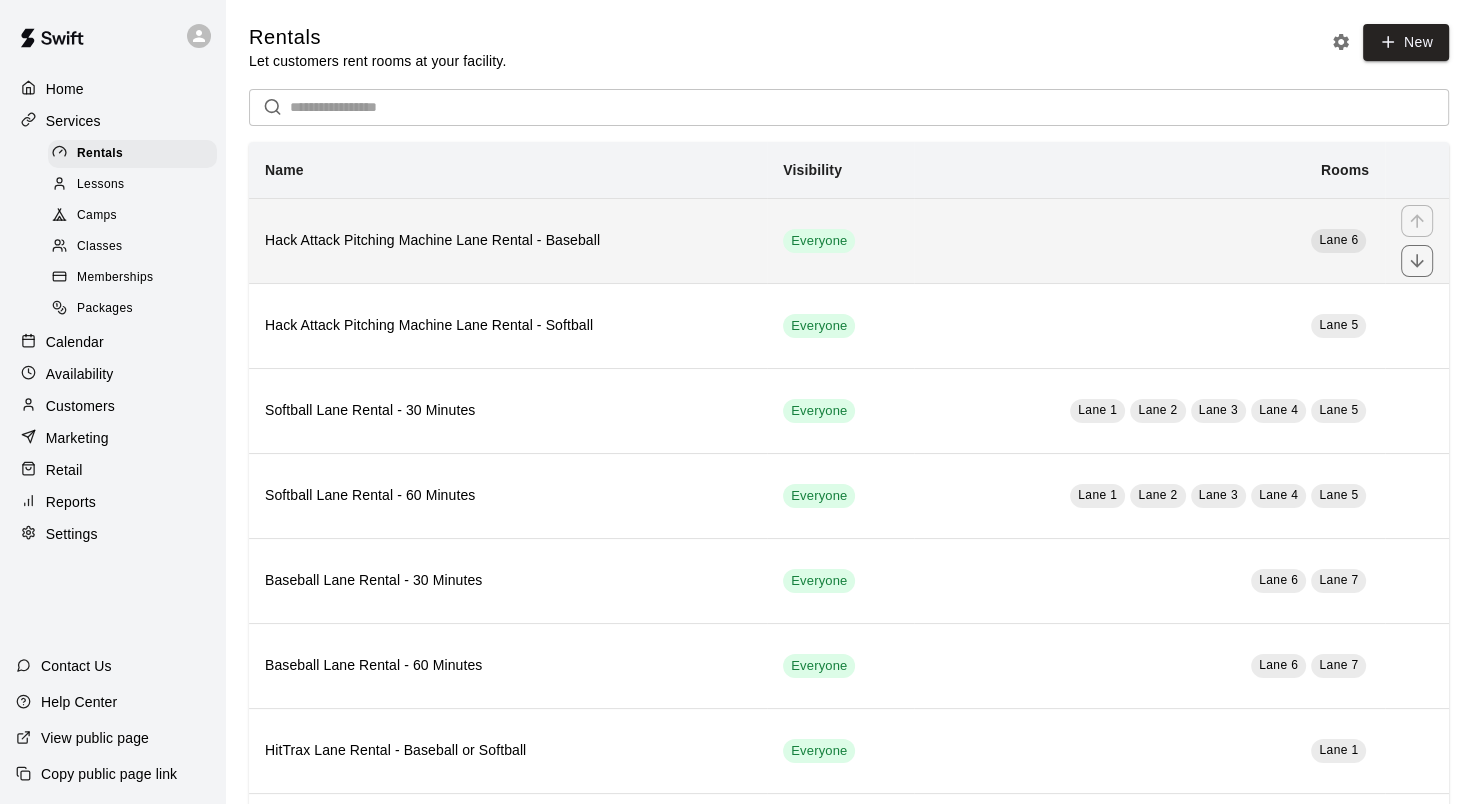 click on "Hack Attack Pitching Machine Lane Rental - Baseball" at bounding box center [508, 240] 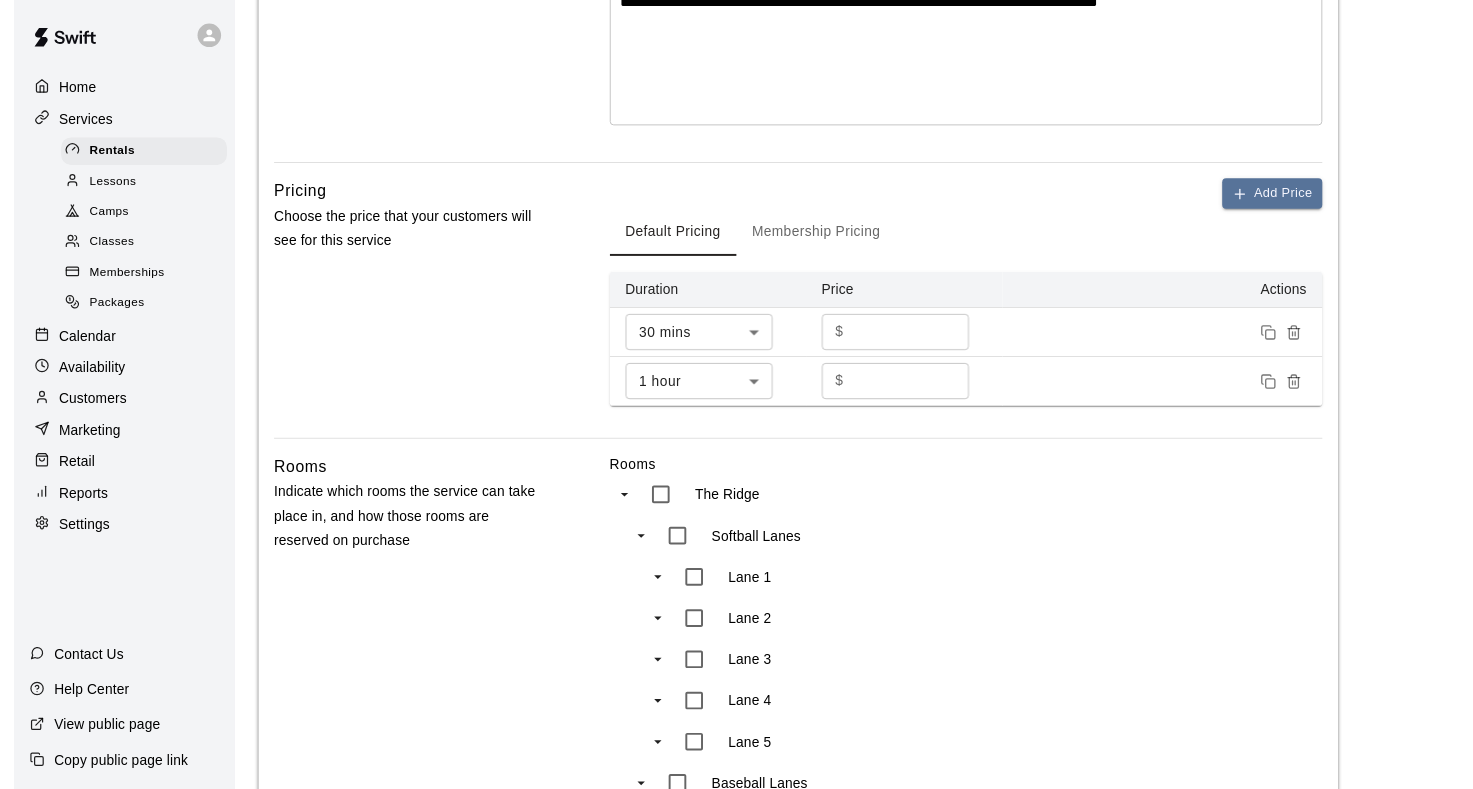 scroll, scrollTop: 0, scrollLeft: 0, axis: both 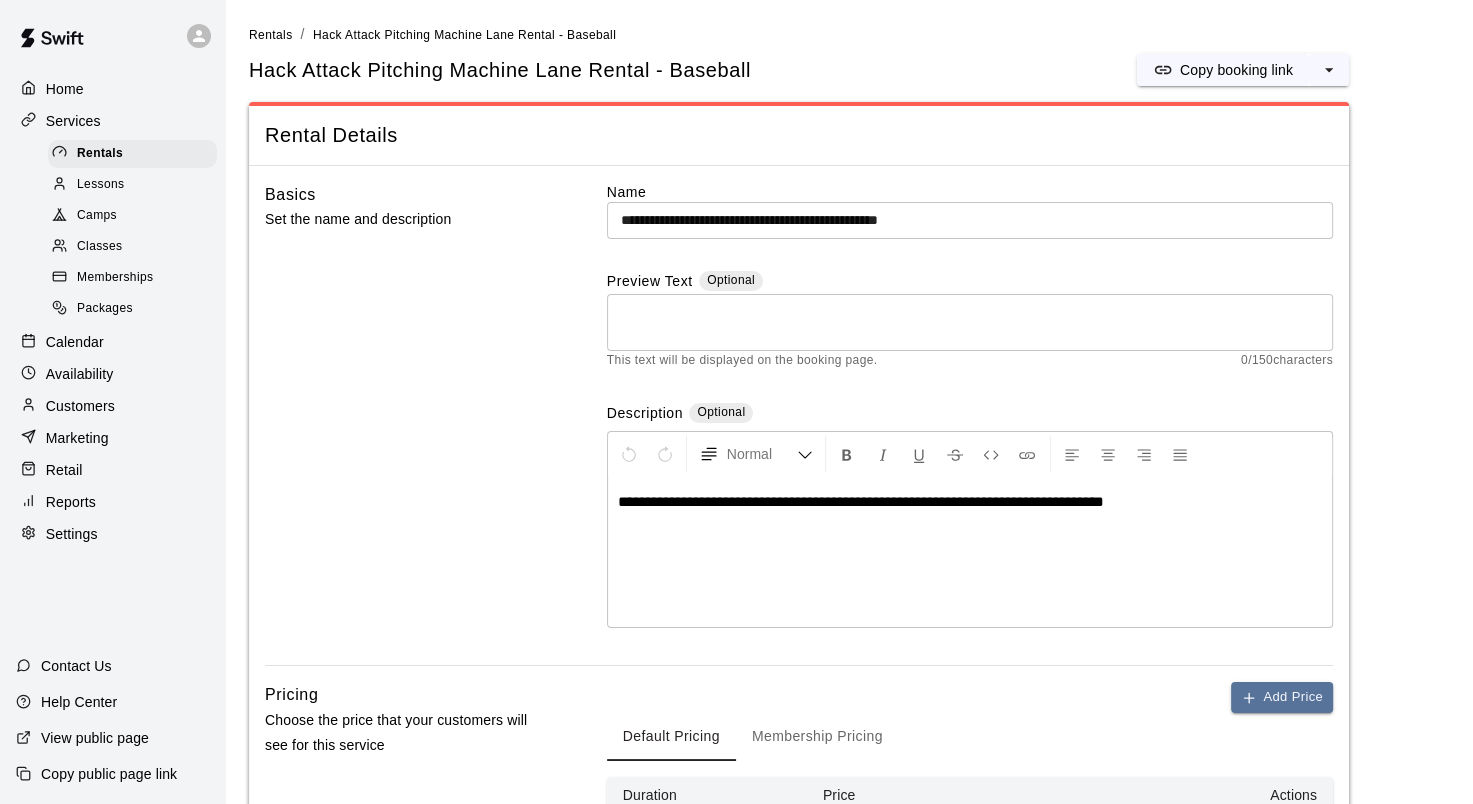 click on "Calendar" at bounding box center (75, 342) 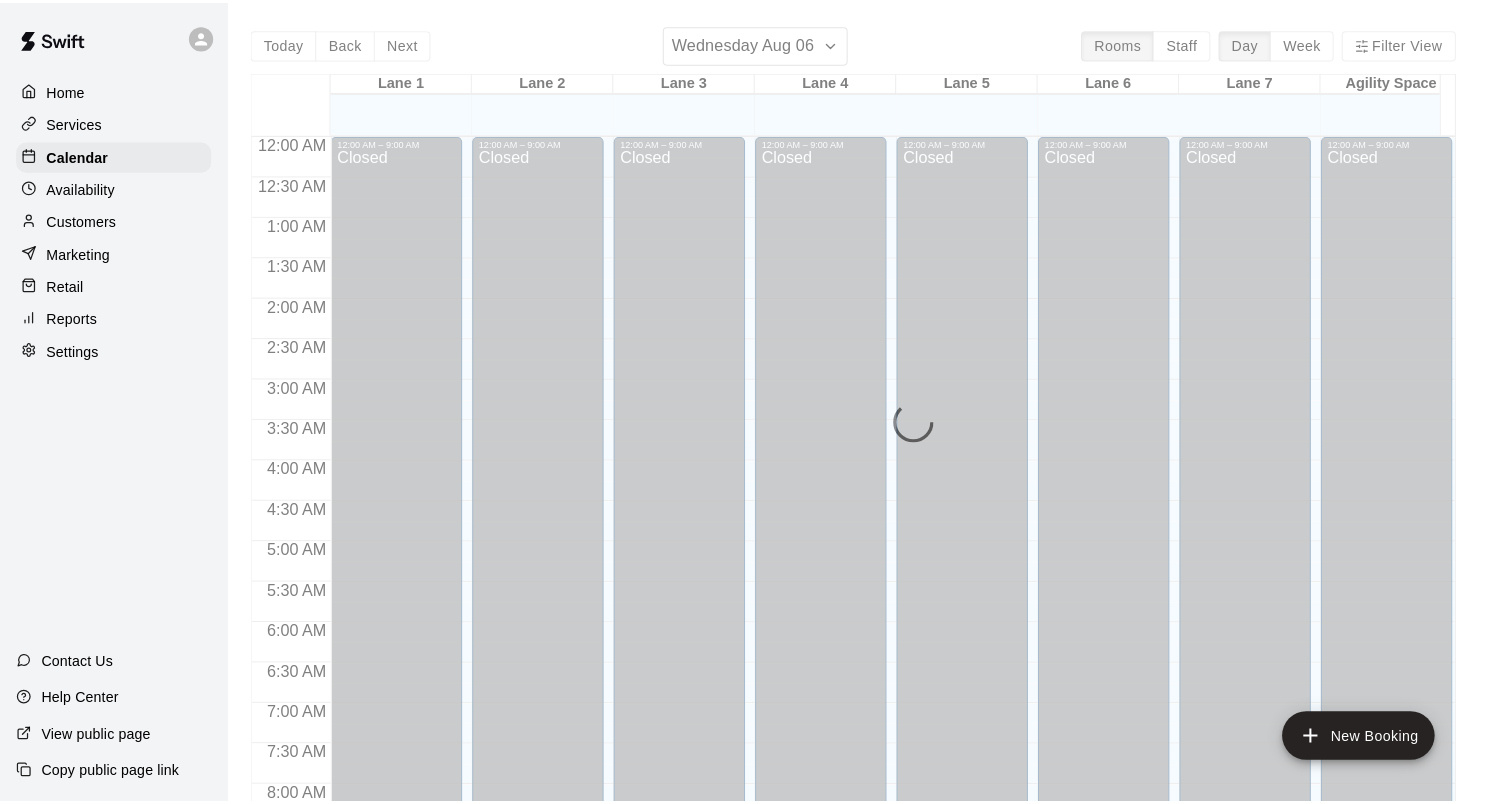 scroll, scrollTop: 1164, scrollLeft: 0, axis: vertical 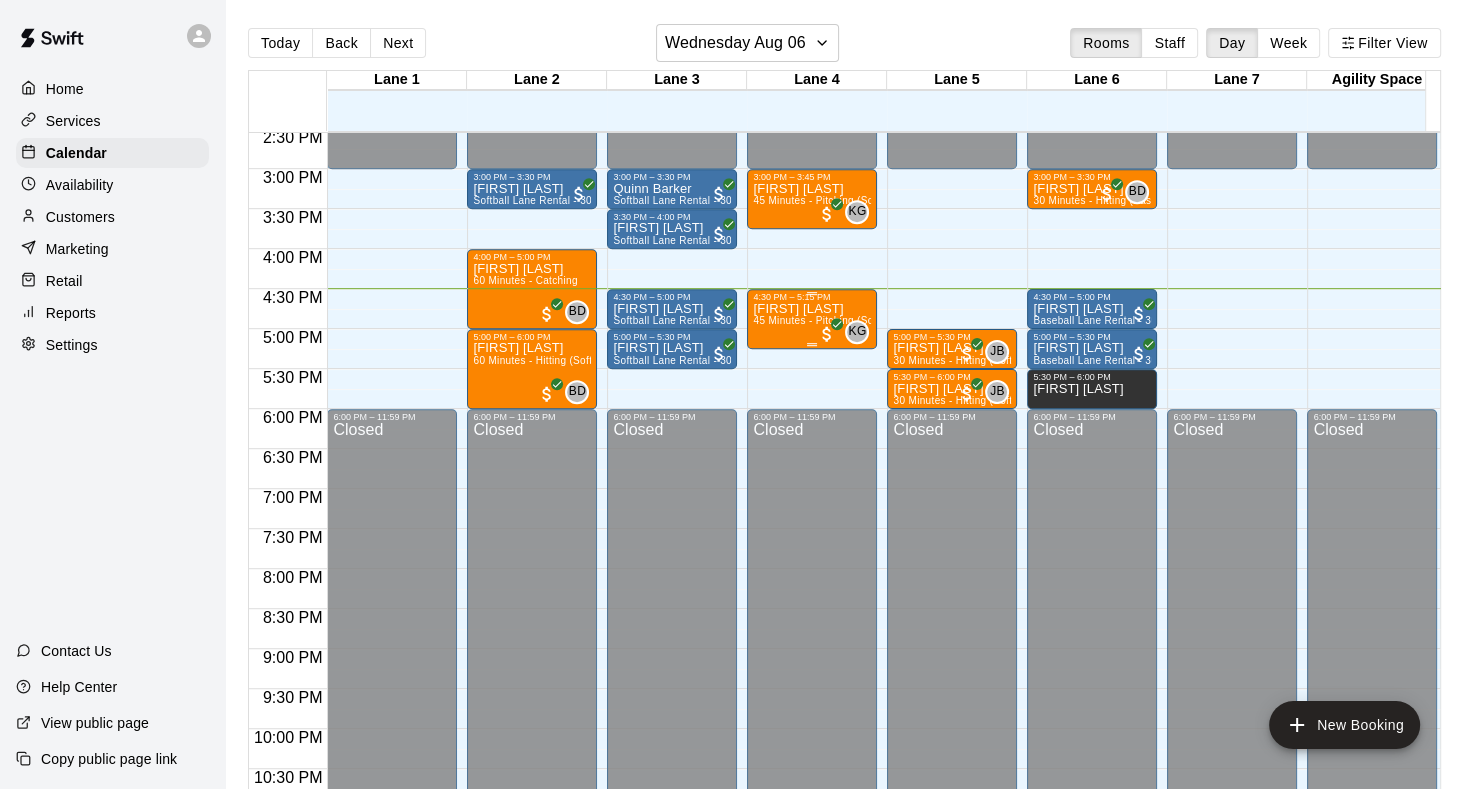 click on "[FIRST] [LAST]" at bounding box center (812, 309) 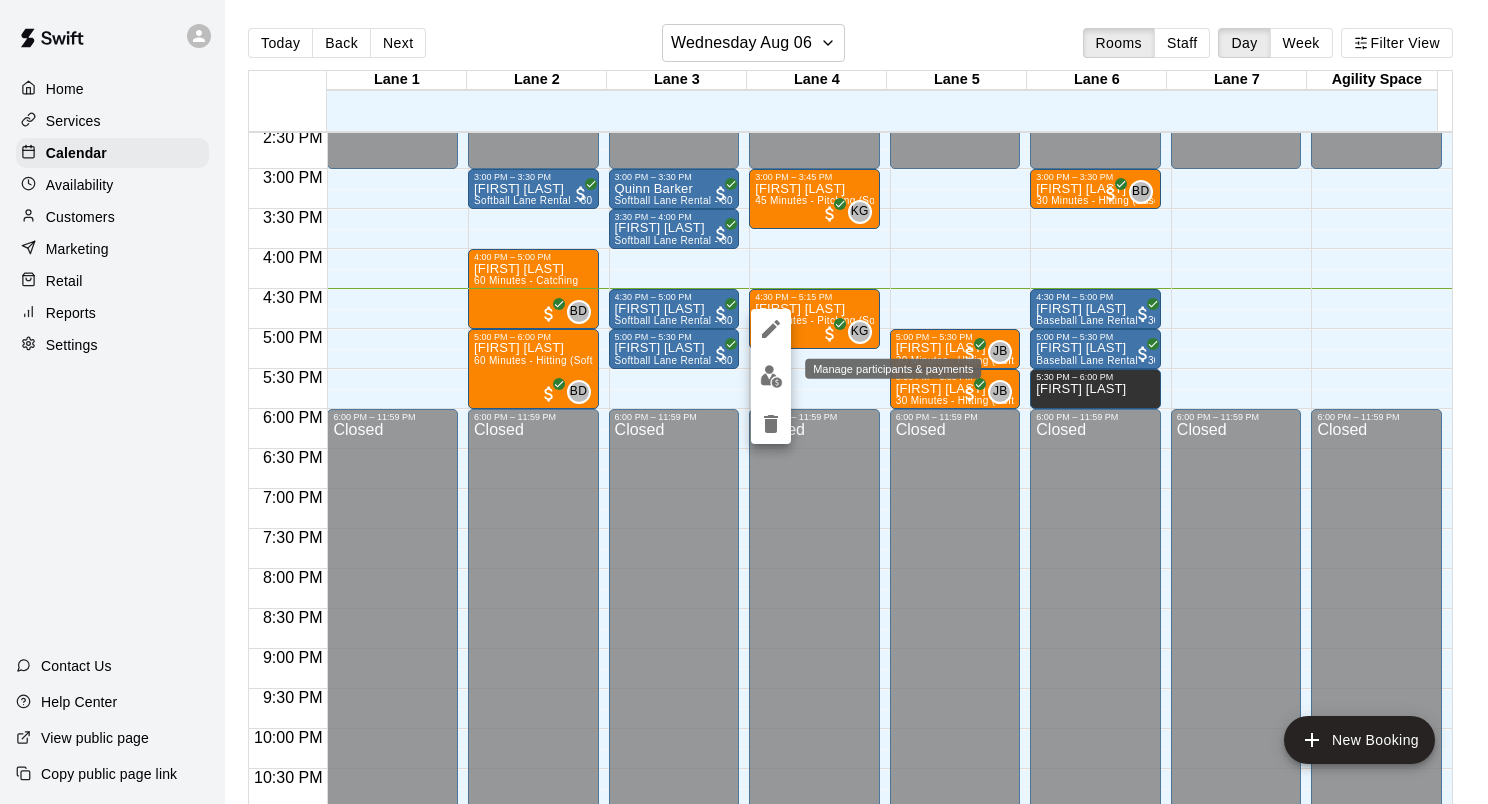 click at bounding box center (771, 376) 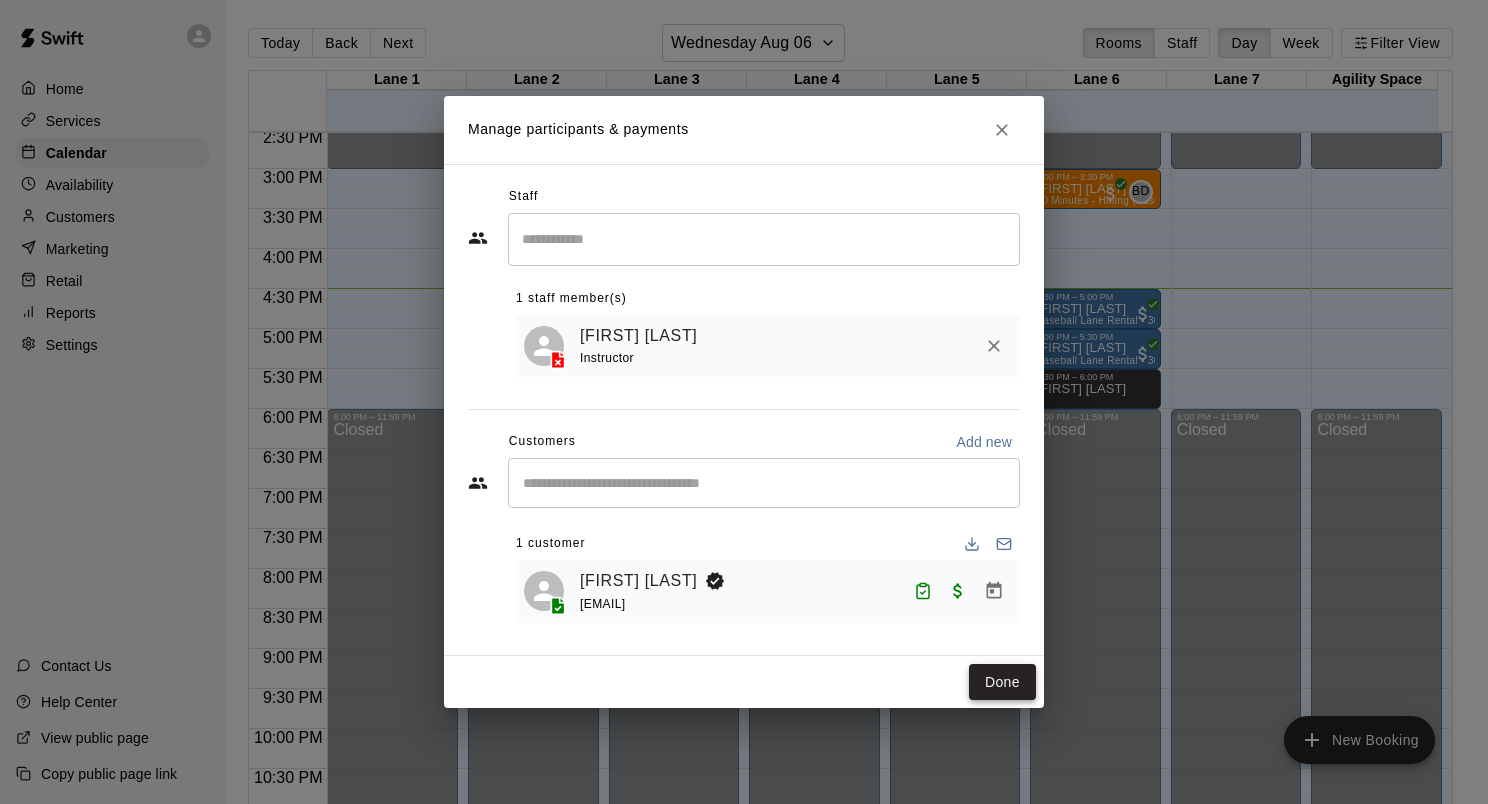 click on "Done" at bounding box center (1002, 682) 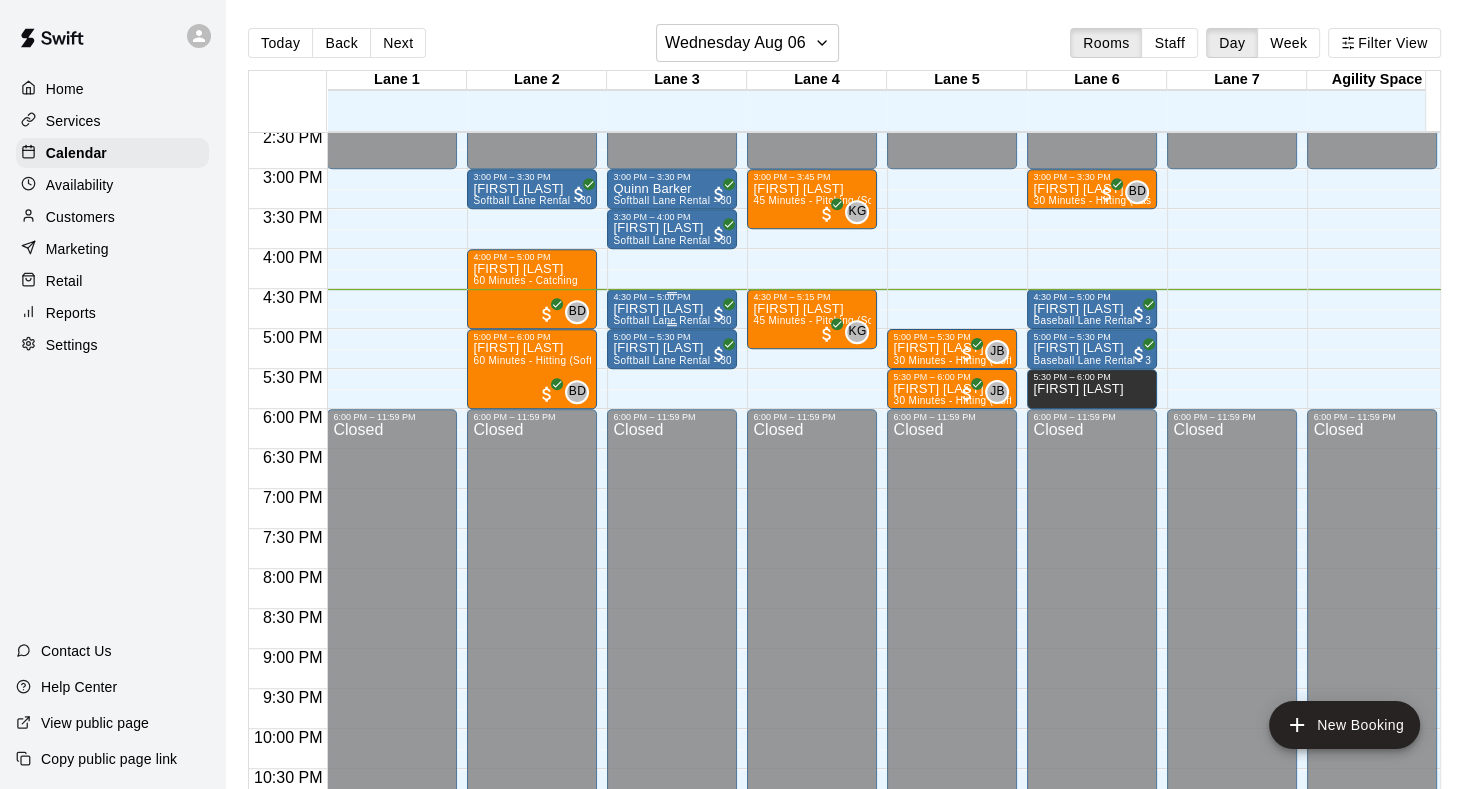 click on "[FIRST] [LAST]" at bounding box center [672, 309] 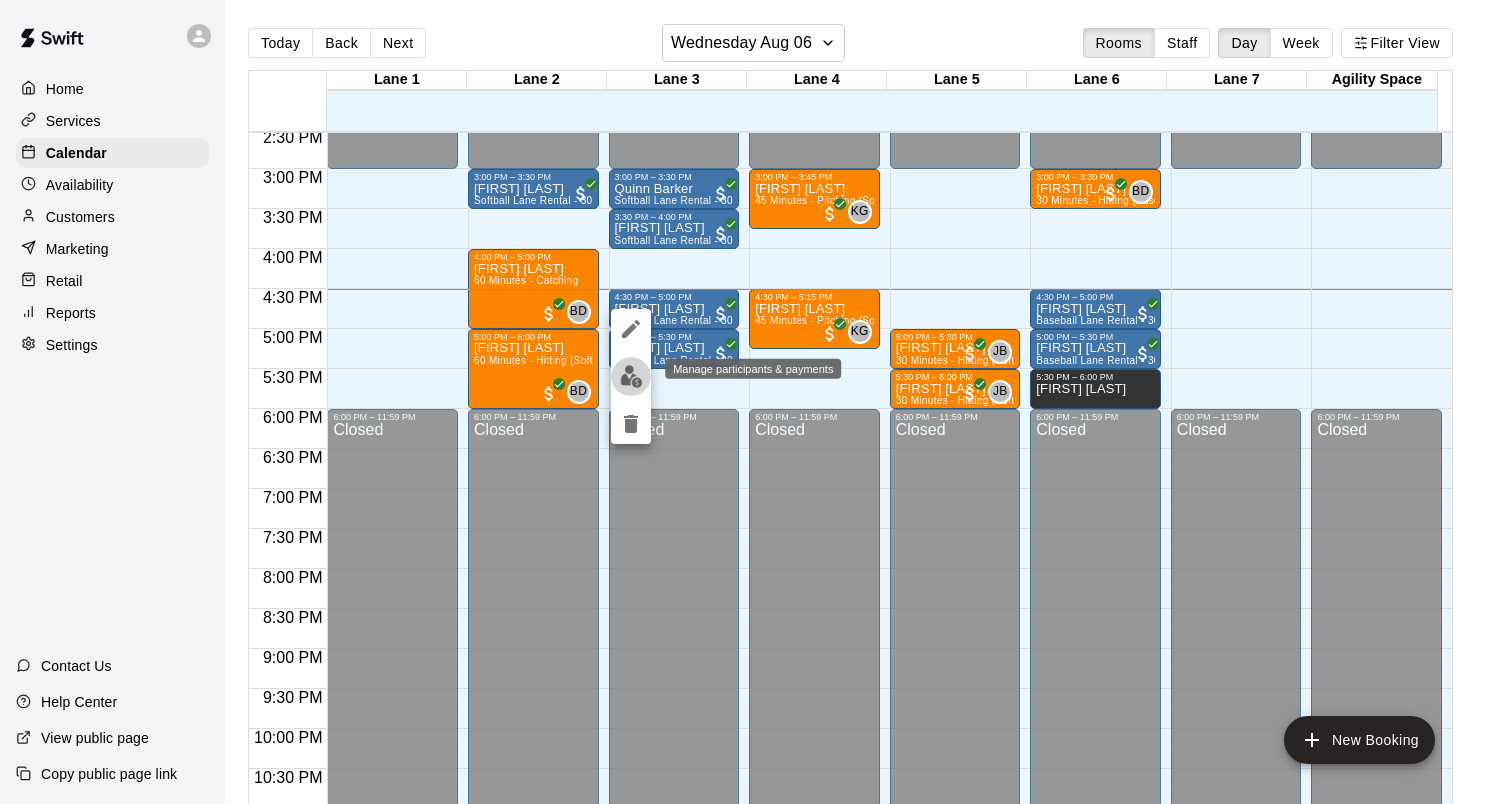 click at bounding box center [631, 376] 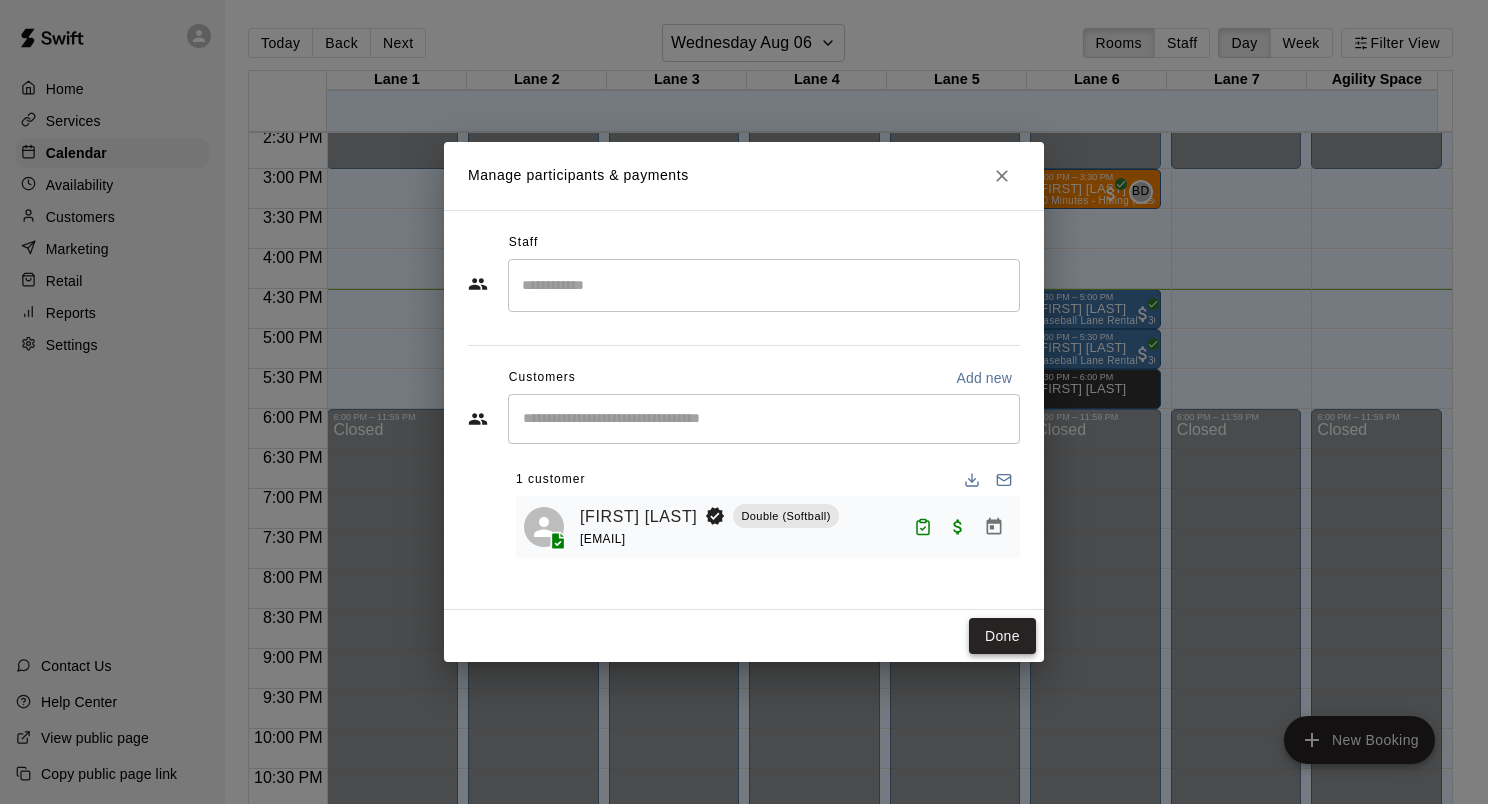 click on "Done" at bounding box center (1002, 636) 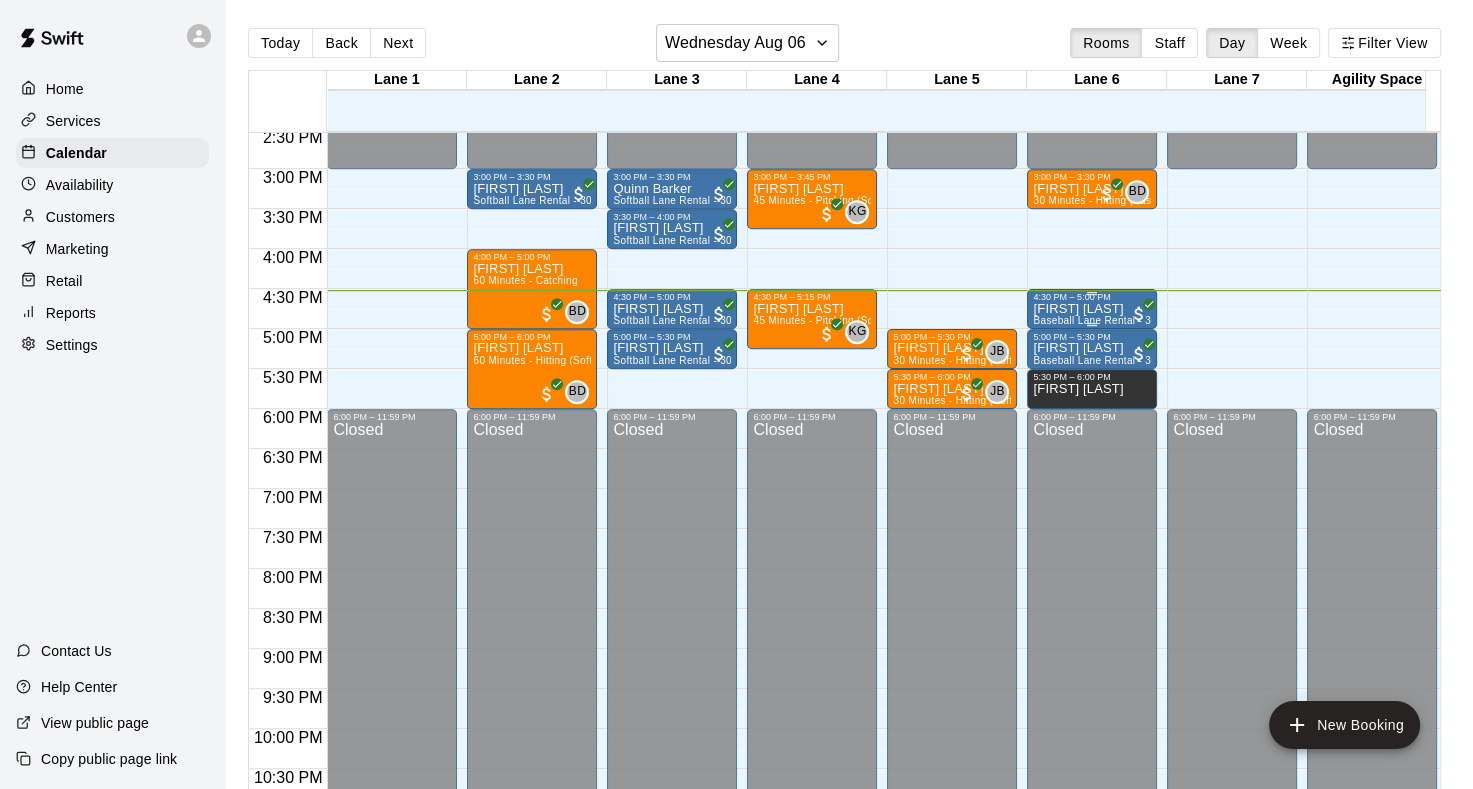 click on "[FIRST] [LAST]" at bounding box center (1092, 309) 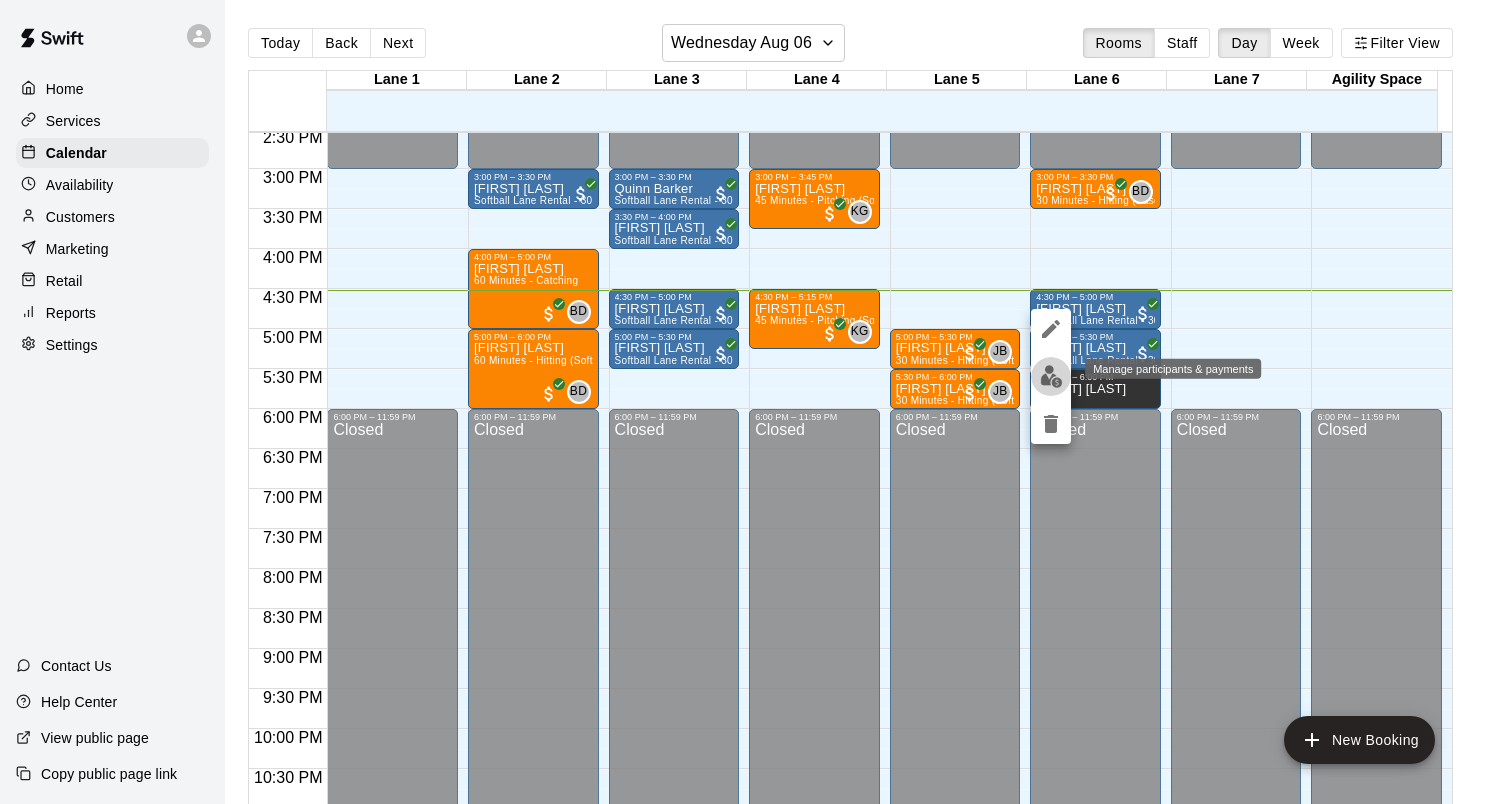 click at bounding box center (1051, 376) 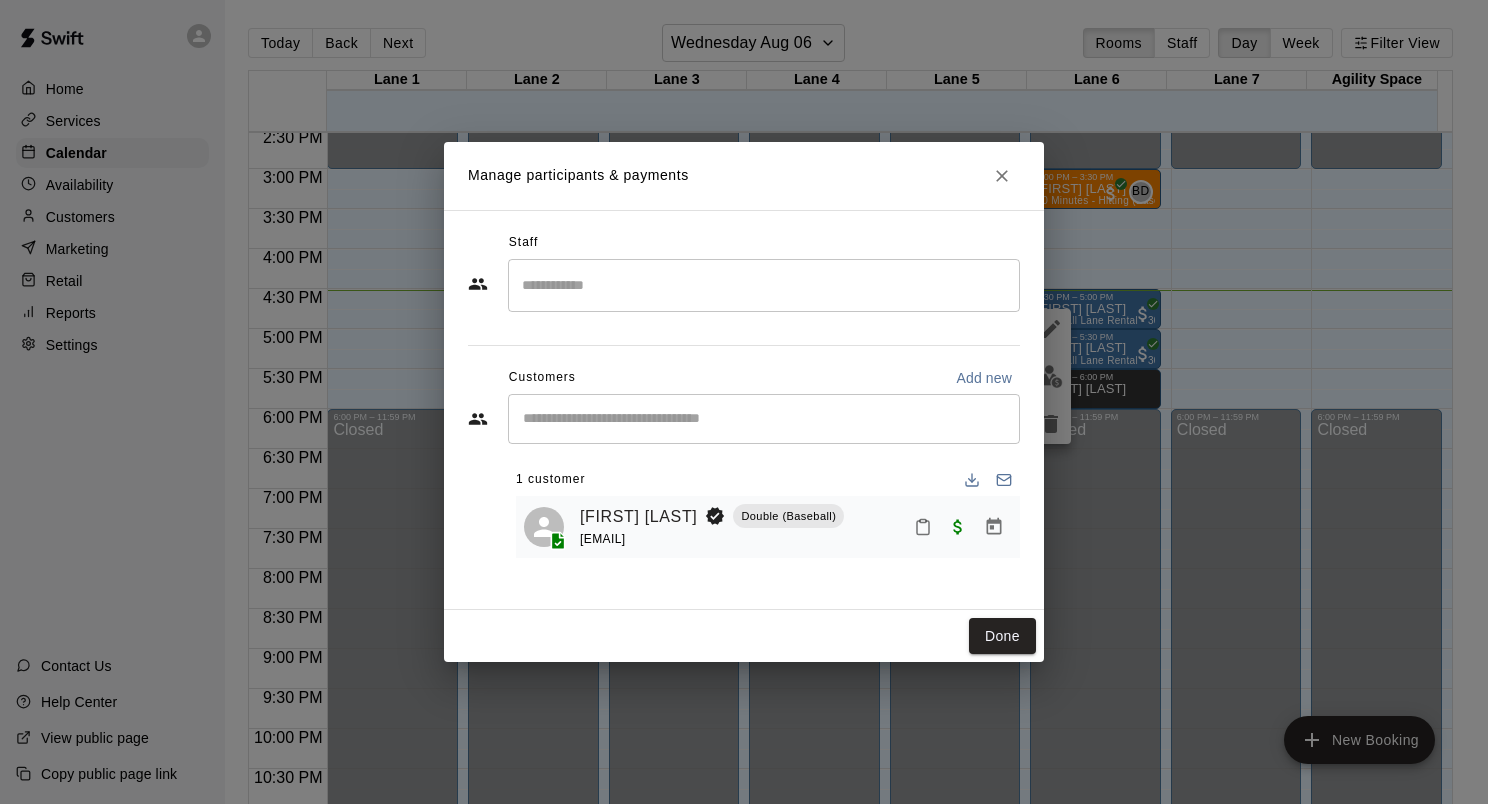 click 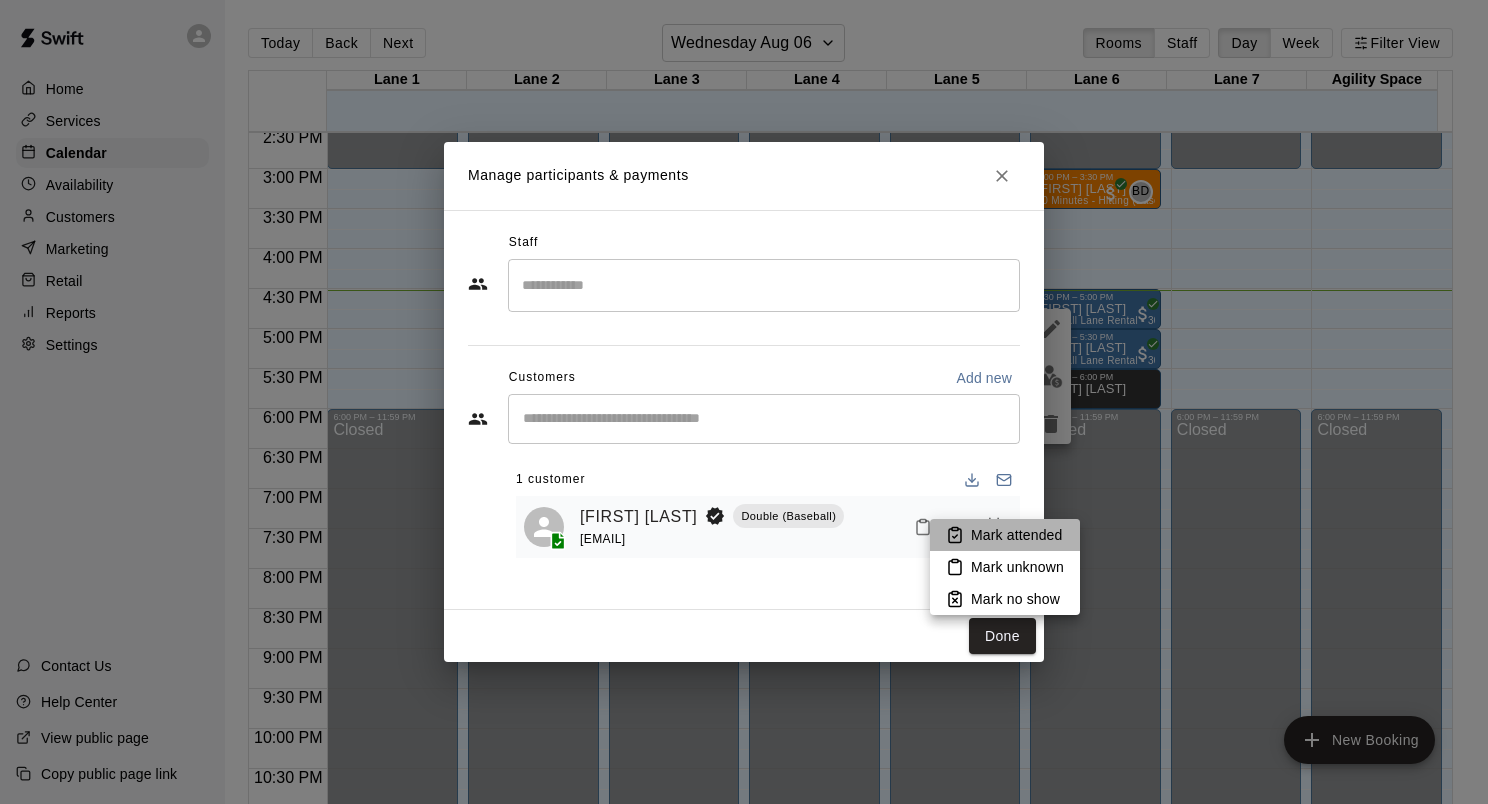 click on "Mark attended" at bounding box center (1016, 535) 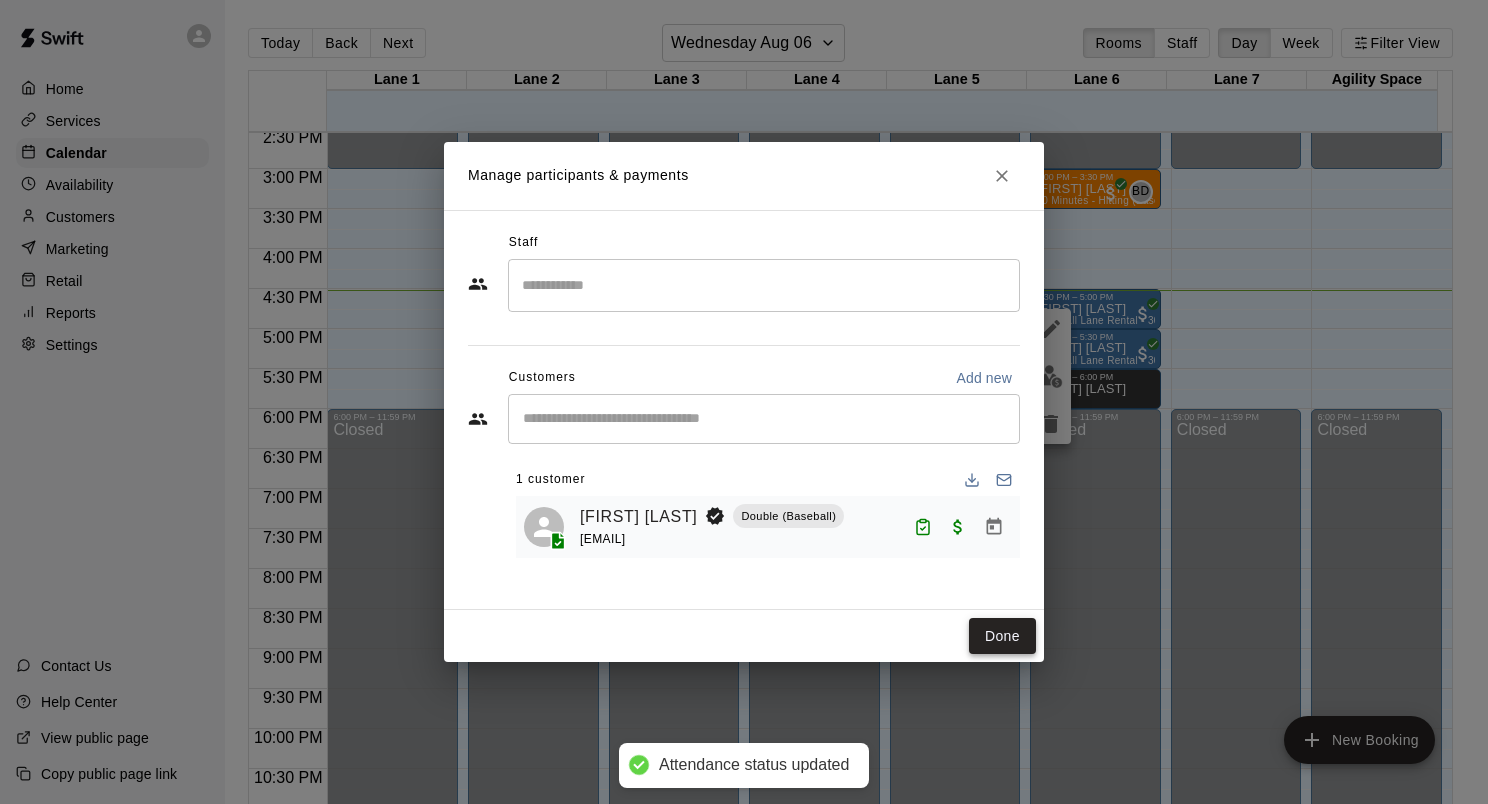 click on "Done" at bounding box center (1002, 636) 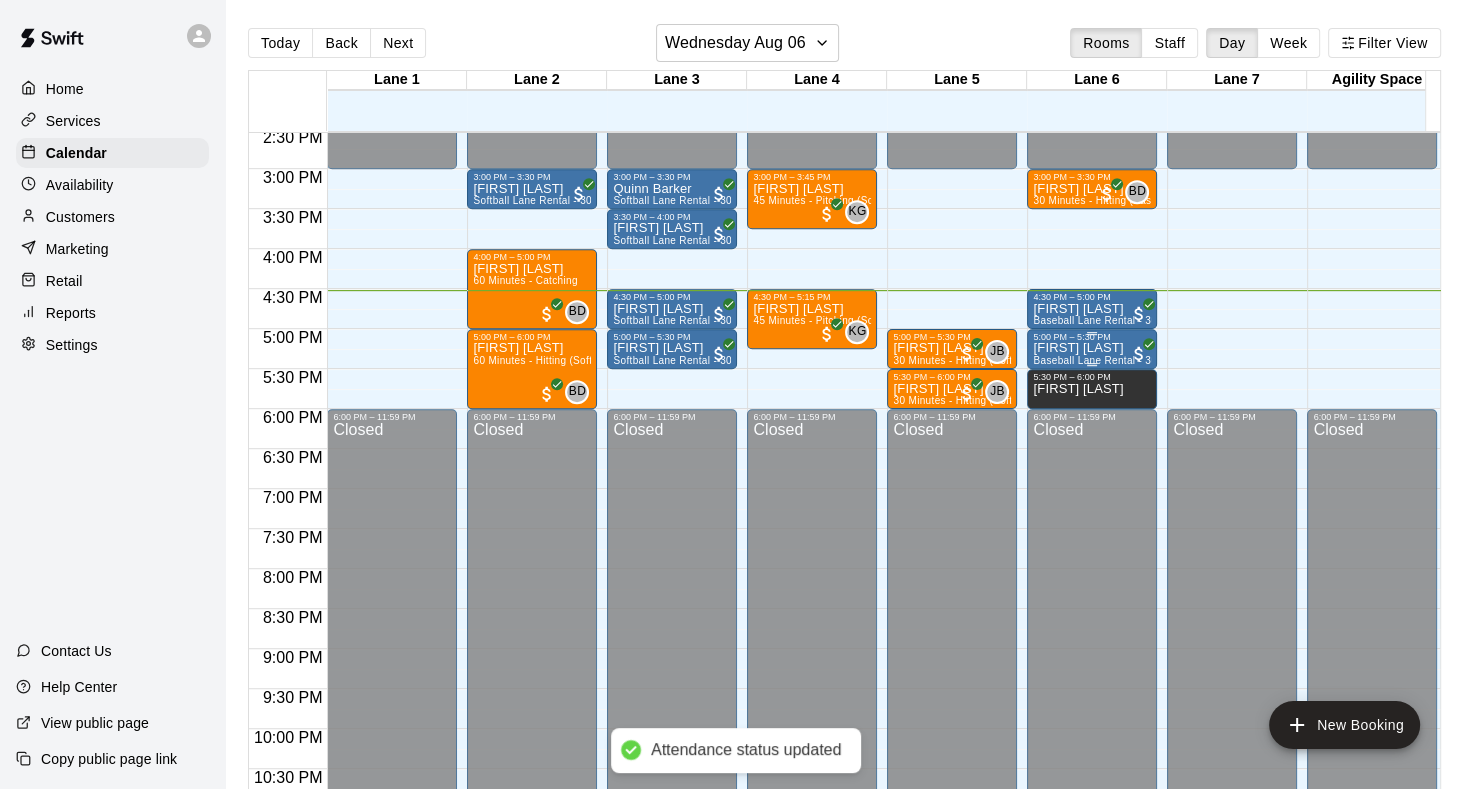 click on "[FIRST] [LAST]" at bounding box center [1092, 348] 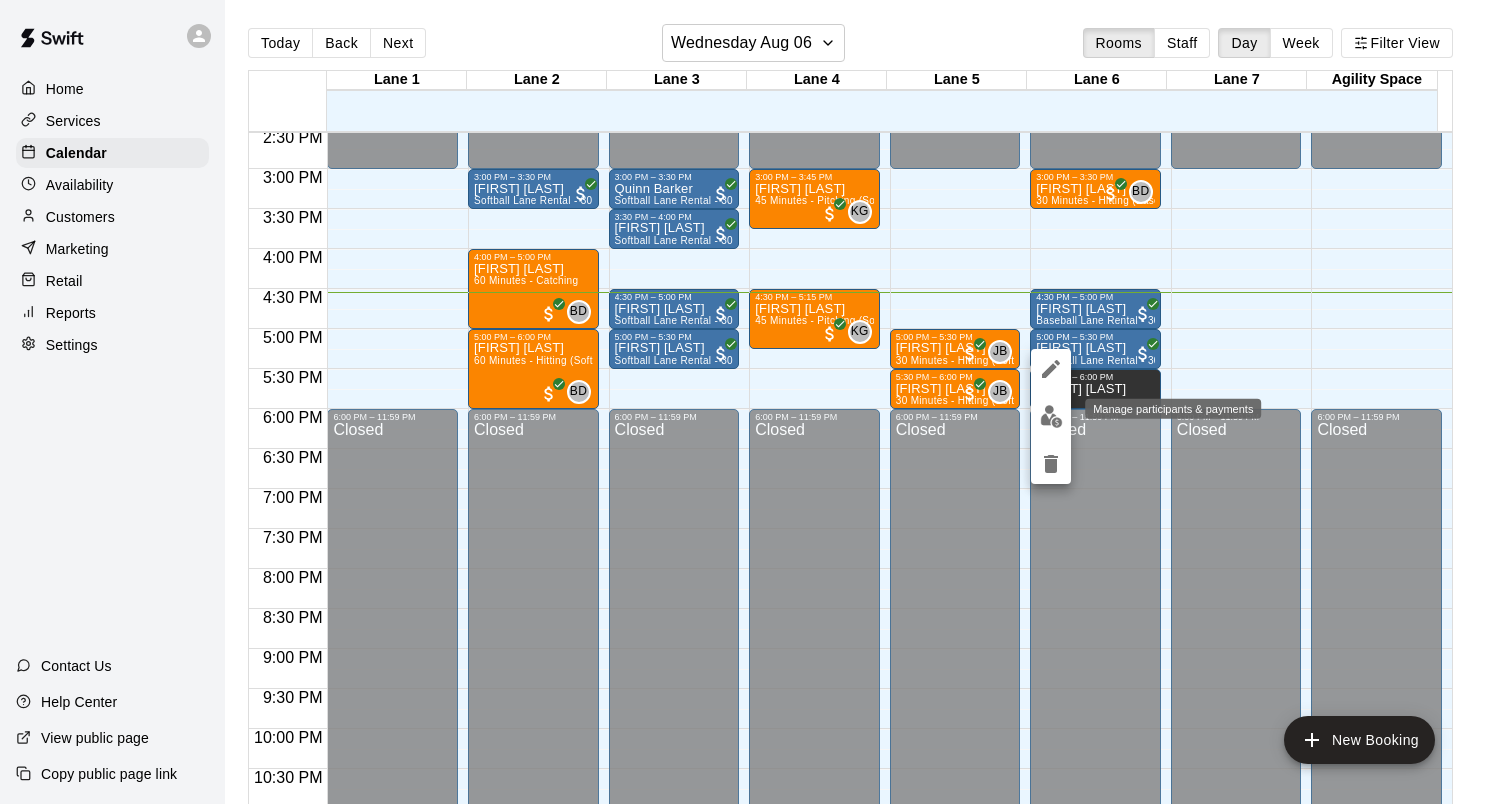 click at bounding box center (1051, 416) 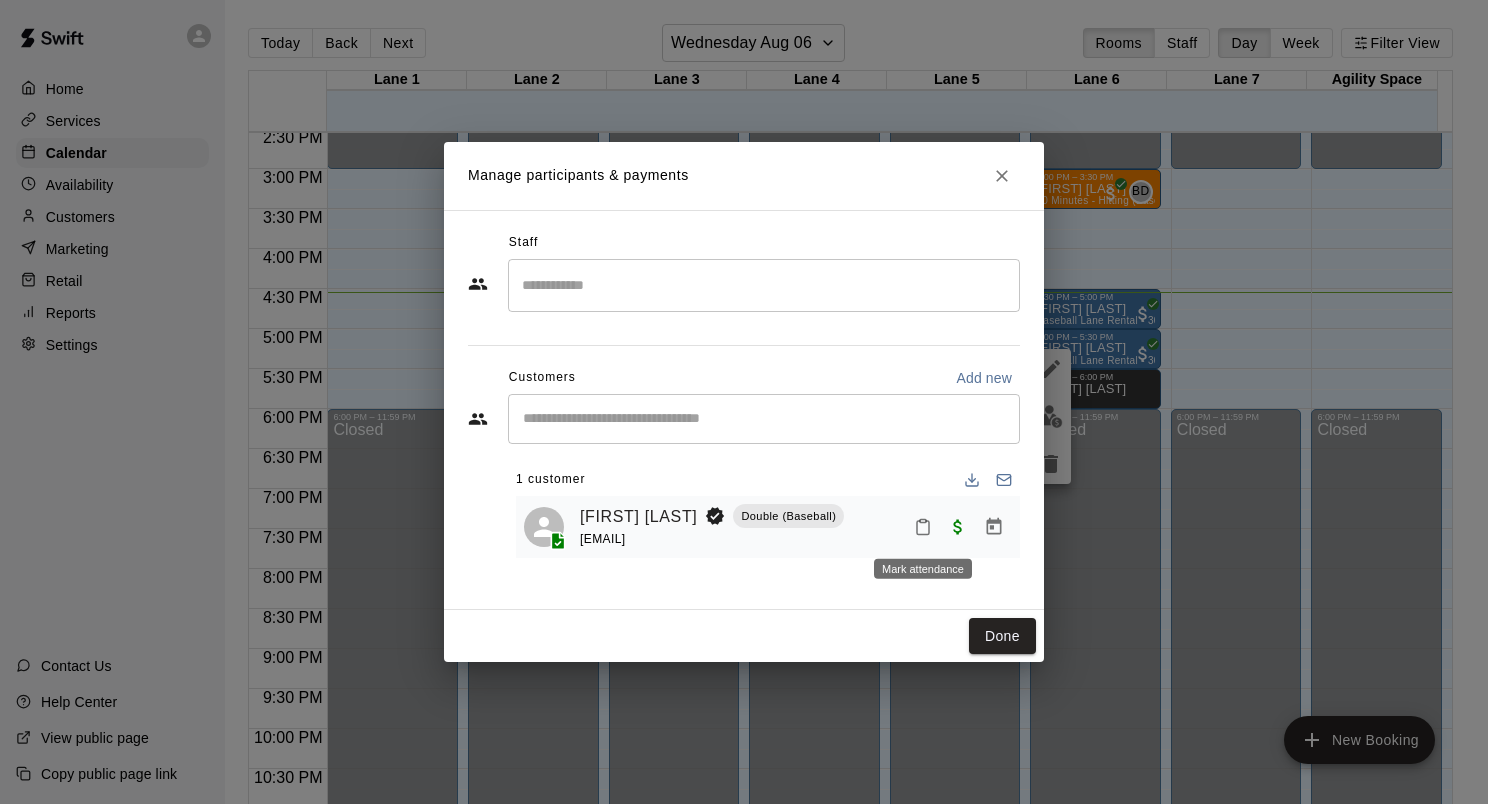 click 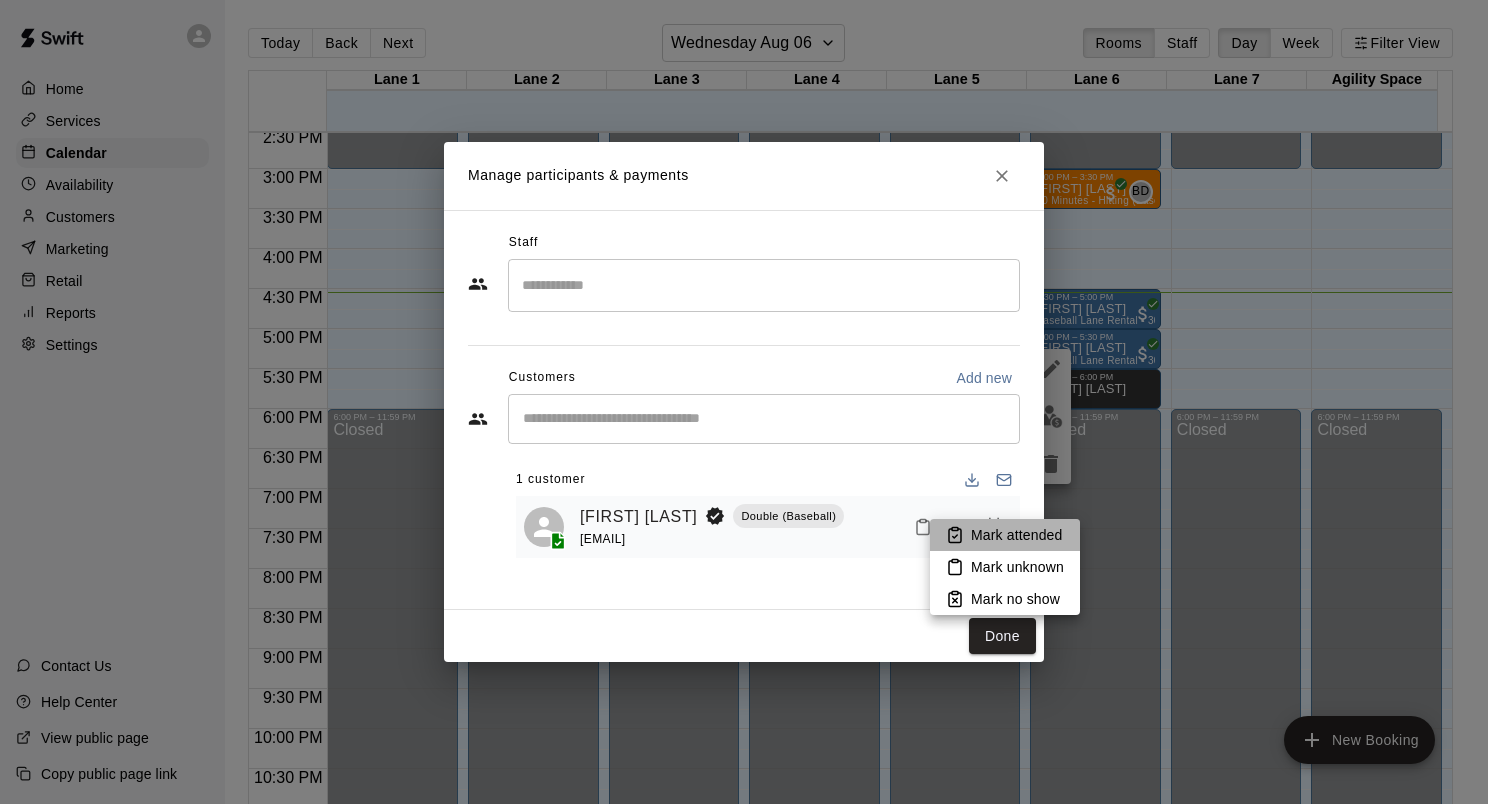 click on "Mark attended" at bounding box center (1016, 535) 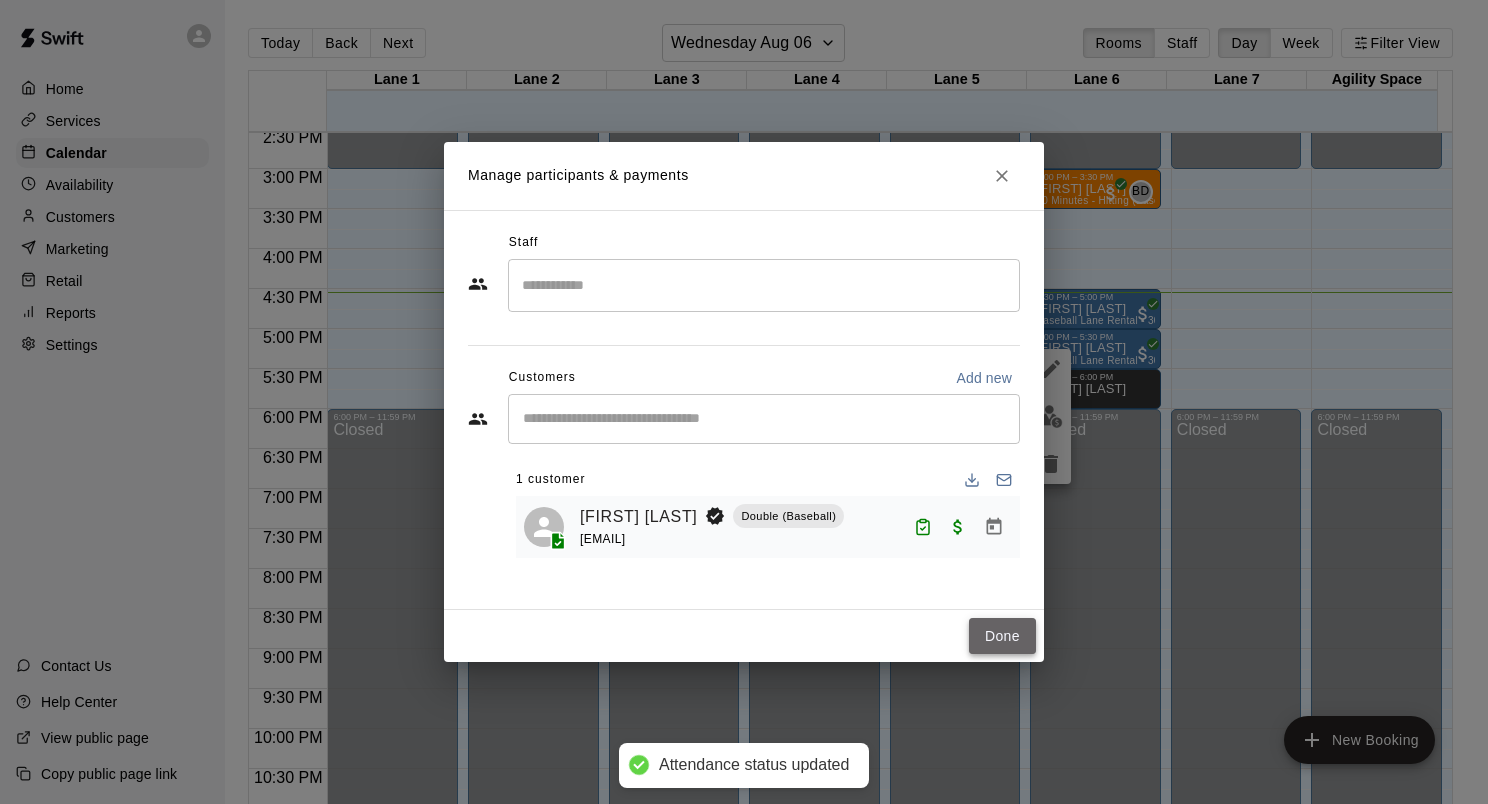 click on "Done" at bounding box center (1002, 636) 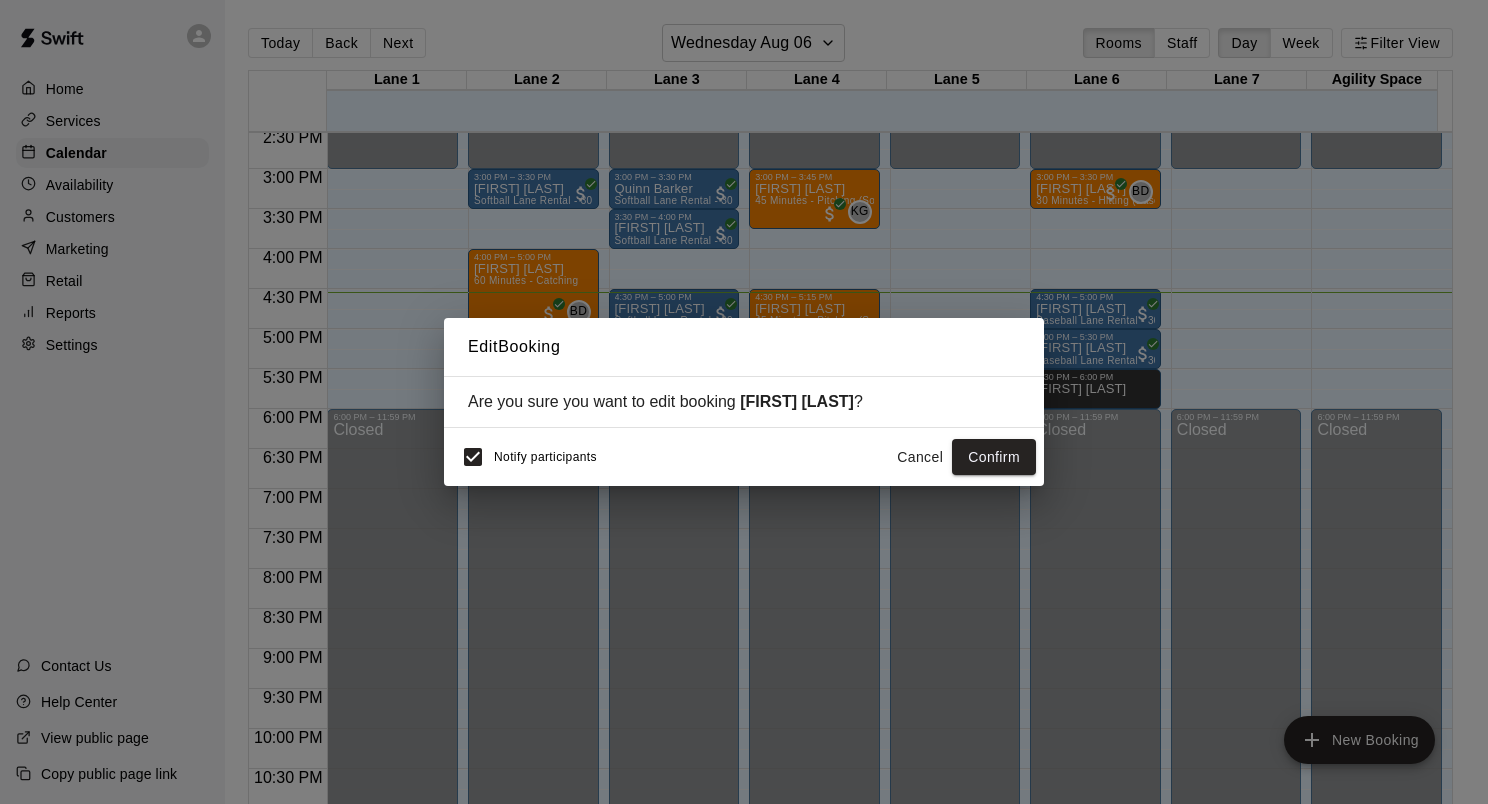click on "Cancel" at bounding box center [920, 457] 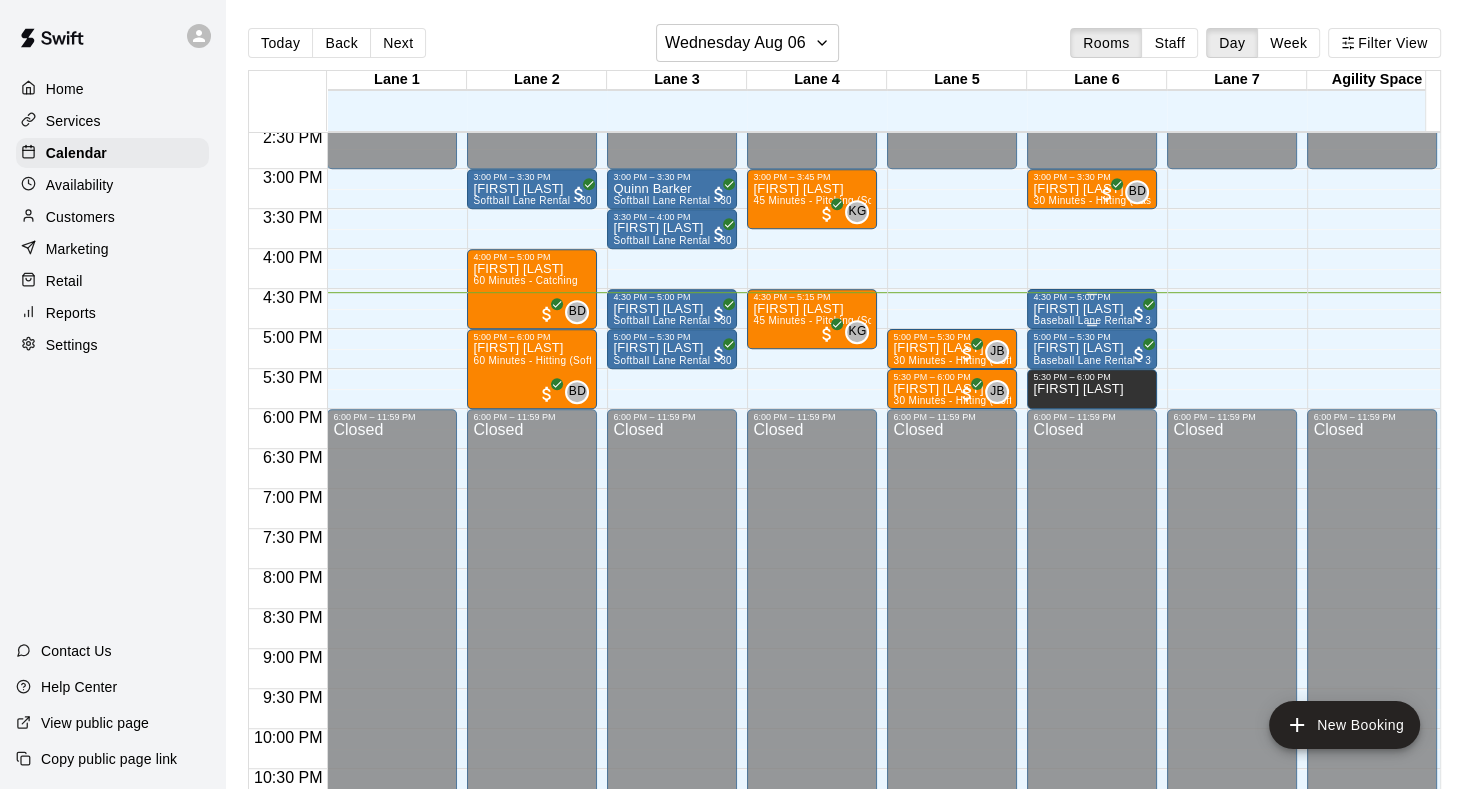 click on "[FIRST] [LAST]" at bounding box center (1092, 309) 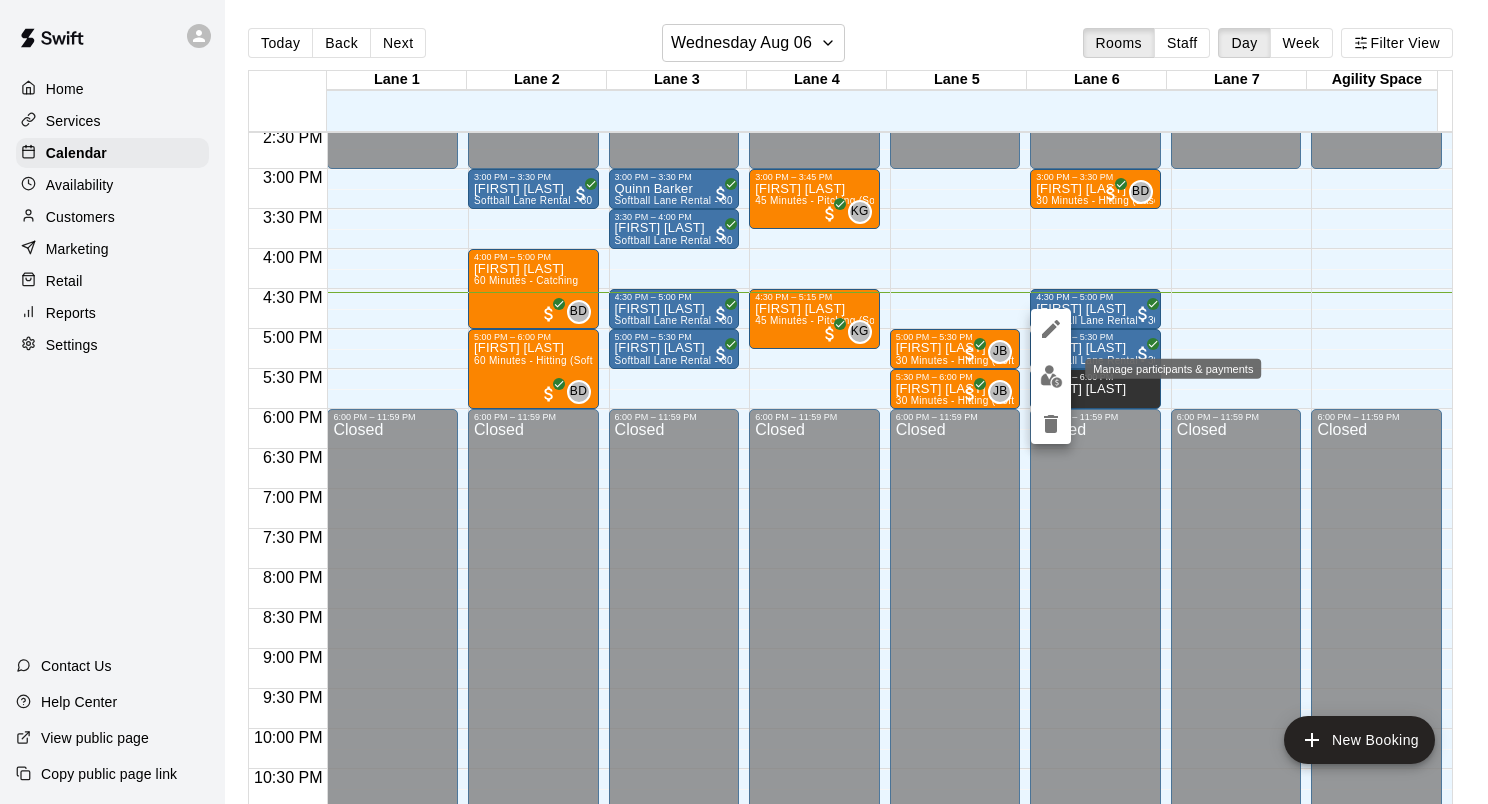 click at bounding box center (1051, 376) 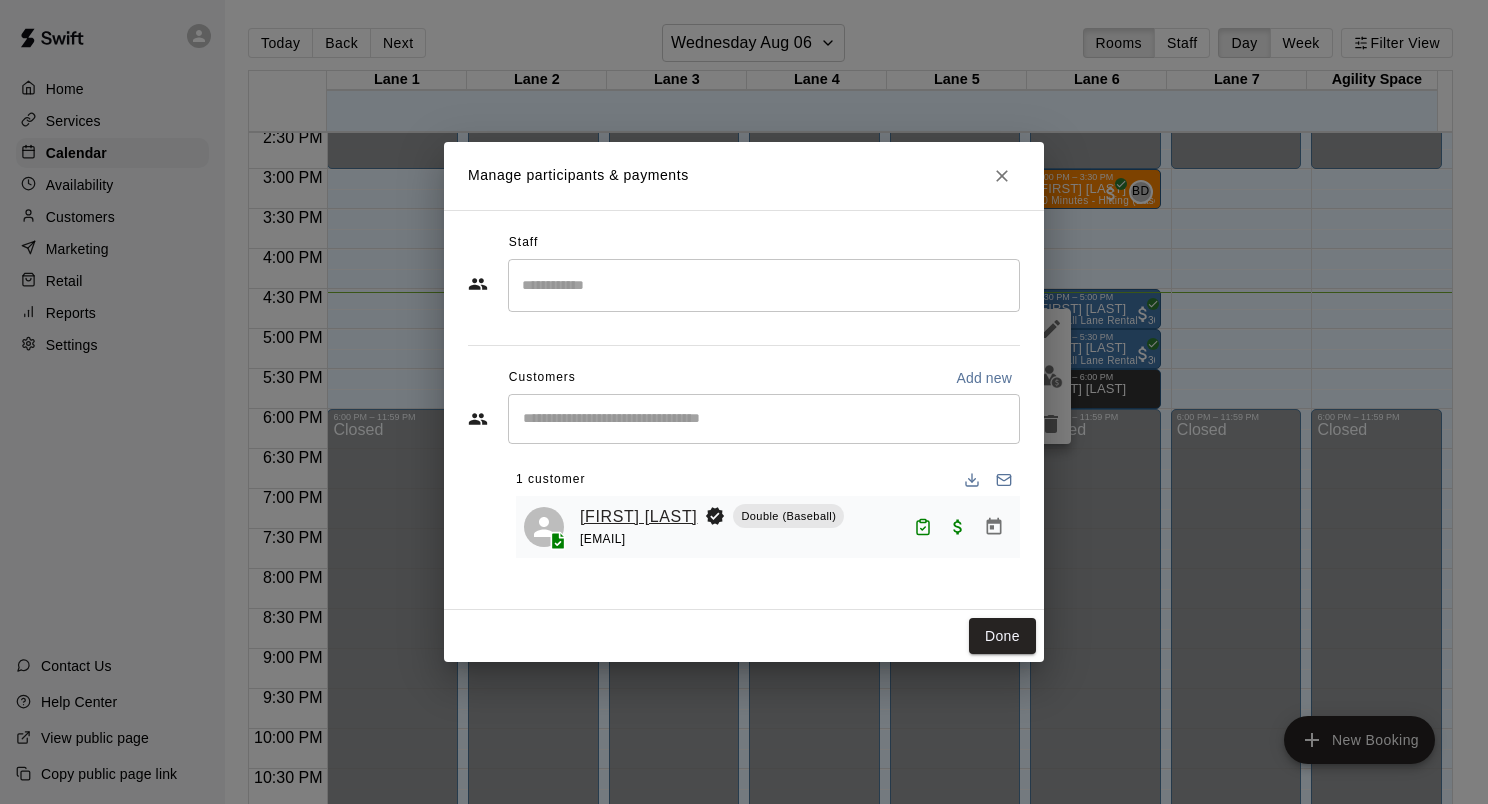 click on "Jack Serotkin" at bounding box center [638, 517] 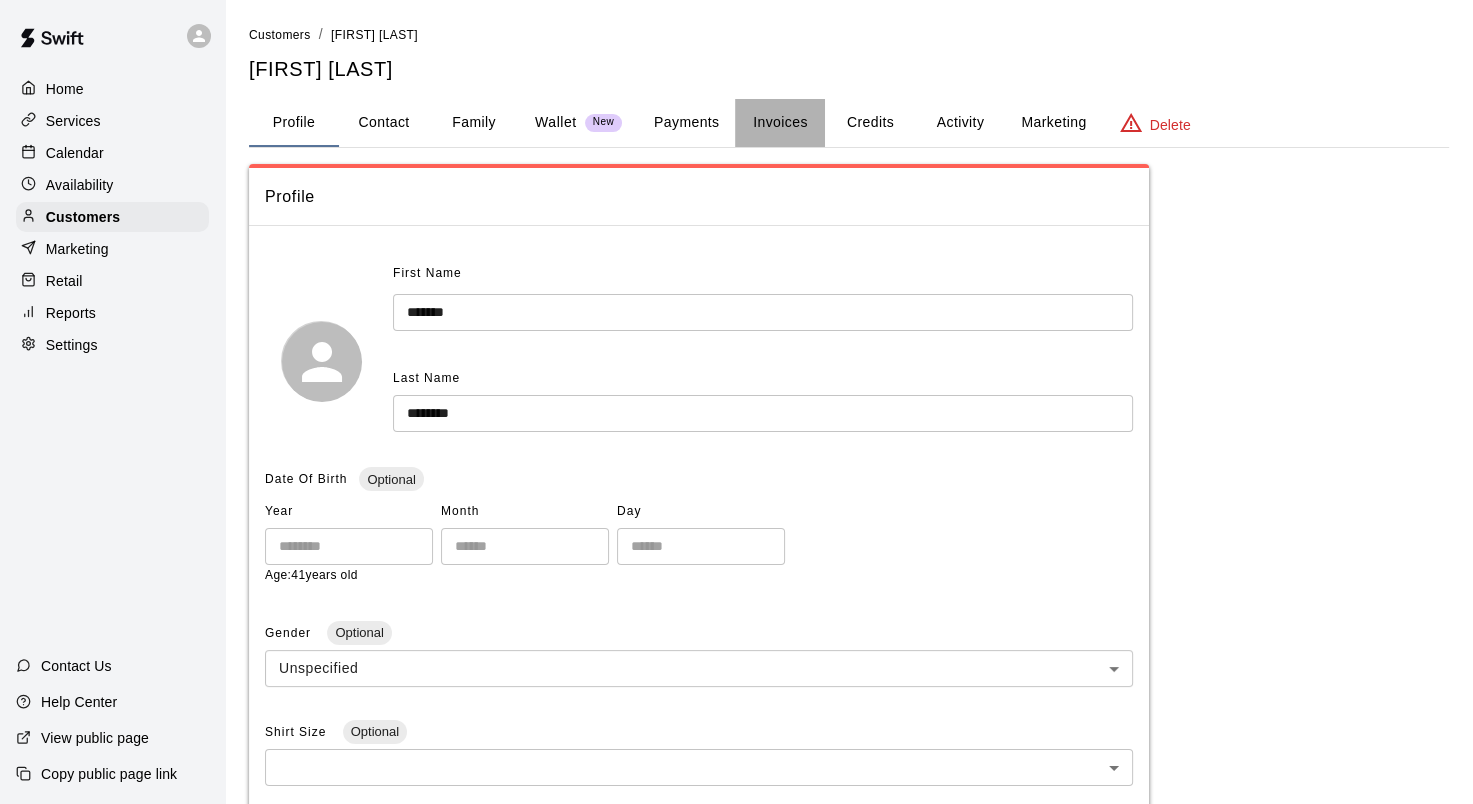 click on "Invoices" at bounding box center (780, 123) 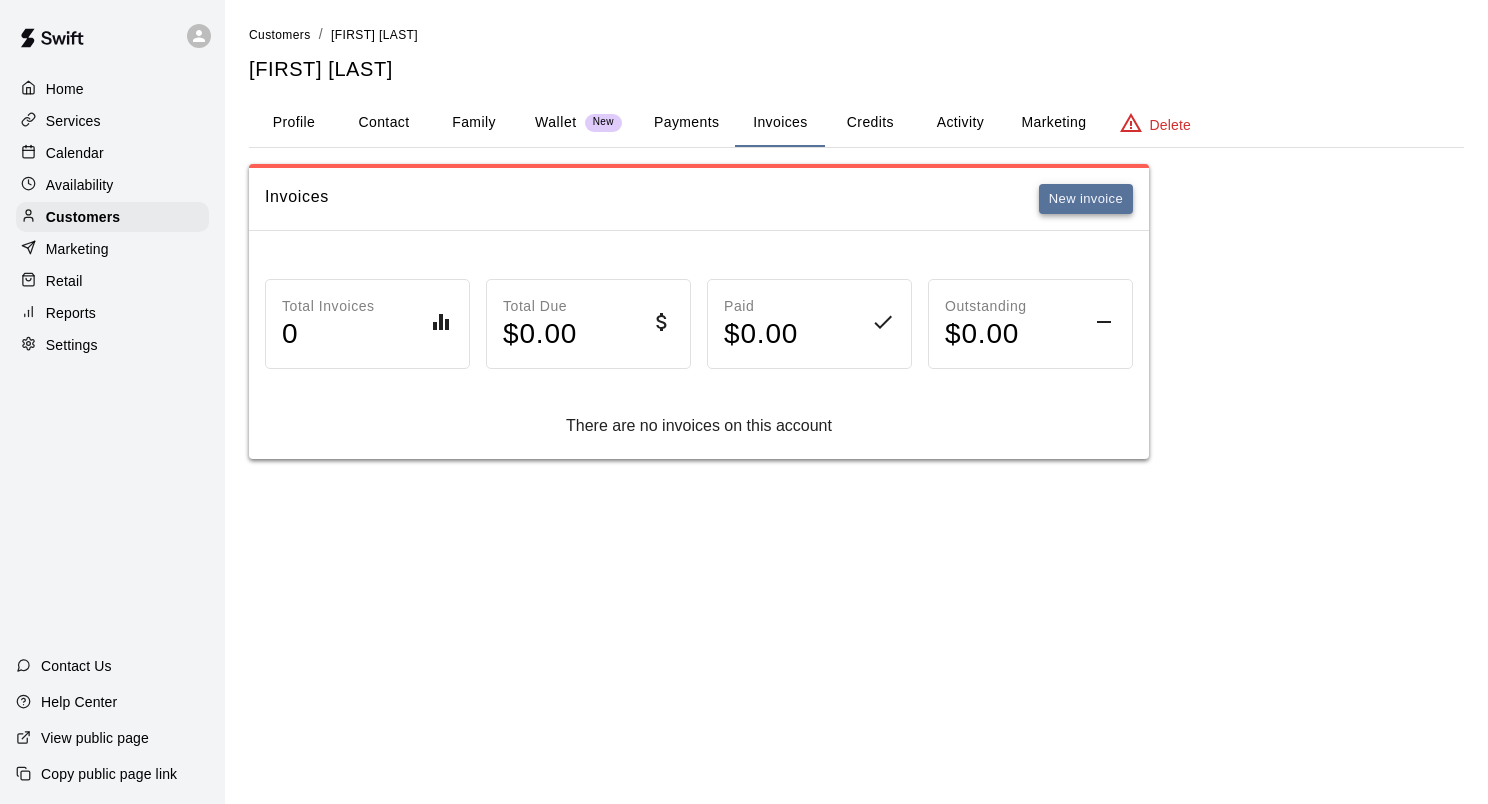 click on "New invoice" at bounding box center (1086, 199) 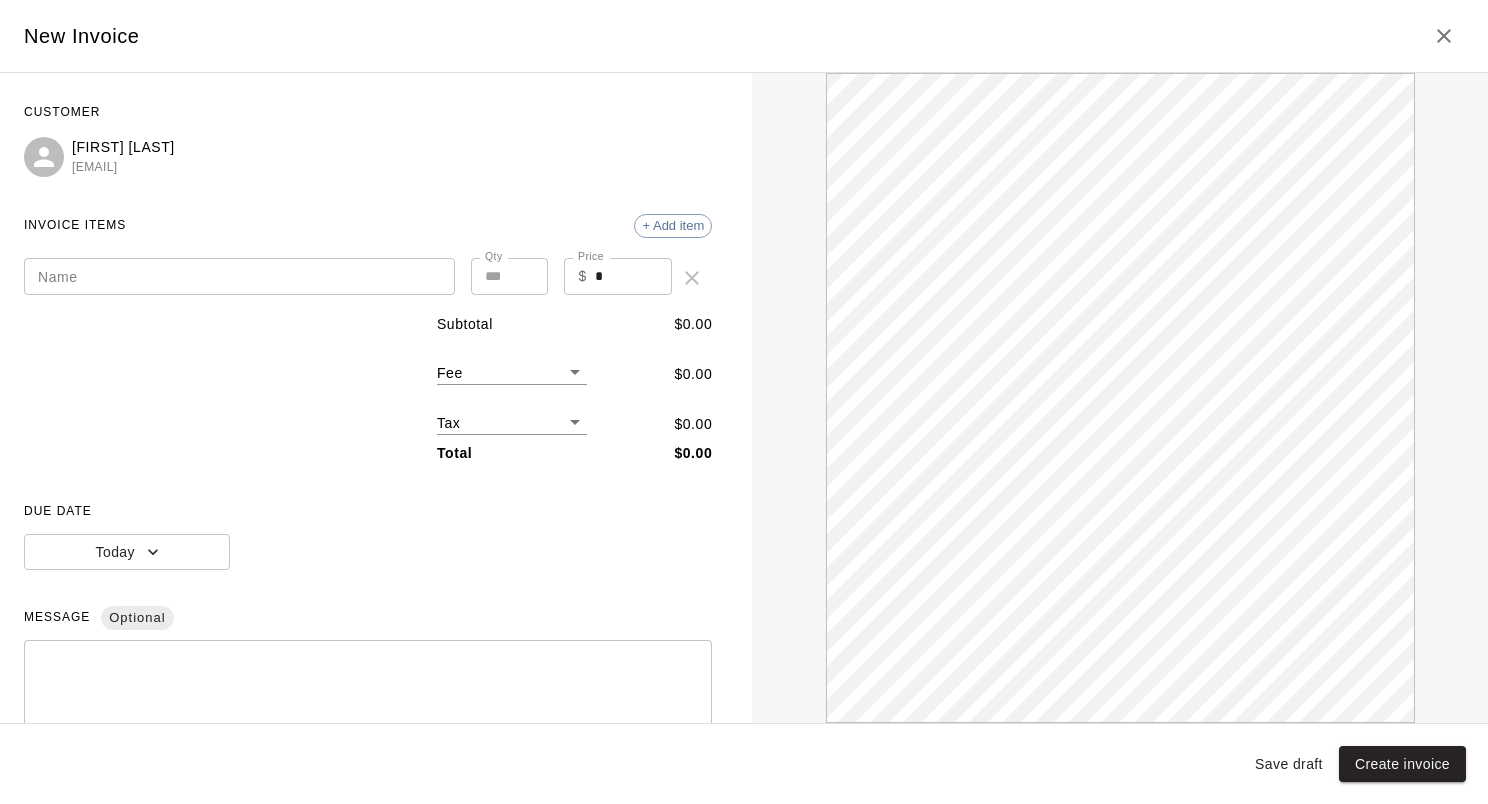 scroll, scrollTop: 0, scrollLeft: 0, axis: both 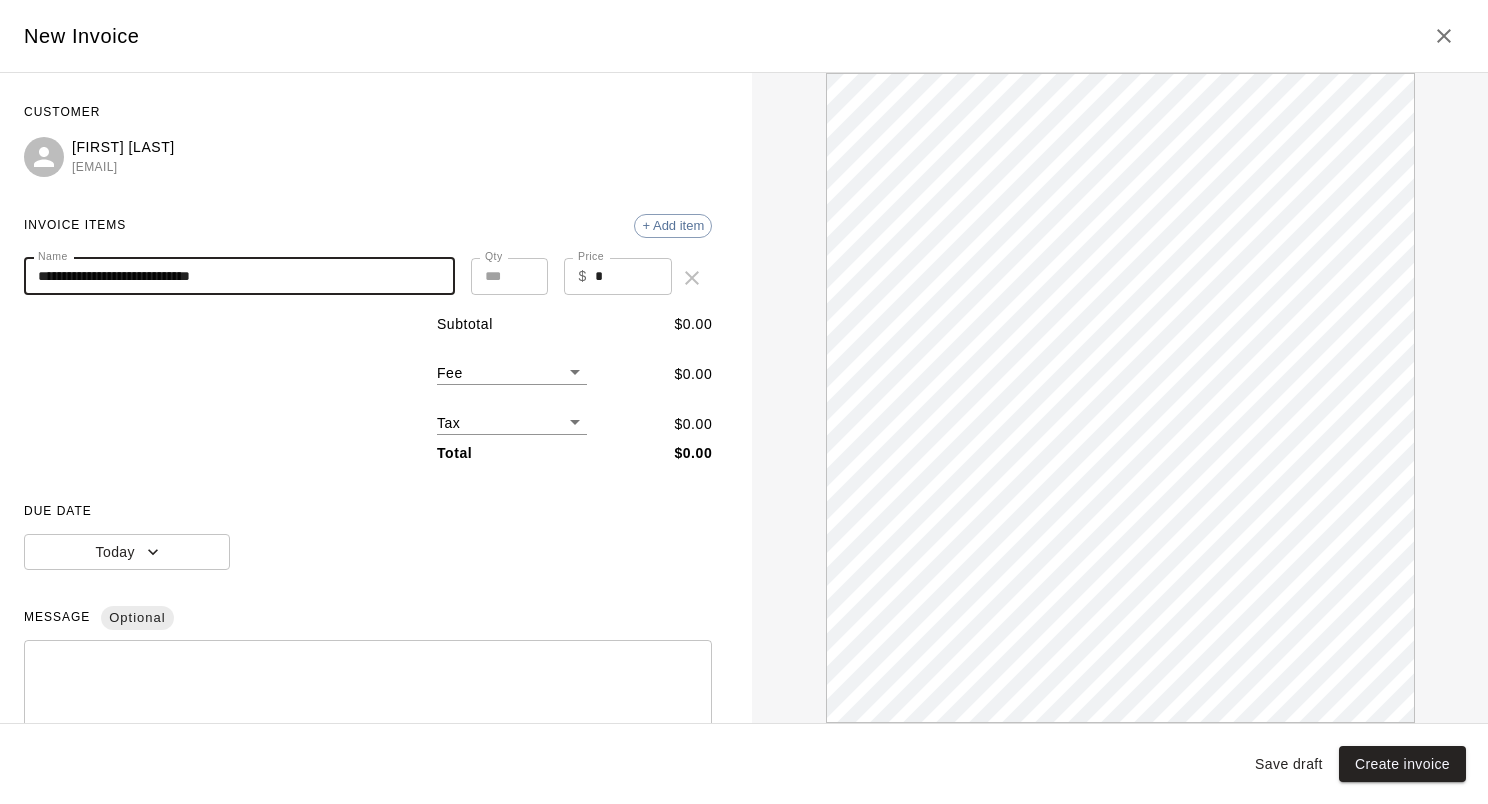 type on "**********" 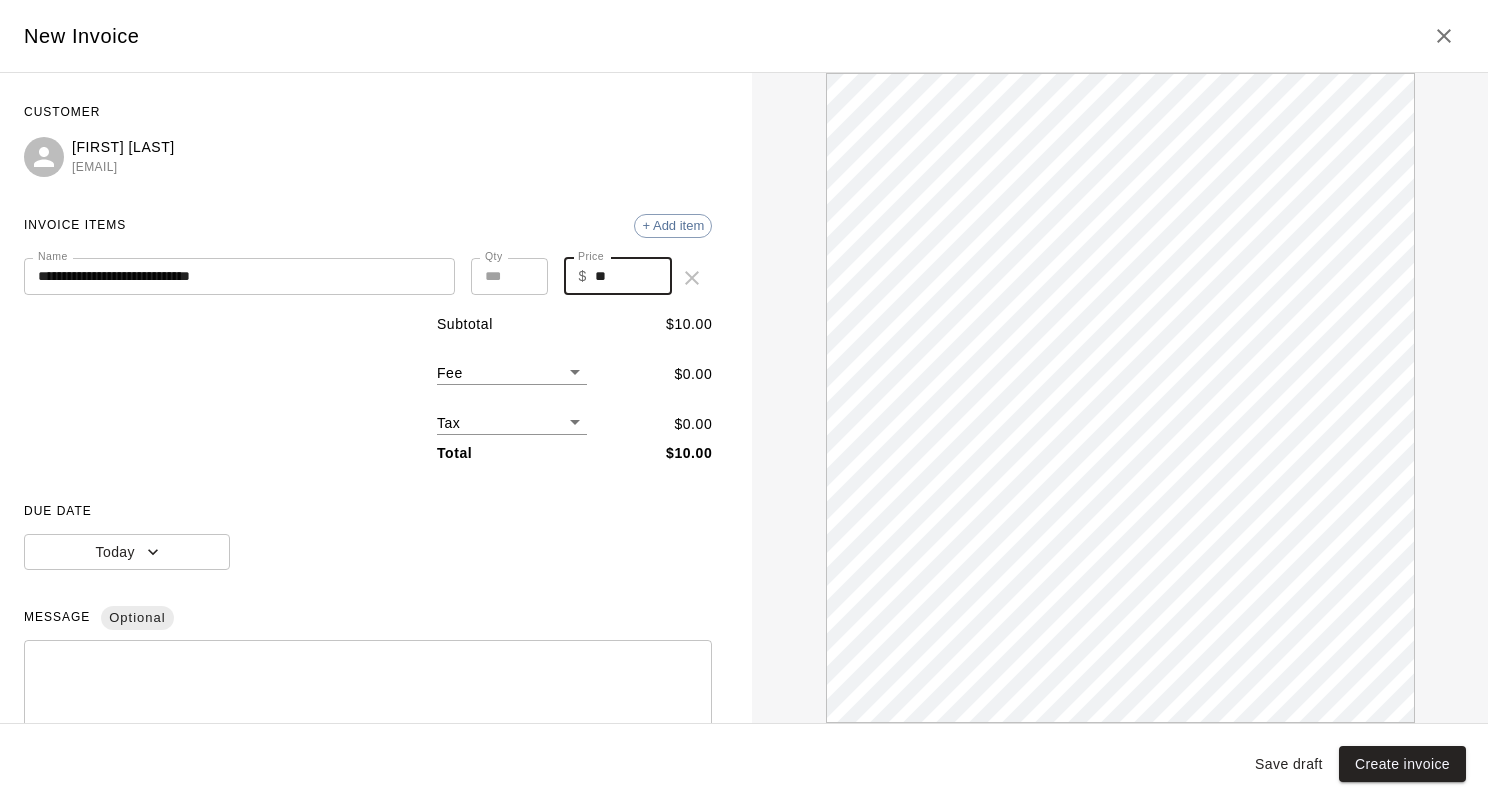 scroll, scrollTop: 0, scrollLeft: 0, axis: both 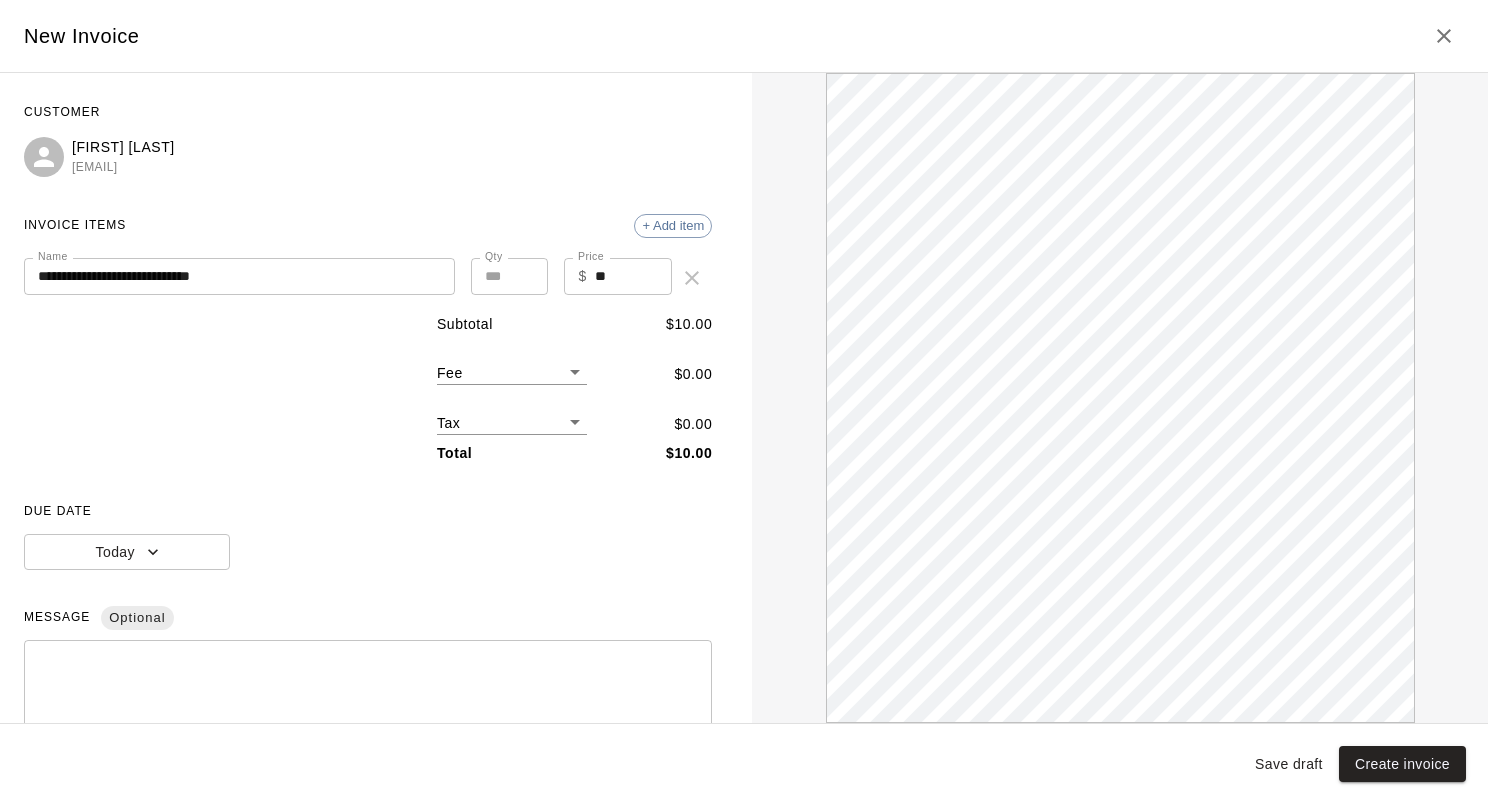 click on "Subtotal $ 10.00 Fee ​ $ 0.00 Tax ​ $ 0.00 Total $ 10.00" at bounding box center [368, 389] 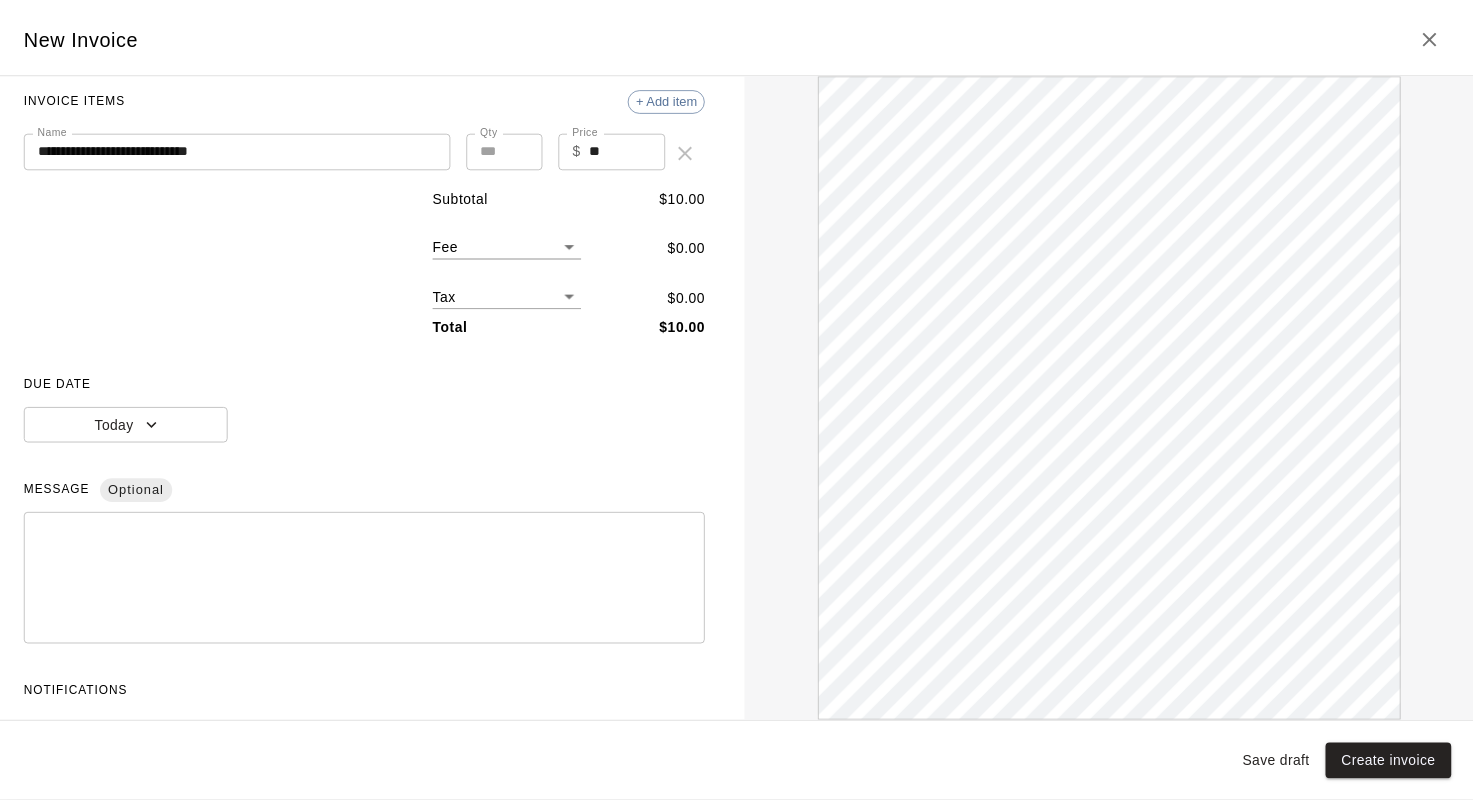 scroll, scrollTop: 182, scrollLeft: 0, axis: vertical 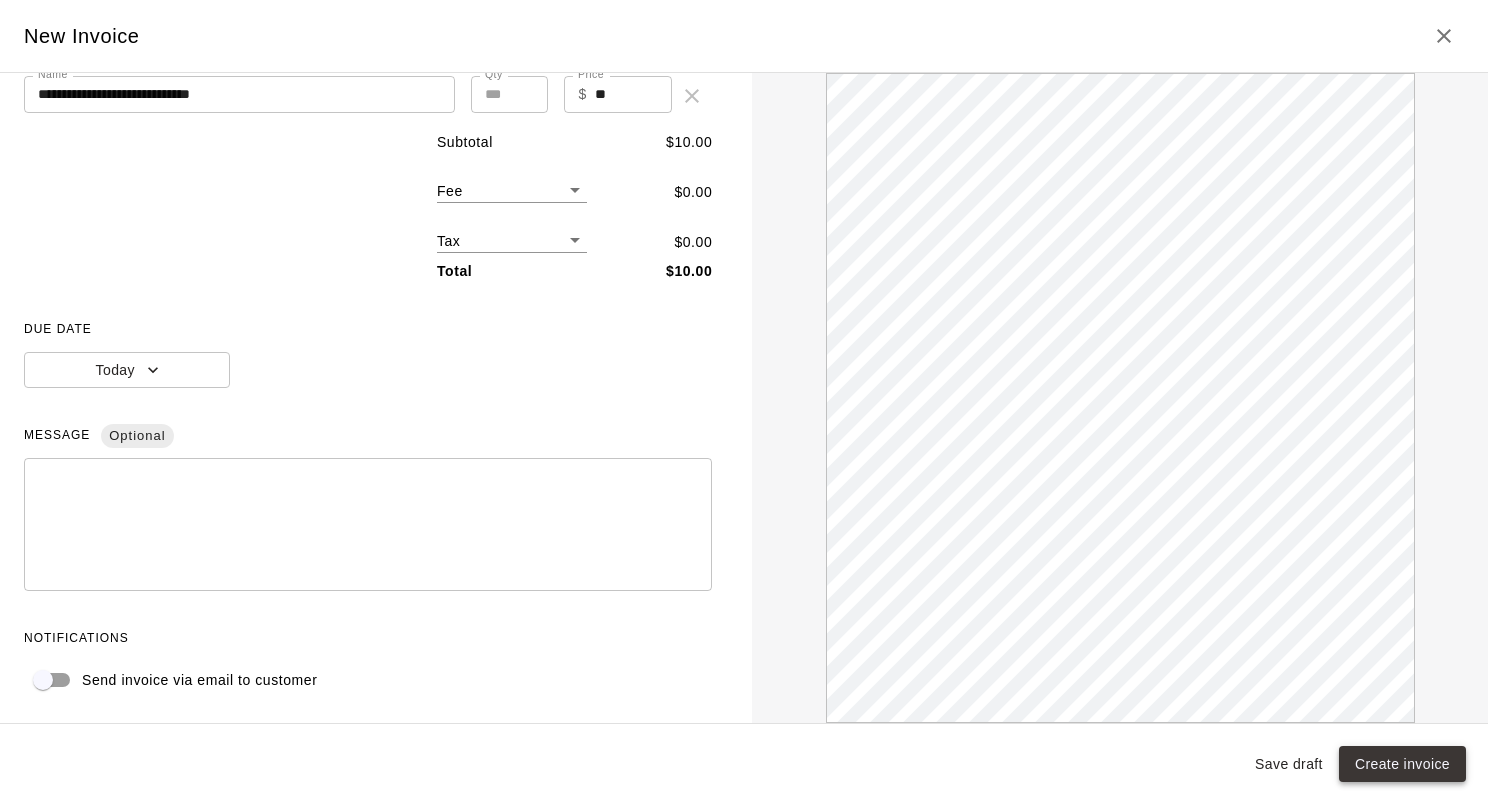 click on "Create invoice" at bounding box center (1402, 764) 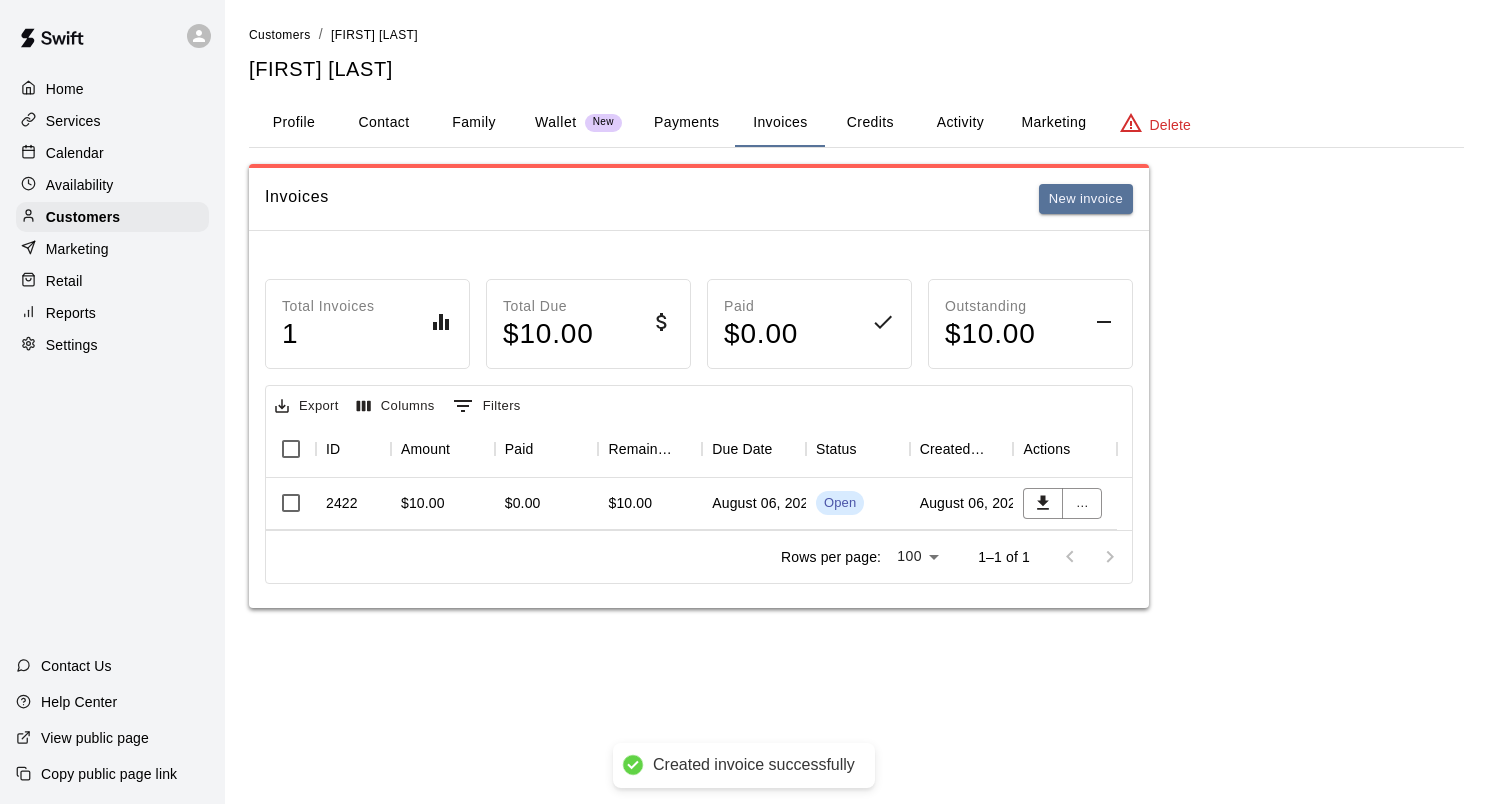 click on "$10.00" at bounding box center (443, 504) 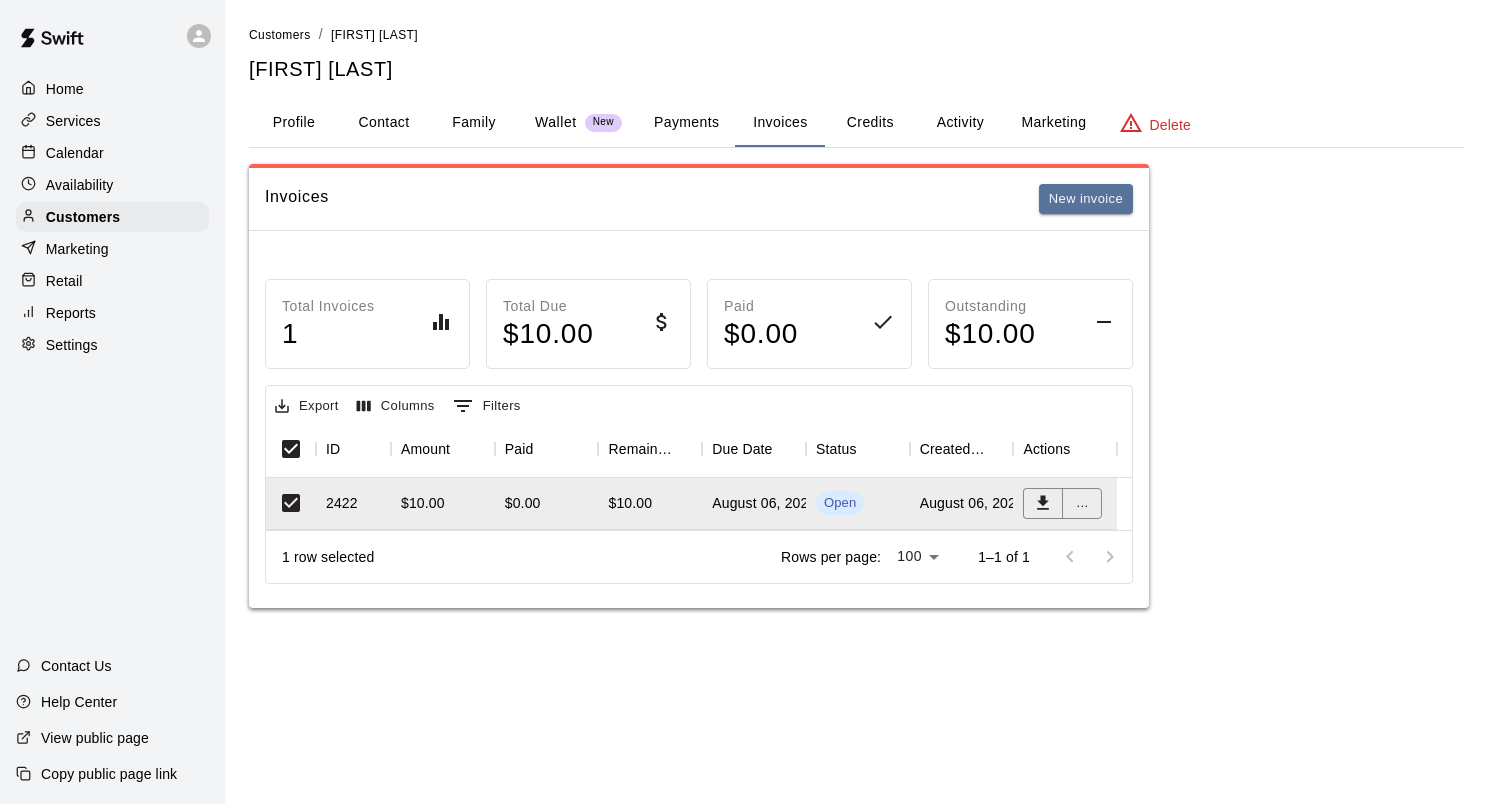click on "Calendar" at bounding box center [75, 153] 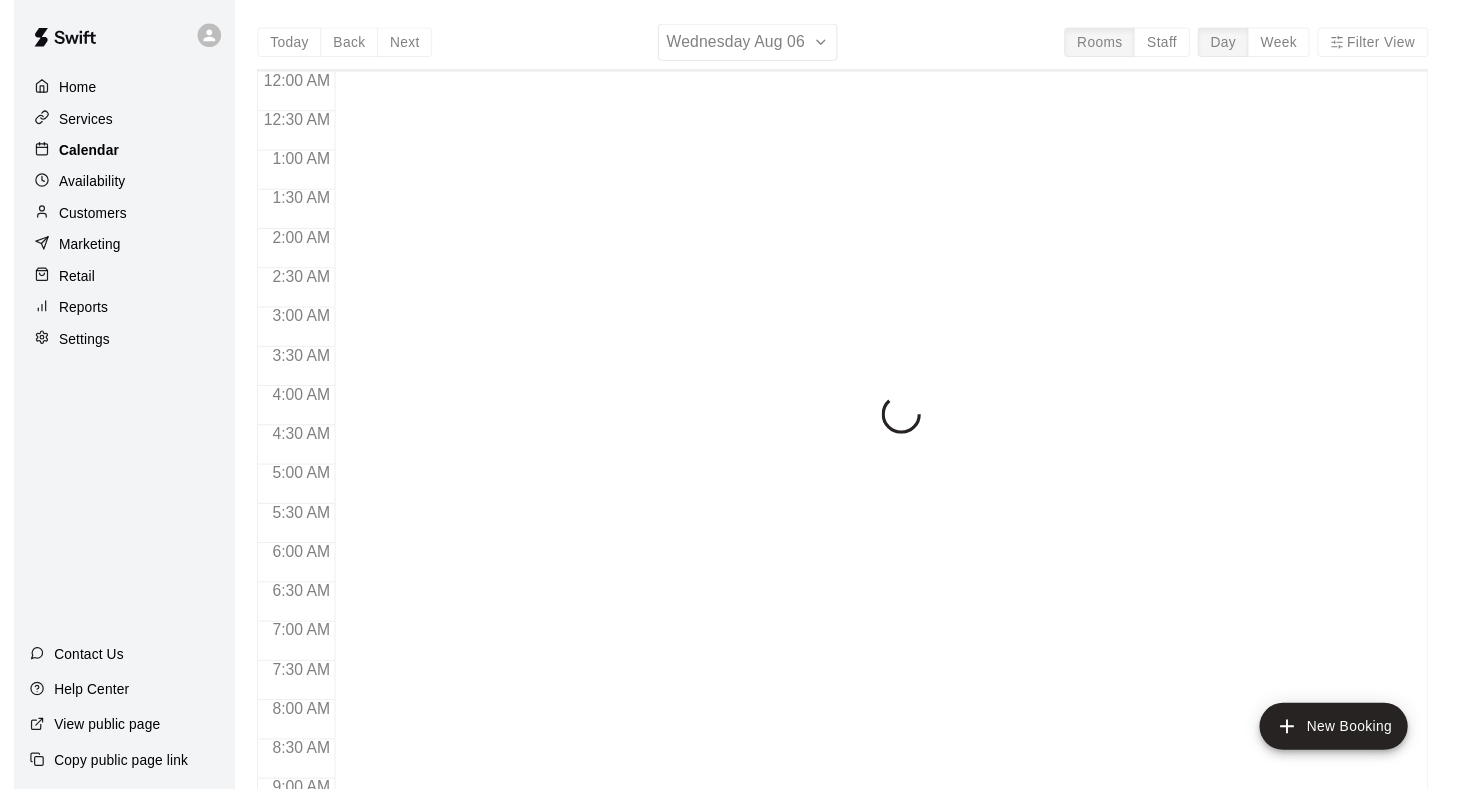 scroll, scrollTop: 1164, scrollLeft: 0, axis: vertical 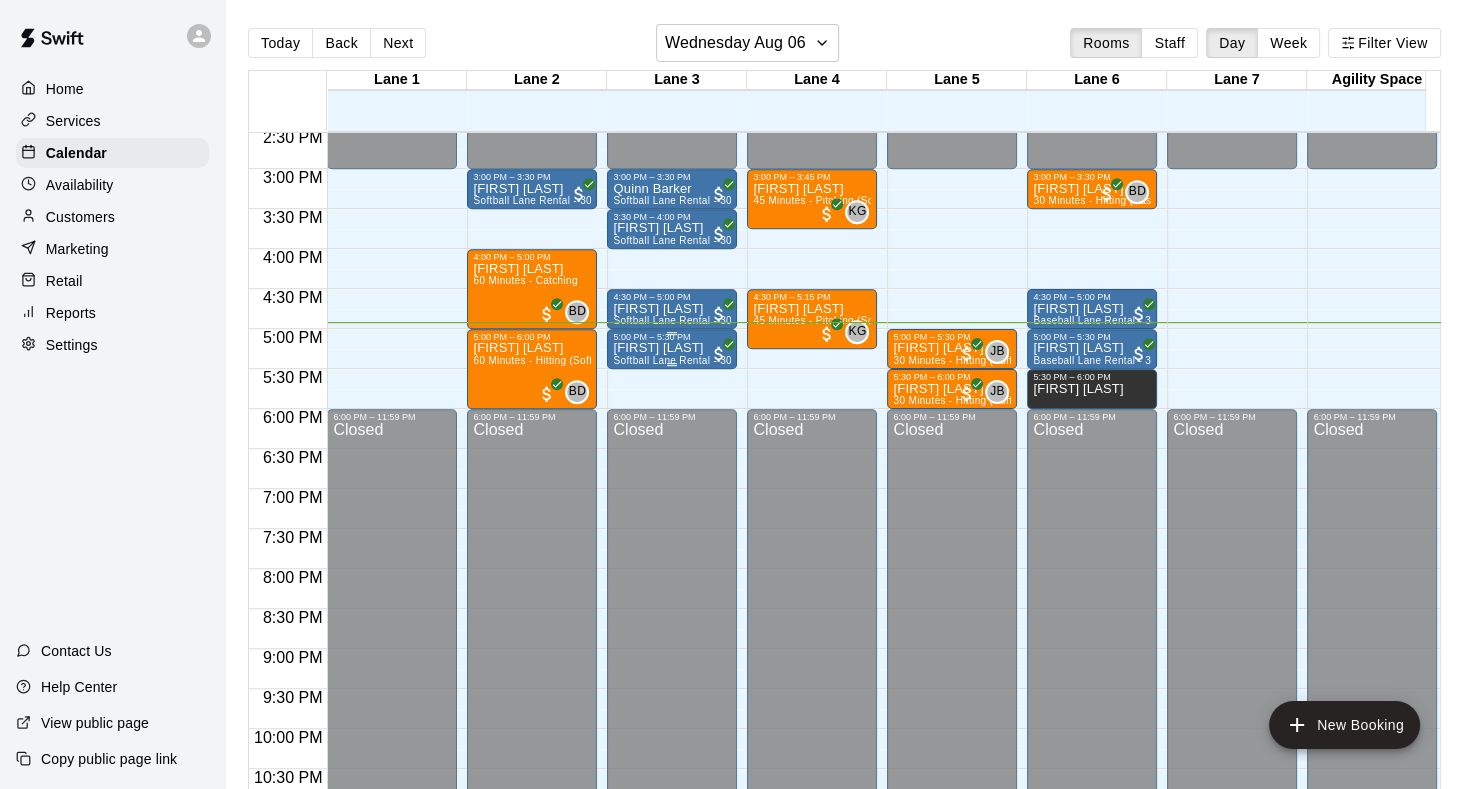 click on "[FIRST] [LAST]" at bounding box center [672, 348] 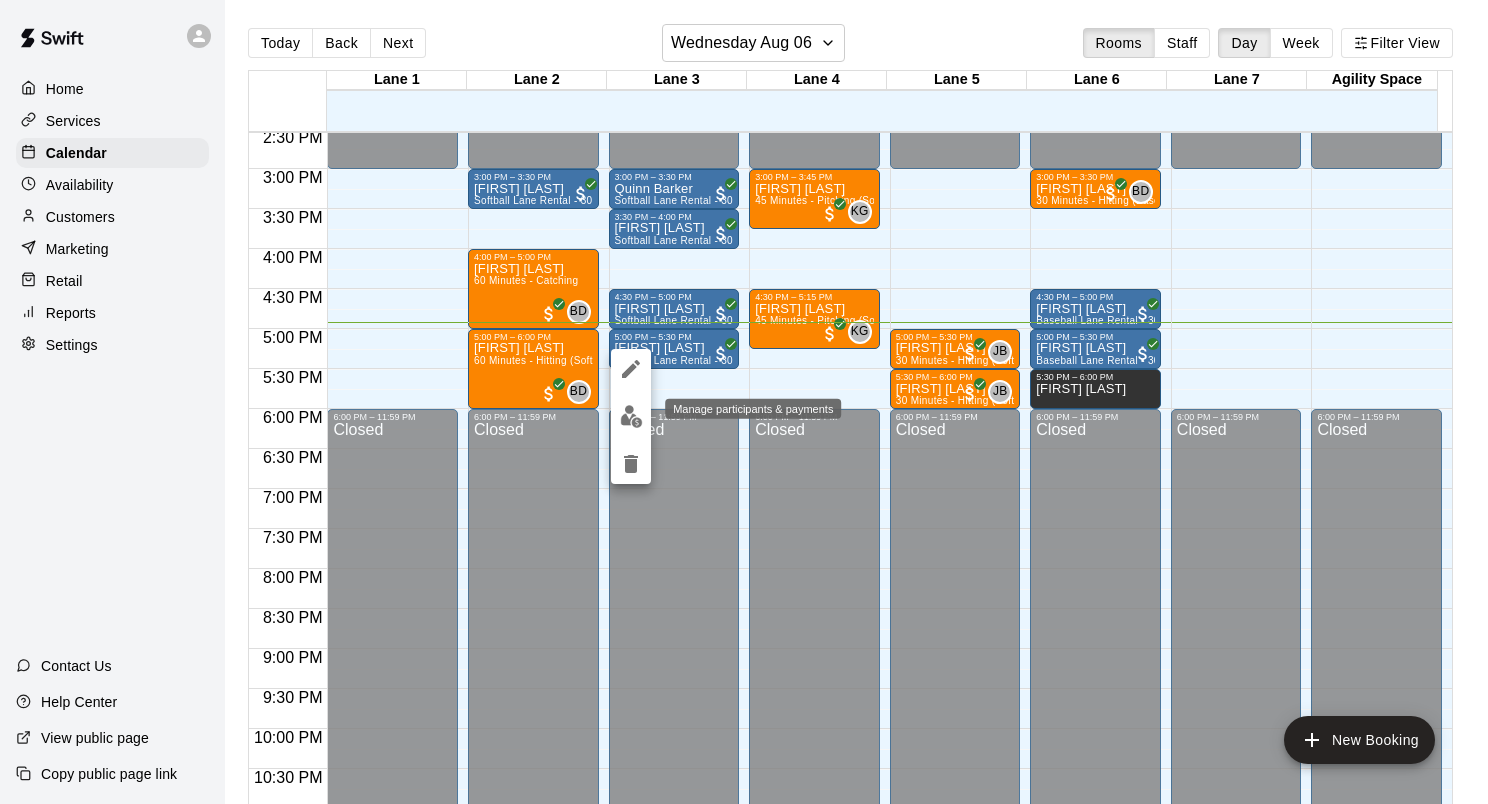 click at bounding box center (631, 416) 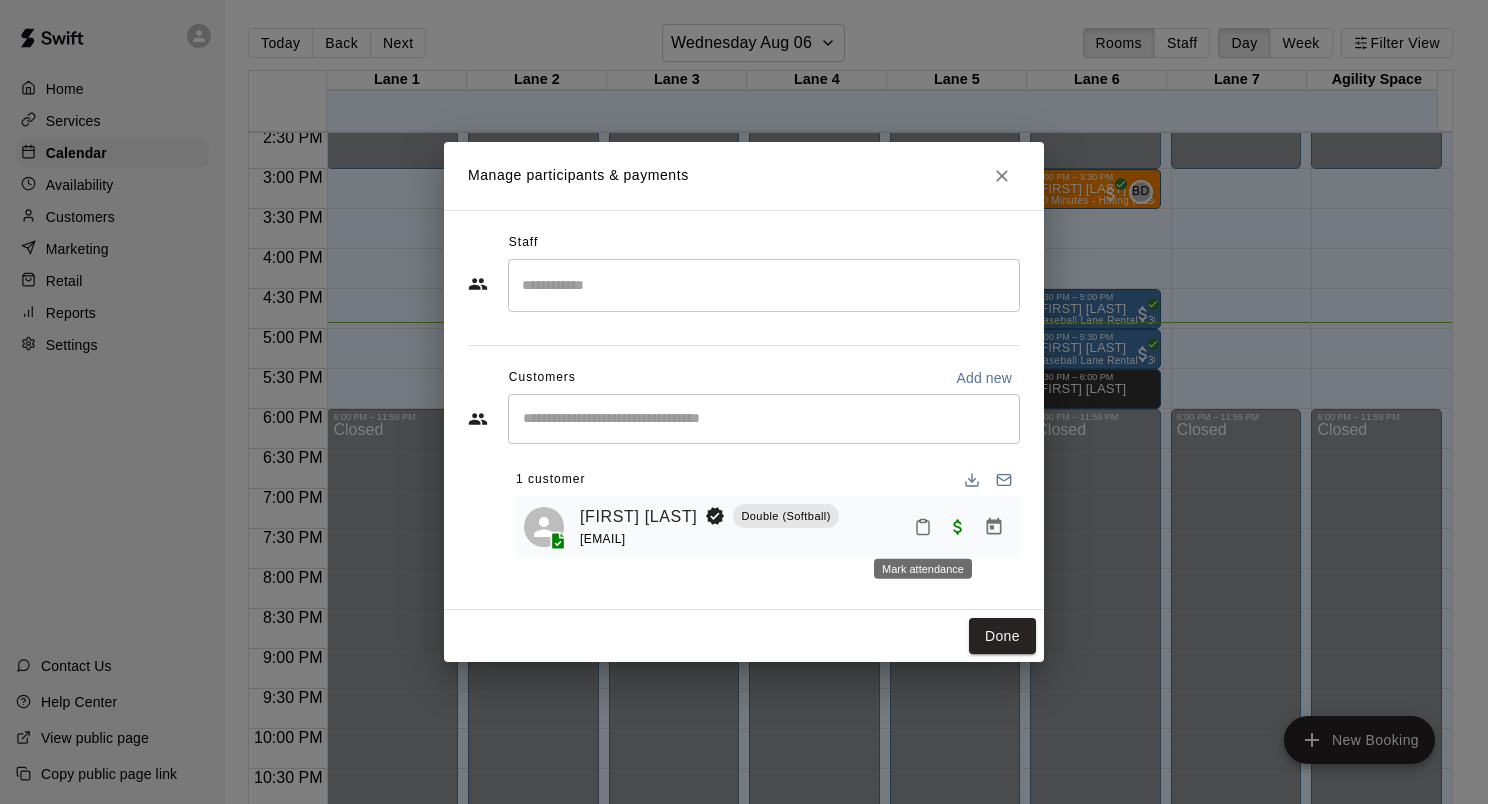 click 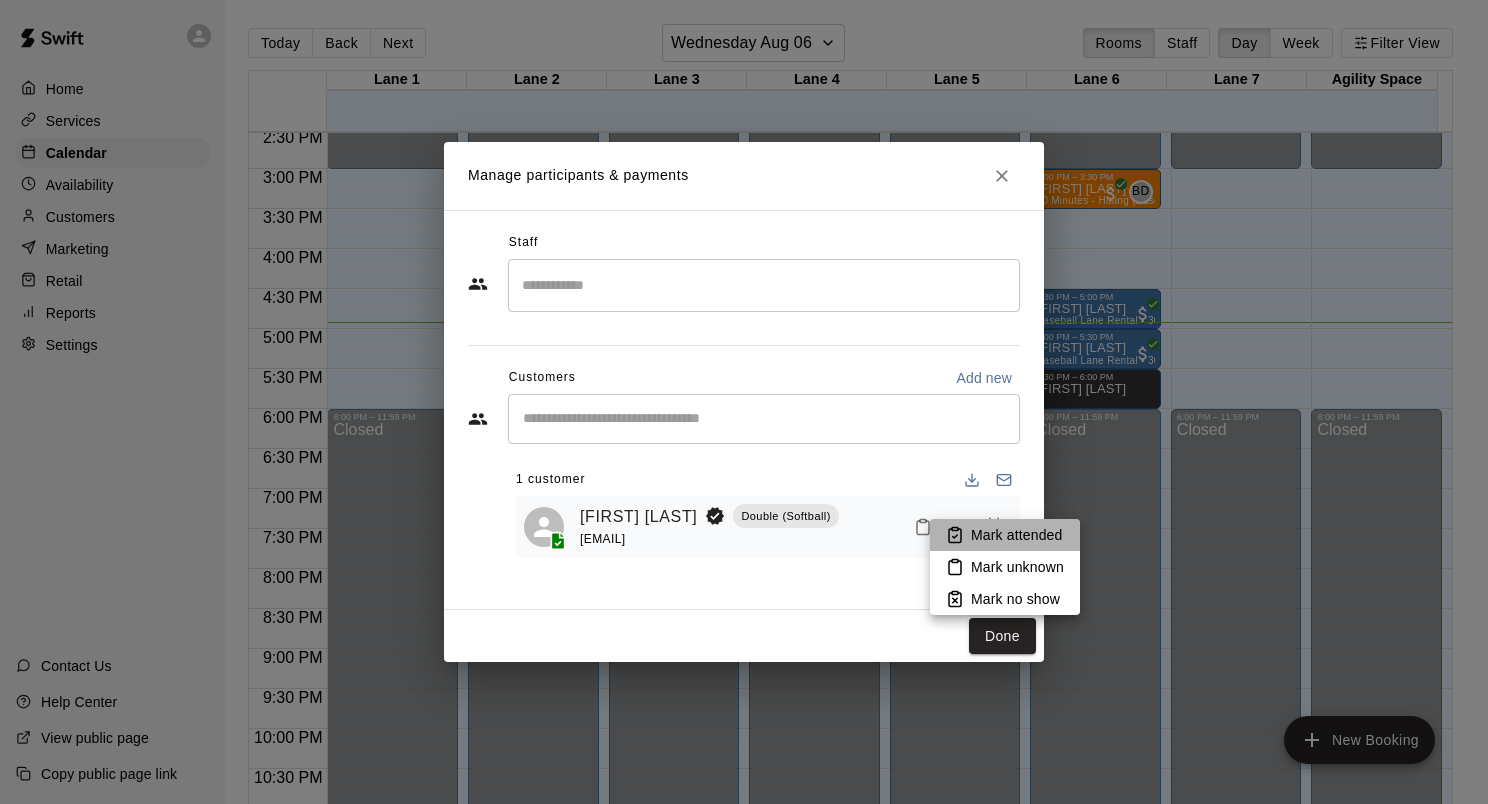click on "Mark attended" at bounding box center [1016, 535] 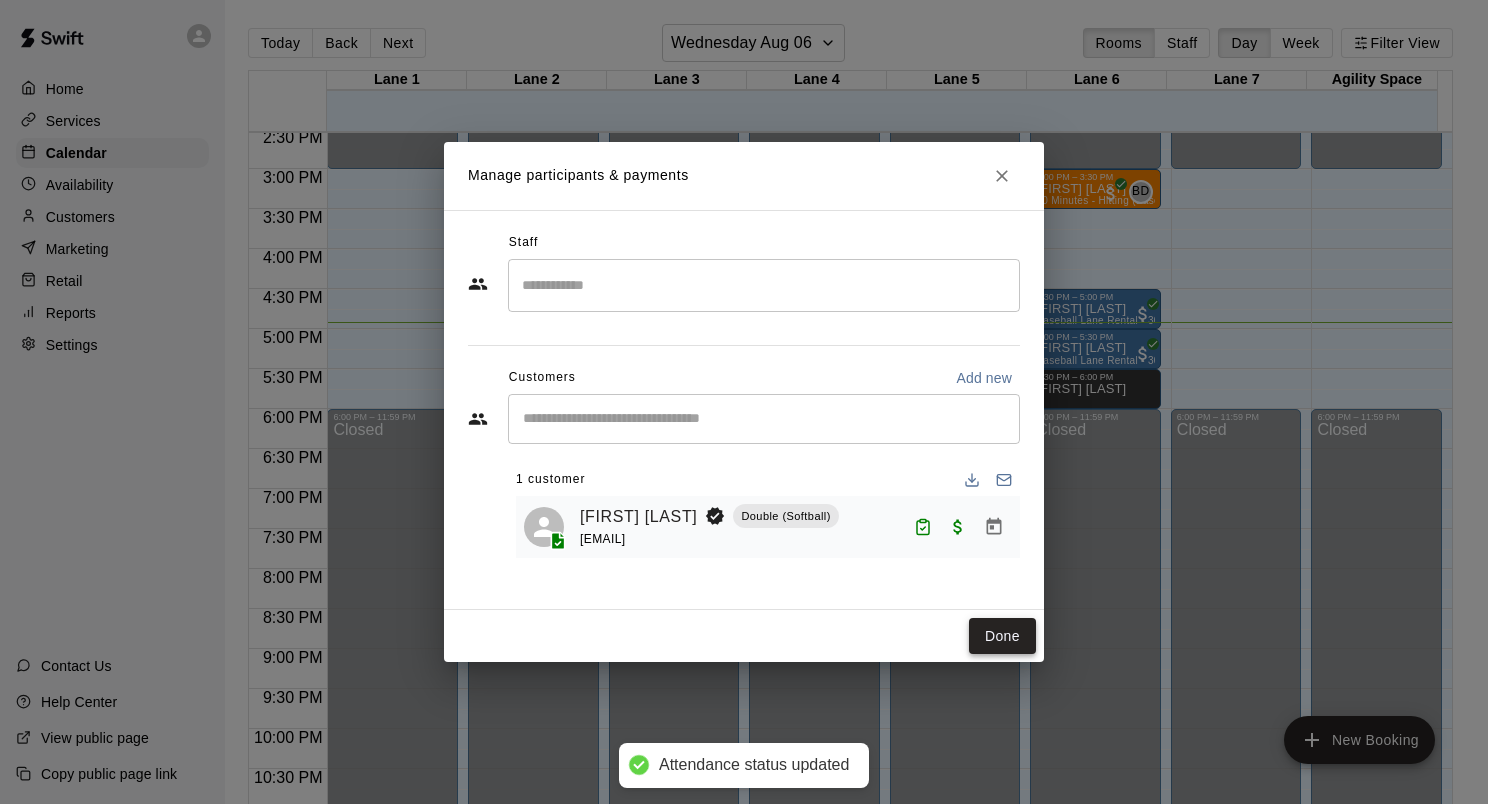 click on "Done" at bounding box center (1002, 636) 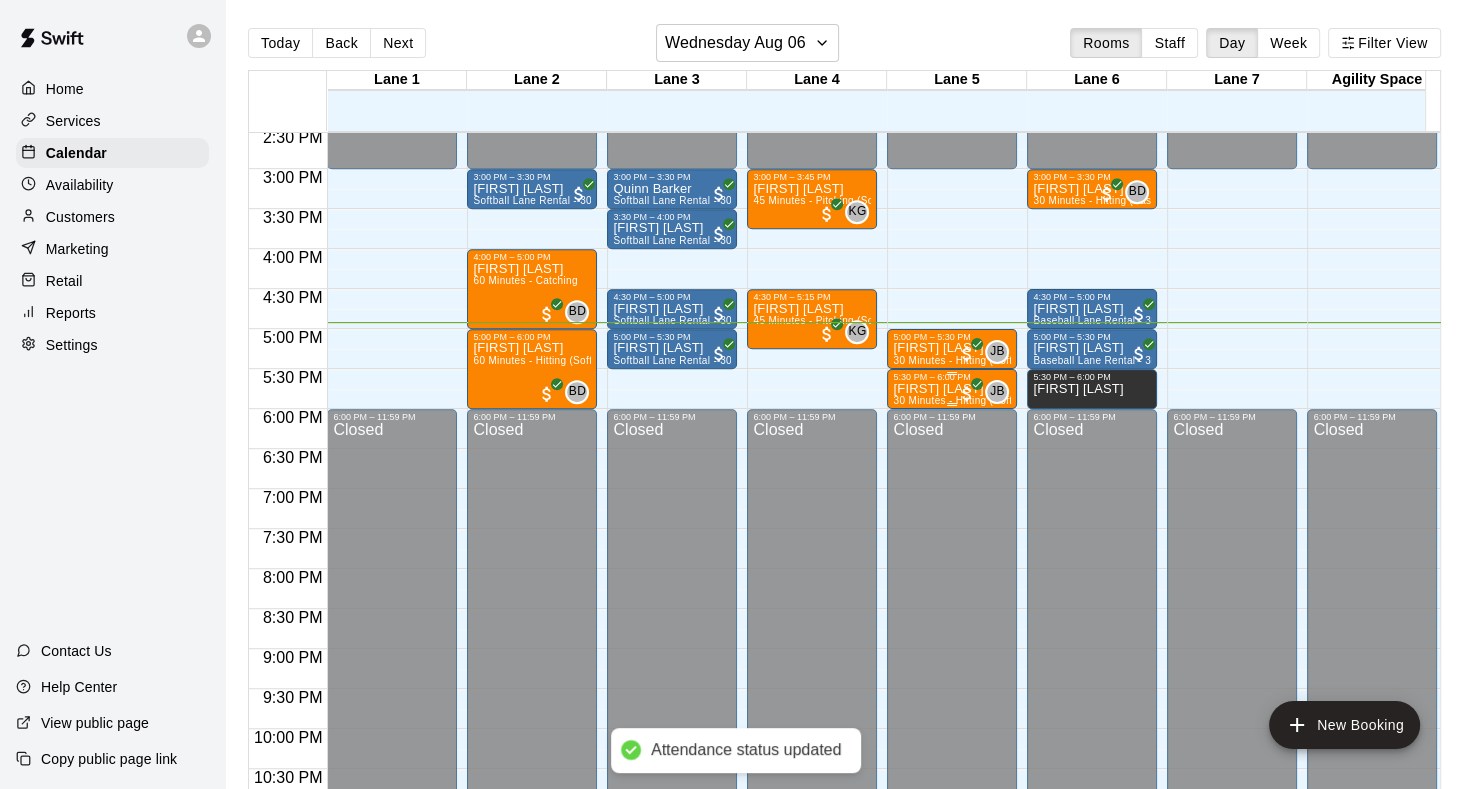 click on "5:30 PM – 6:00 PM" at bounding box center (952, 377) 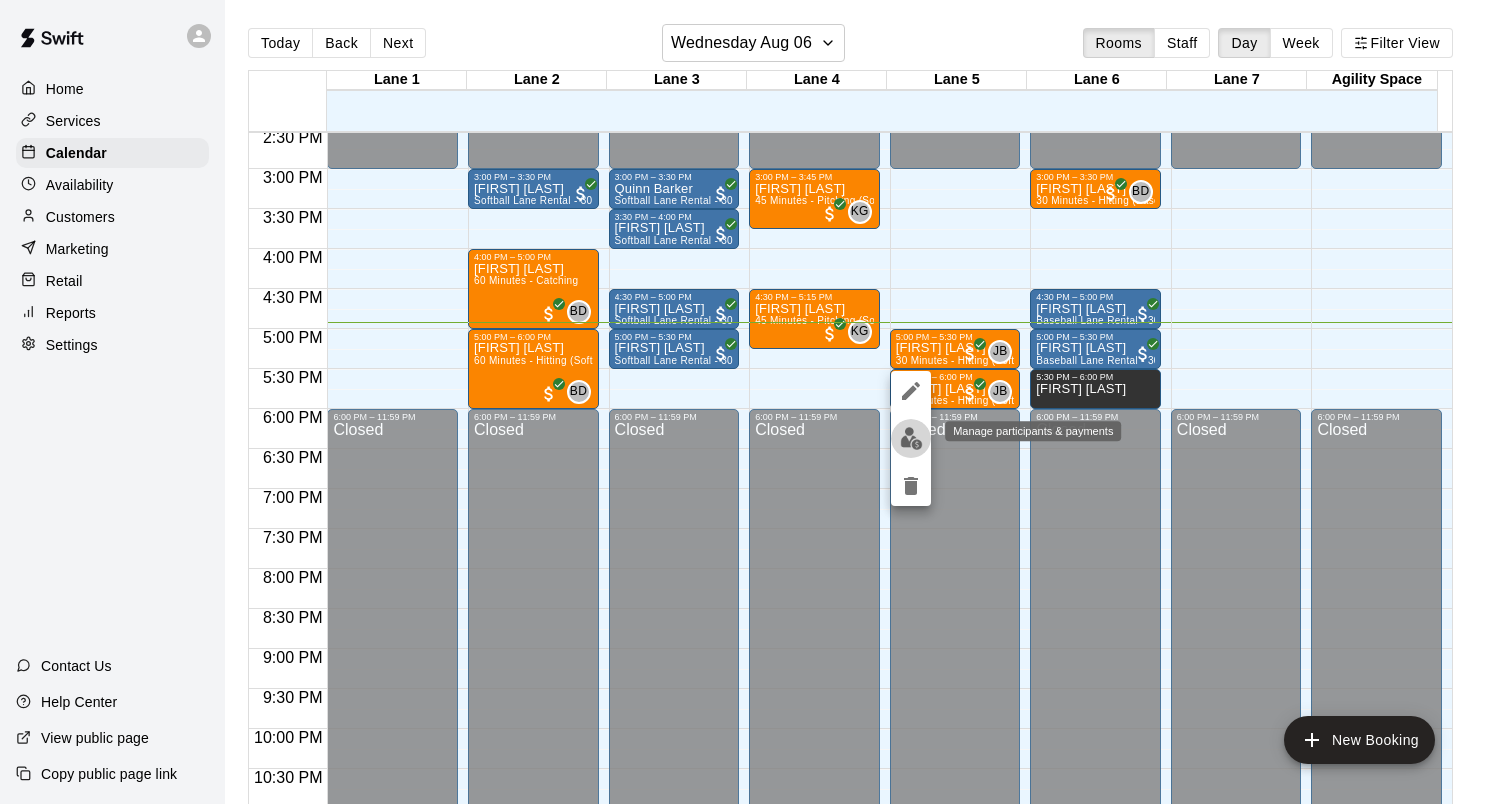 click at bounding box center (911, 438) 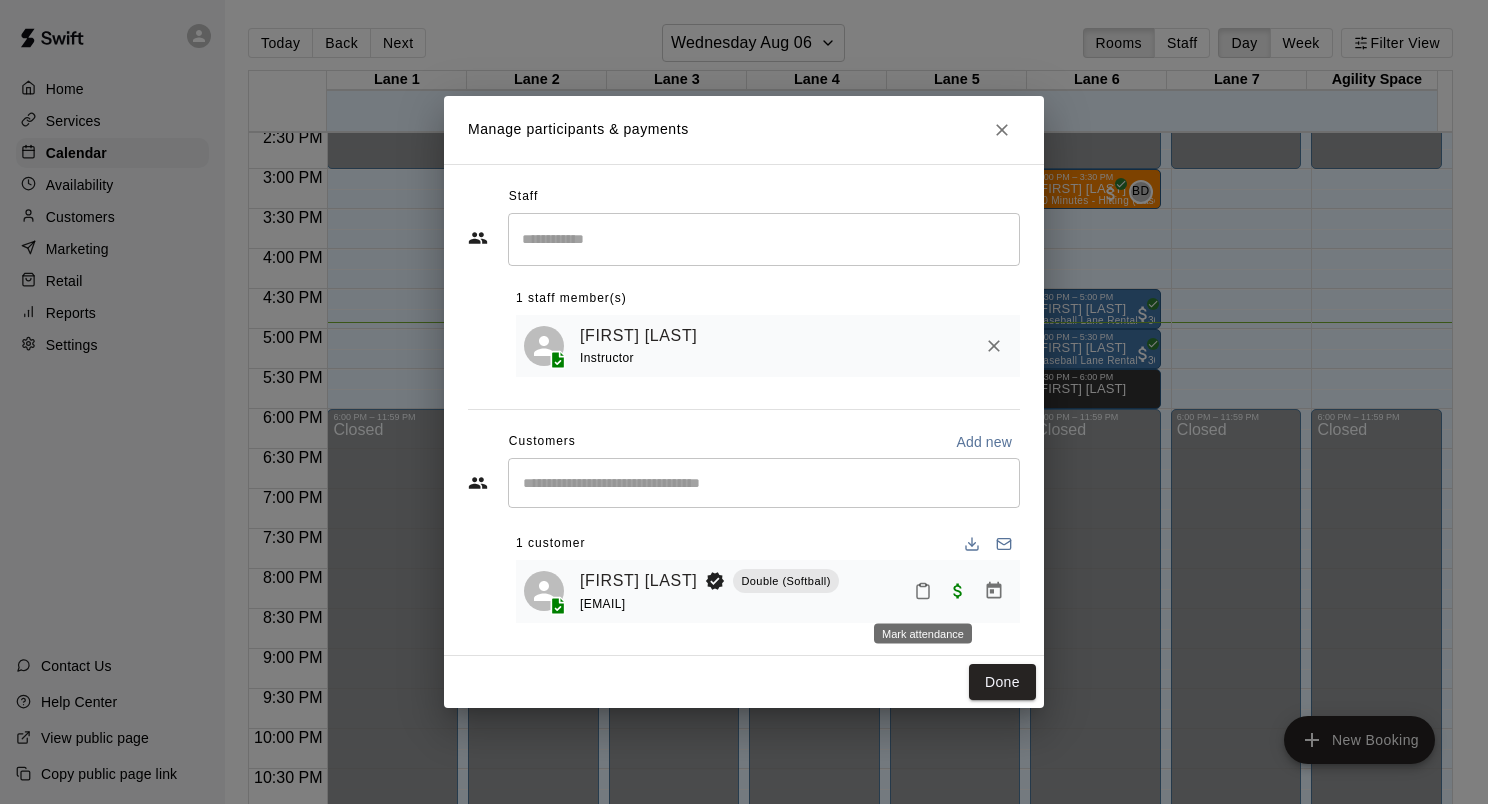 click 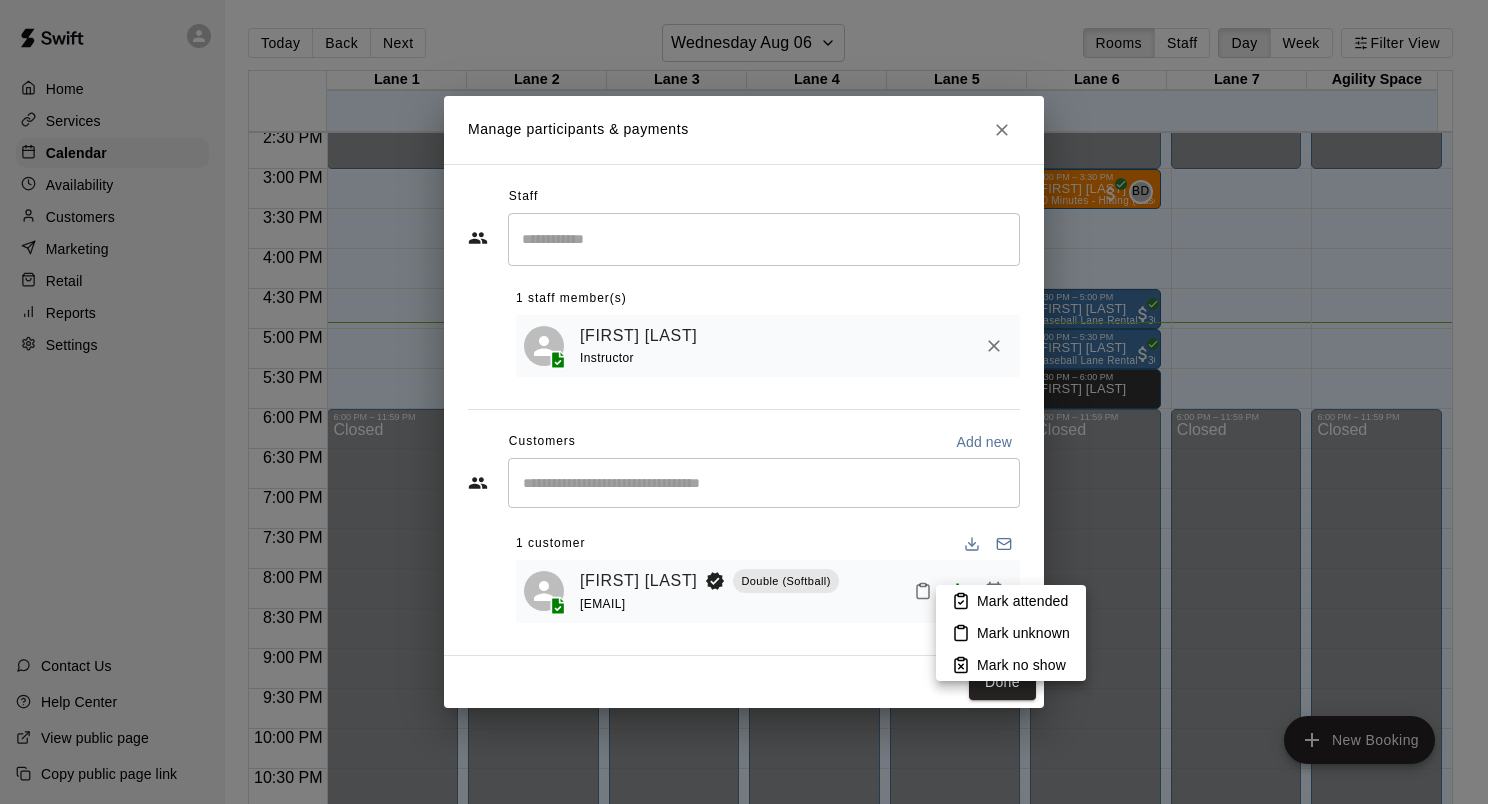 click on "Mark attended" at bounding box center (1022, 601) 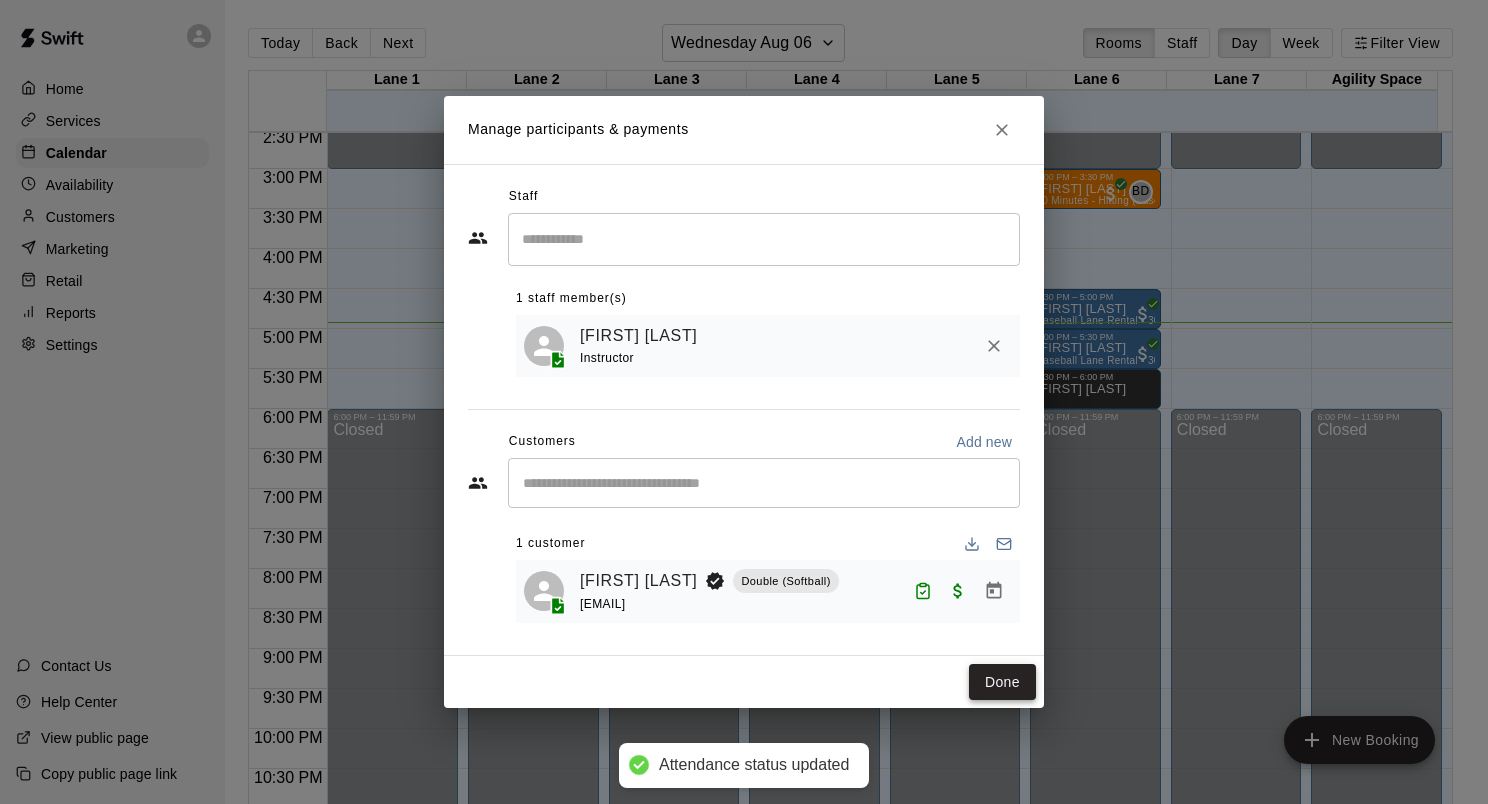 click on "Done" at bounding box center [1002, 682] 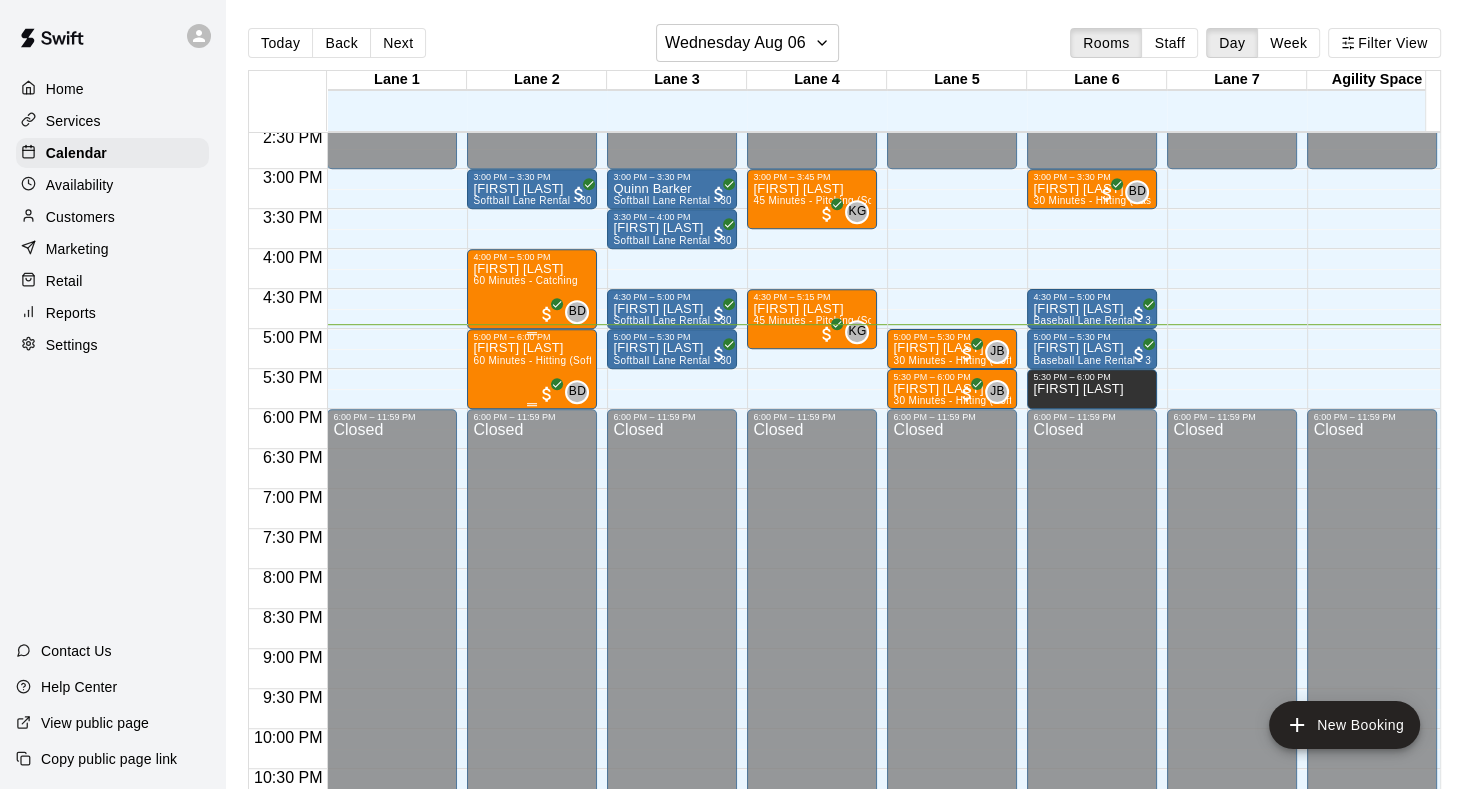 click on "60 Minutes - Hitting (Softball)" at bounding box center [542, 360] 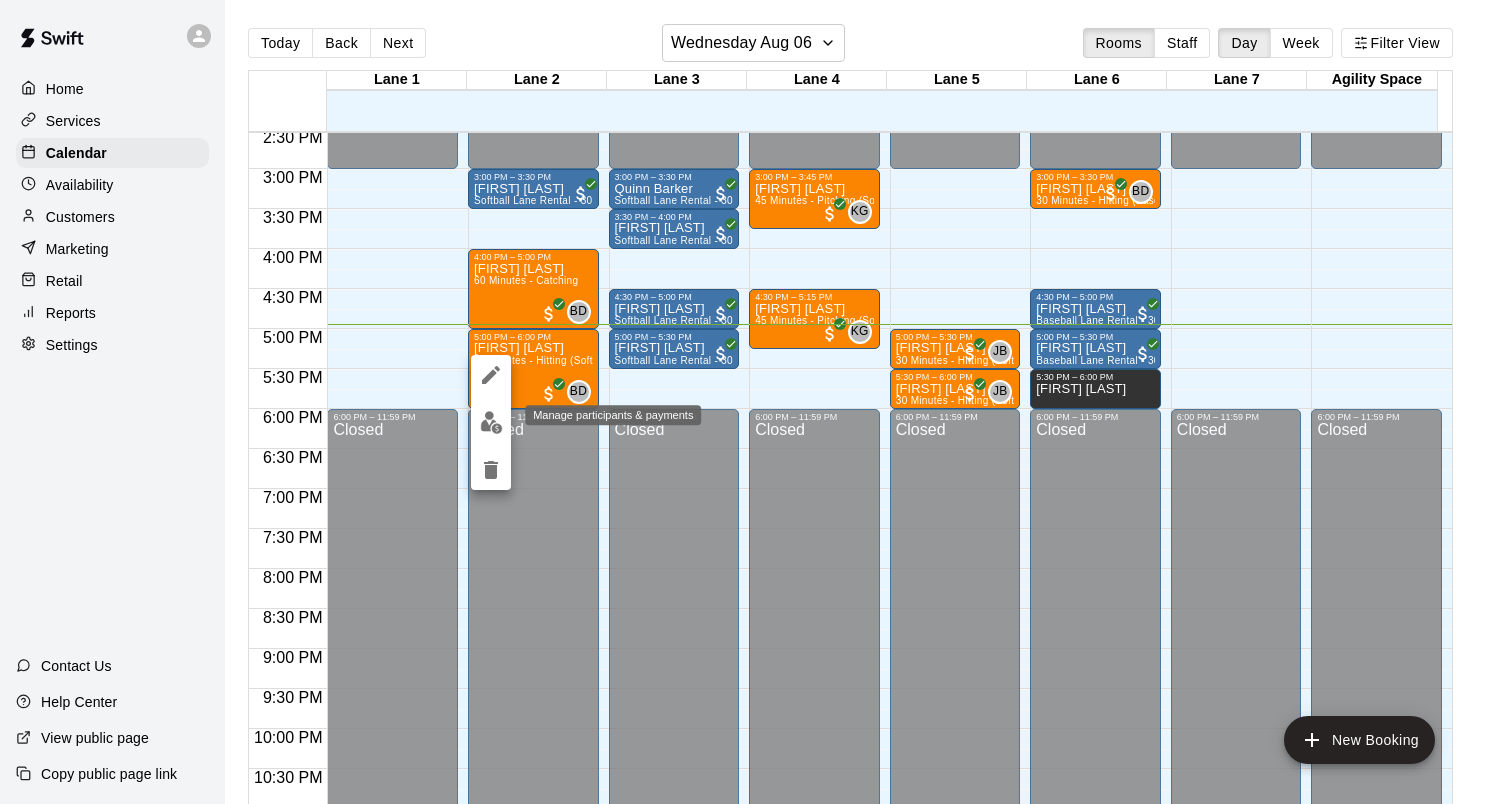 click at bounding box center [491, 422] 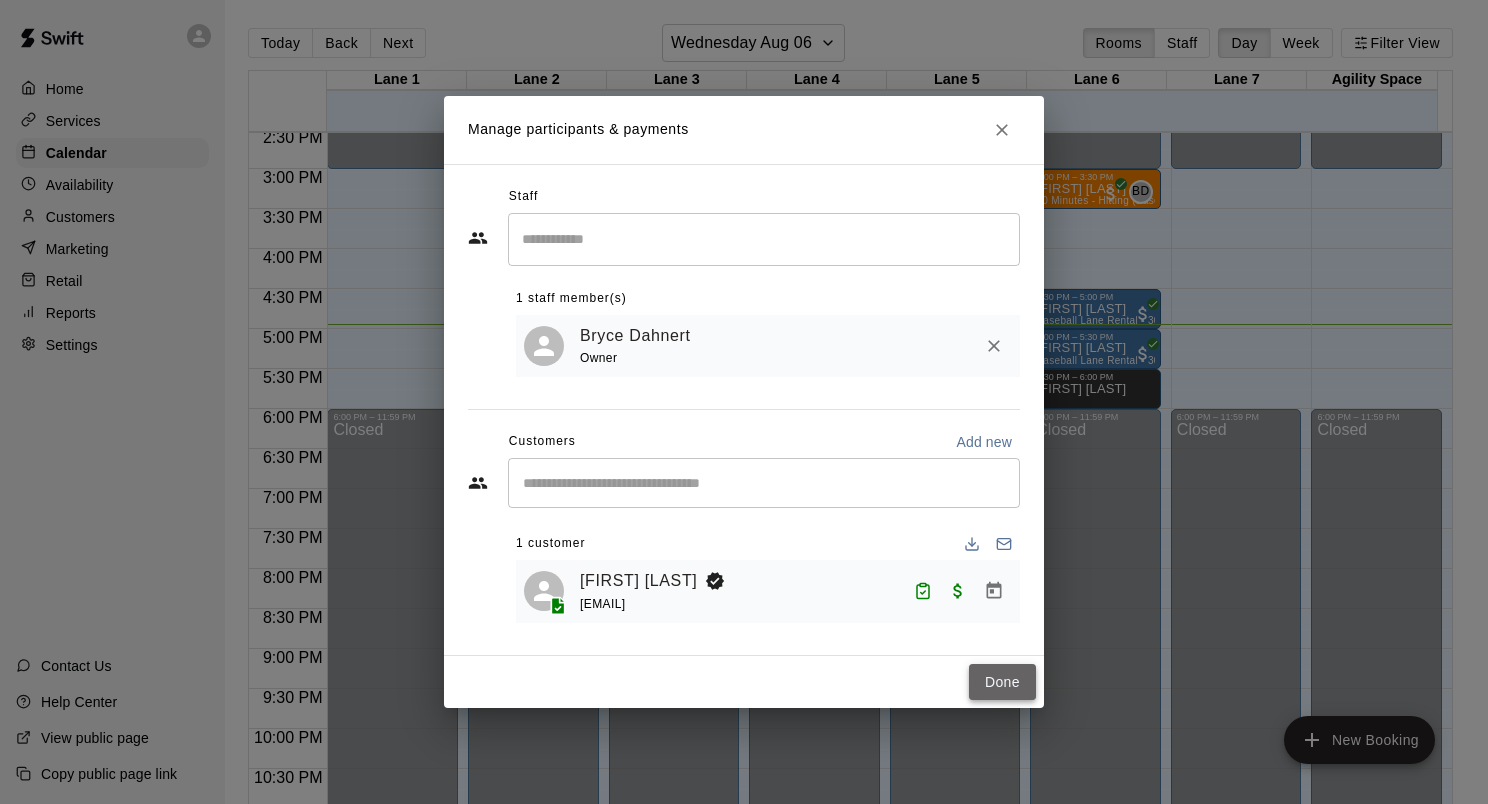click on "Done" at bounding box center [1002, 682] 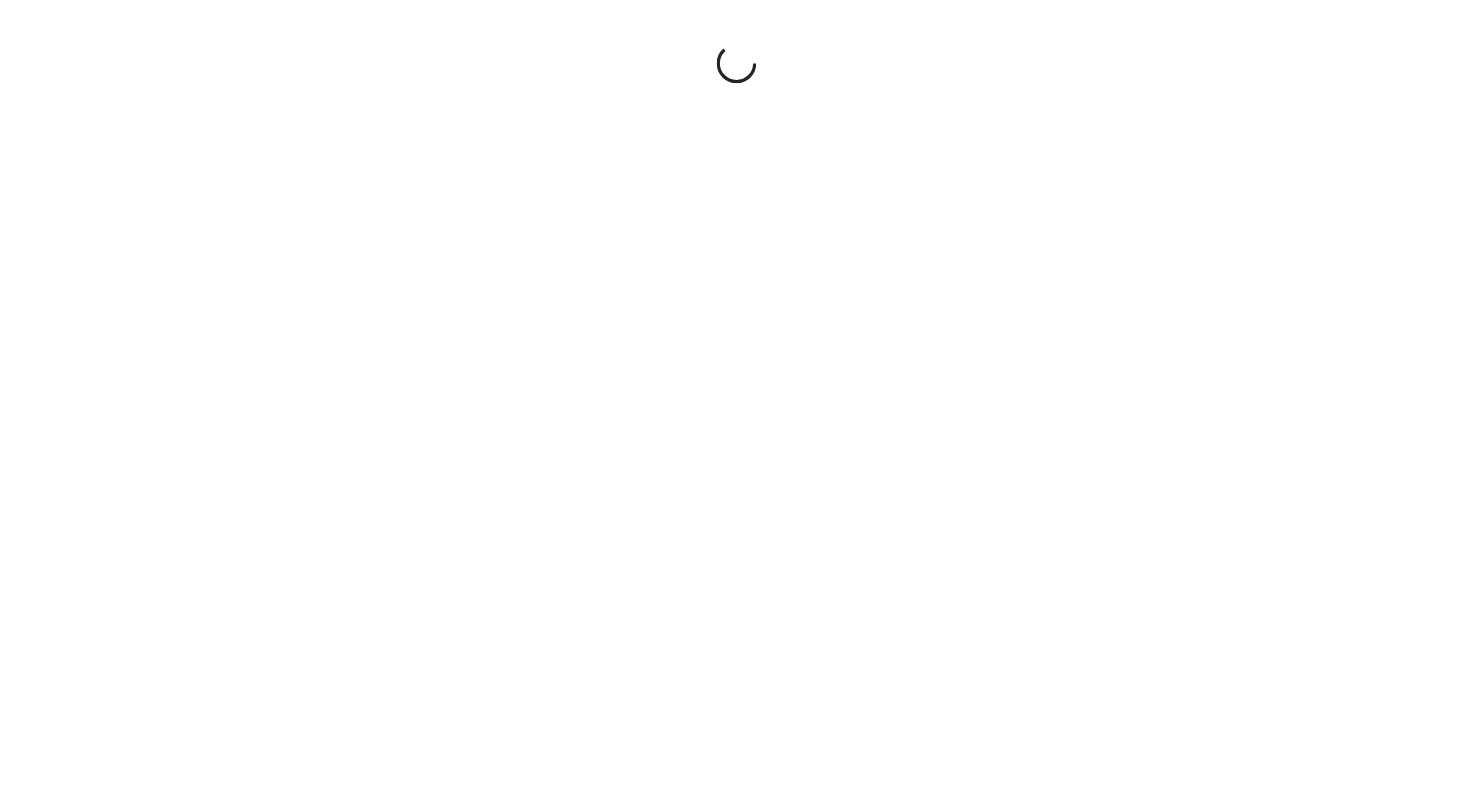 scroll, scrollTop: 0, scrollLeft: 0, axis: both 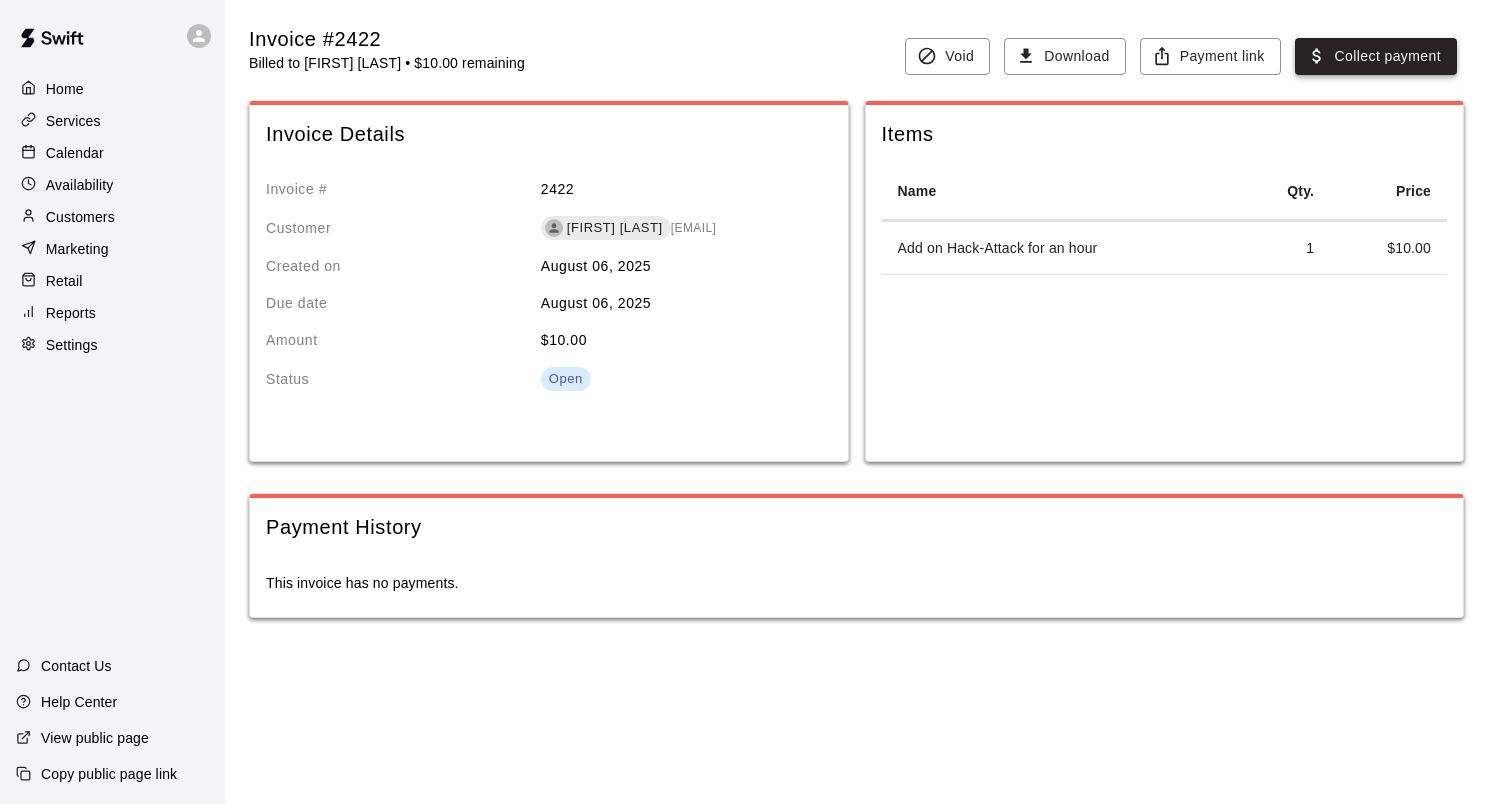 click on "Collect payment" at bounding box center (1376, 56) 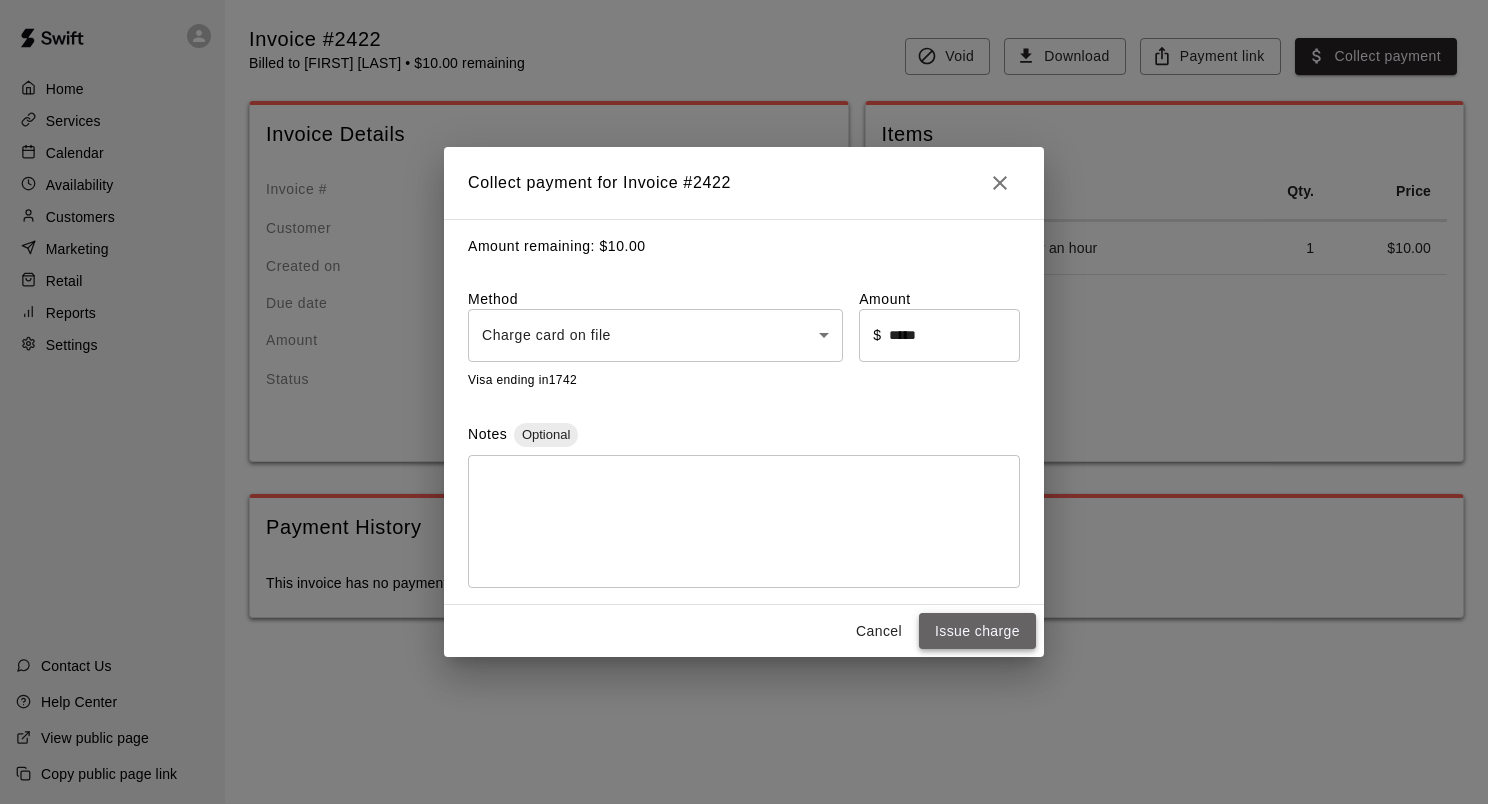 click on "Issue charge" at bounding box center (977, 631) 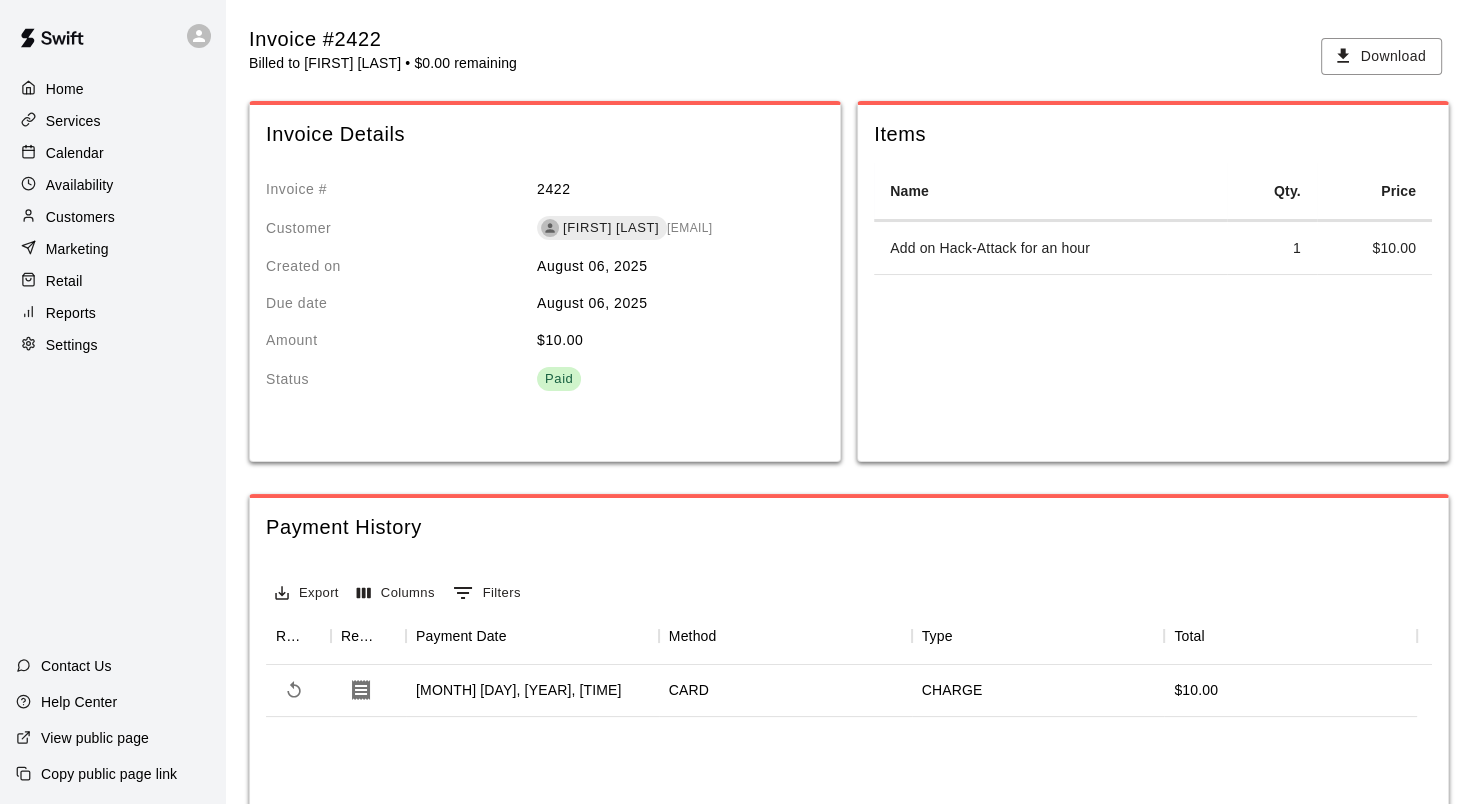 click on "Calendar" at bounding box center [75, 153] 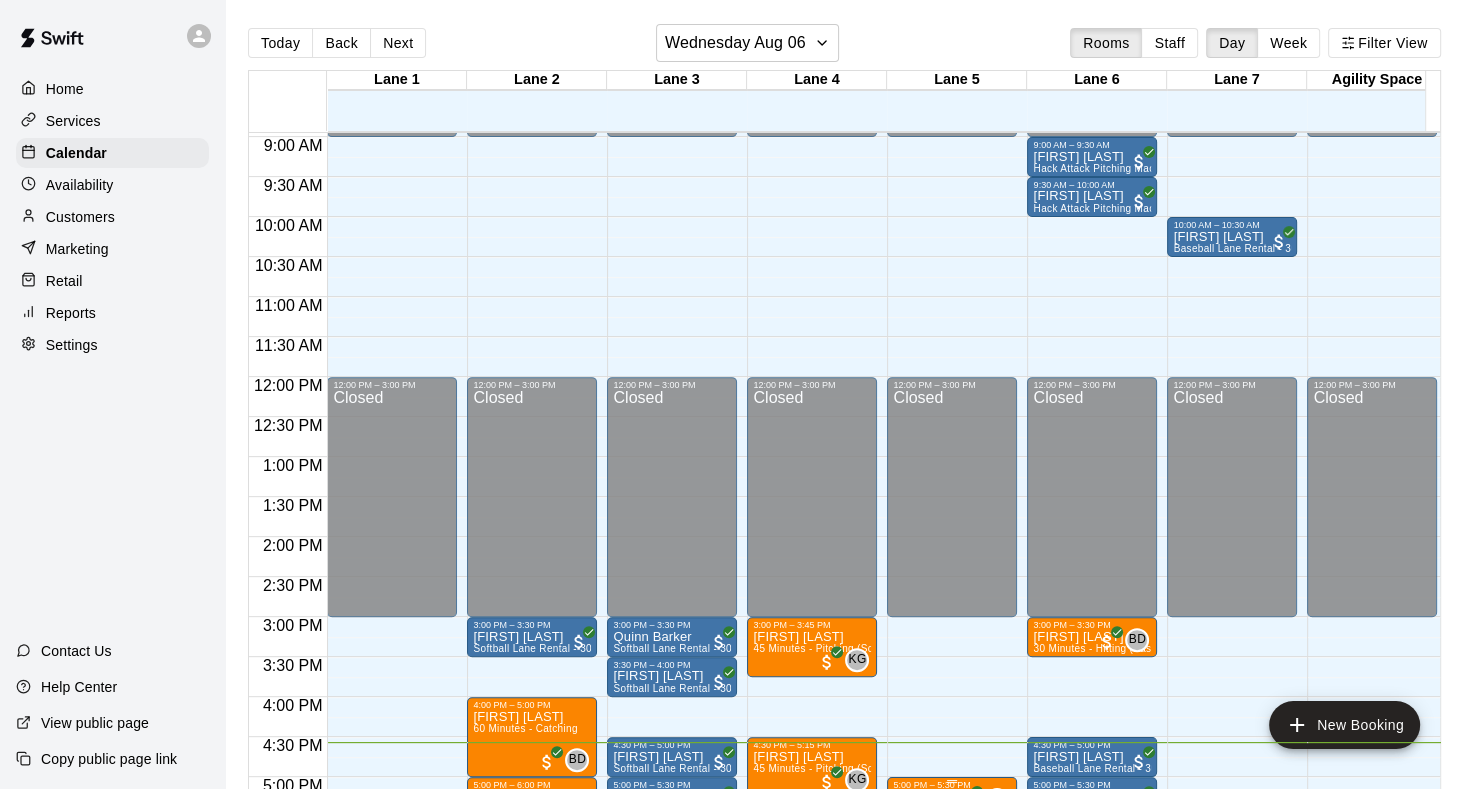 scroll, scrollTop: 564, scrollLeft: 0, axis: vertical 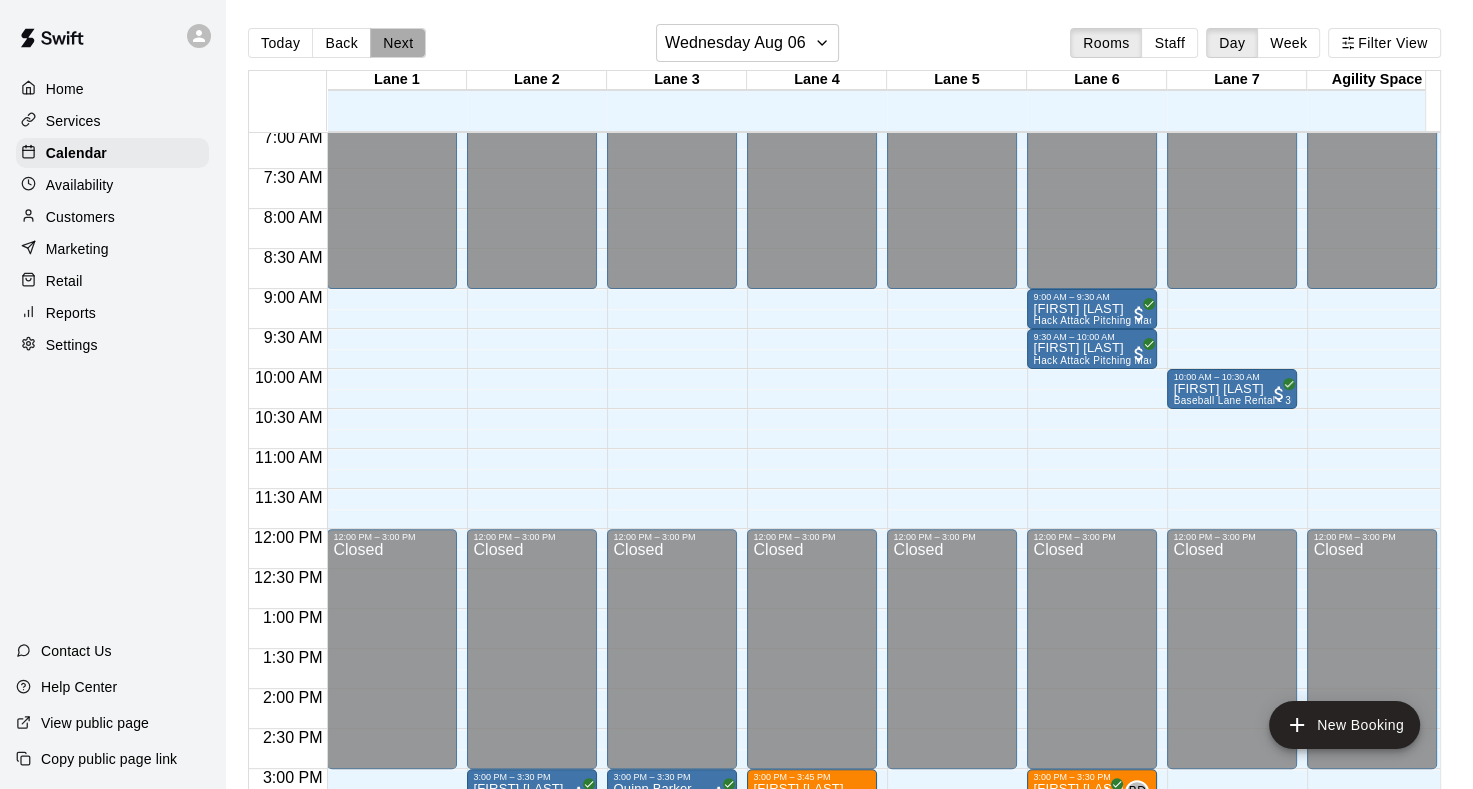 click on "Next" at bounding box center [398, 43] 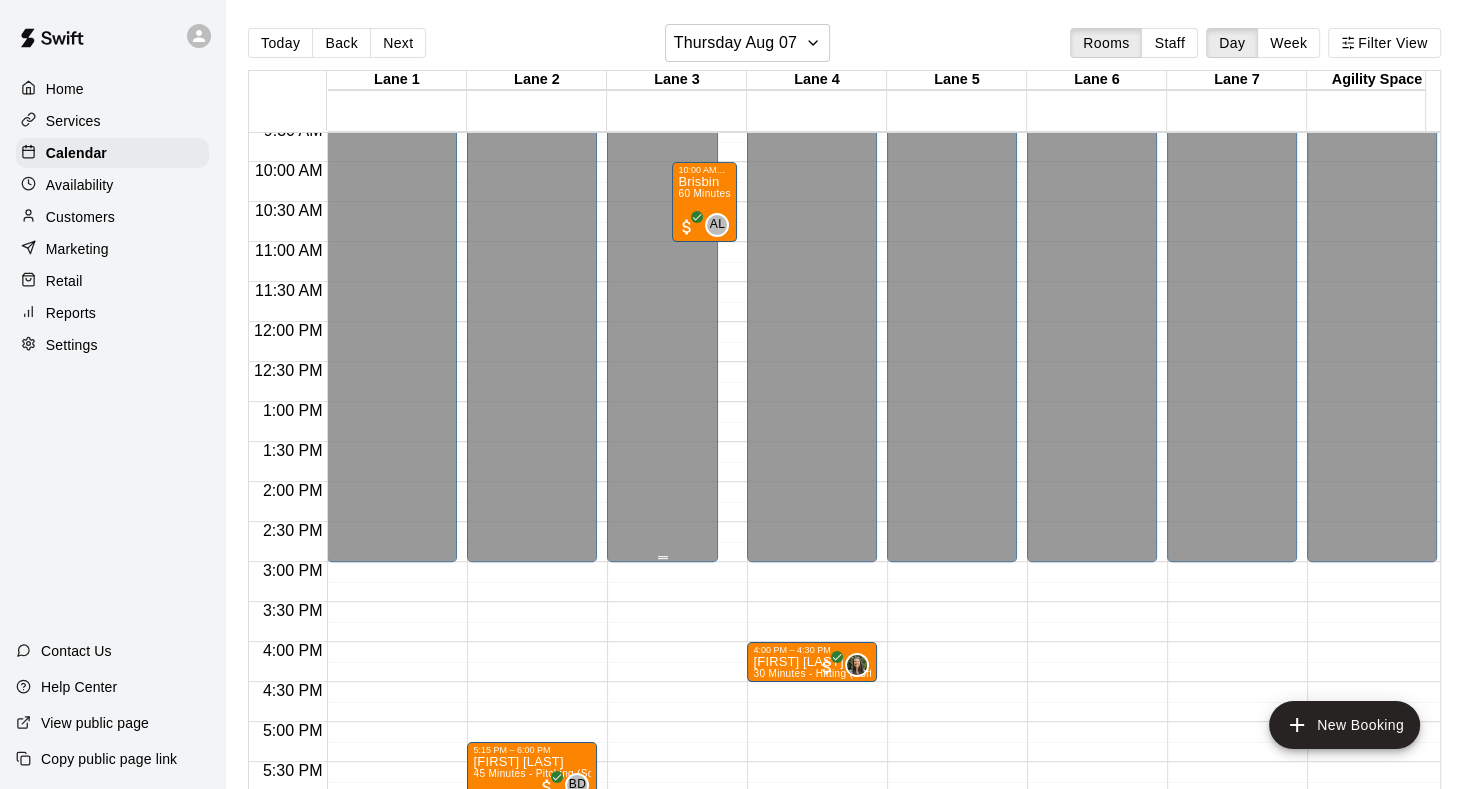 scroll, scrollTop: 740, scrollLeft: 0, axis: vertical 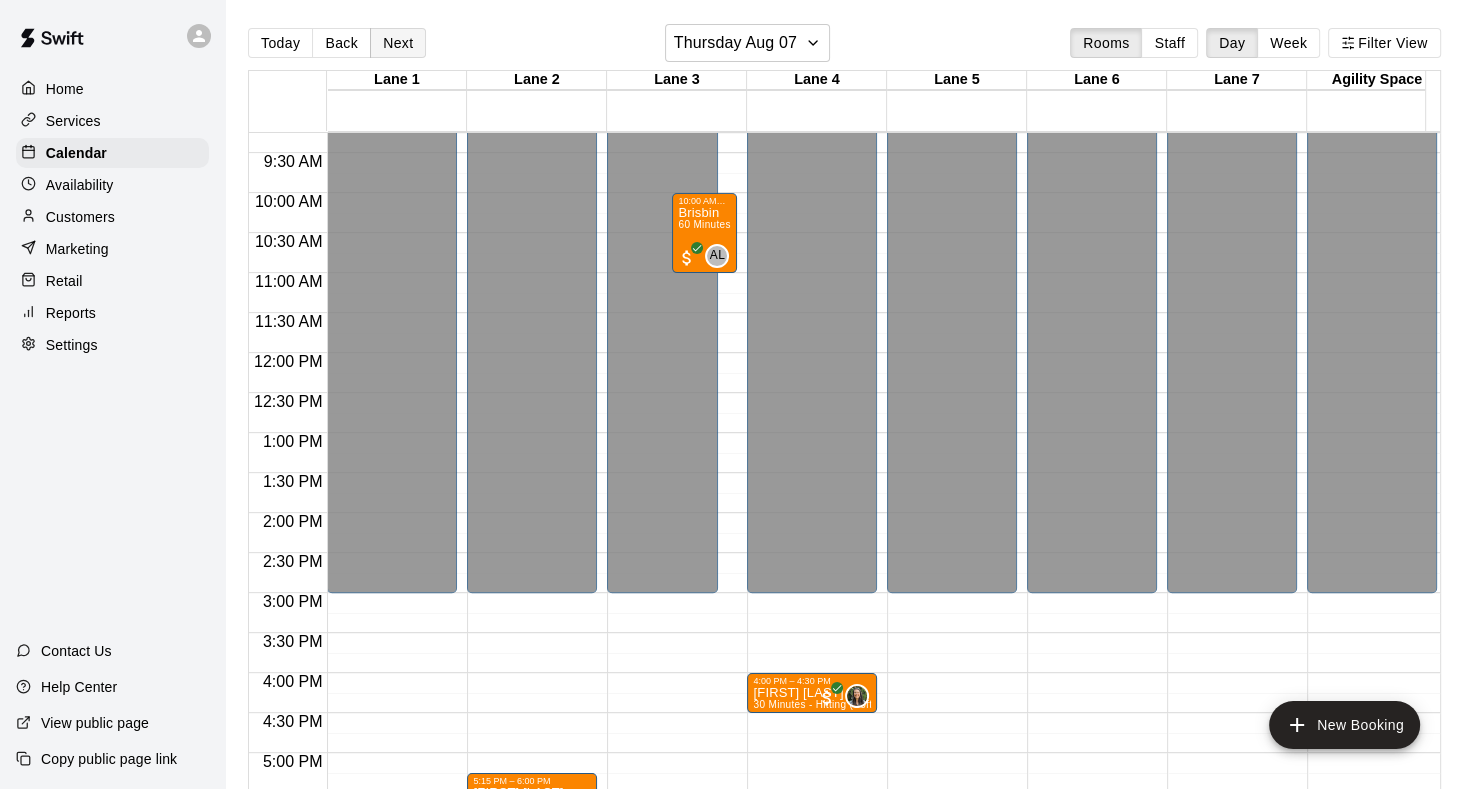 click on "Next" at bounding box center (398, 43) 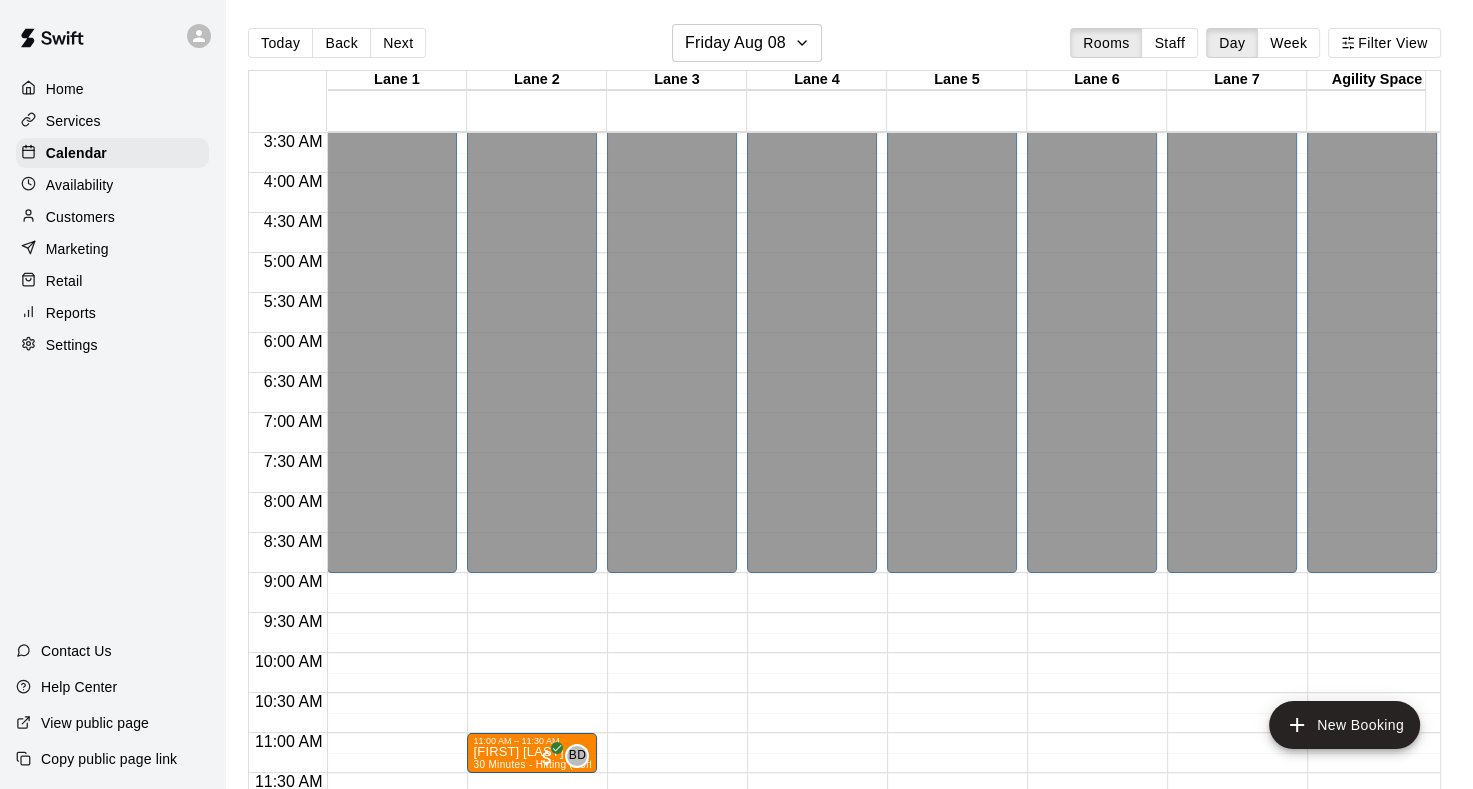 scroll, scrollTop: 0, scrollLeft: 0, axis: both 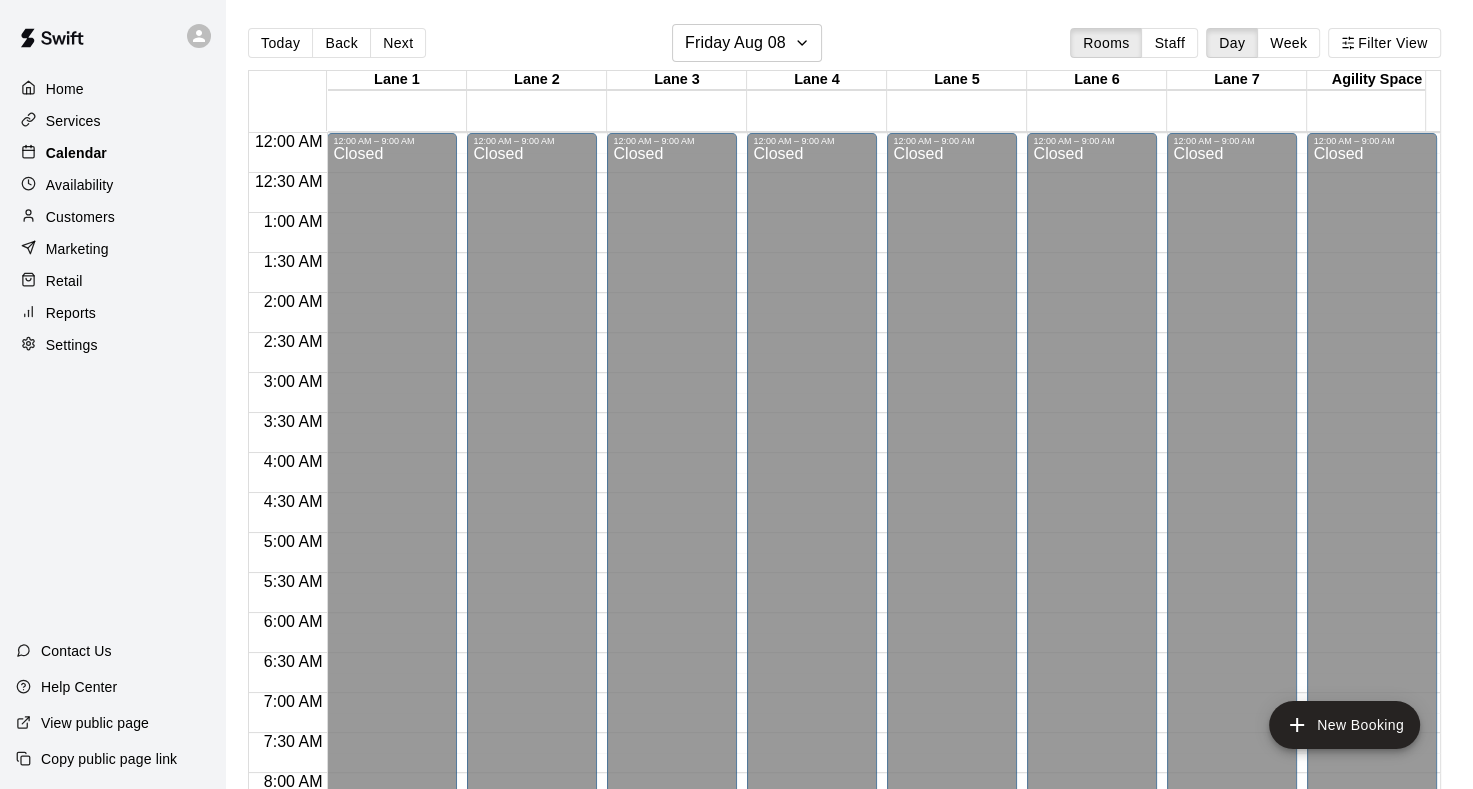 click on "Calendar" at bounding box center (76, 153) 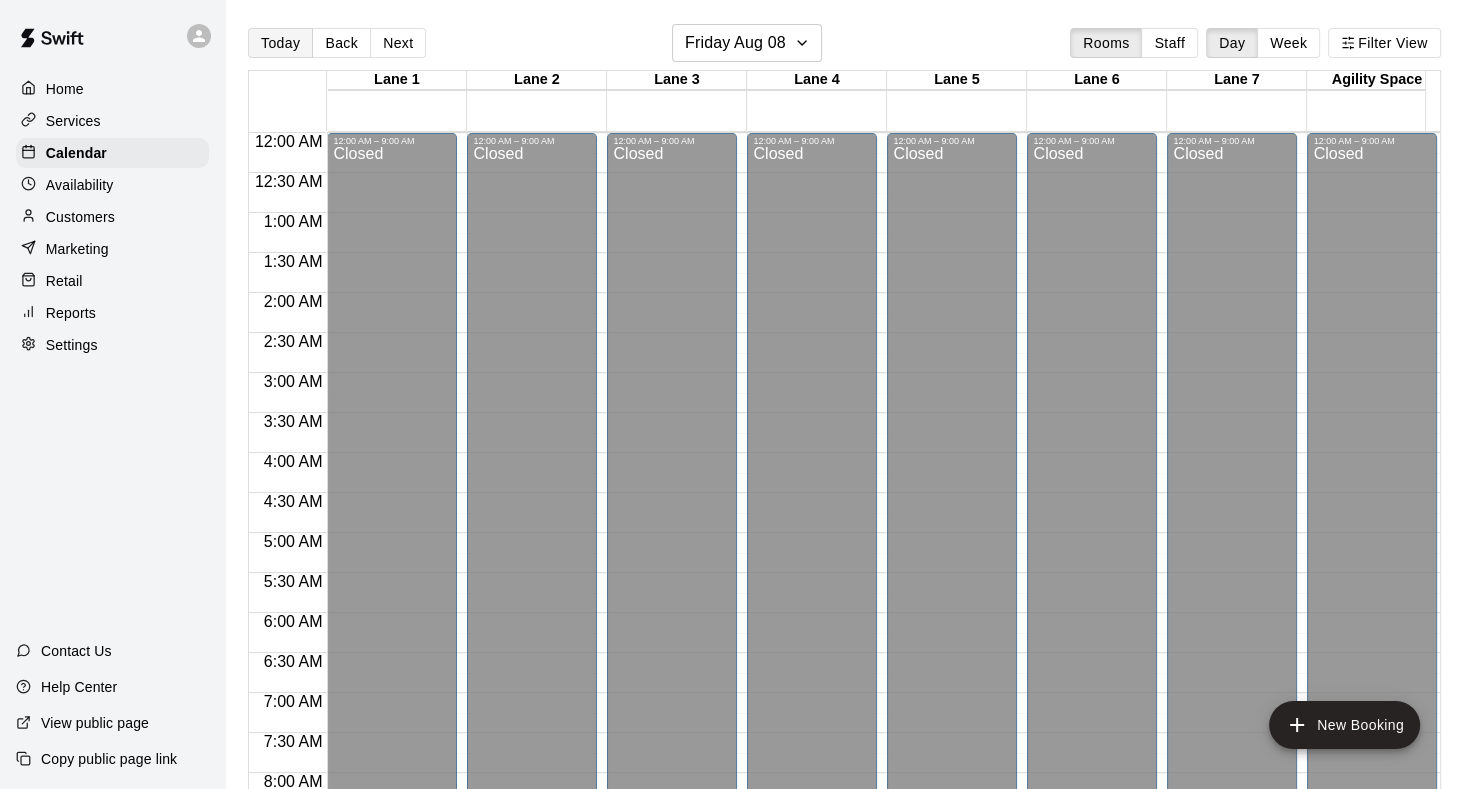 click on "Today" at bounding box center [280, 43] 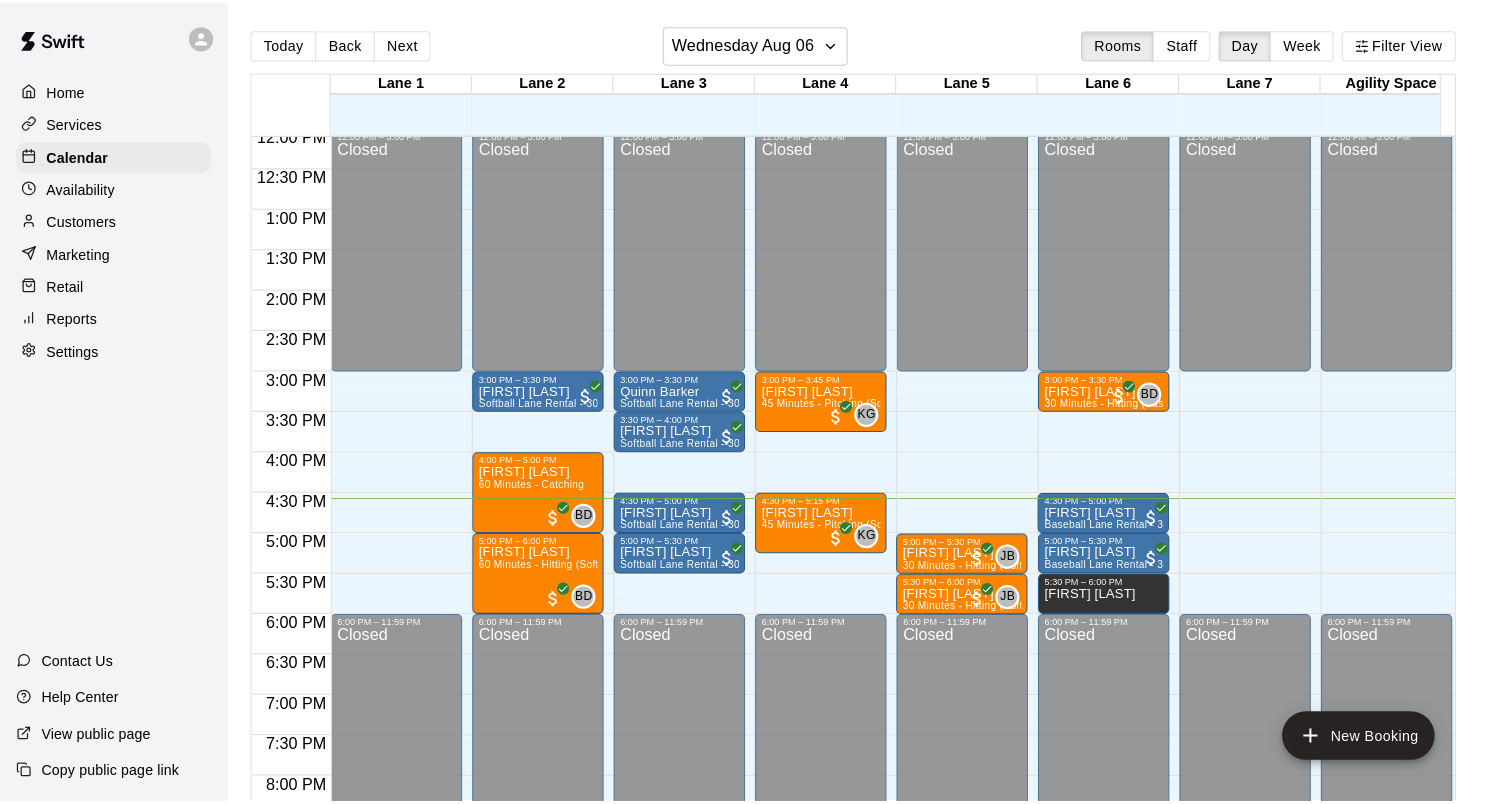 scroll, scrollTop: 1000, scrollLeft: 0, axis: vertical 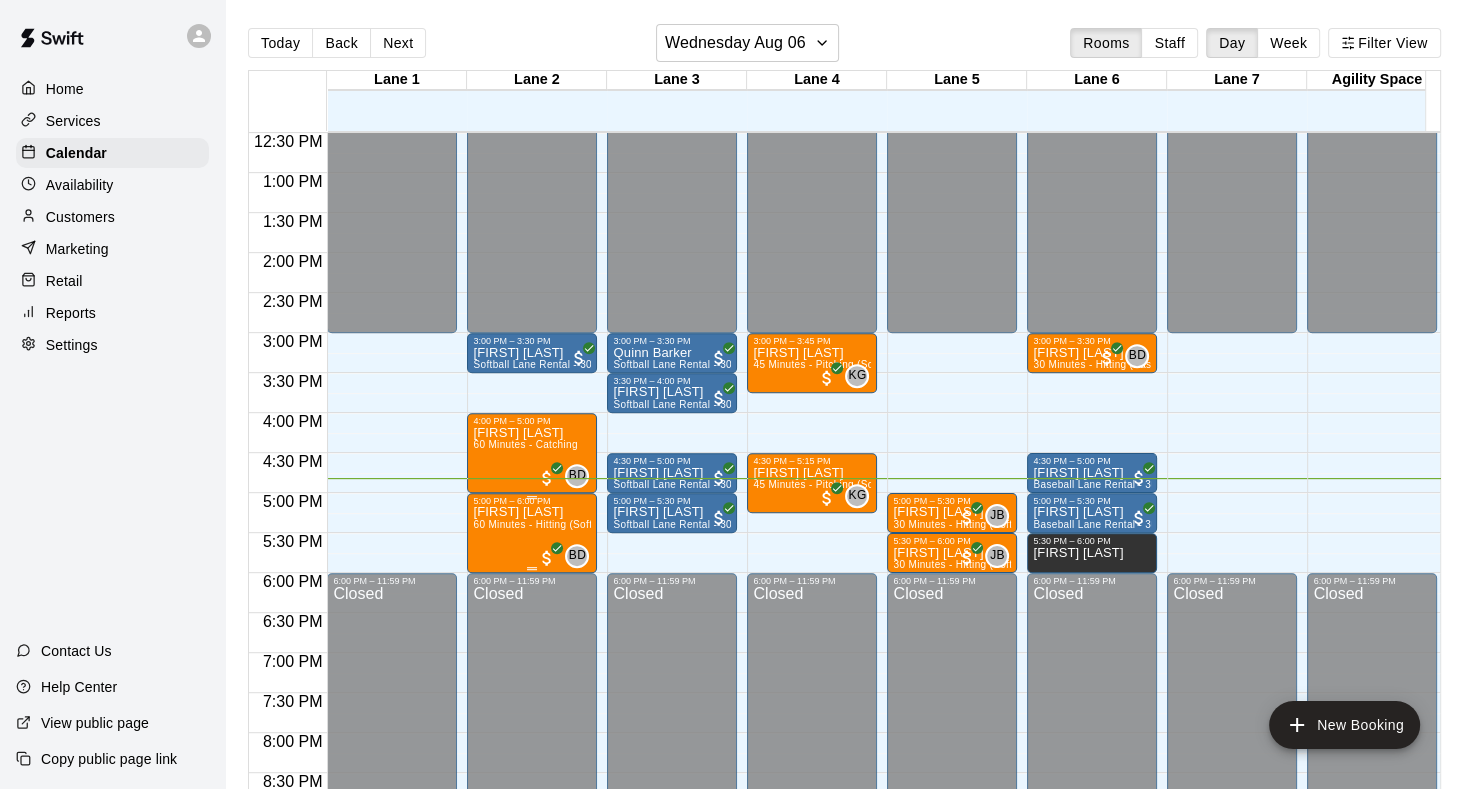 click on "[FIRST] [LAST]" at bounding box center (532, 512) 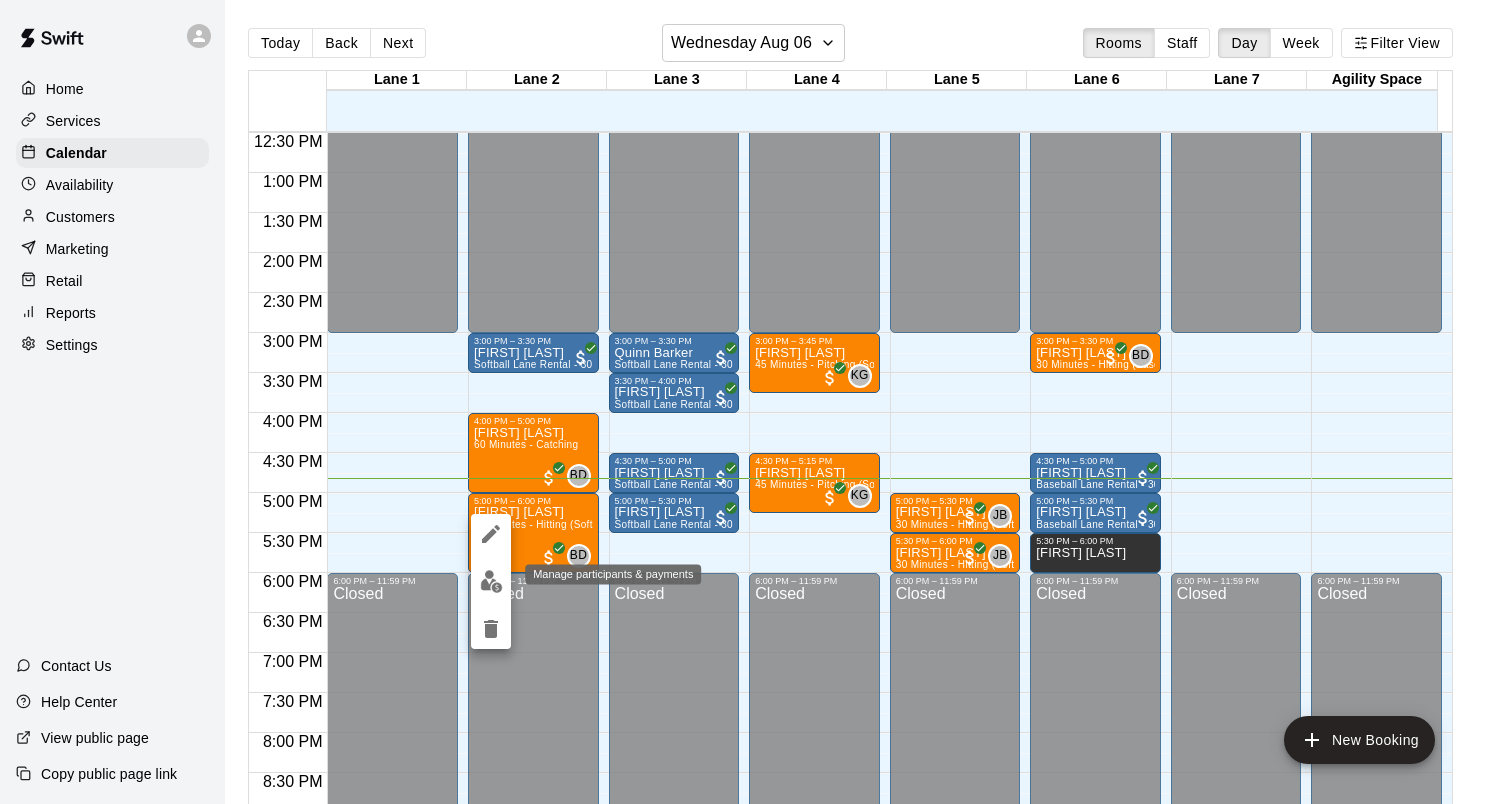 click at bounding box center [491, 581] 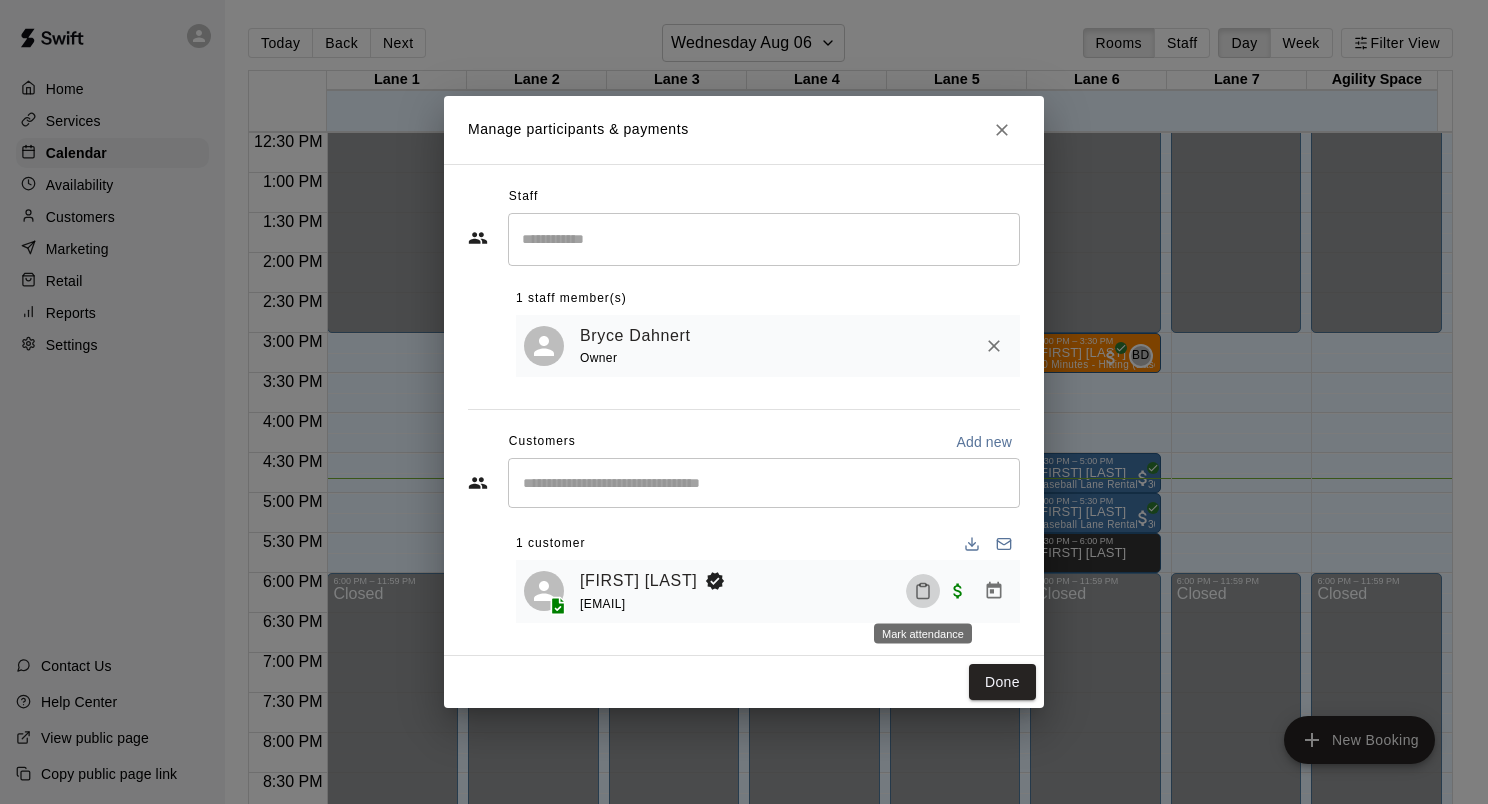 click 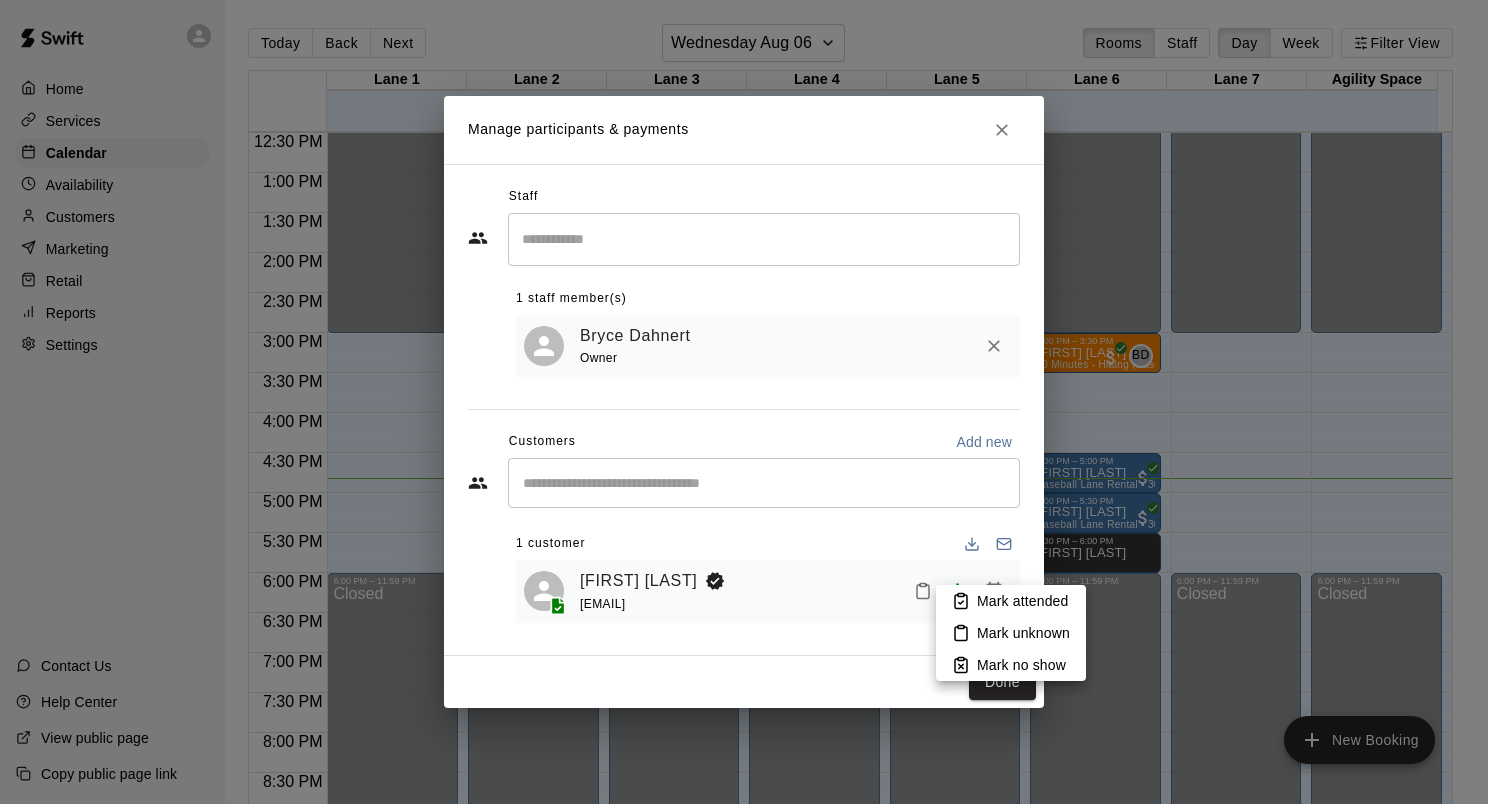 click on "Mark attended" at bounding box center [1022, 601] 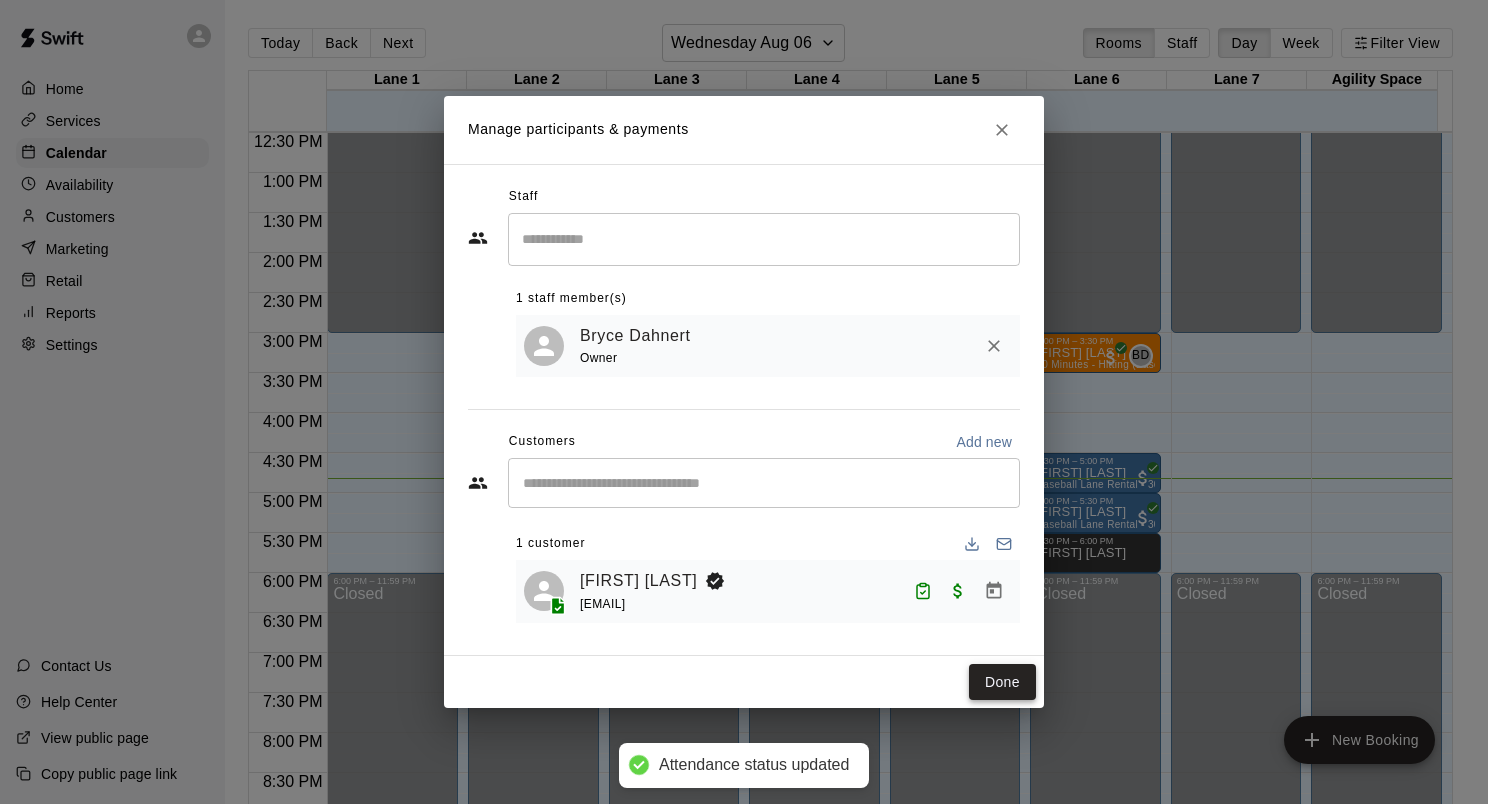 click on "Done" at bounding box center (1002, 682) 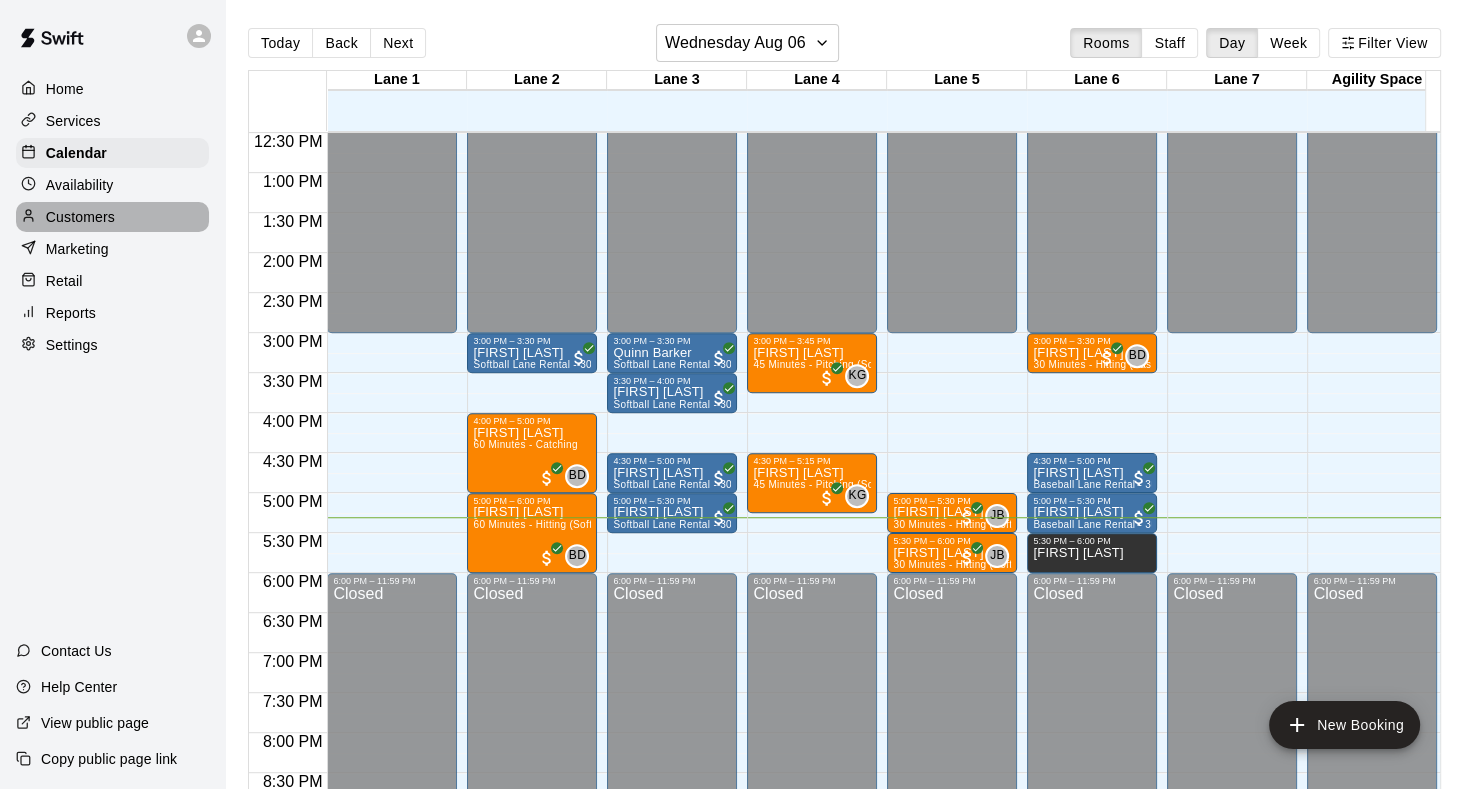 click on "Customers" at bounding box center (80, 217) 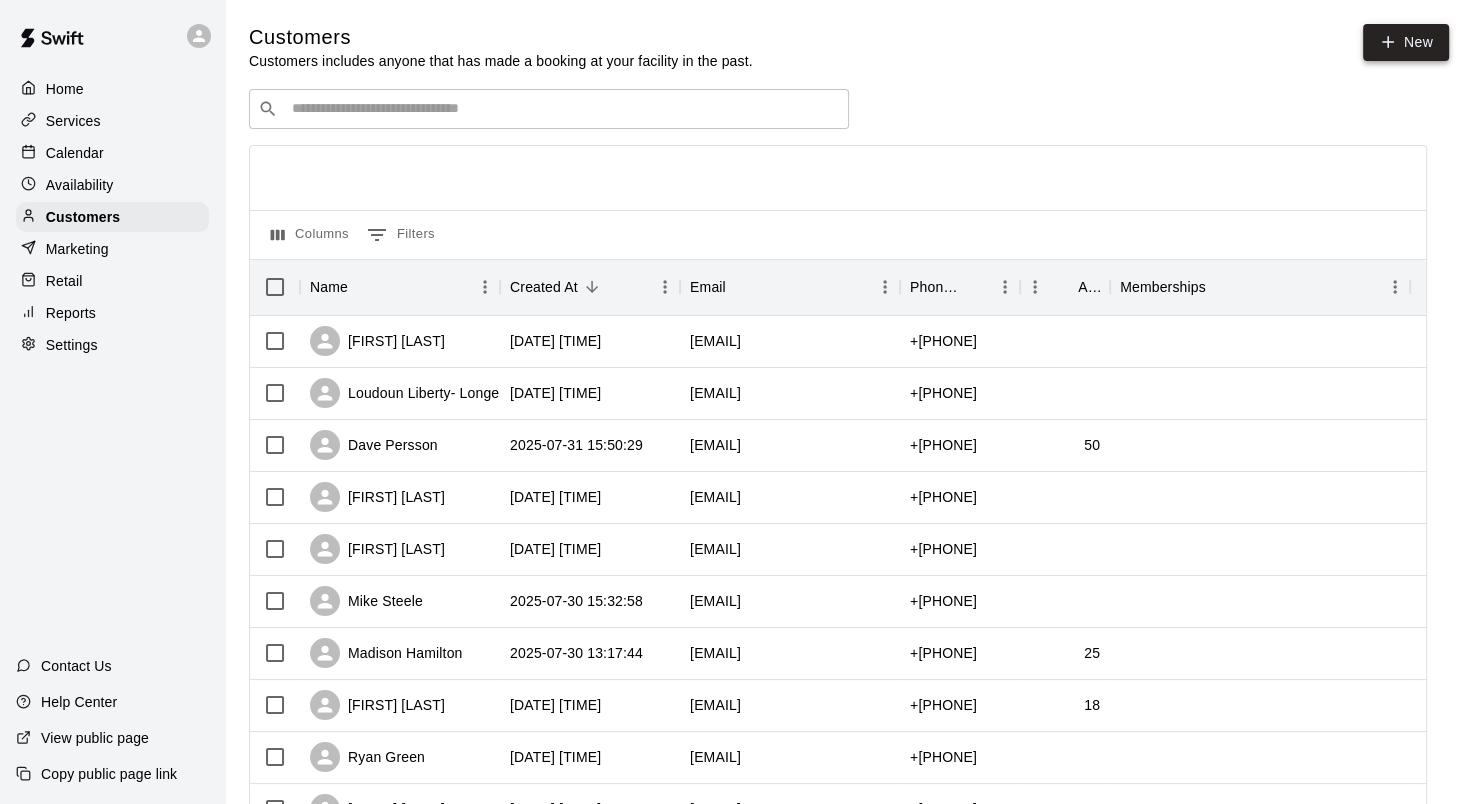 click on "New" at bounding box center [1406, 42] 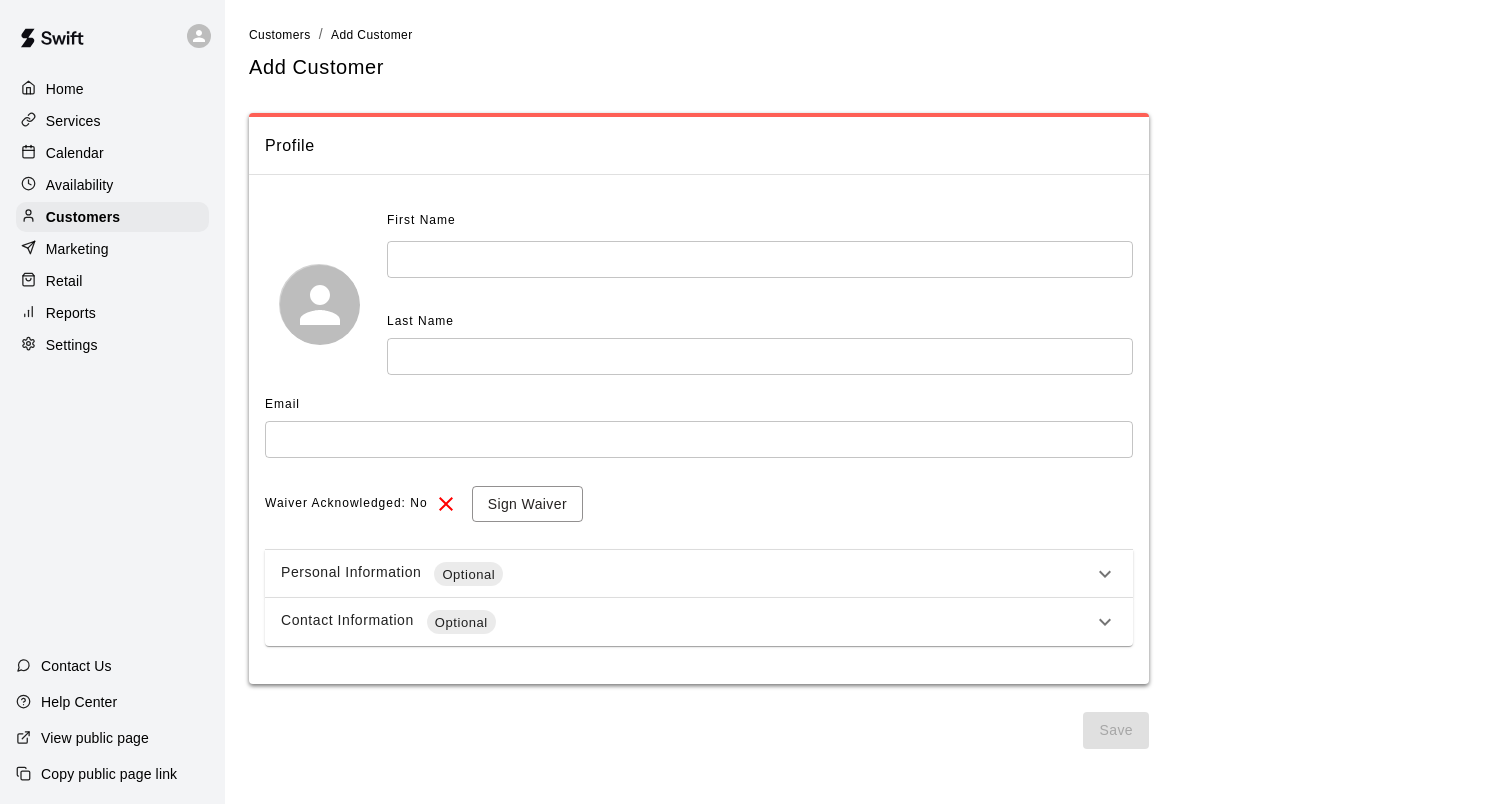 click at bounding box center (760, 259) 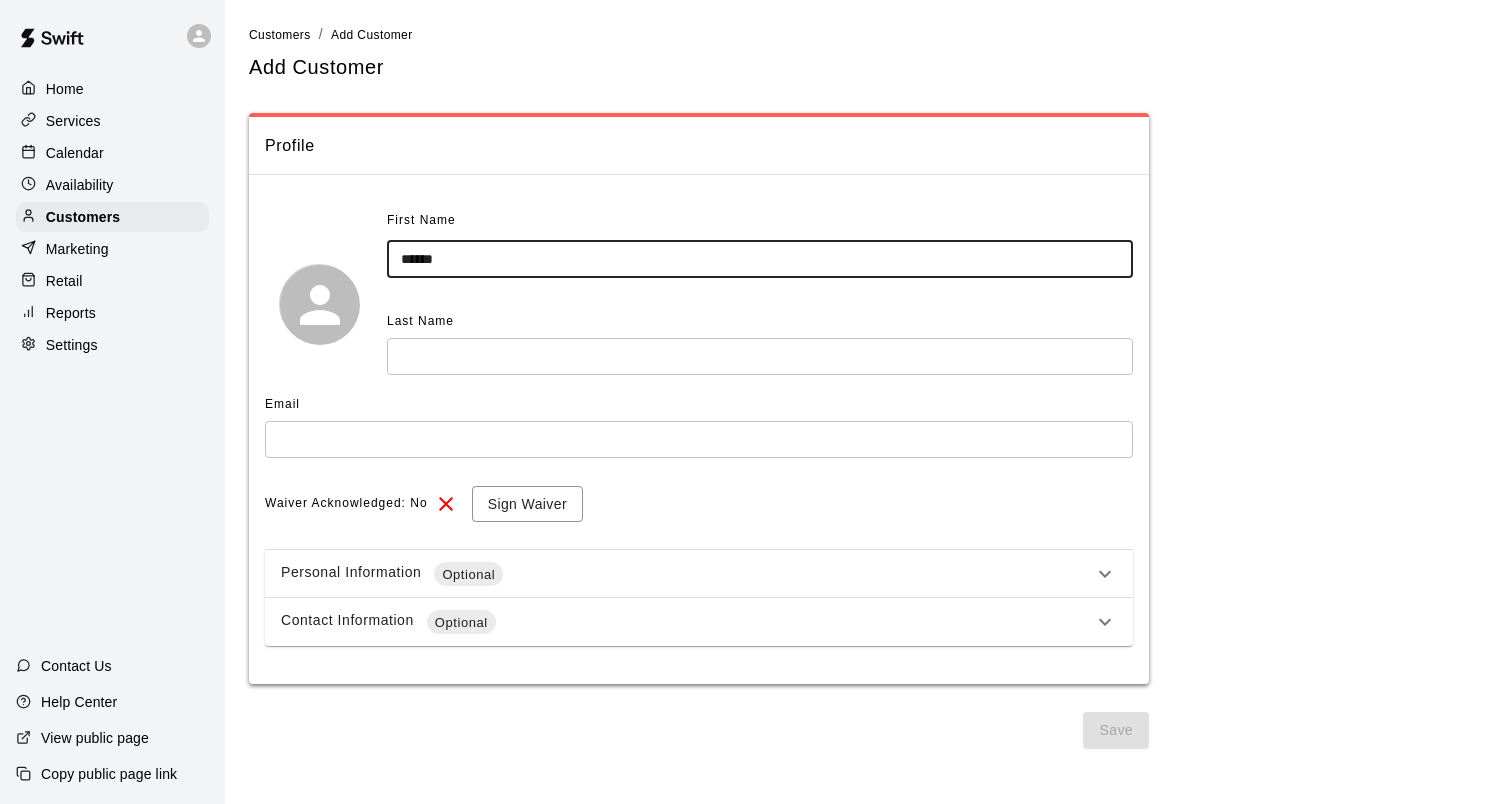 type on "******" 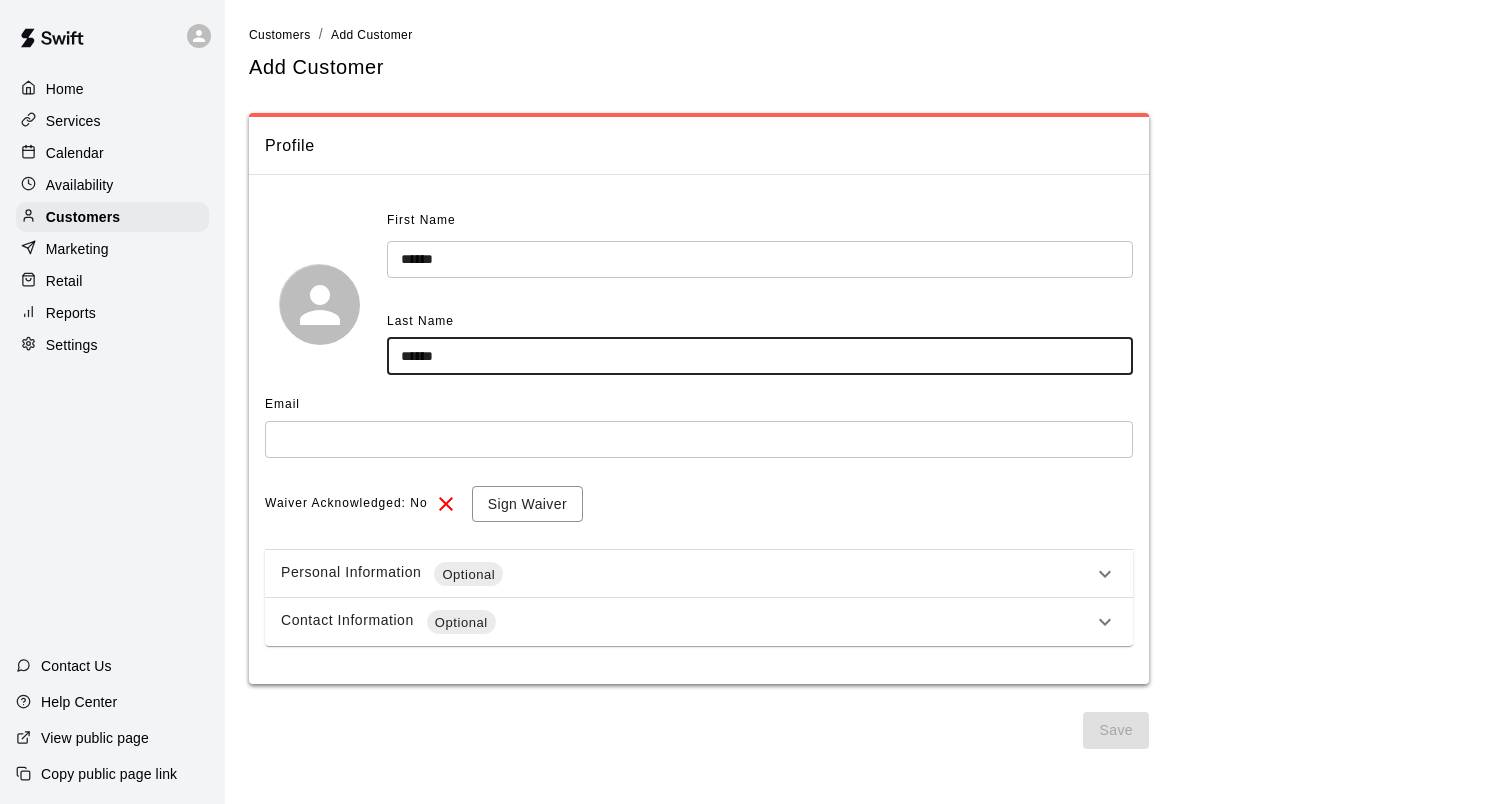 type on "******" 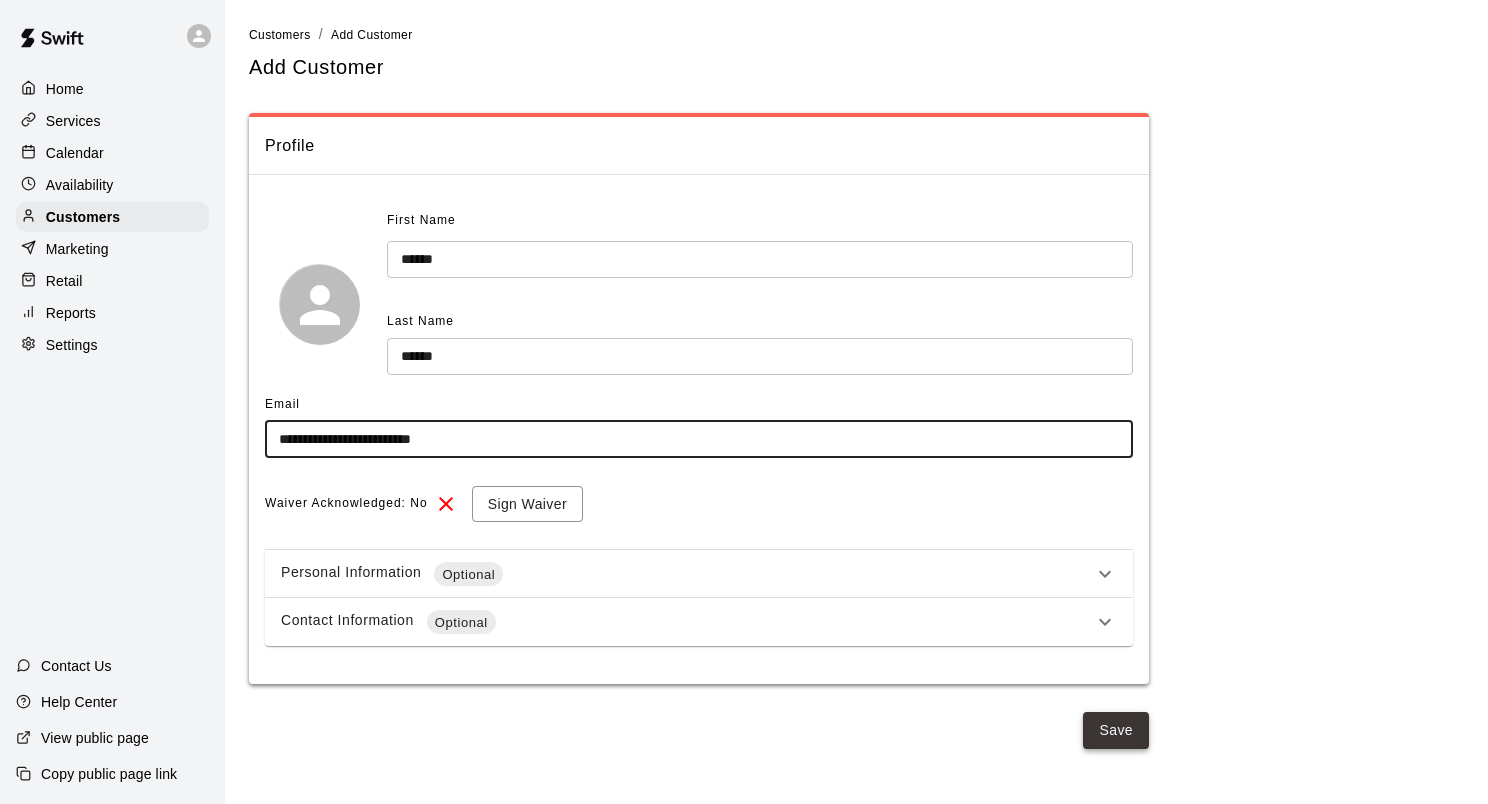 type on "**********" 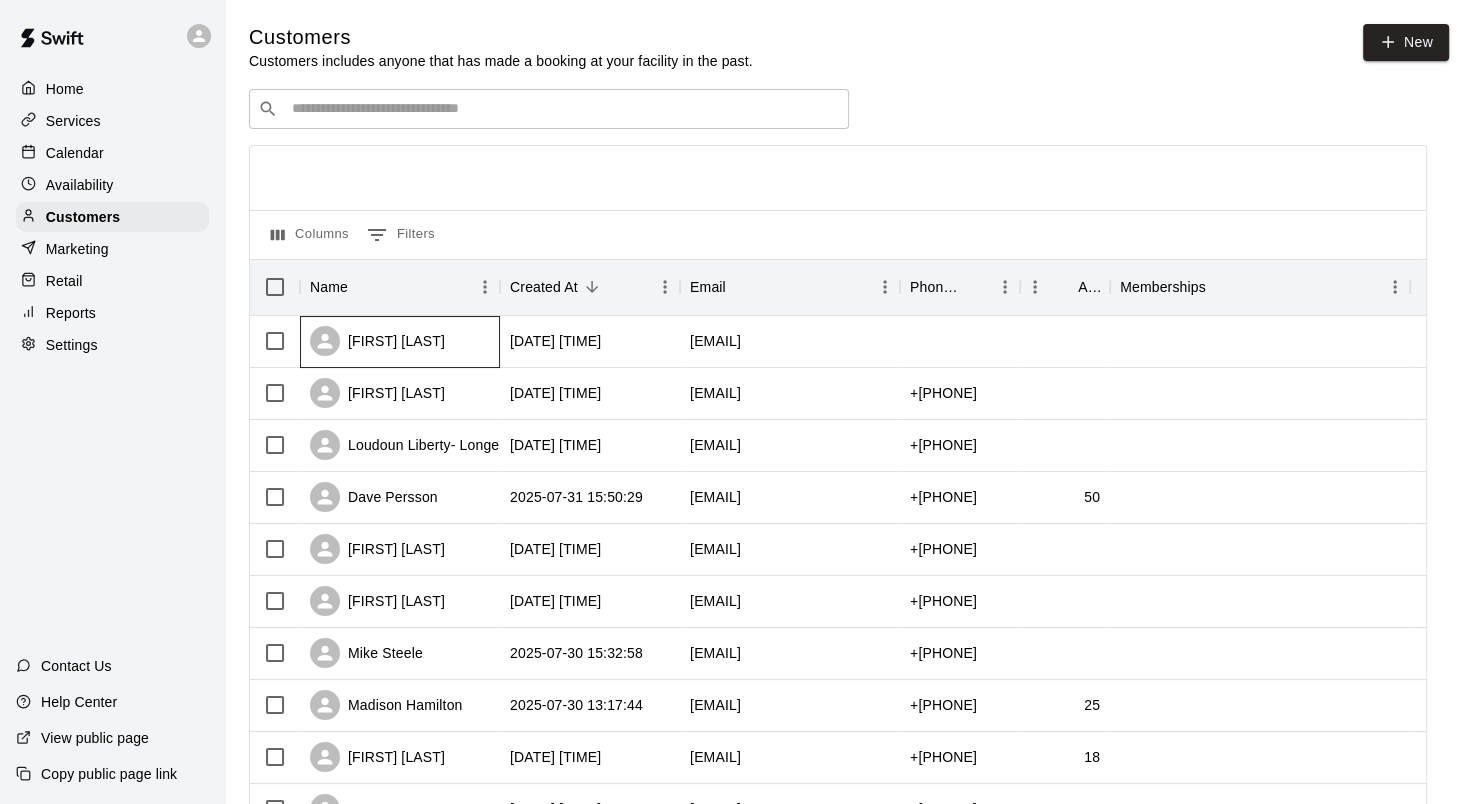 click on "[FIRST] [LAST]" at bounding box center (377, 341) 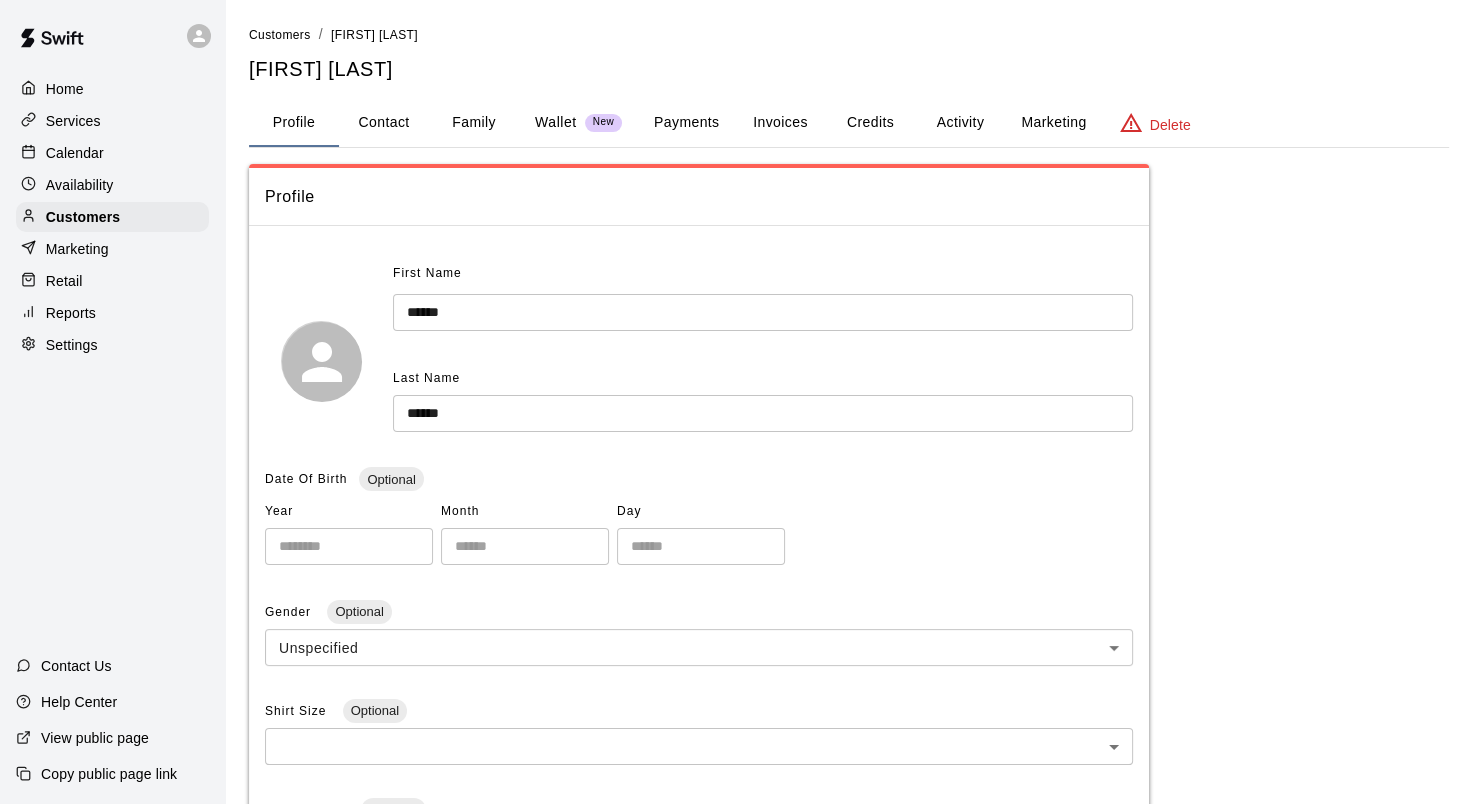 click on "Contact" at bounding box center [384, 123] 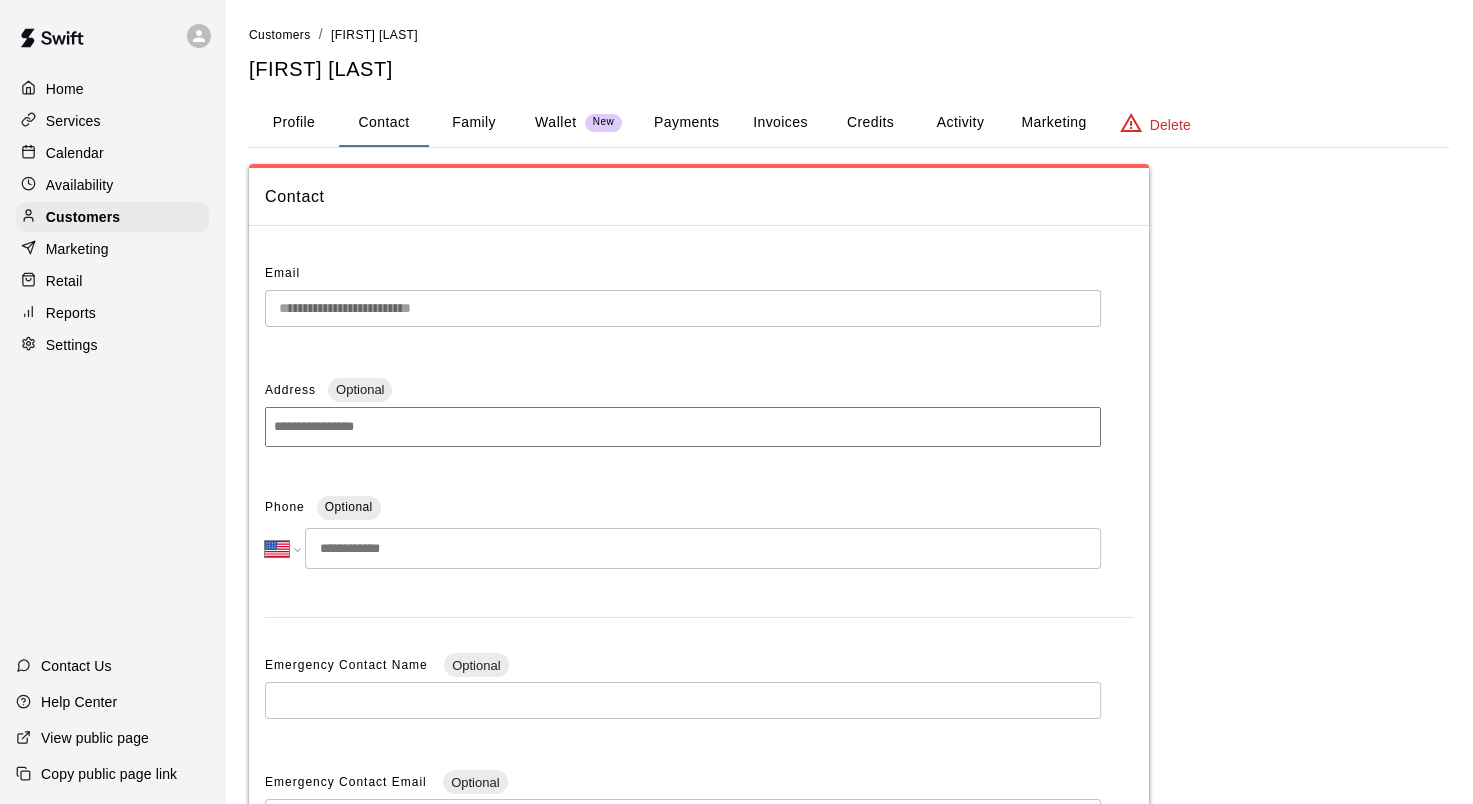 click at bounding box center (703, 548) 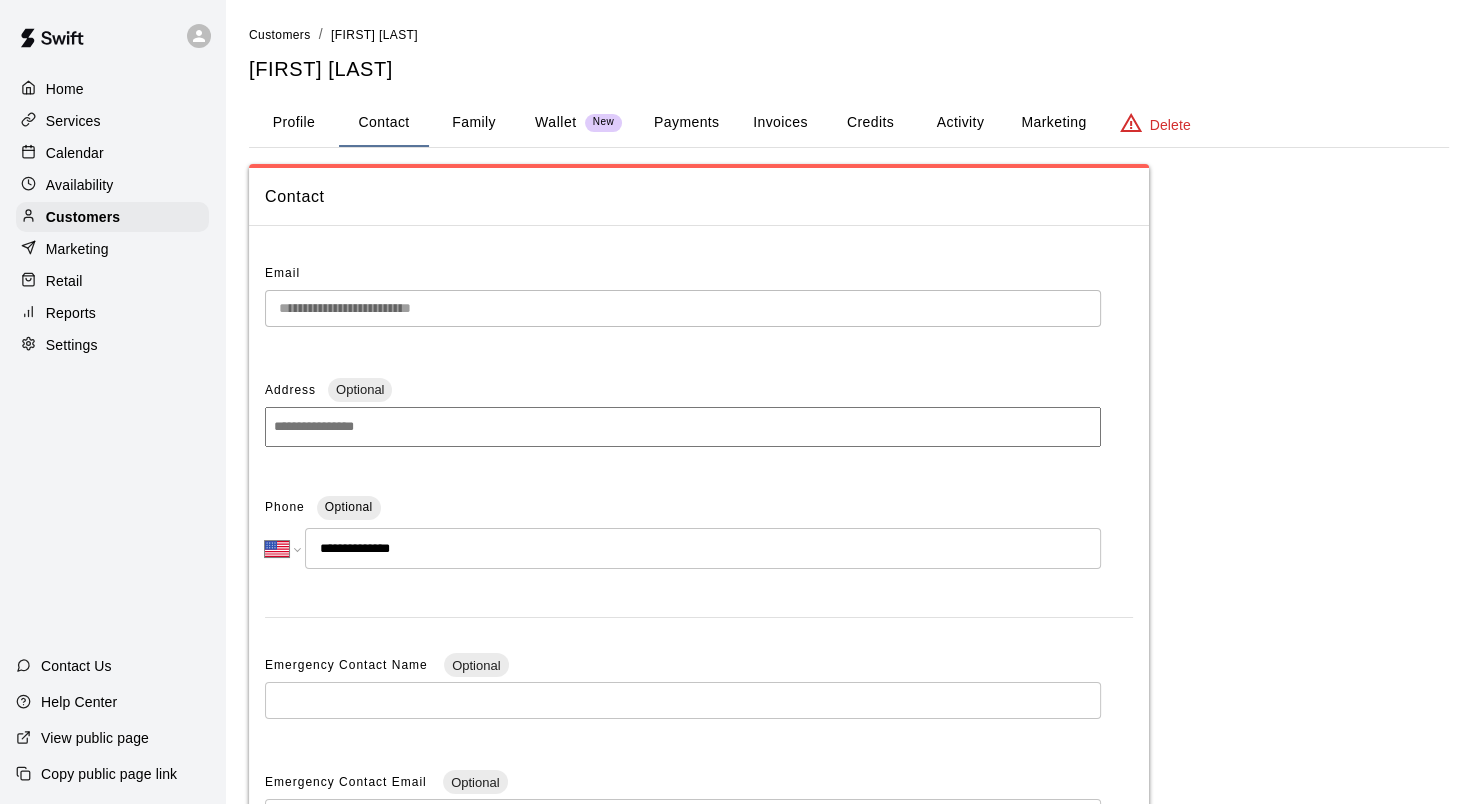 type on "**********" 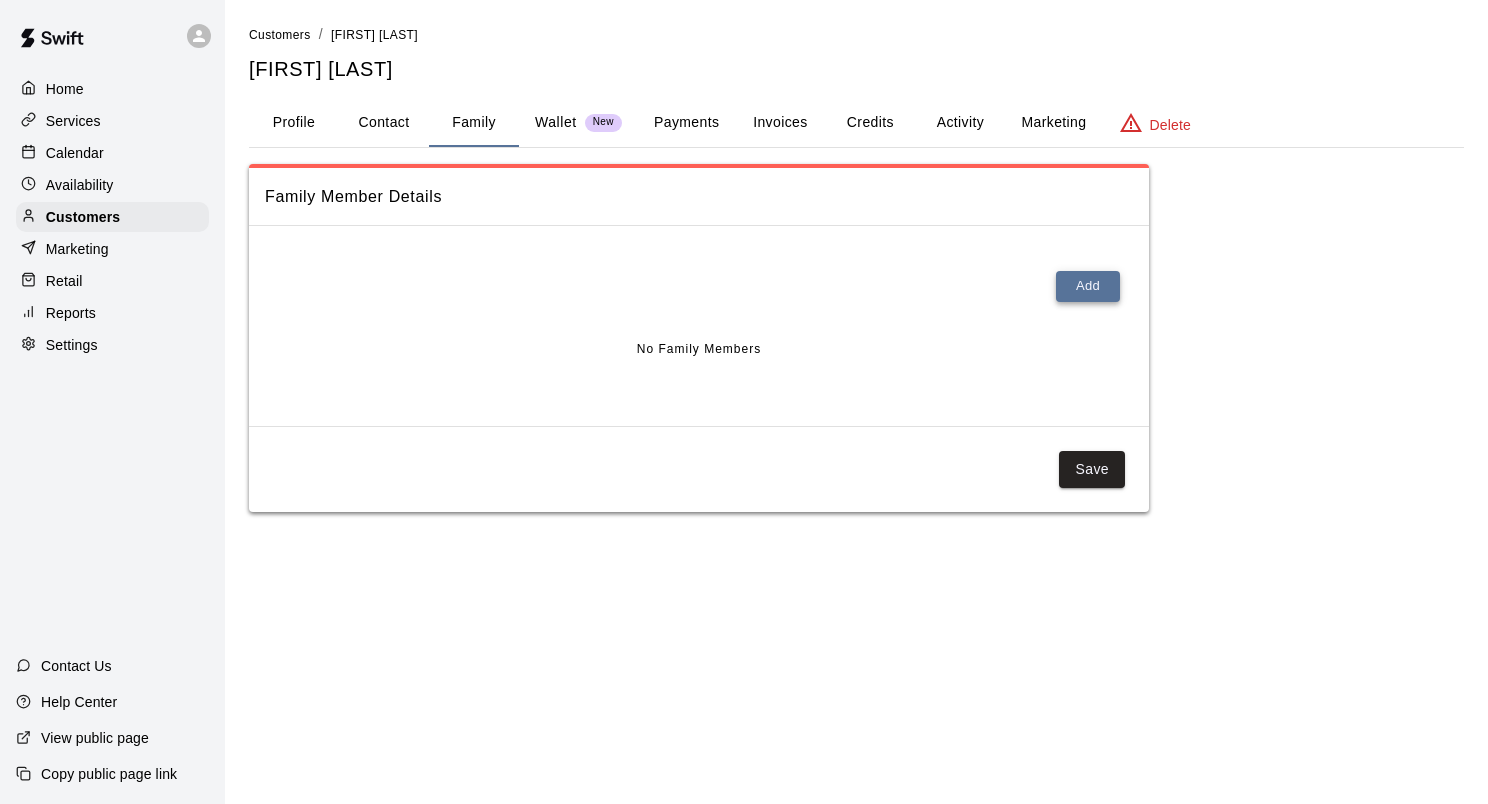 click on "Add" at bounding box center [1088, 286] 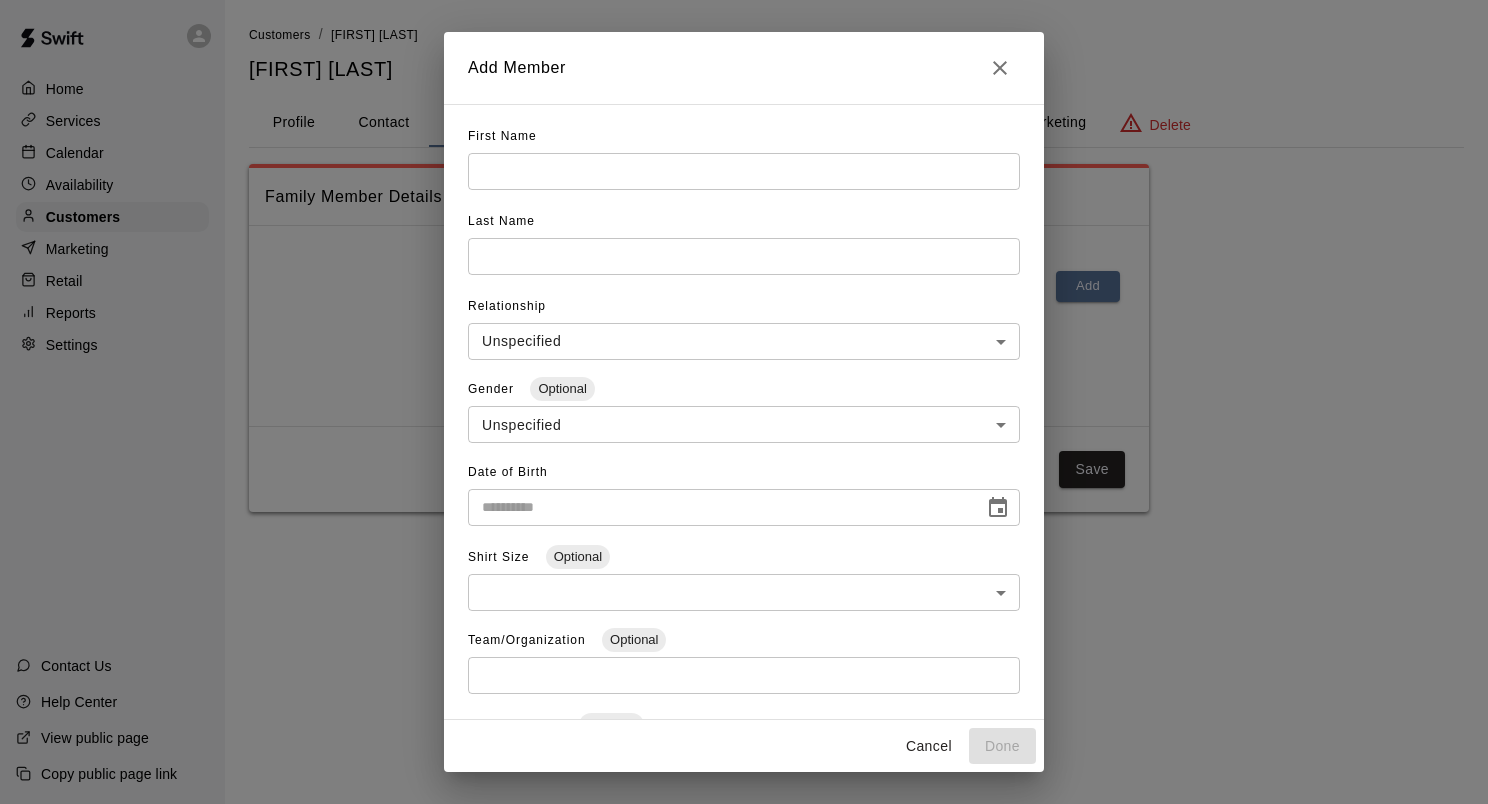 click at bounding box center [744, 171] 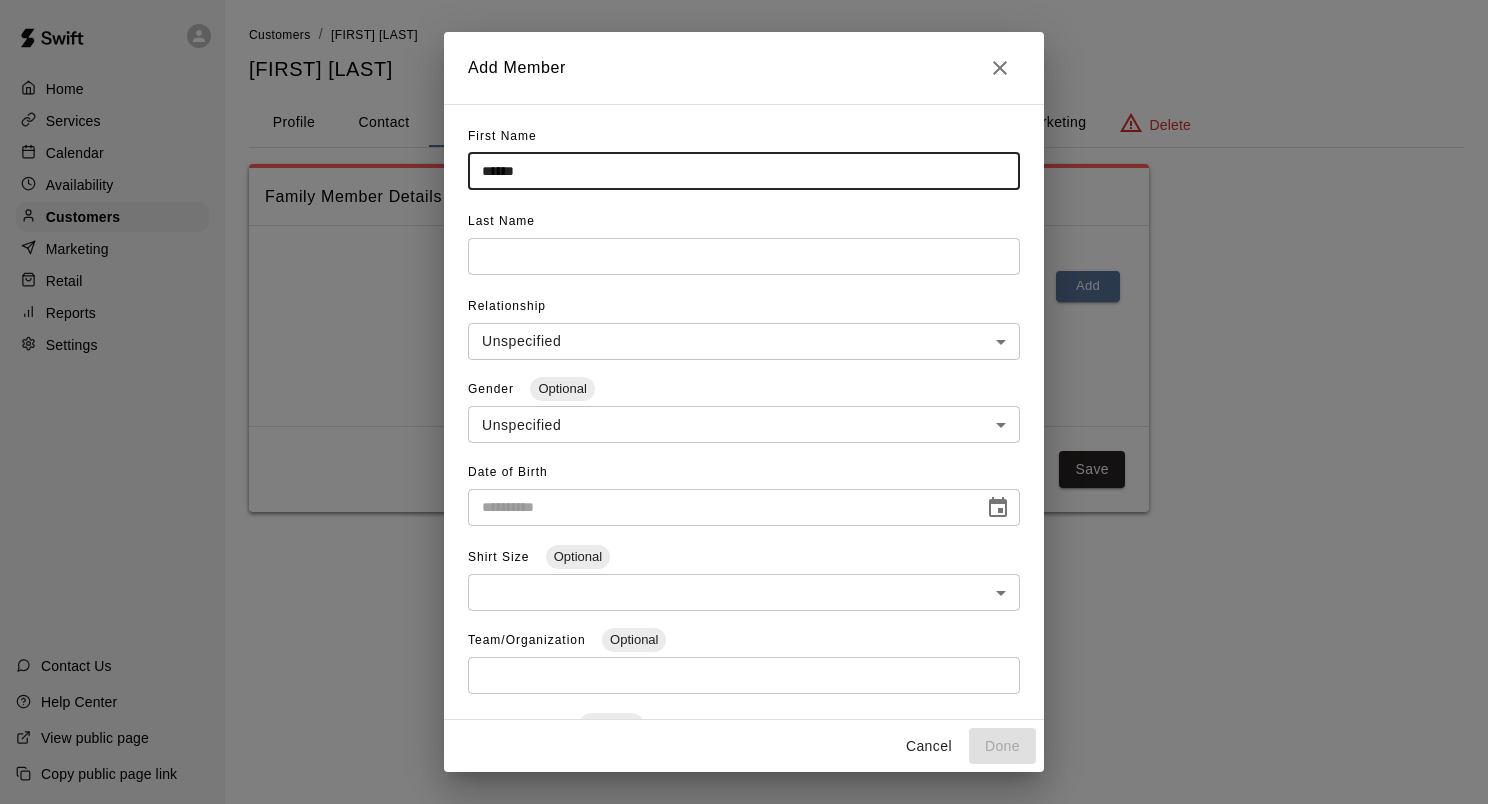 type on "******" 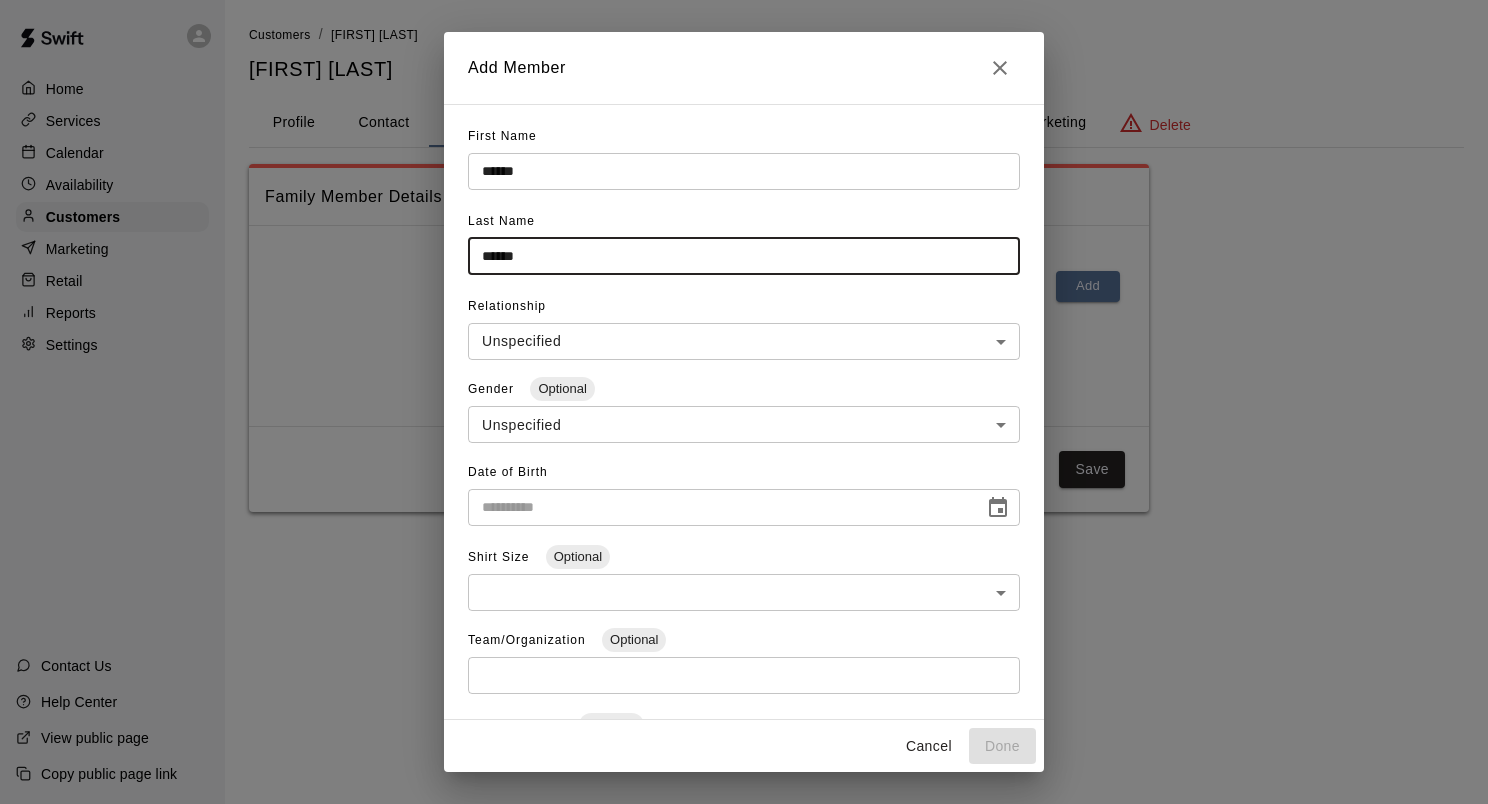 type on "******" 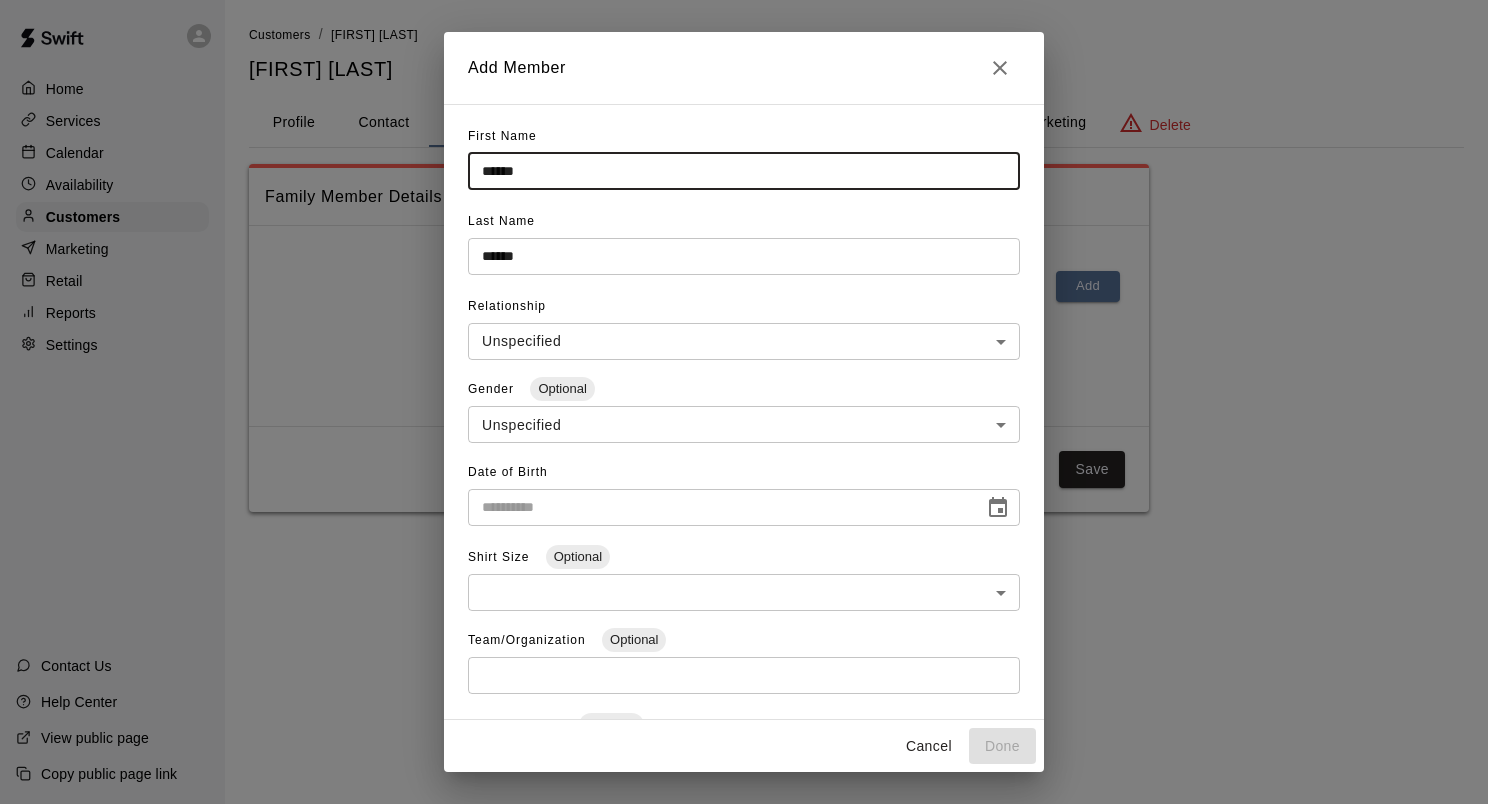 drag, startPoint x: 487, startPoint y: 174, endPoint x: 476, endPoint y: 173, distance: 11.045361 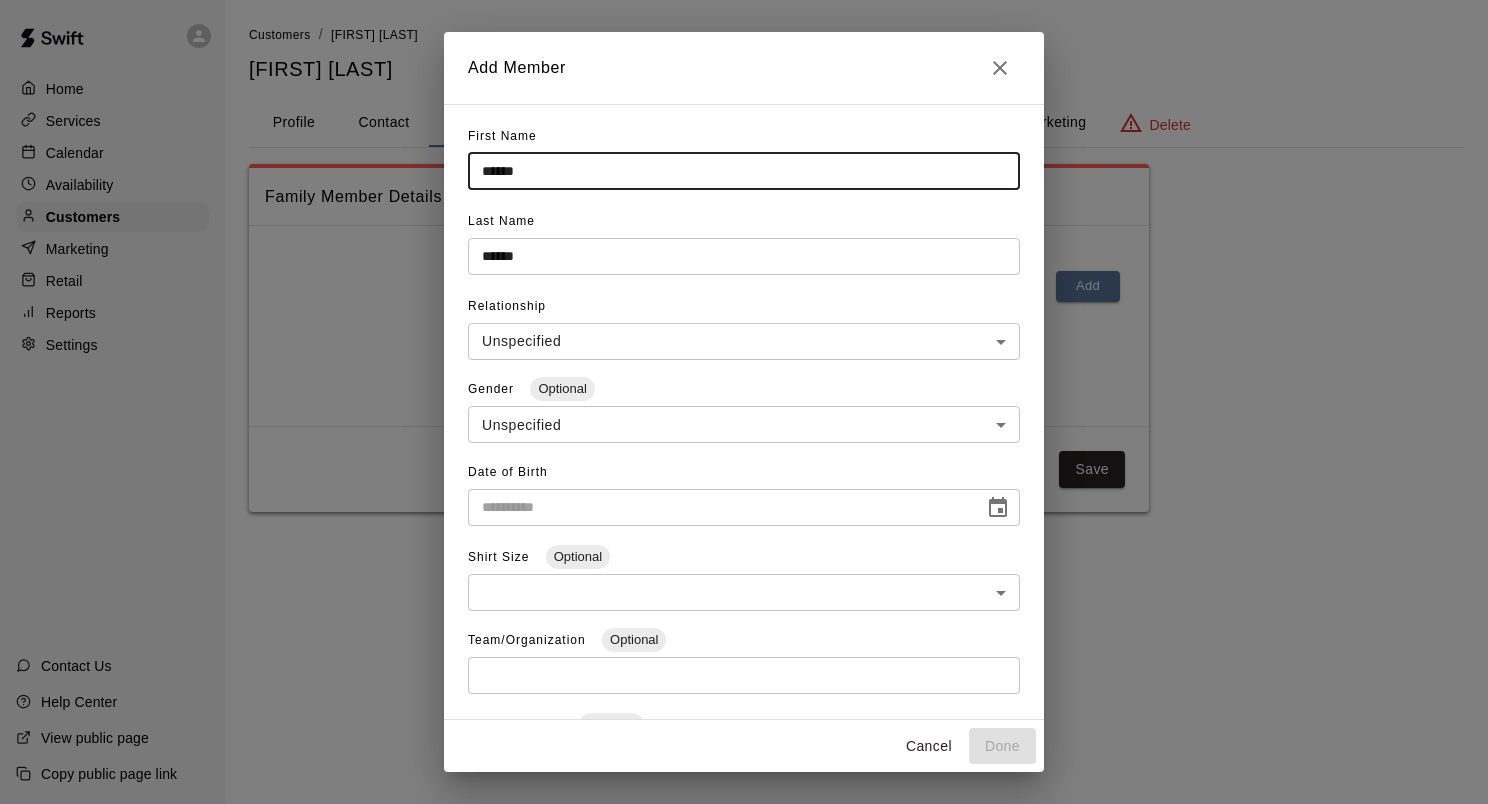 click on "******" at bounding box center (744, 171) 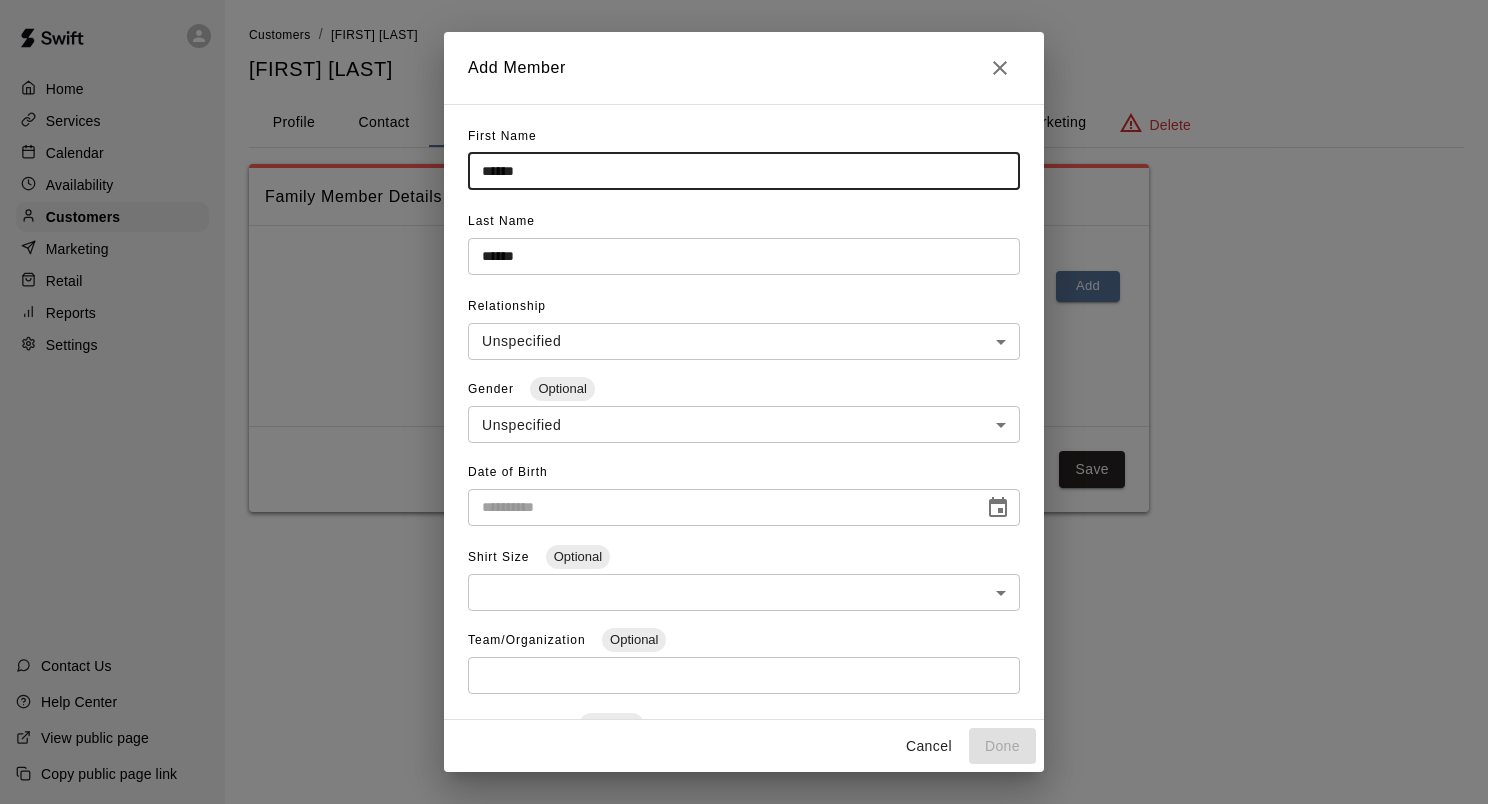 type on "******" 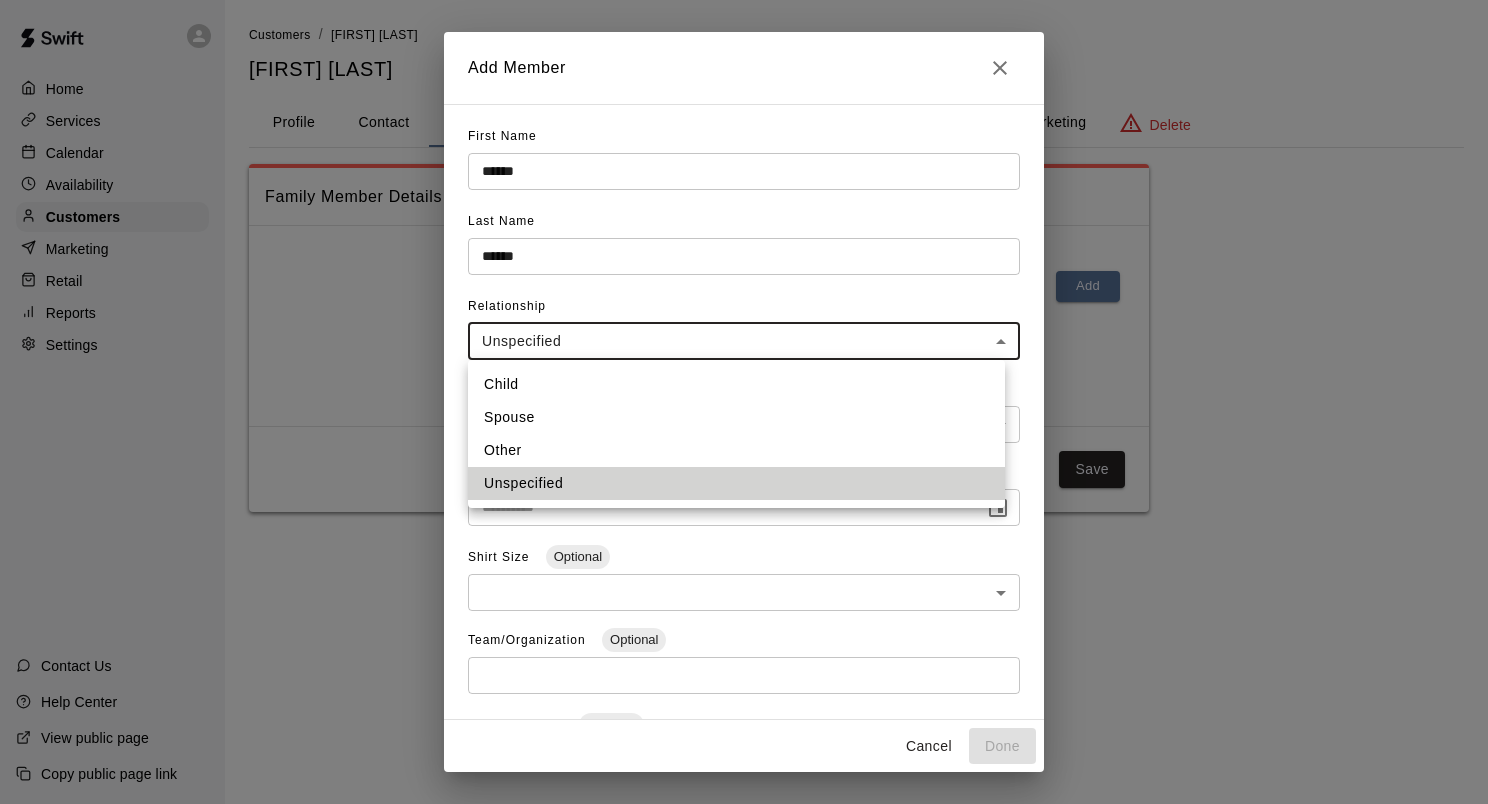 click on "Child" at bounding box center [736, 384] 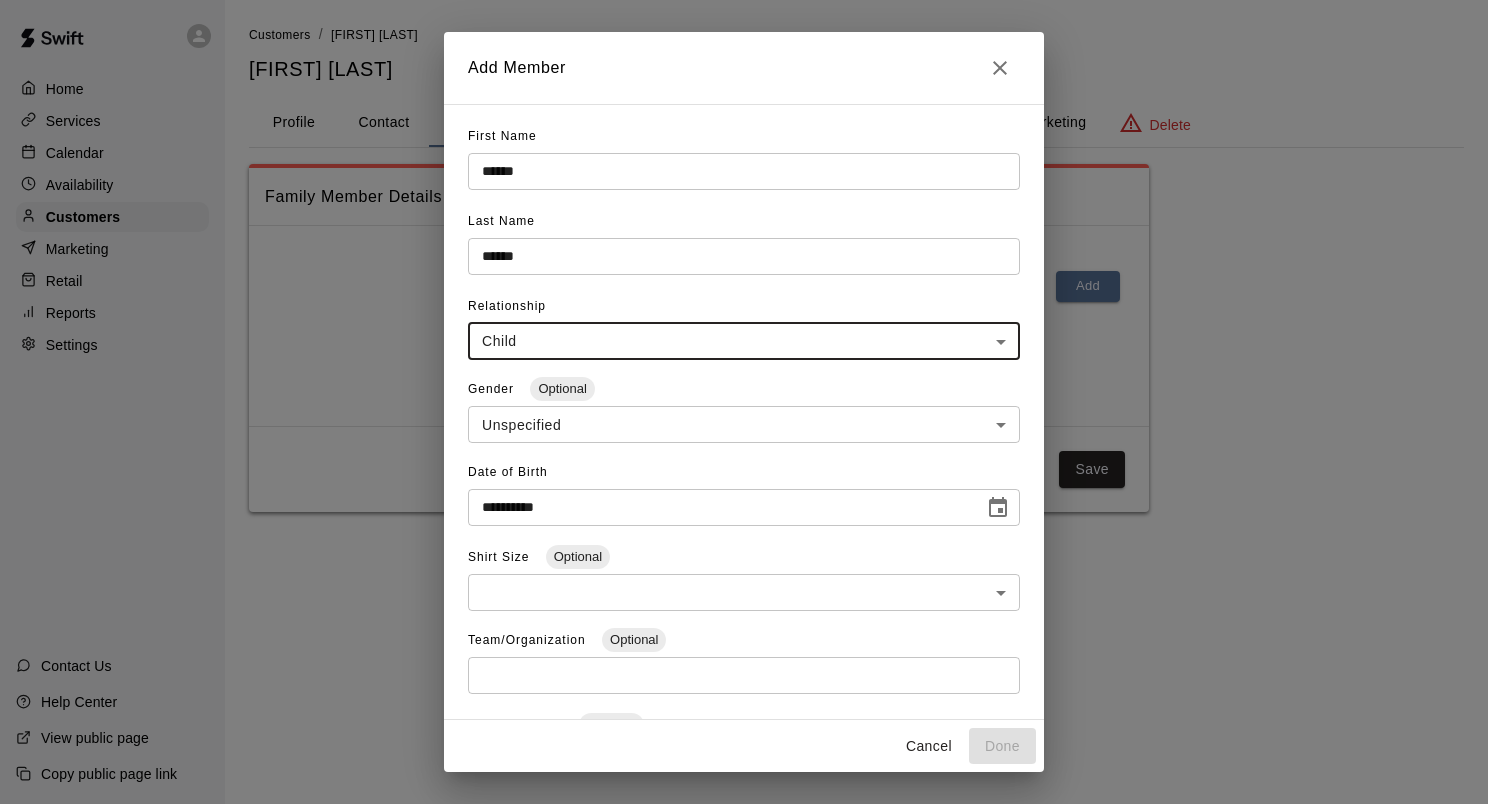 click on "**********" at bounding box center [719, 507] 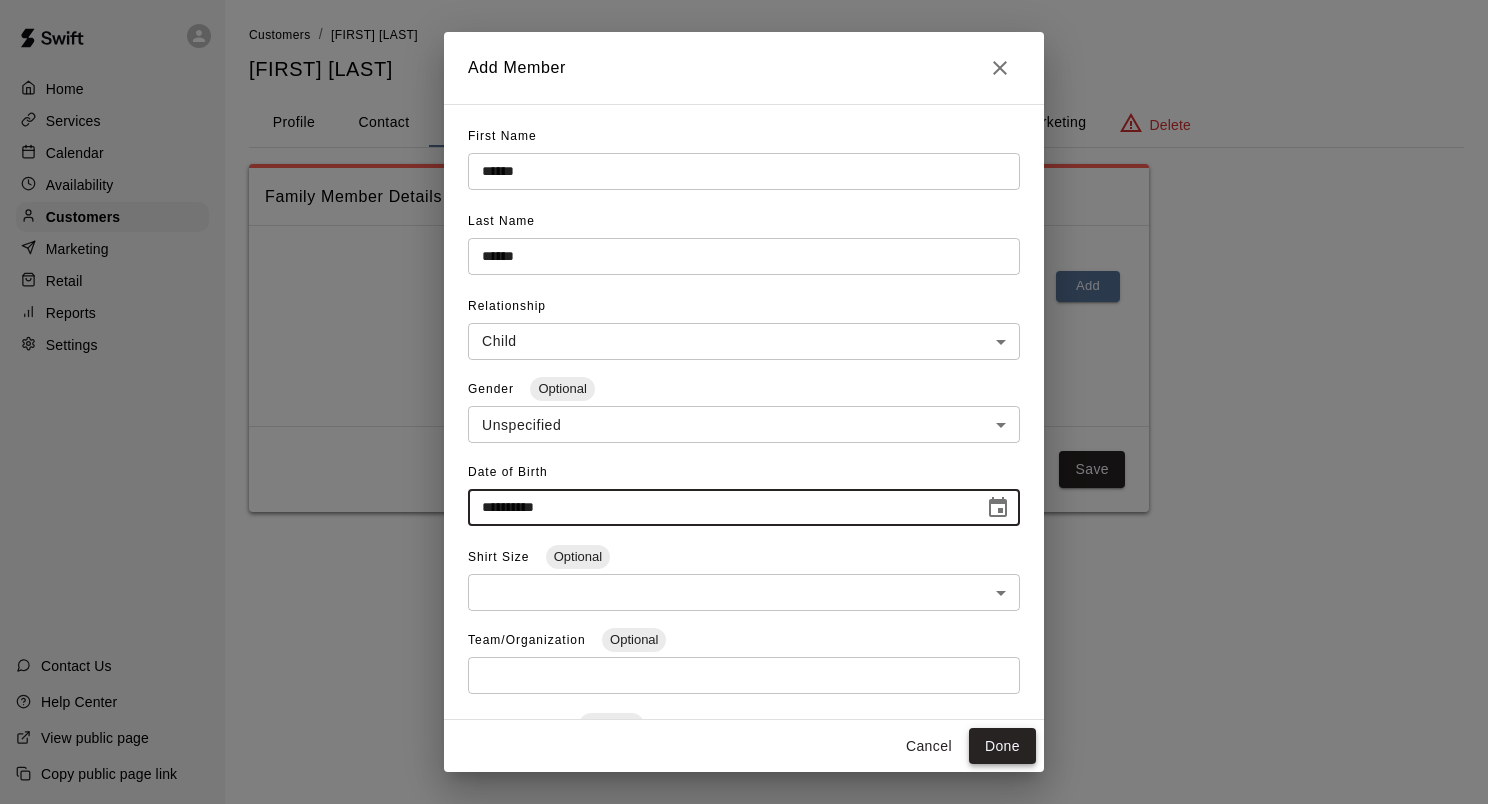 type on "**********" 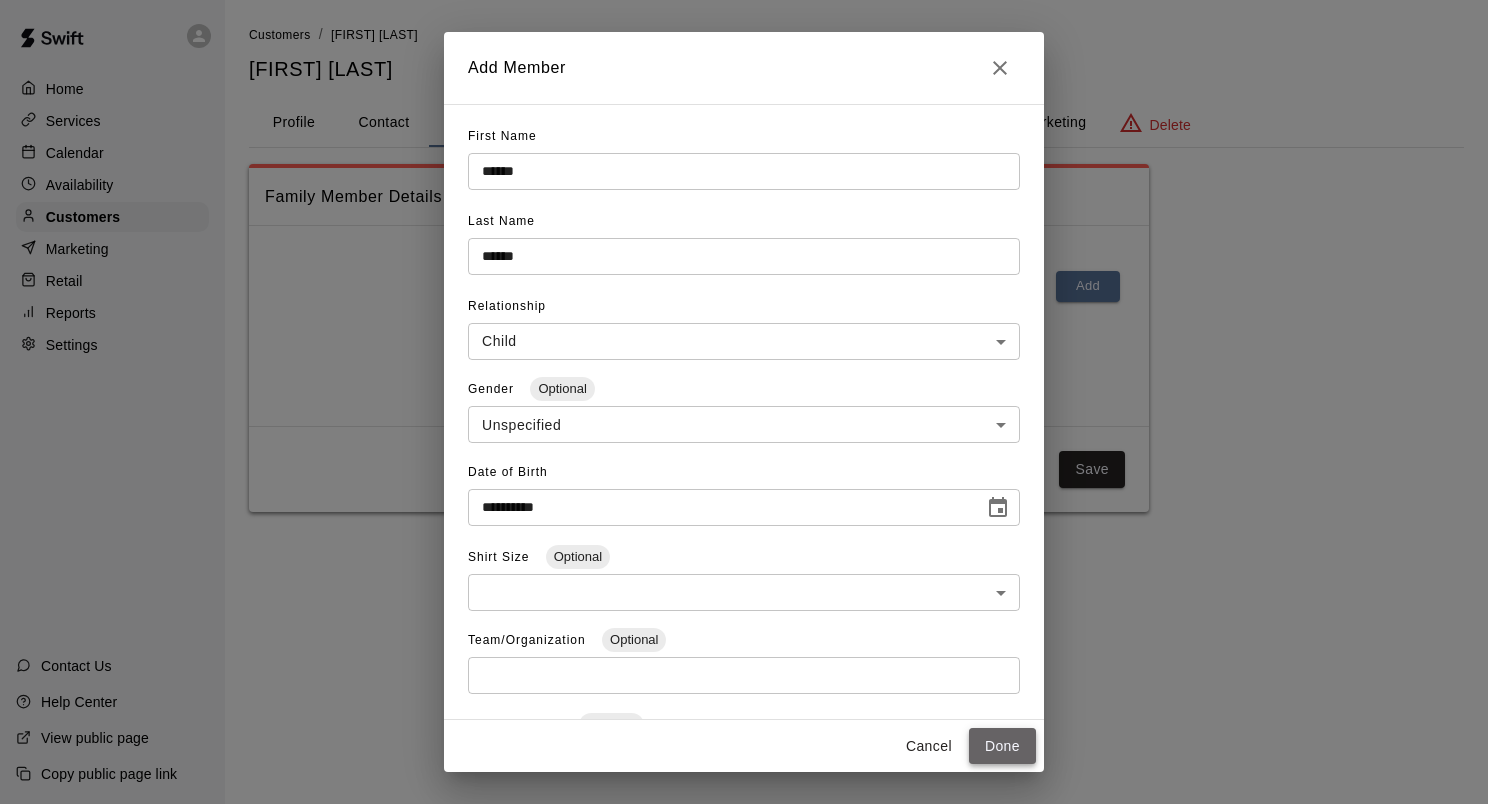 click on "Done" at bounding box center (1002, 746) 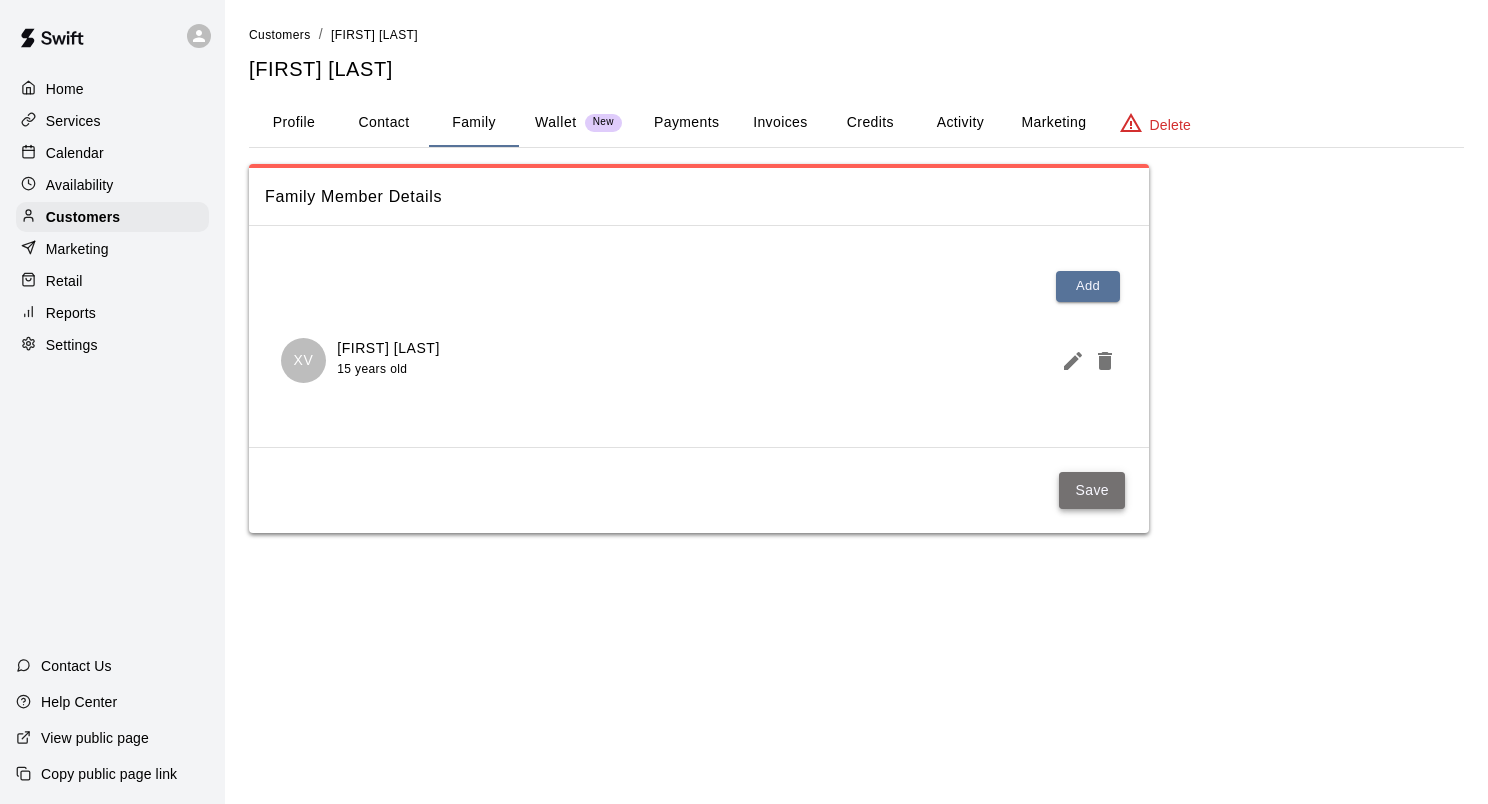 click on "Save" at bounding box center [1092, 490] 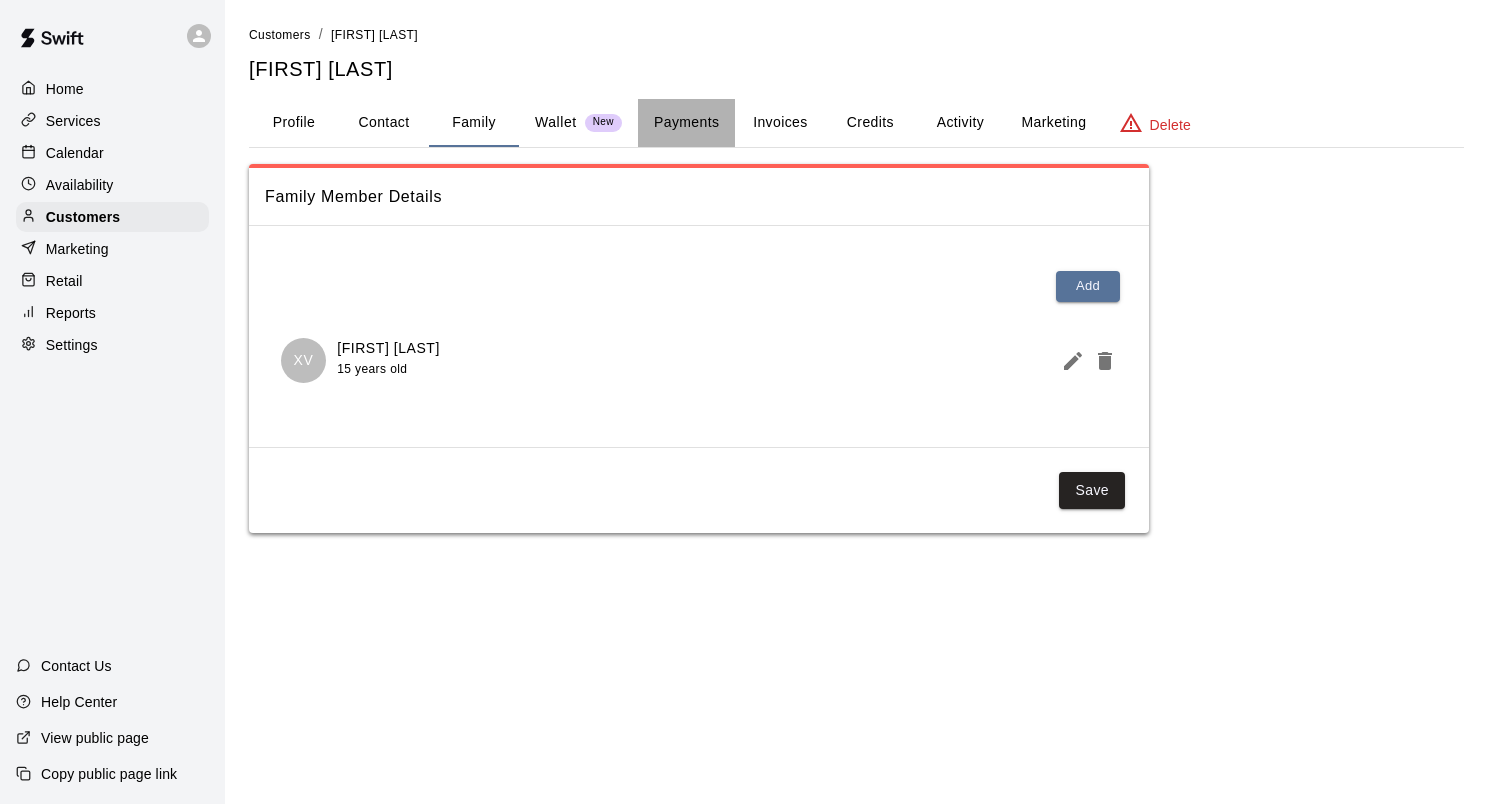 click on "Payments" at bounding box center [686, 123] 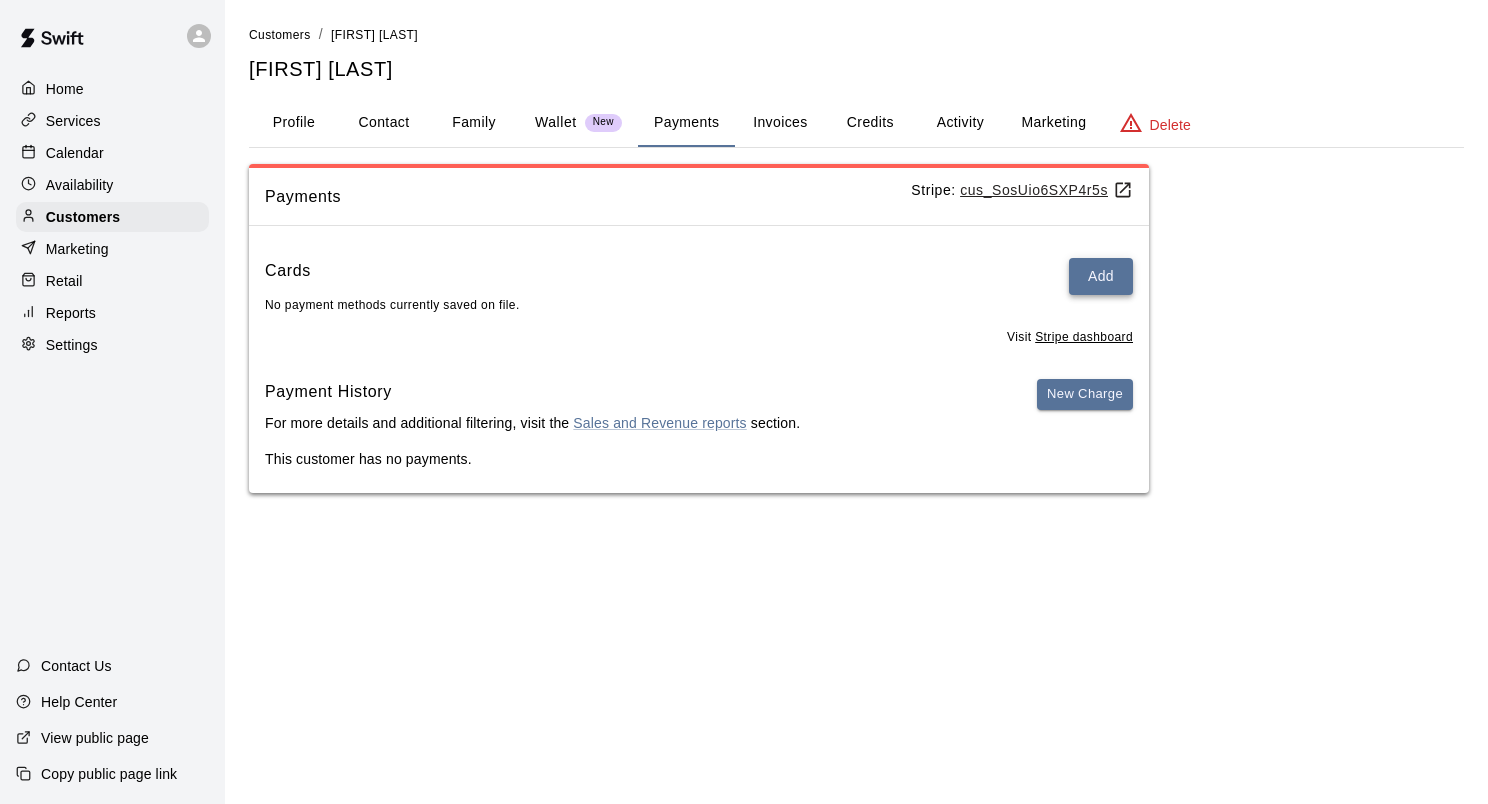 click on "Add" at bounding box center [1101, 276] 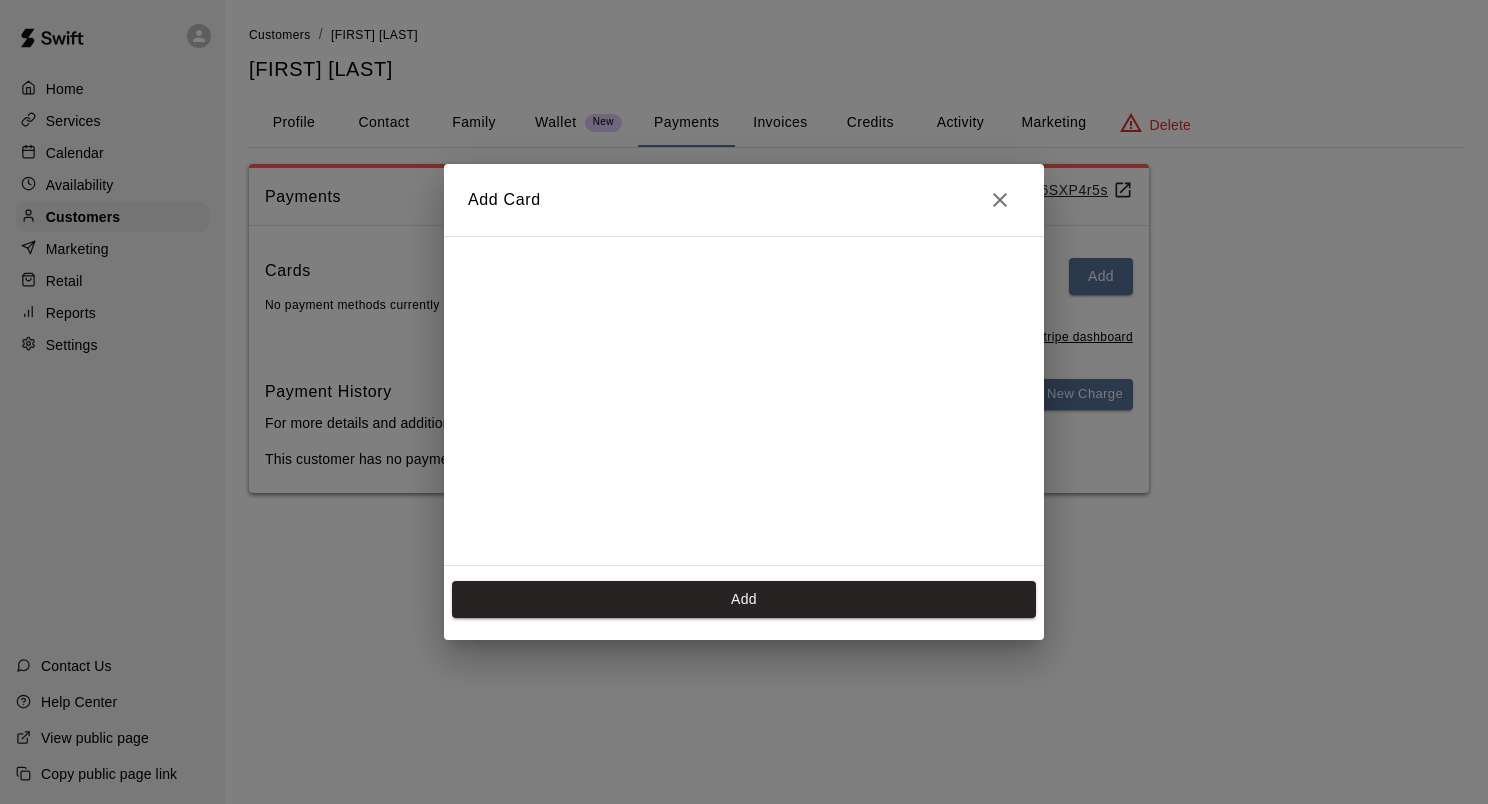 scroll, scrollTop: 279, scrollLeft: 0, axis: vertical 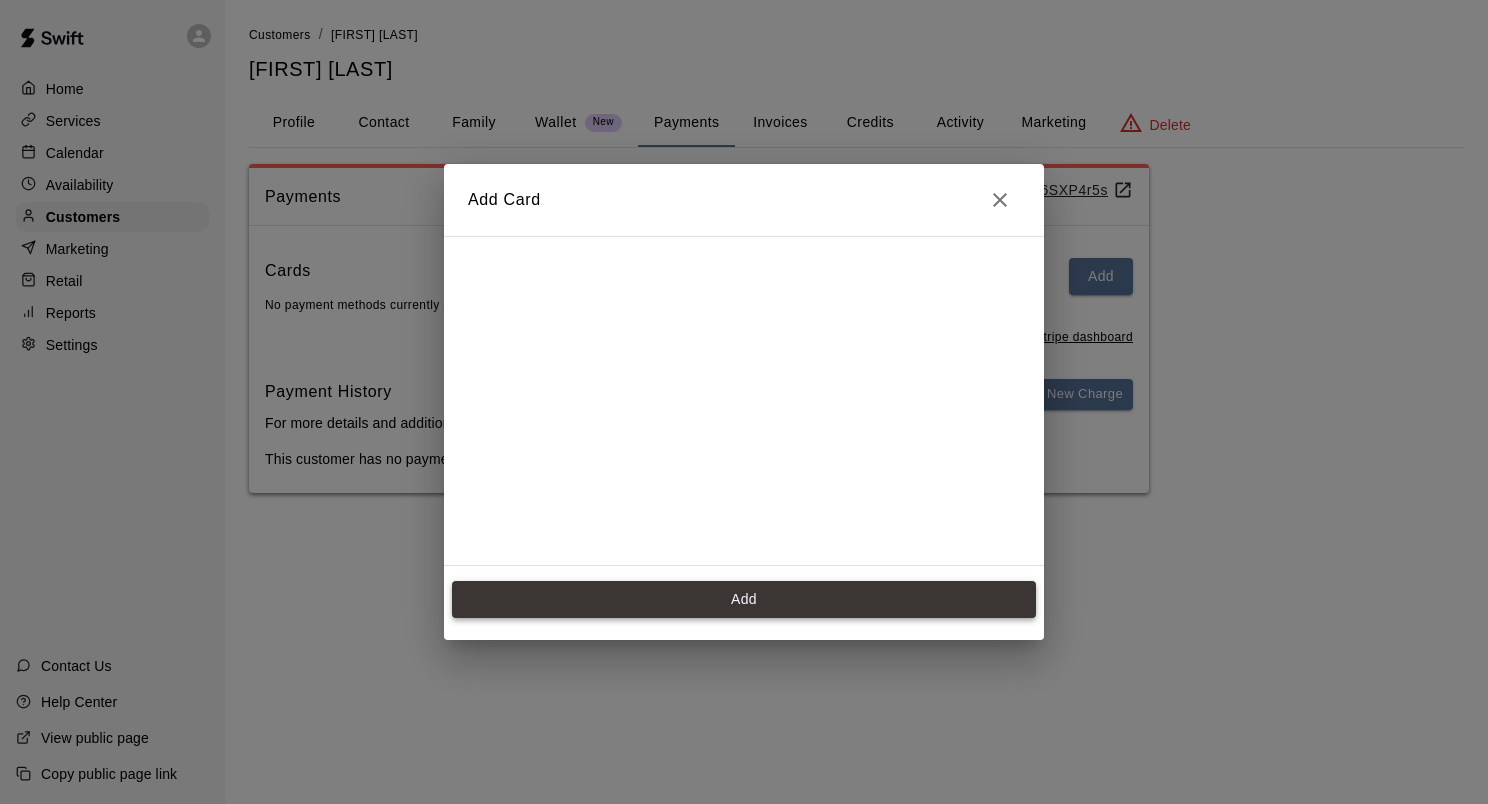 click on "Add" at bounding box center [744, 599] 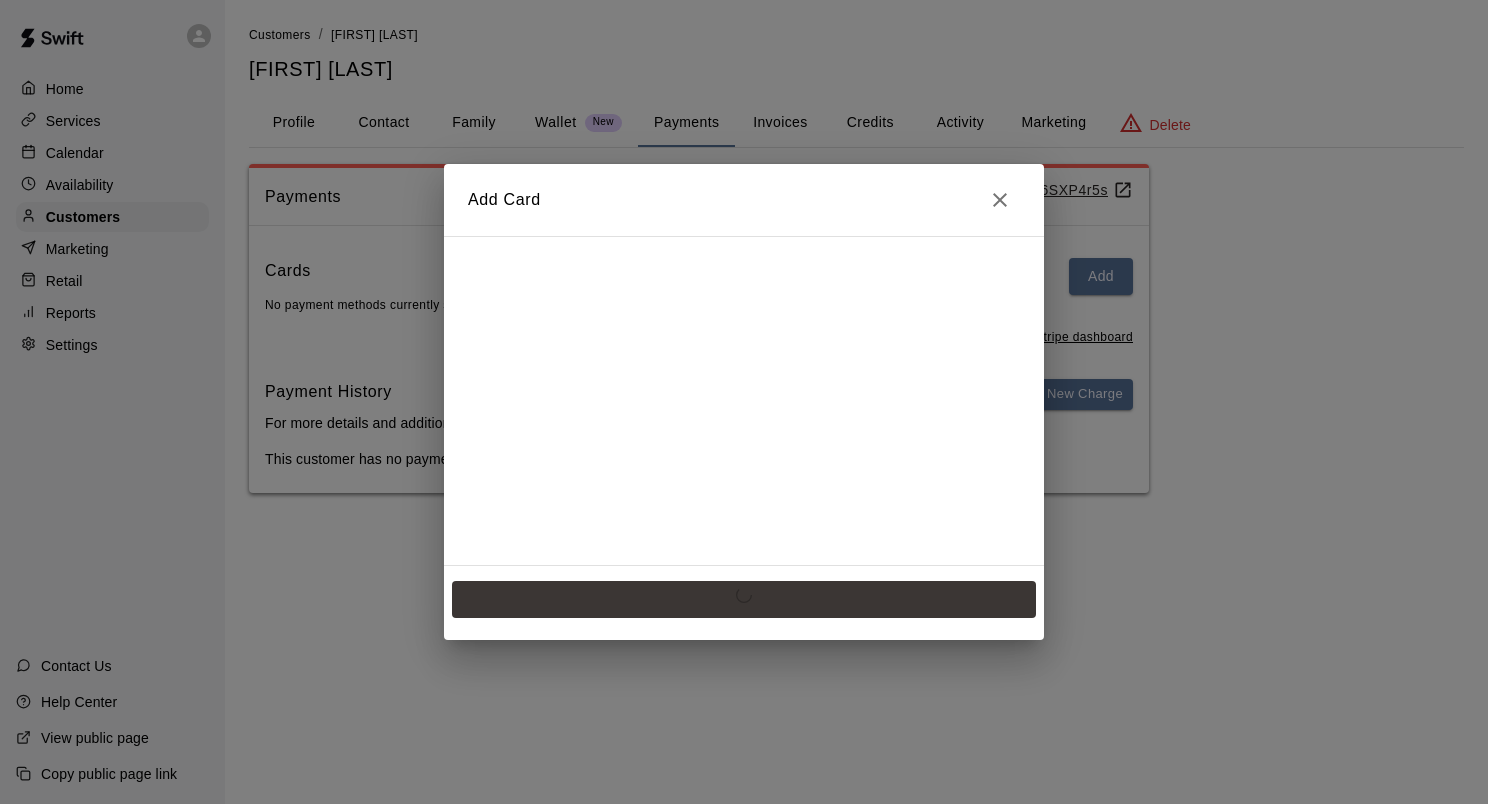 scroll, scrollTop: 0, scrollLeft: 0, axis: both 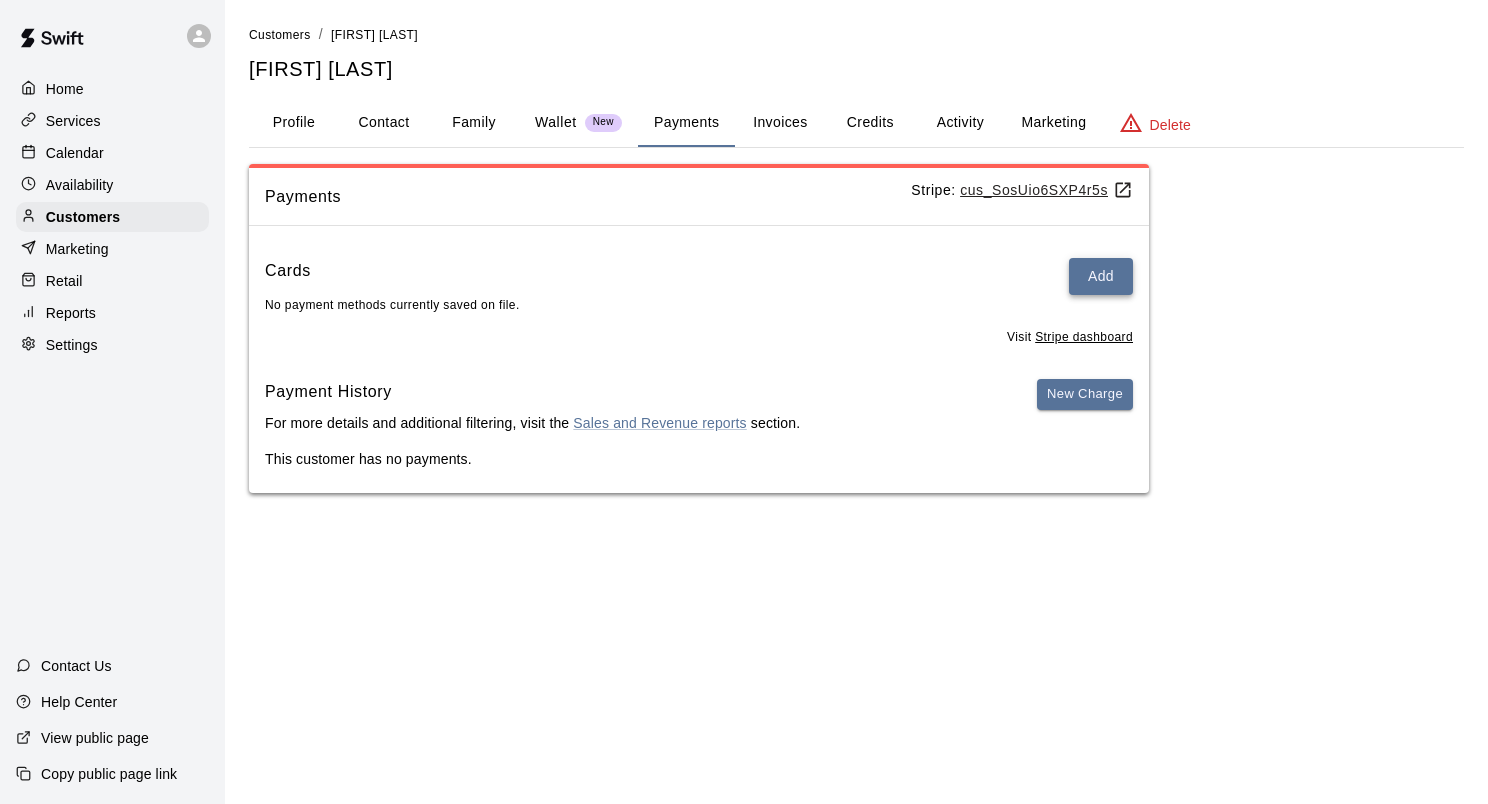 click on "Add" at bounding box center (1101, 276) 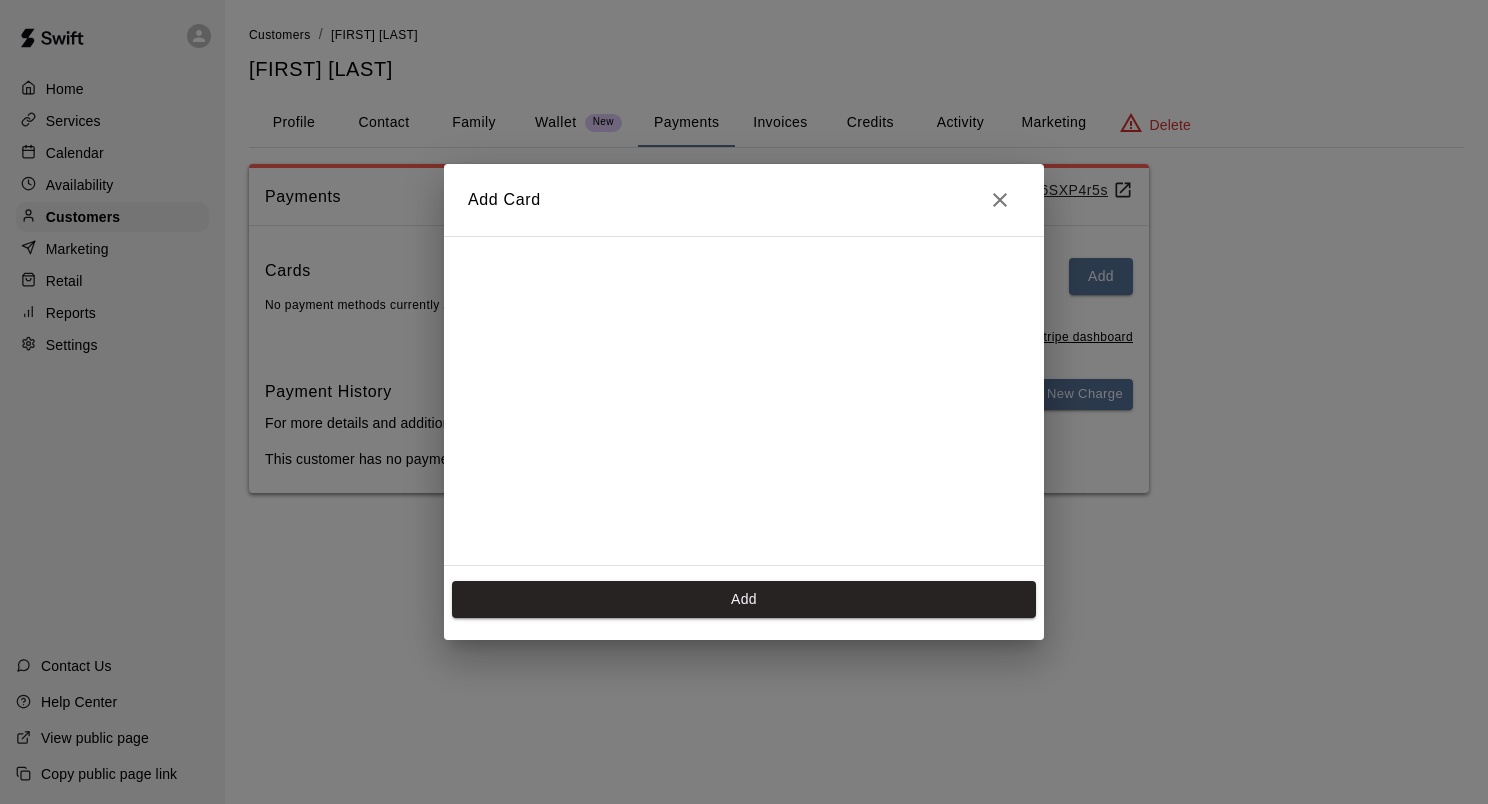 scroll, scrollTop: 279, scrollLeft: 0, axis: vertical 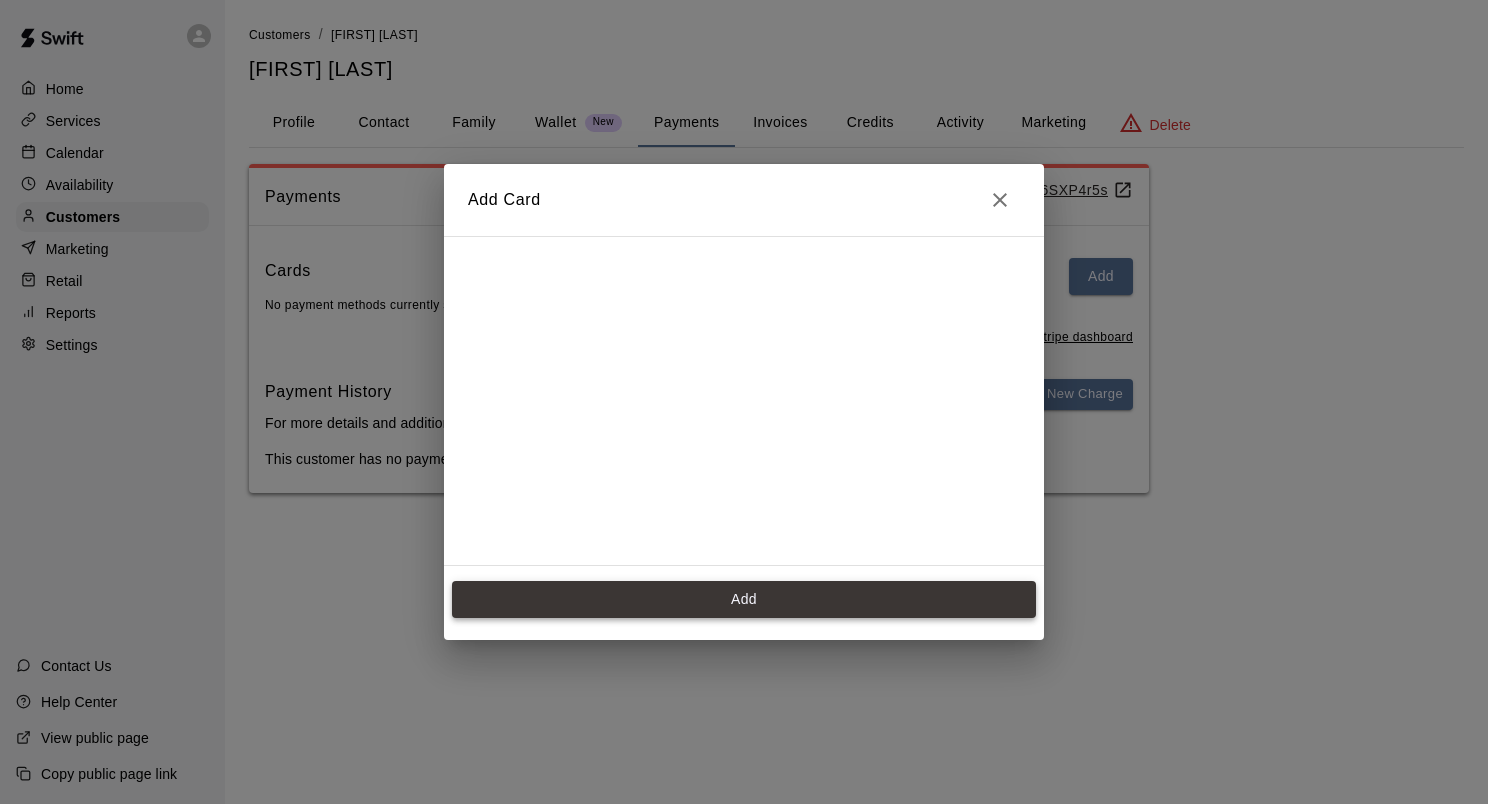 click on "Add" at bounding box center (744, 599) 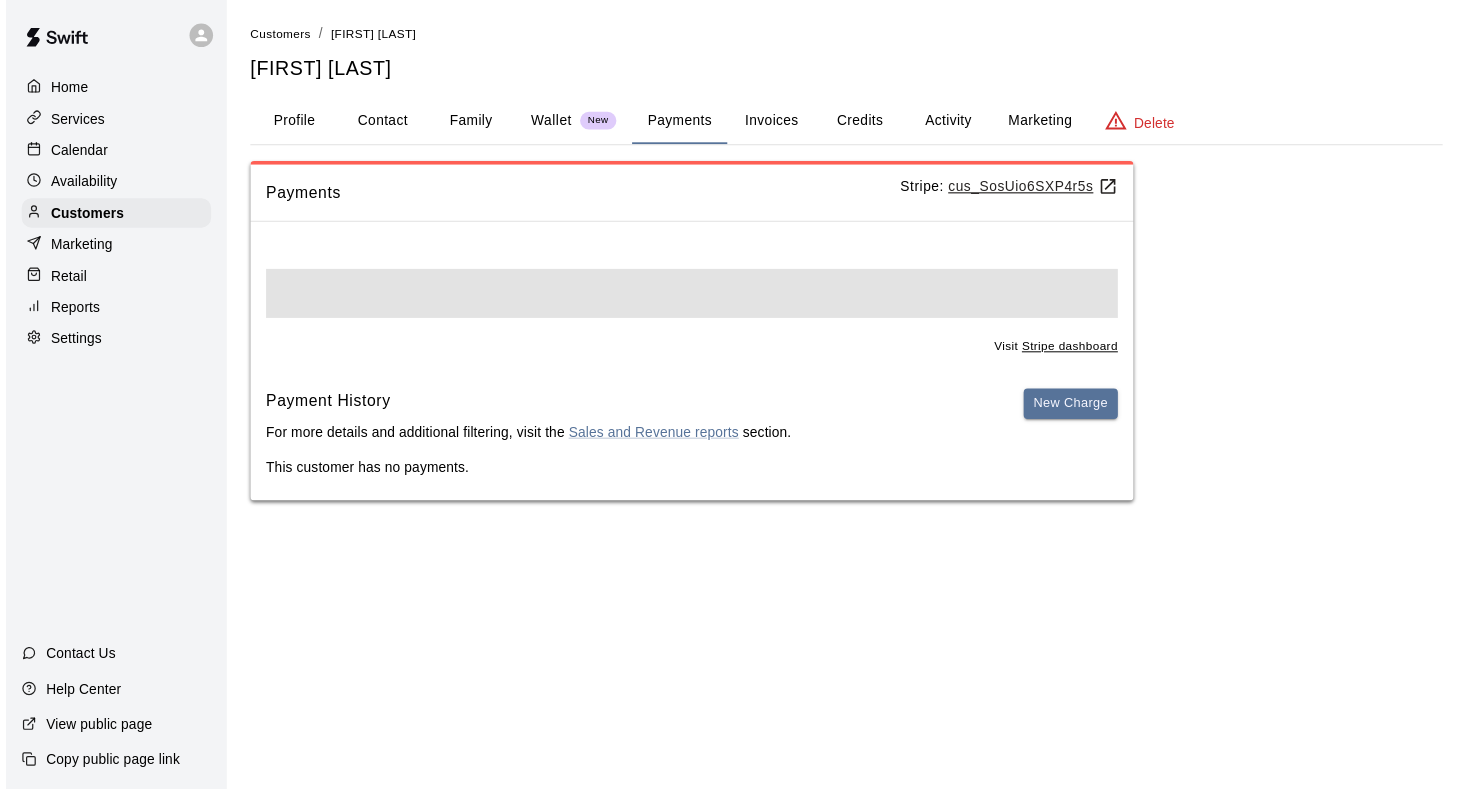 scroll, scrollTop: 0, scrollLeft: 0, axis: both 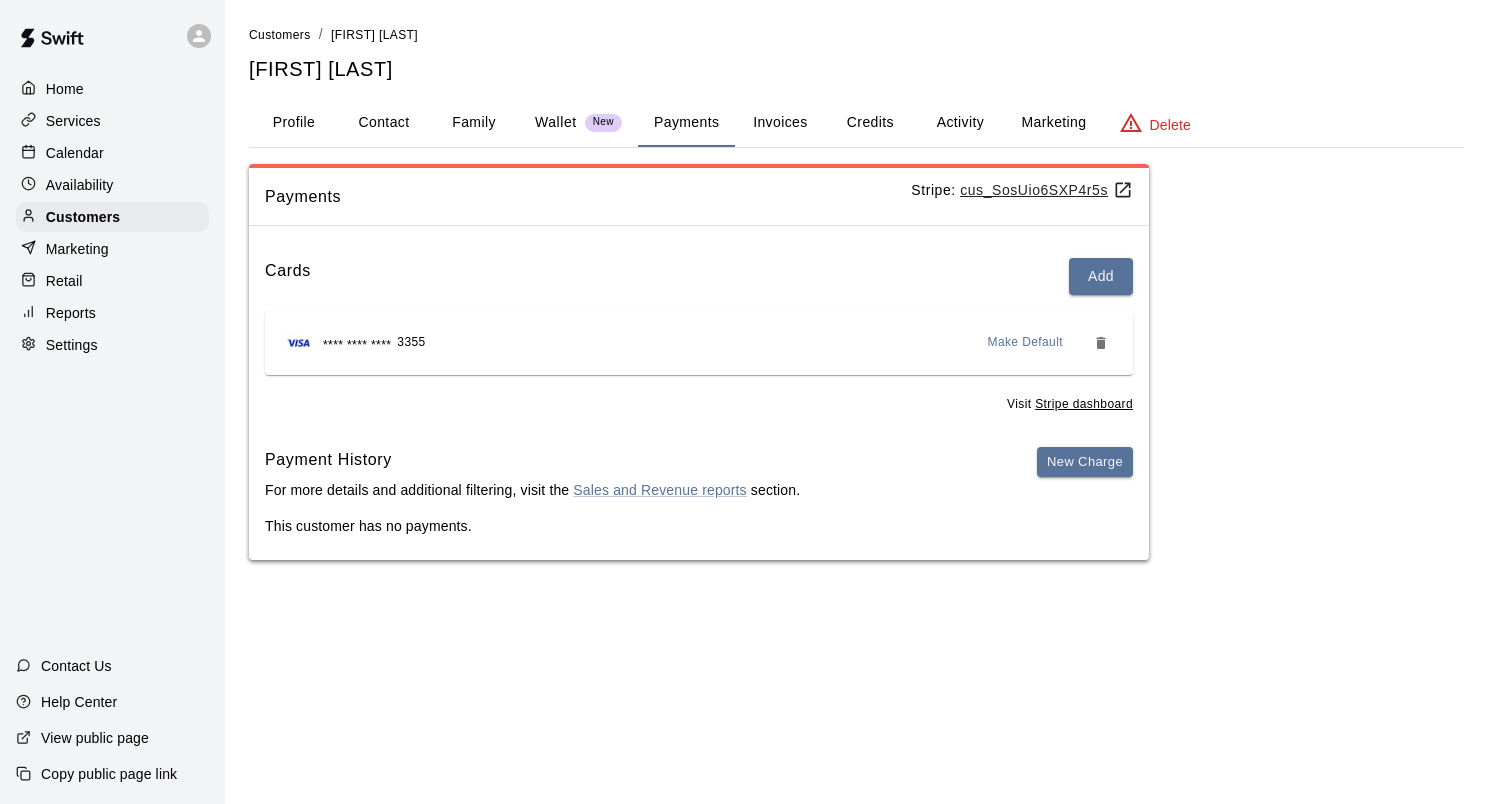 click on "Calendar" at bounding box center (75, 153) 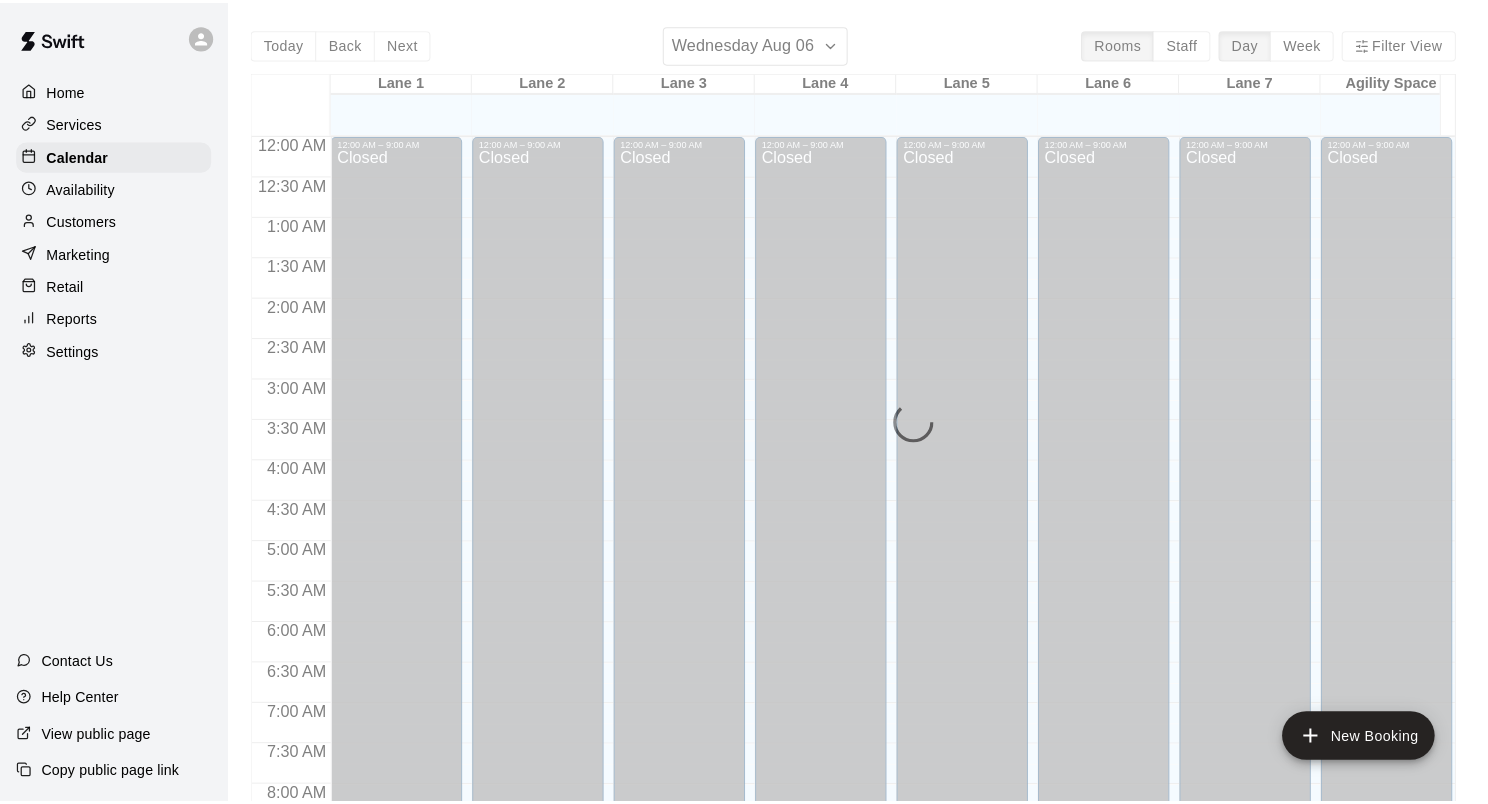 scroll, scrollTop: 1164, scrollLeft: 0, axis: vertical 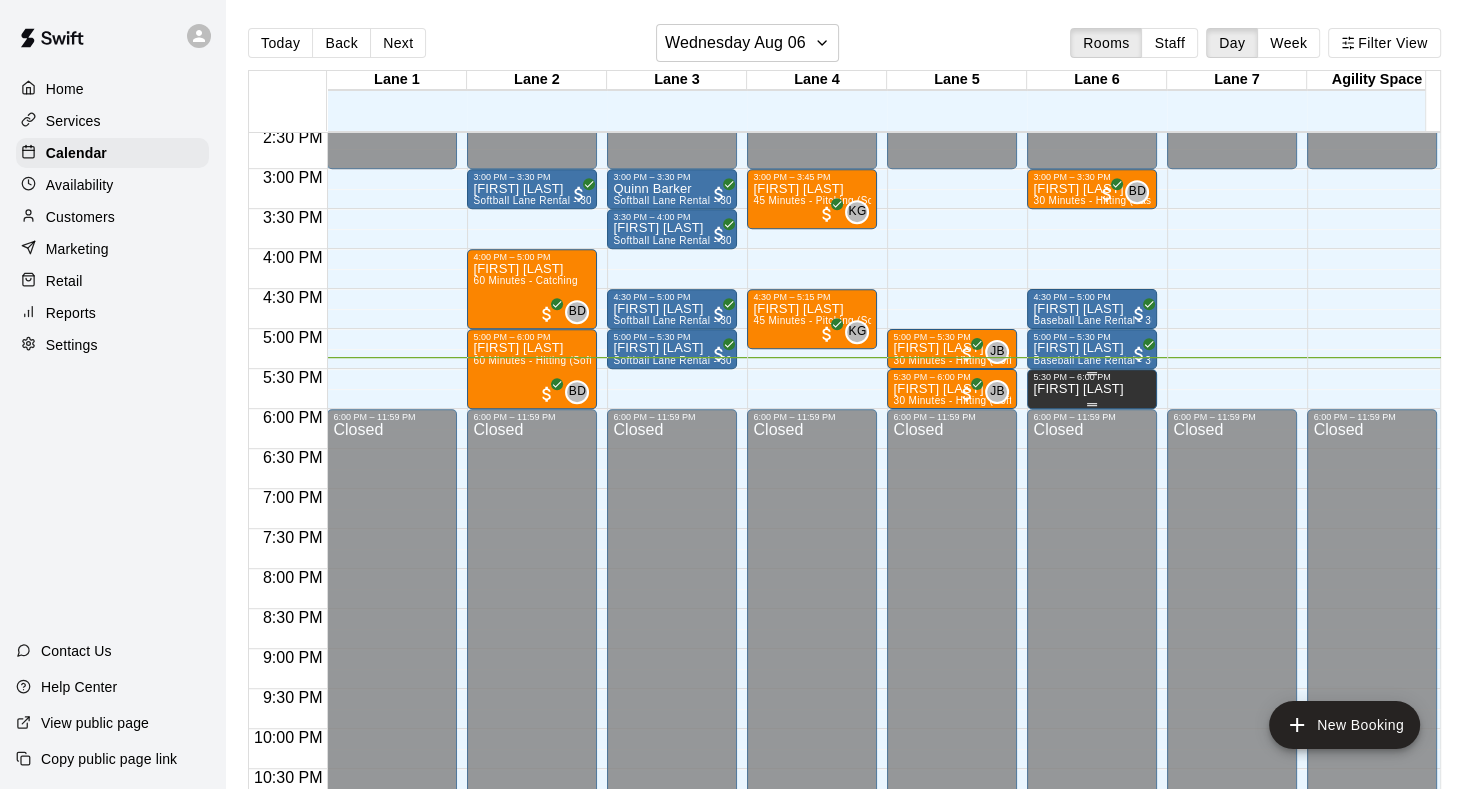 click on "[FIRST] [LAST]" at bounding box center [1078, 389] 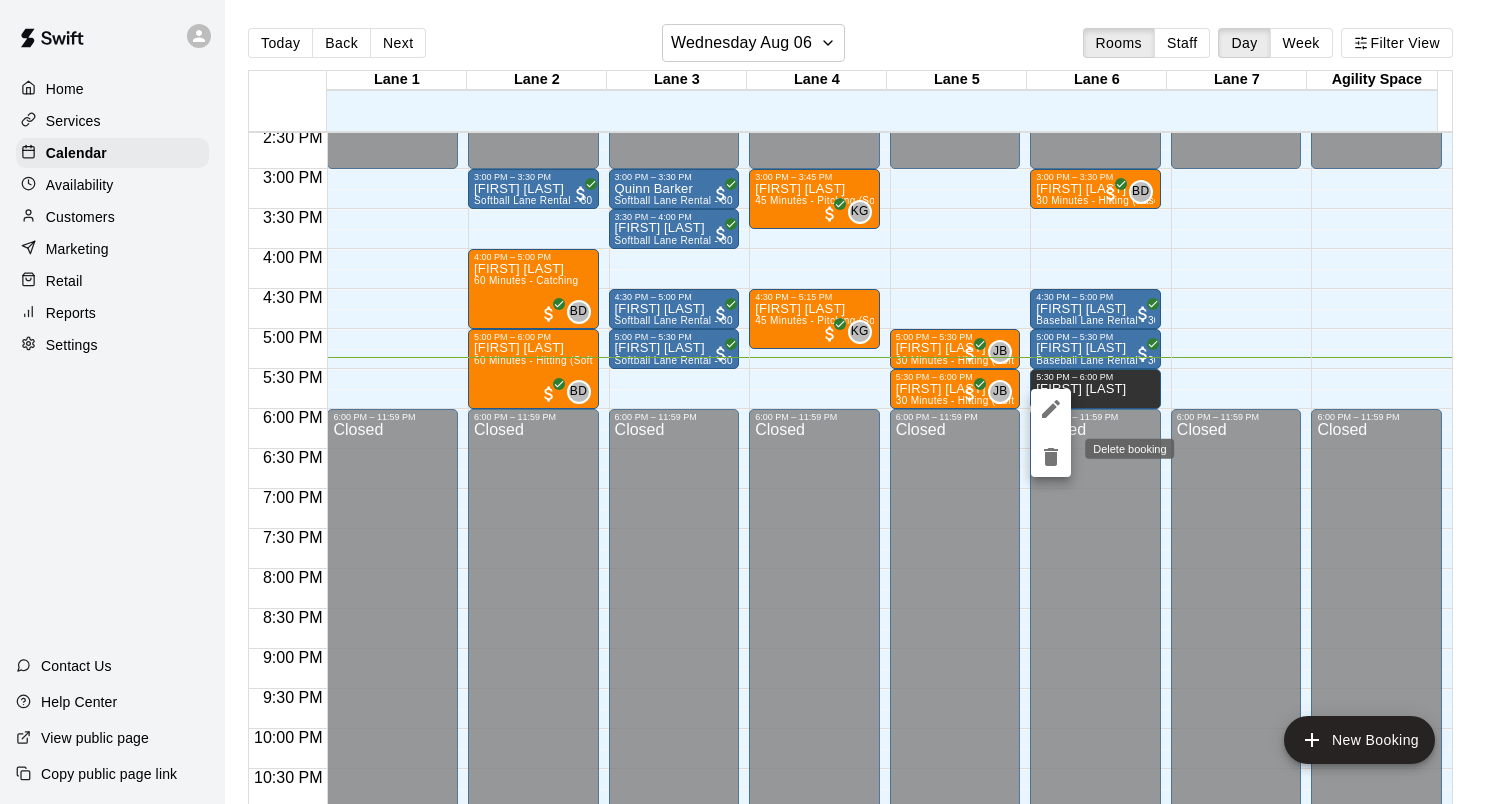 click 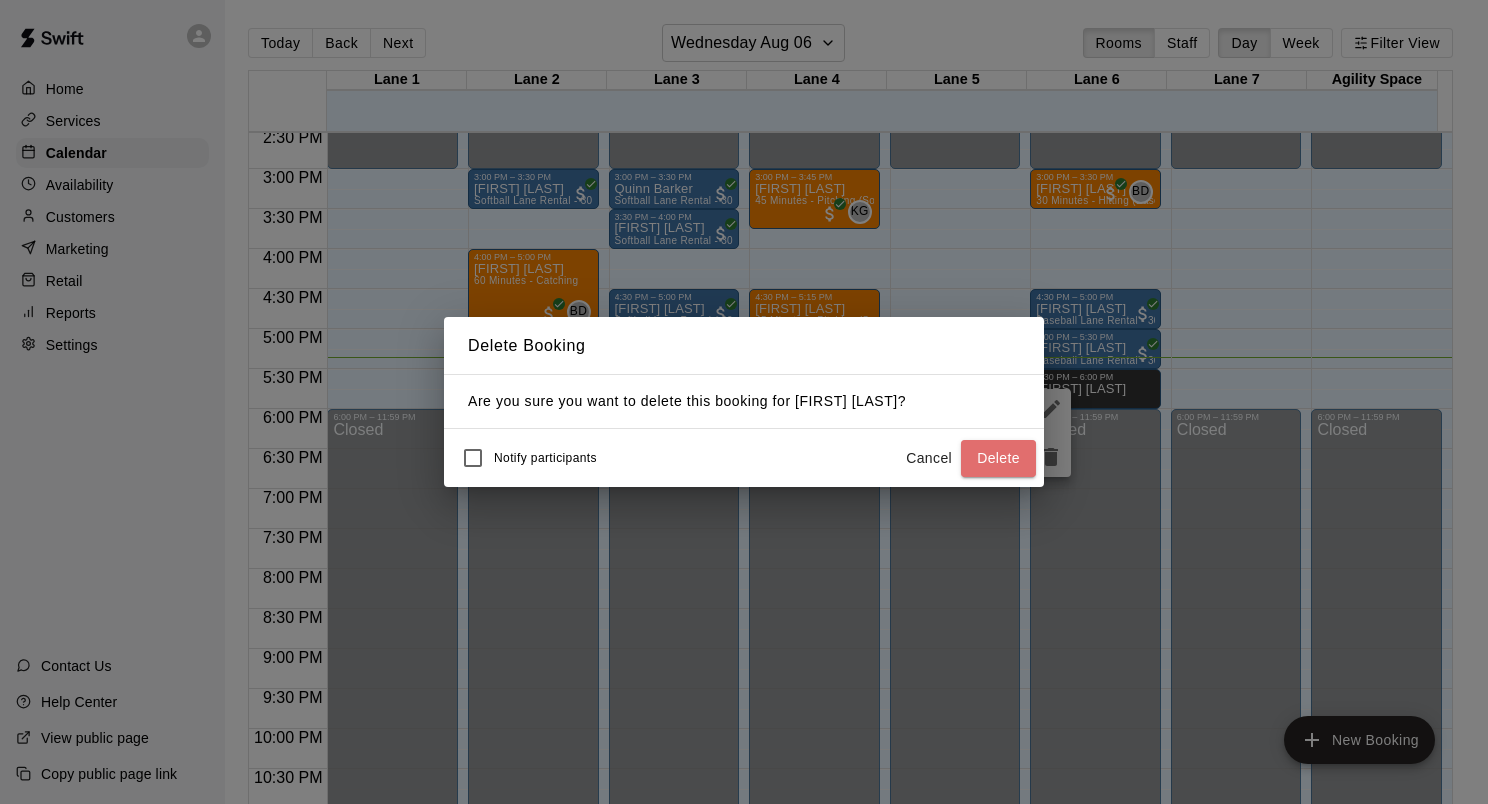 drag, startPoint x: 993, startPoint y: 456, endPoint x: 1108, endPoint y: 436, distance: 116.72617 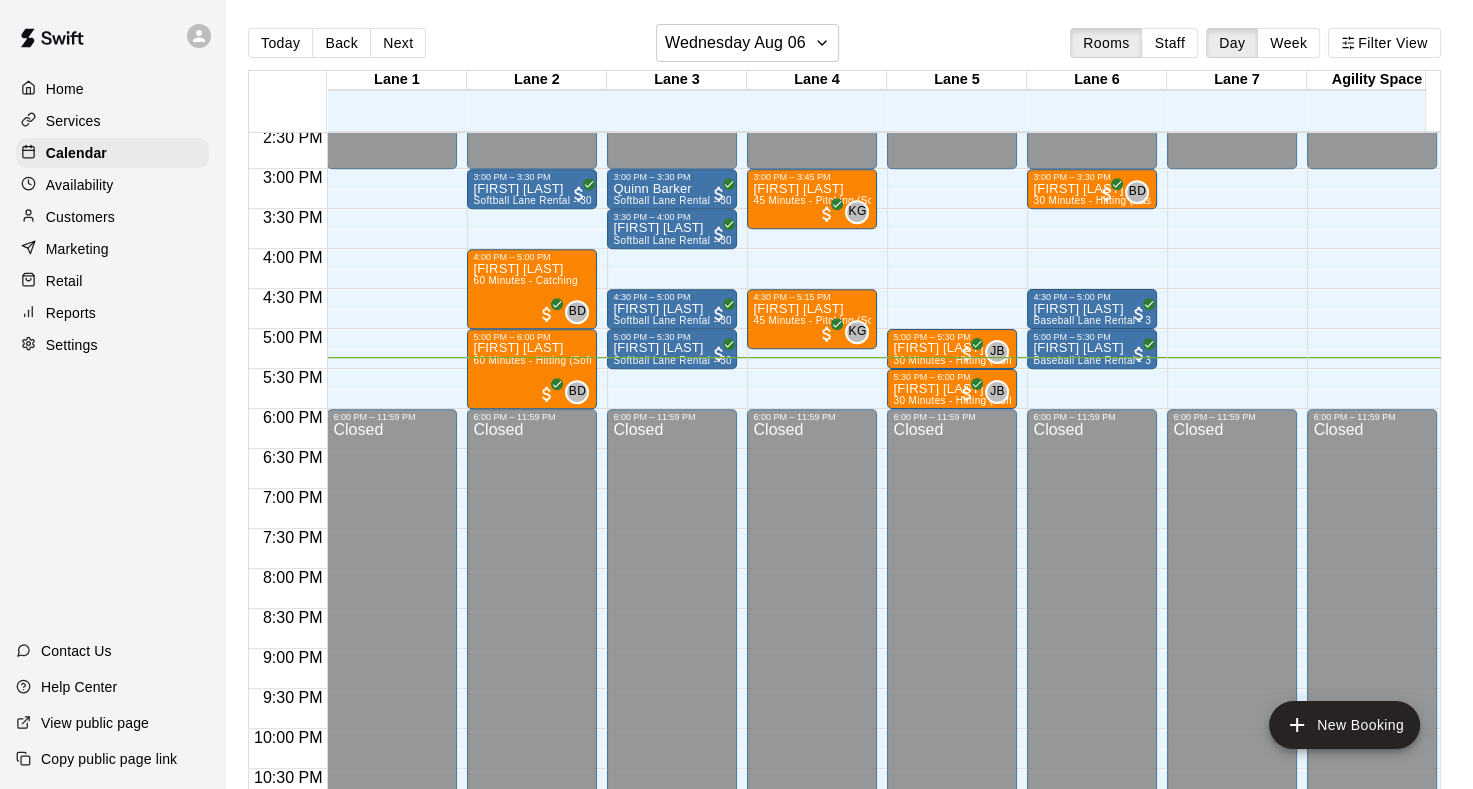 click on "[TIME] – [TIME] Closed [TIME] – [TIME] [FIRST] [LAST] Hack Attack Pitching Machine Lane Rental - Baseball [TIME] – [TIME] [FIRST] [LAST] Hack Attack Pitching Machine Lane Rental - Baseball [TIME] – [TIME] Closed [TIME] – [TIME] [FIRST] [LAST] 30 Minutes - Hitting (Baseball) BD 0 [TIME] – [TIME] [FIRST] [LAST] Baseball Lane Rental - 30 Minutes [TIME] – [TIME] [FIRST] [LAST] Baseball Lane Rental - 30 Minutes [TIME] – [TIME] Closed" at bounding box center (1092, -71) 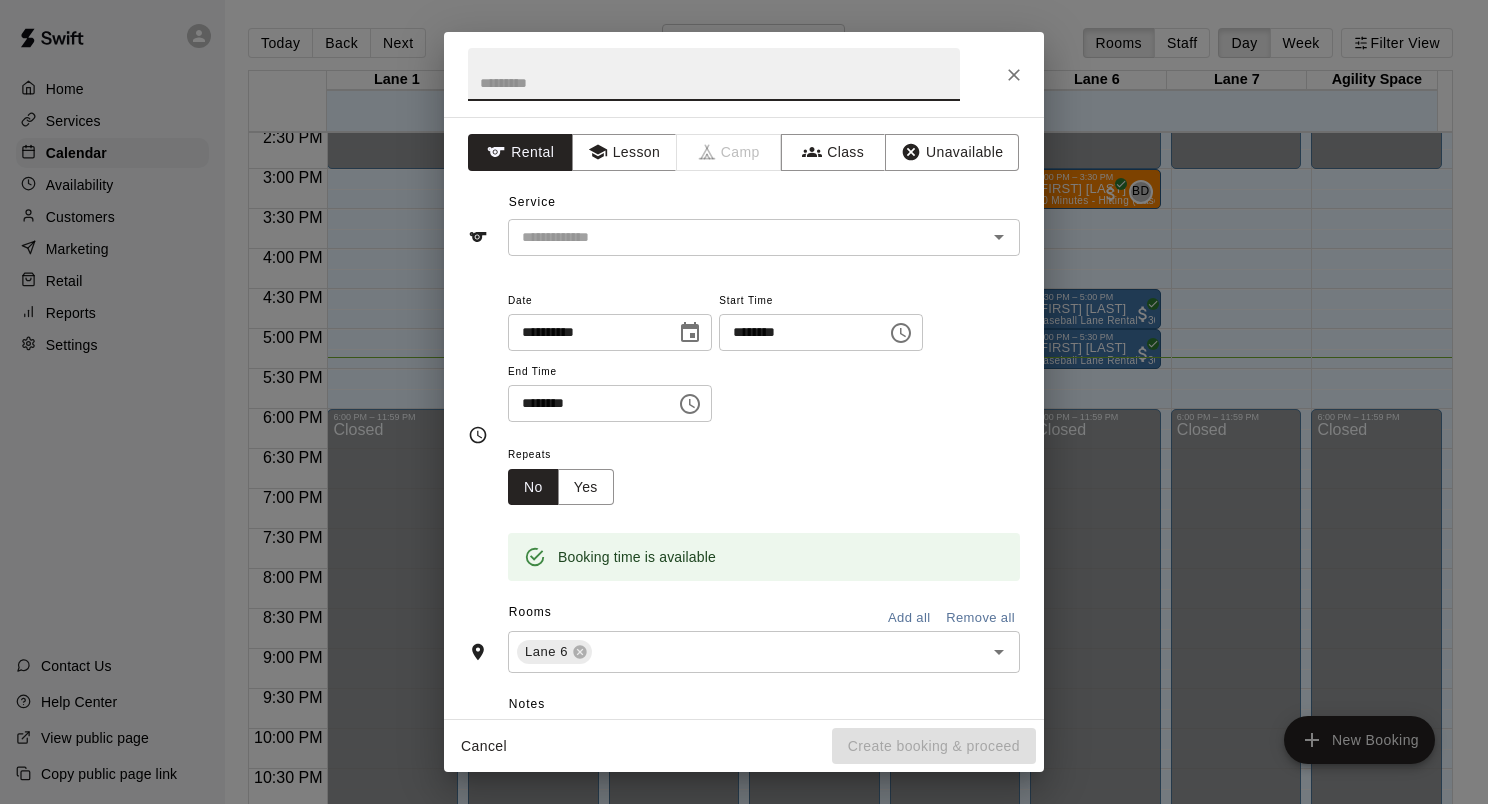 click 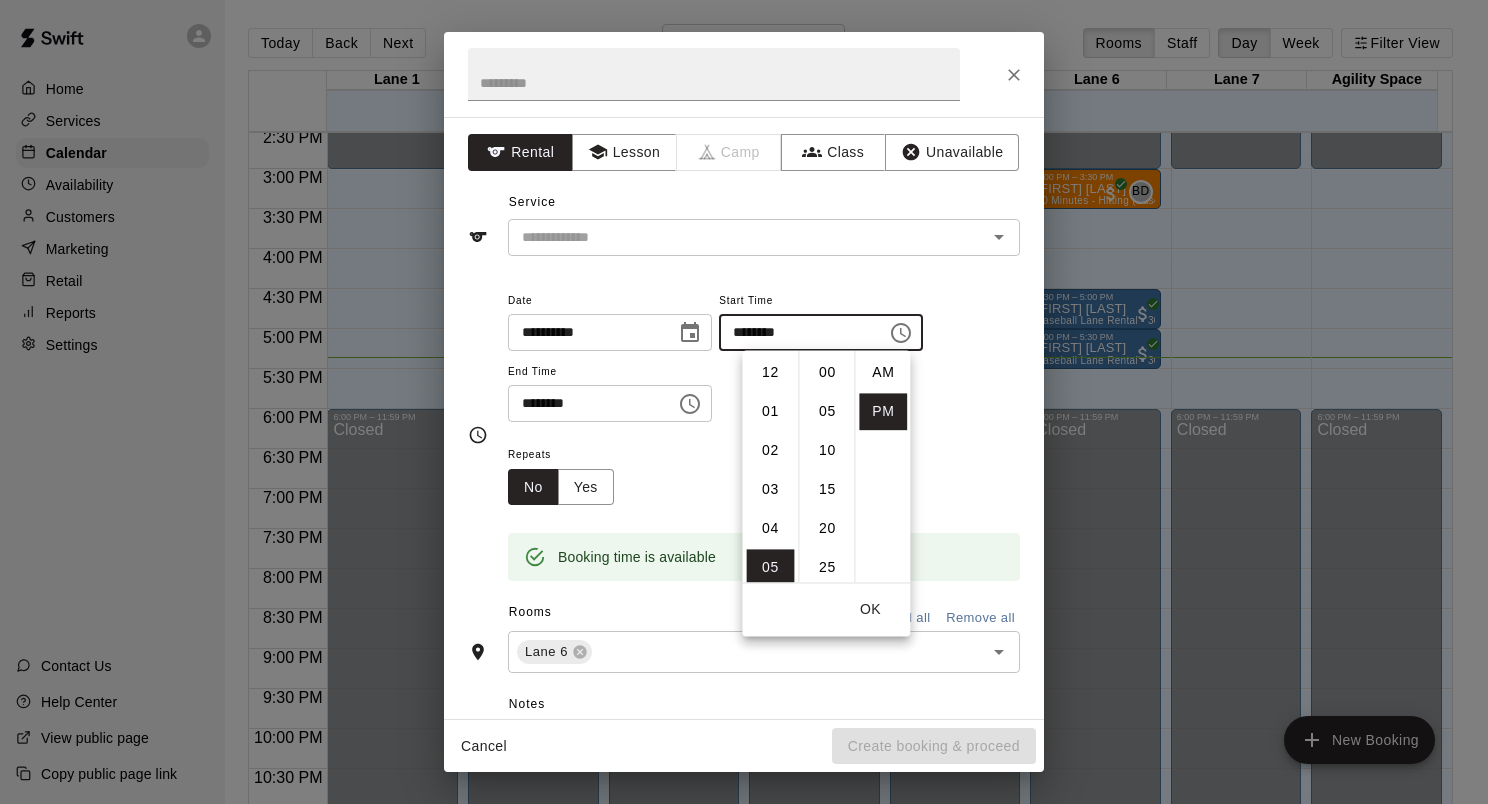 scroll, scrollTop: 195, scrollLeft: 0, axis: vertical 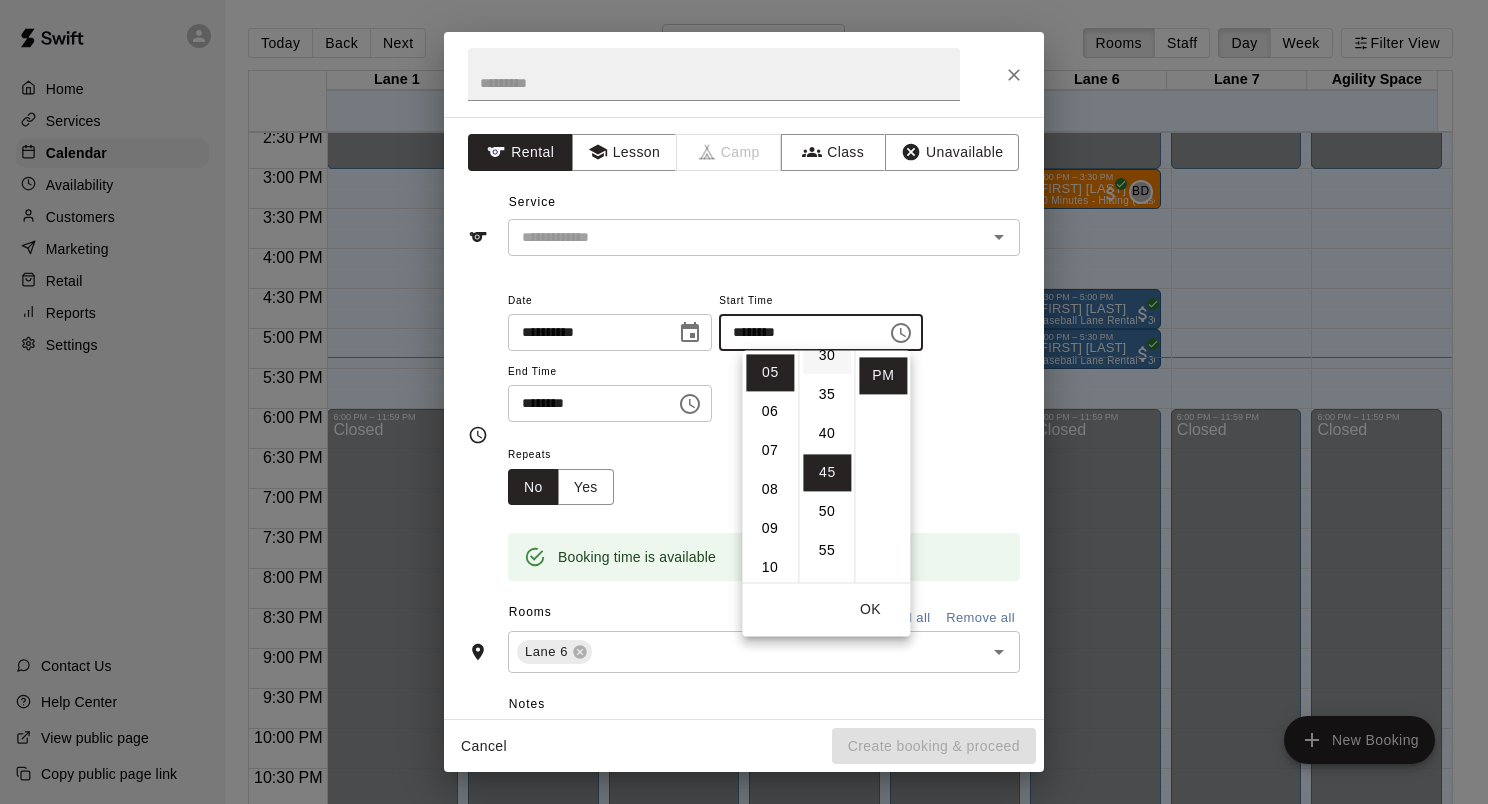 click on "30" at bounding box center [827, 355] 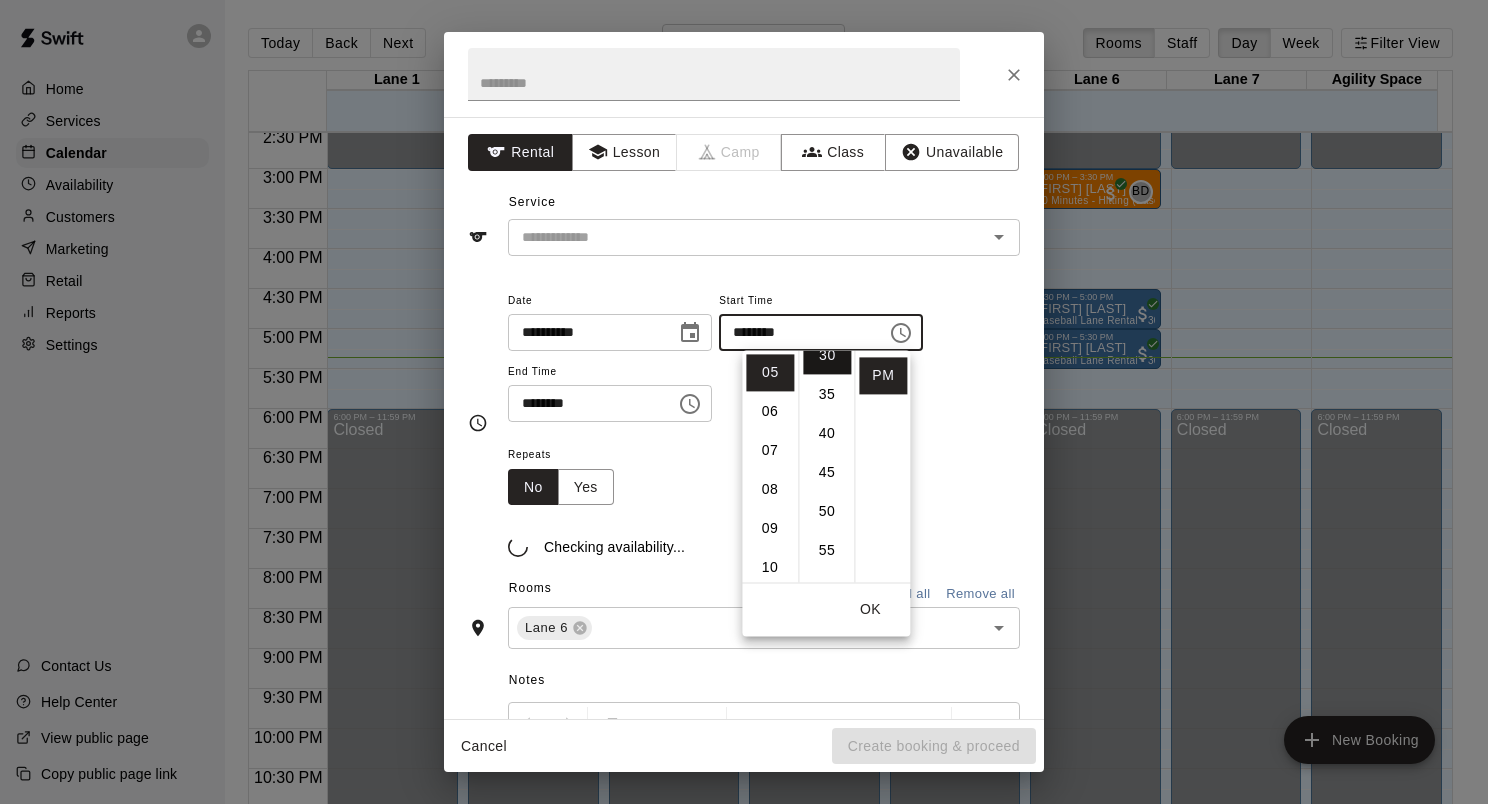 scroll, scrollTop: 234, scrollLeft: 0, axis: vertical 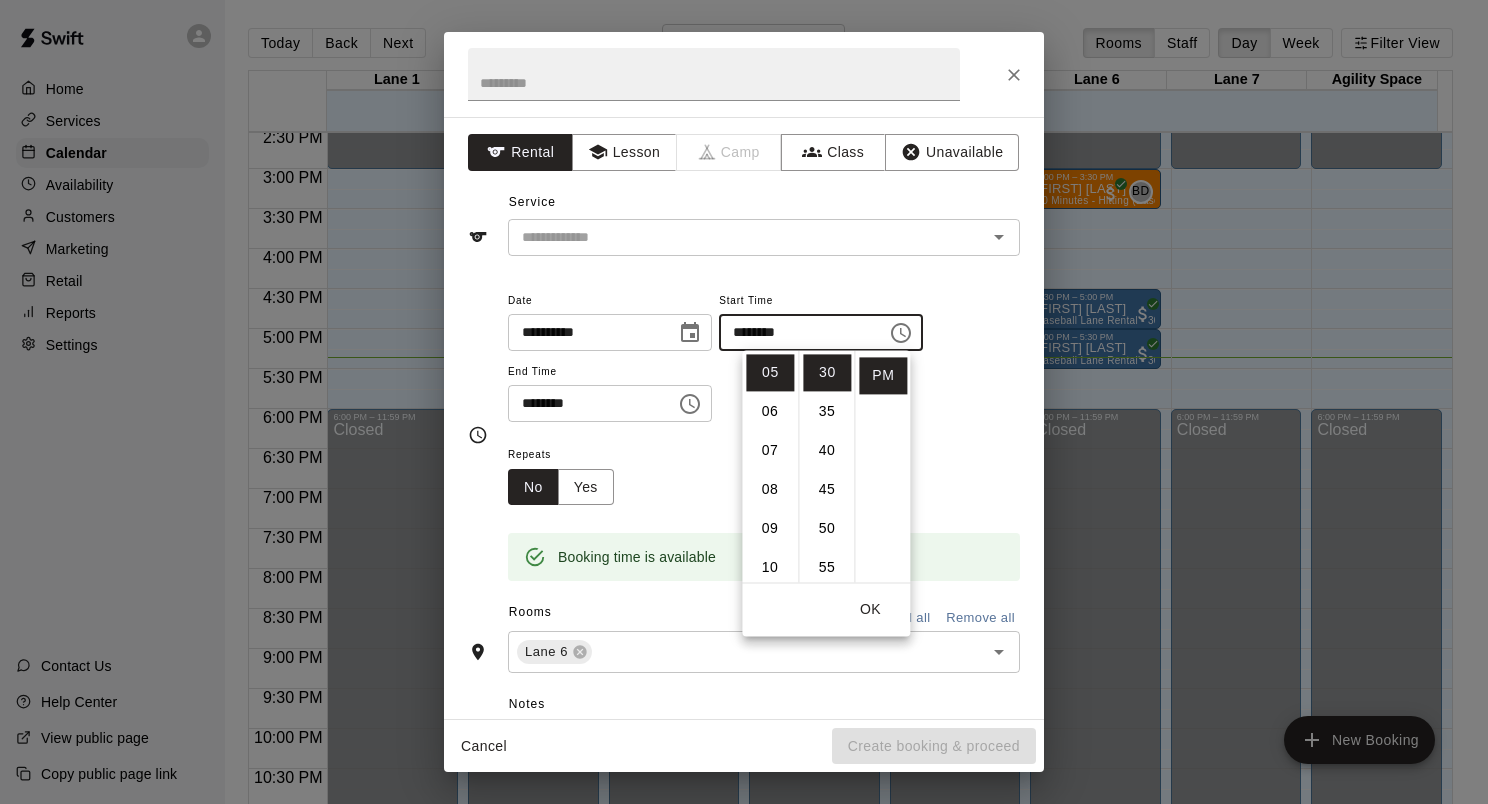click 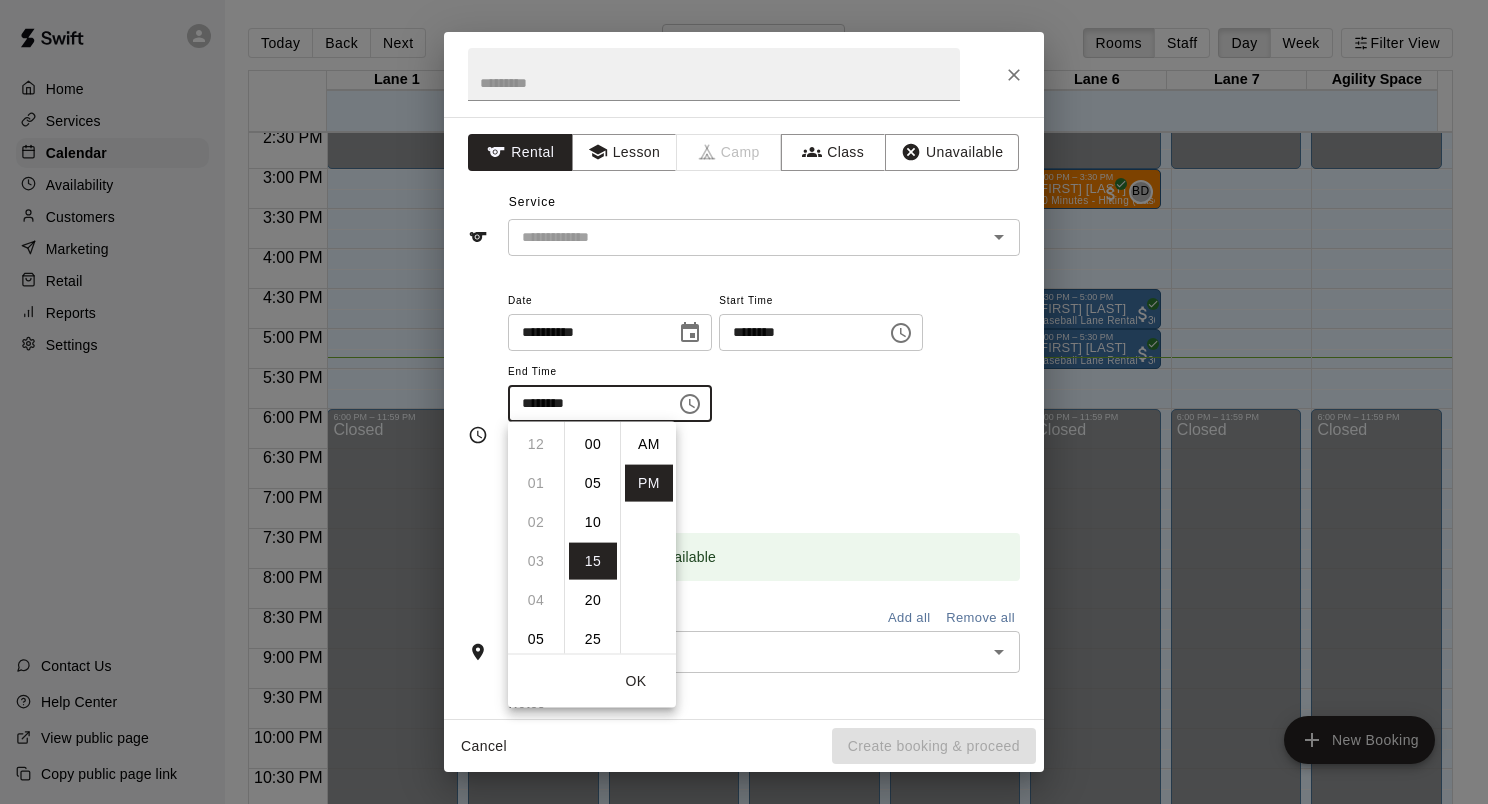 scroll, scrollTop: 234, scrollLeft: 0, axis: vertical 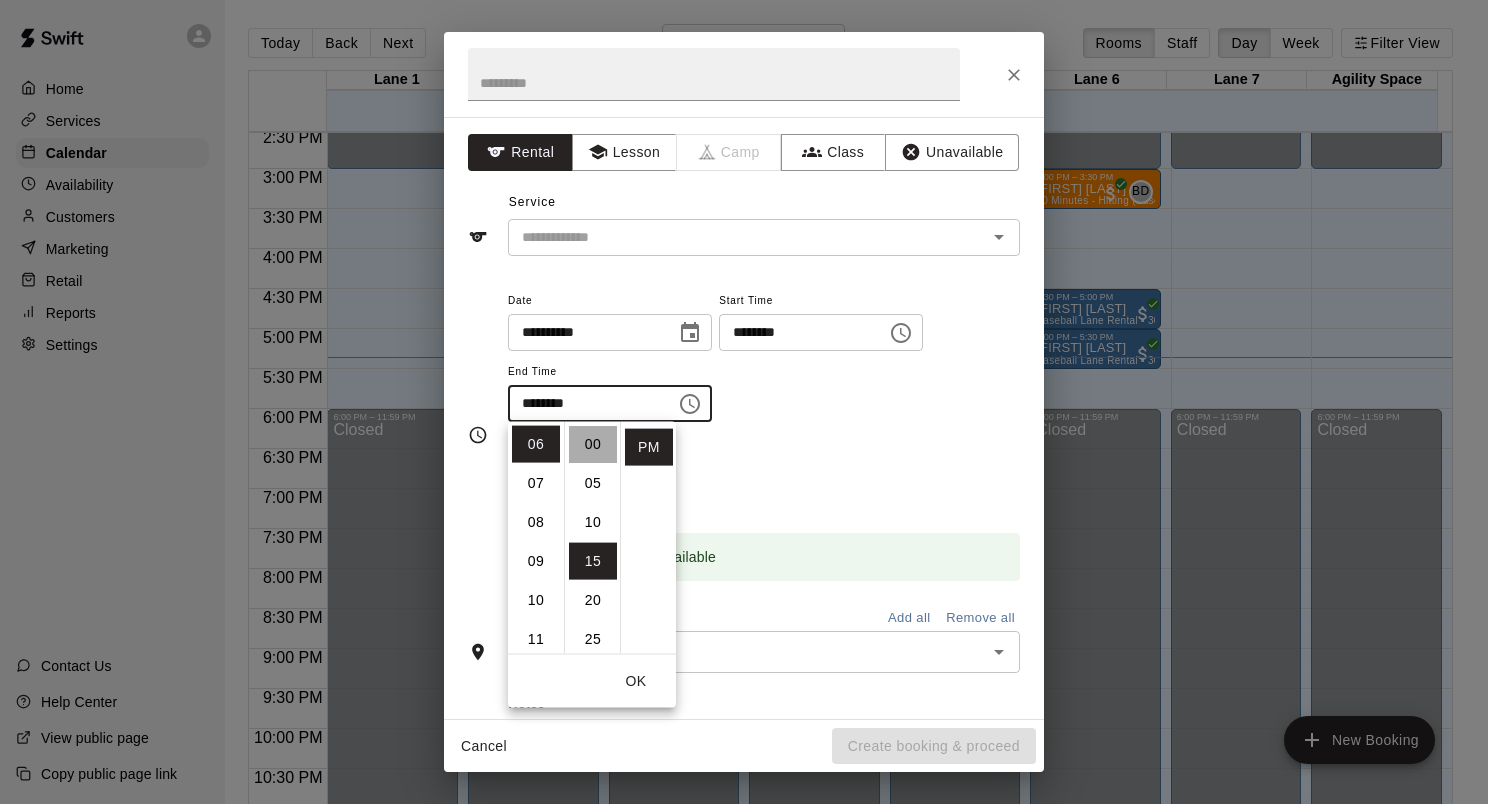click on "00" at bounding box center [593, 444] 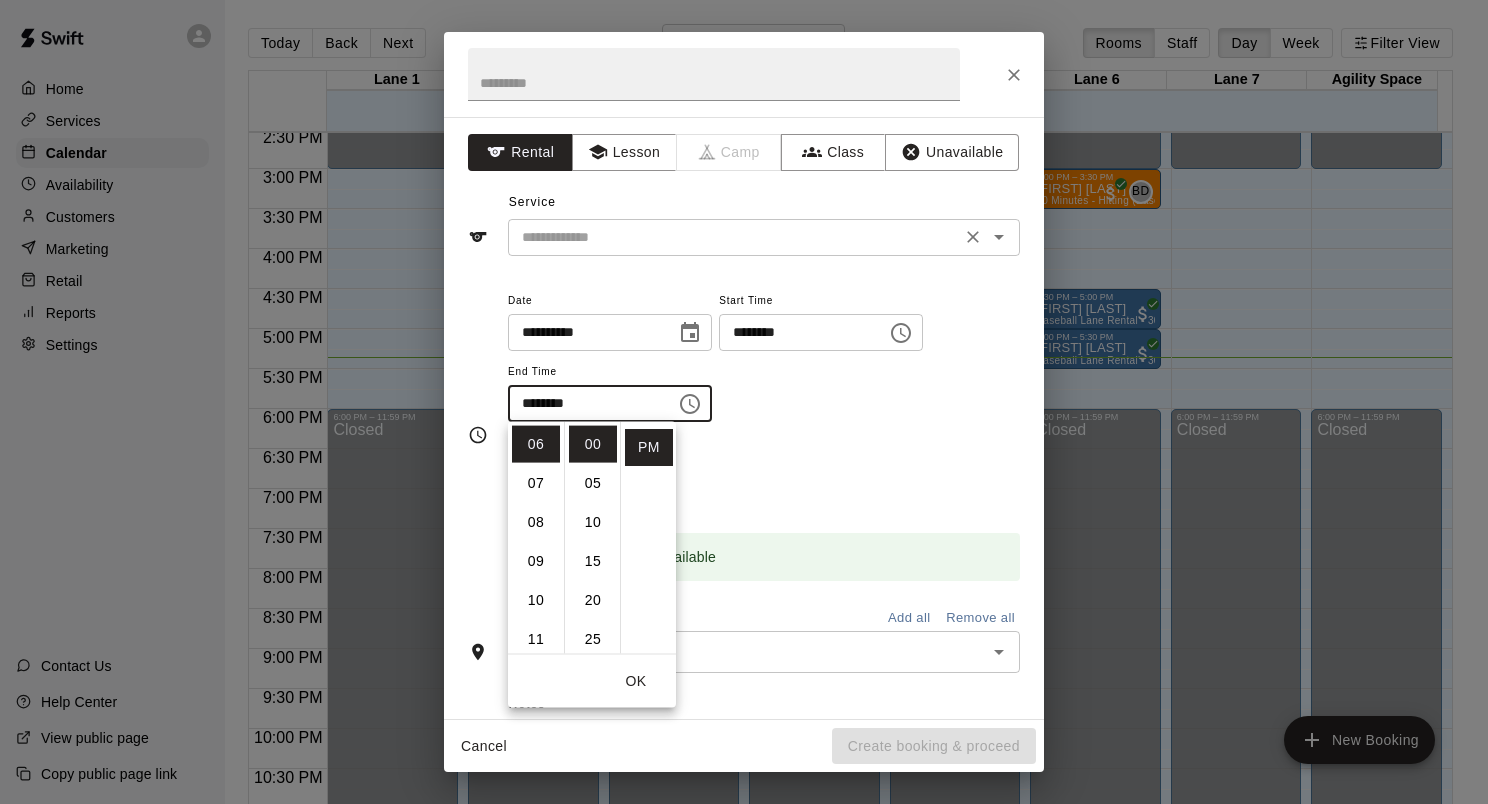 click at bounding box center [734, 237] 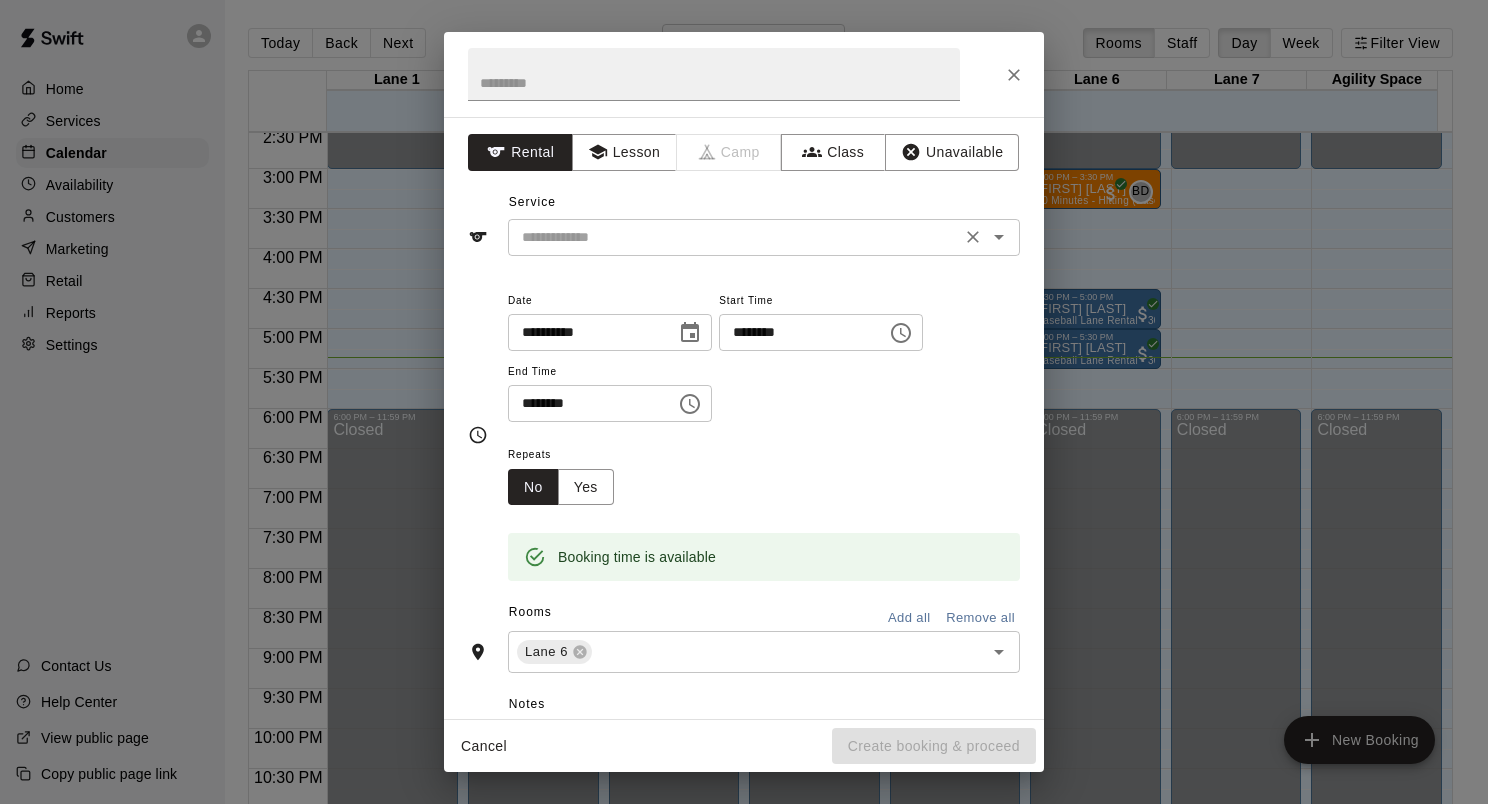 click at bounding box center [734, 237] 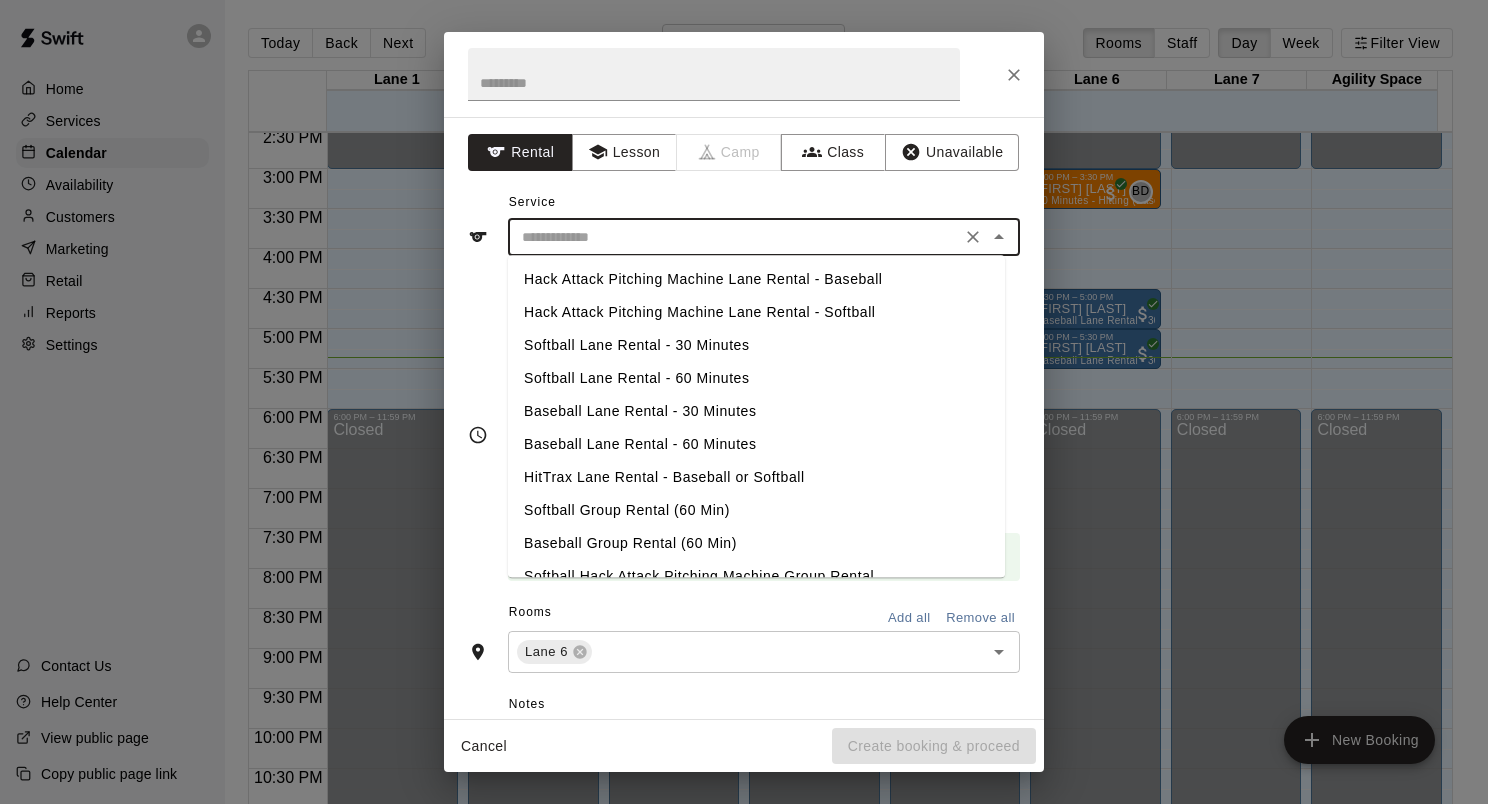 click on "Hack Attack Pitching Machine Lane Rental - Baseball" at bounding box center (756, 279) 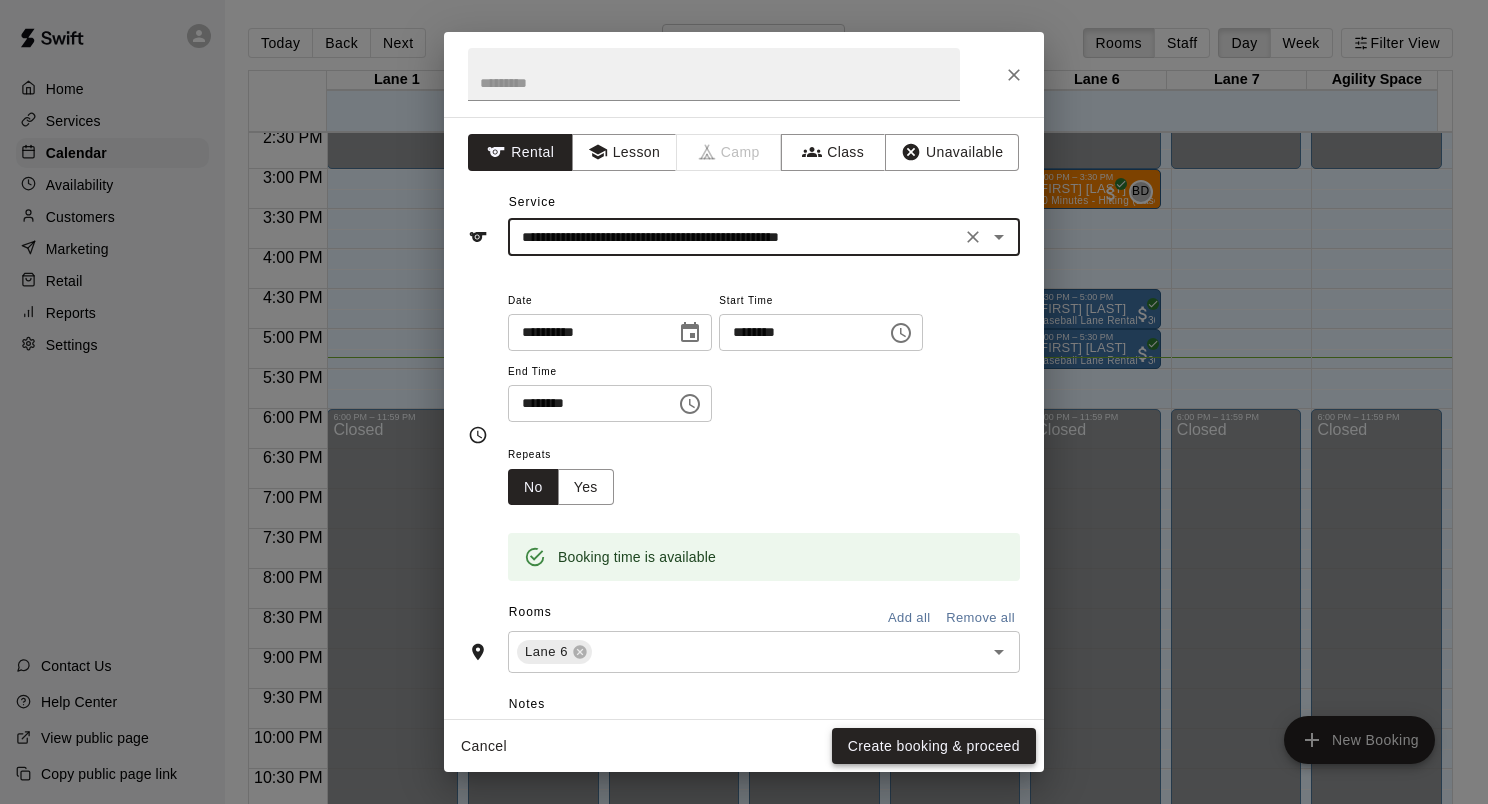 click on "Create booking & proceed" at bounding box center [934, 746] 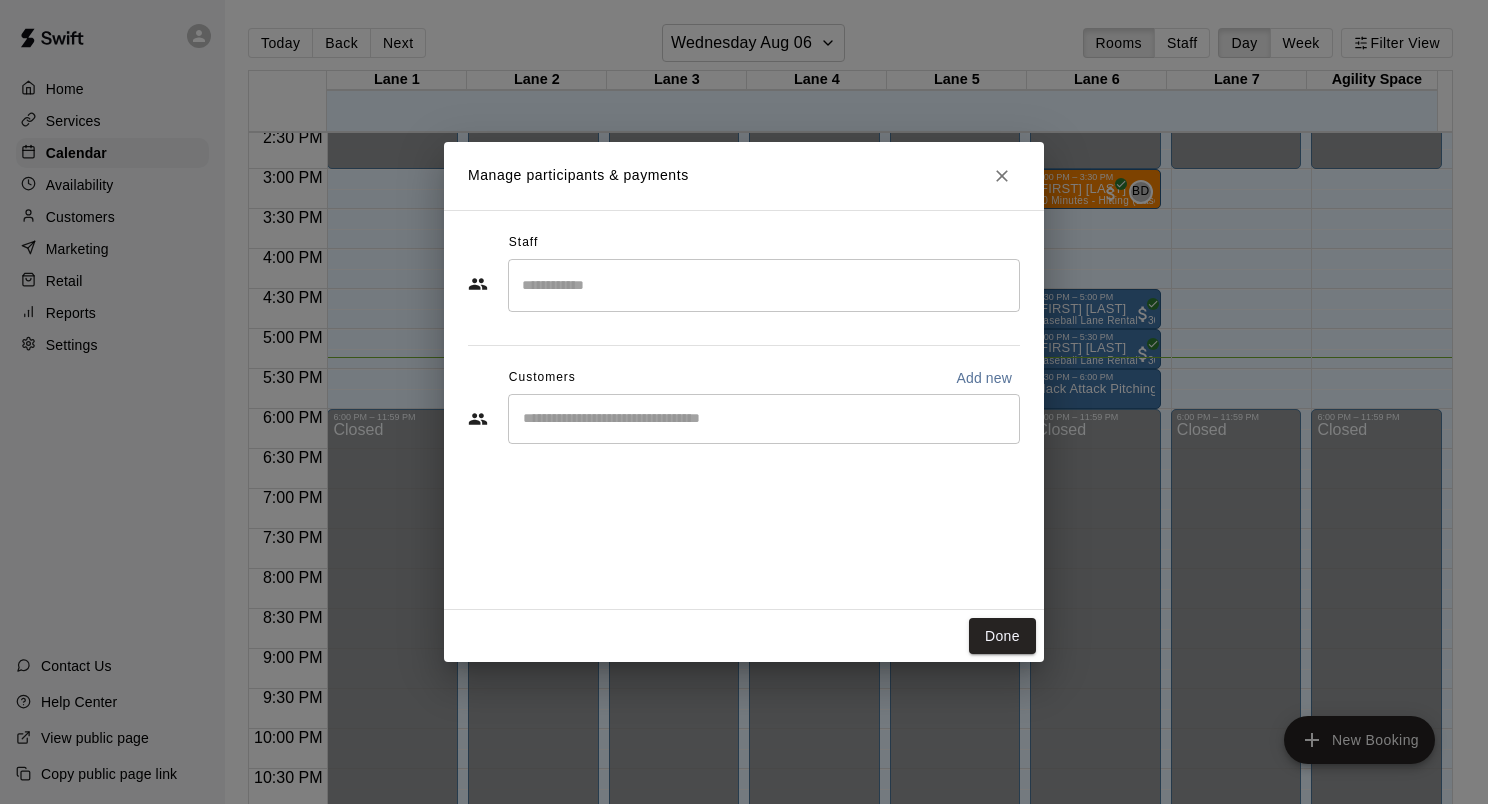 click on "​" at bounding box center [764, 419] 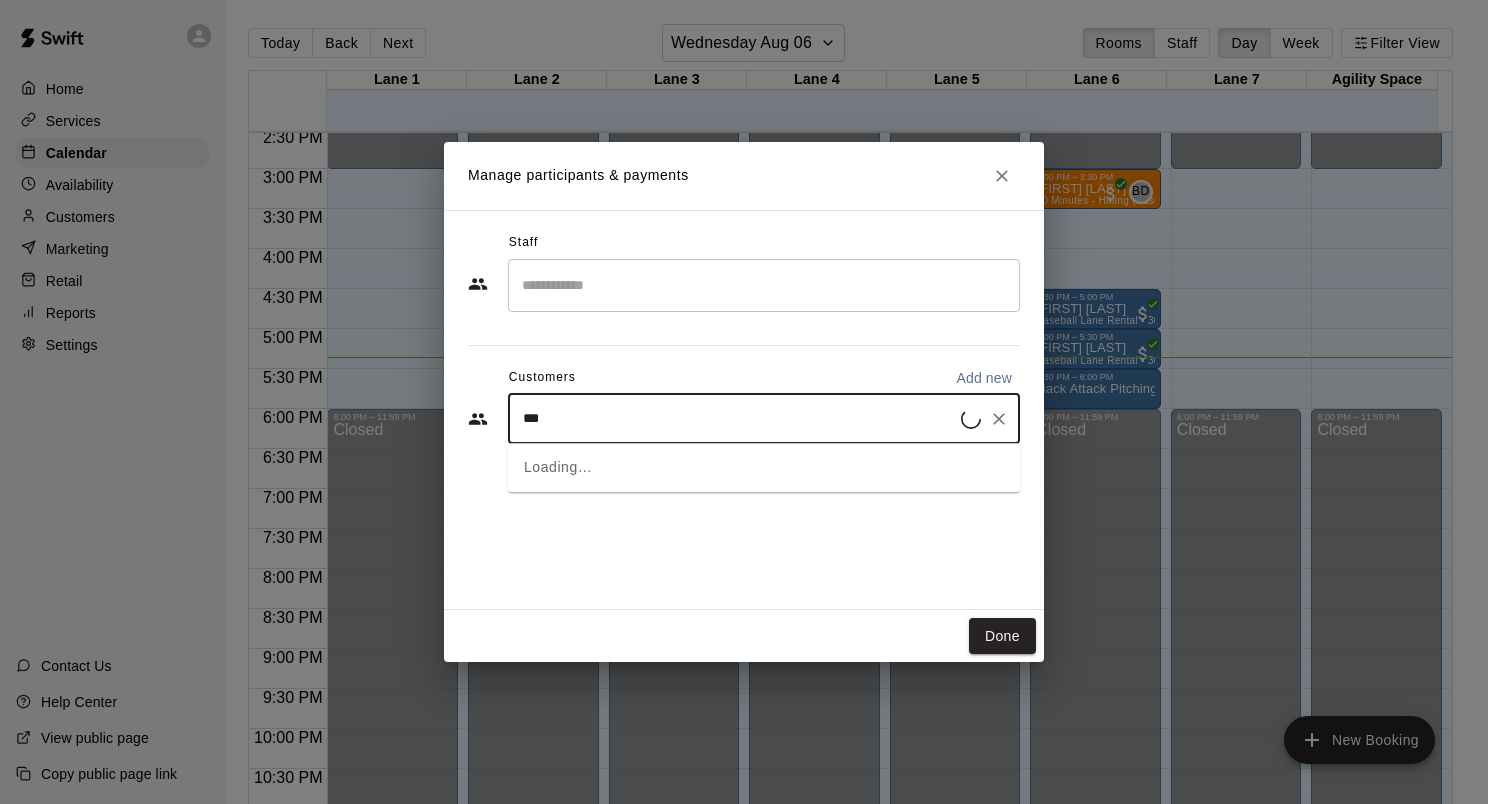 type on "****" 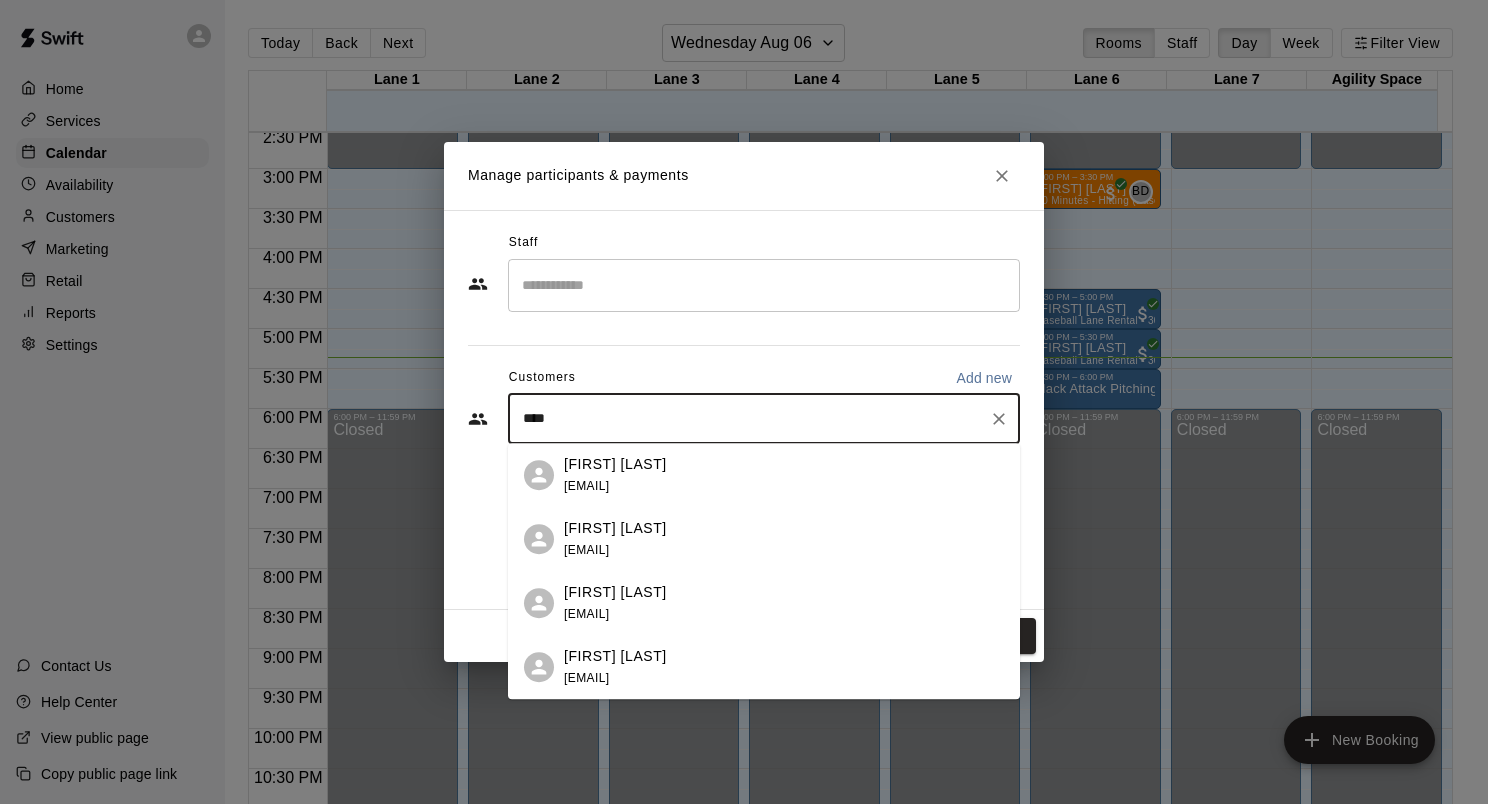 click on "Victor Vargas victorvargas1685@gmail.com" at bounding box center [615, 475] 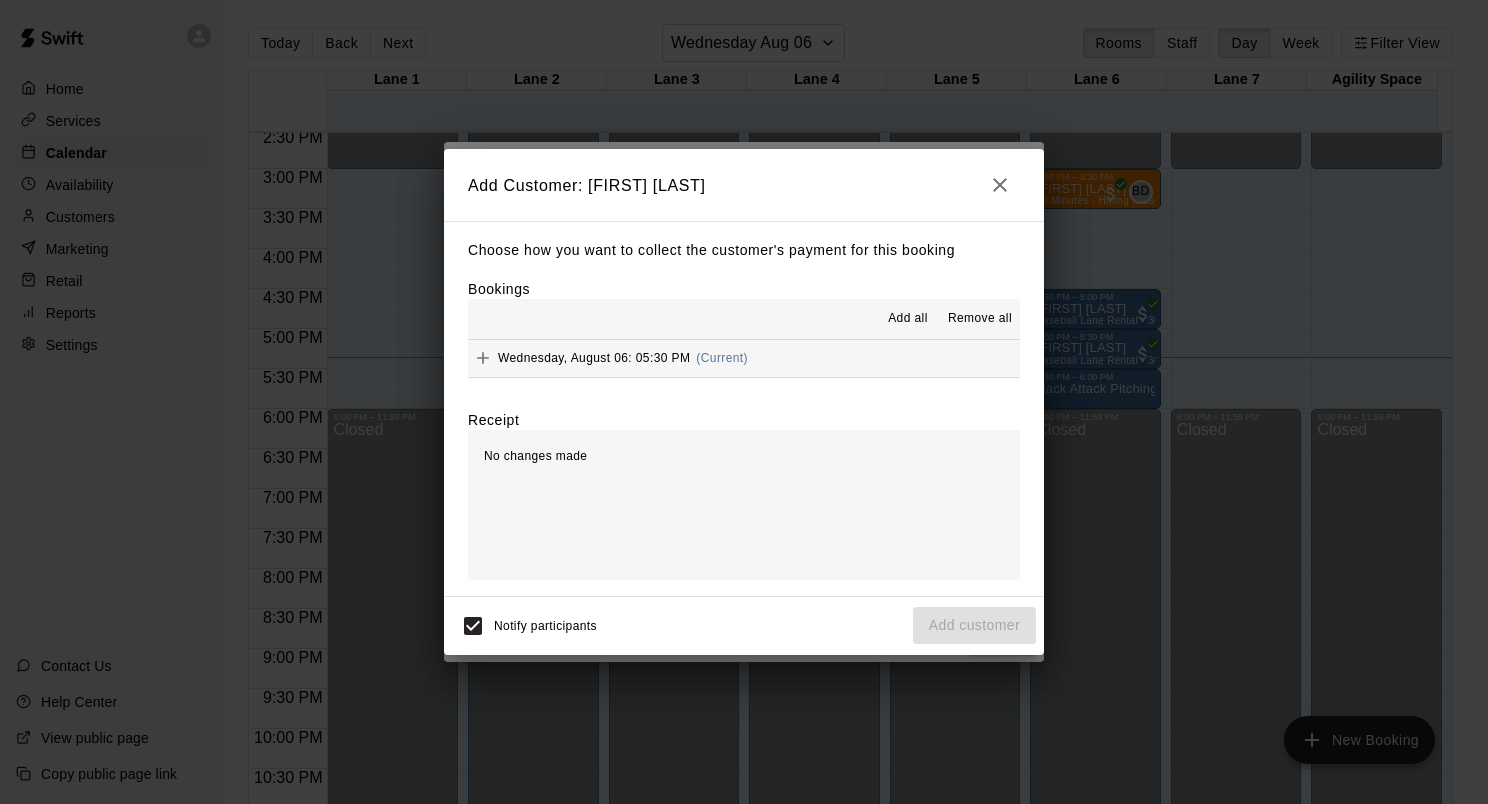 click on "Wednesday, August 06: 05:30 PM" at bounding box center [594, 358] 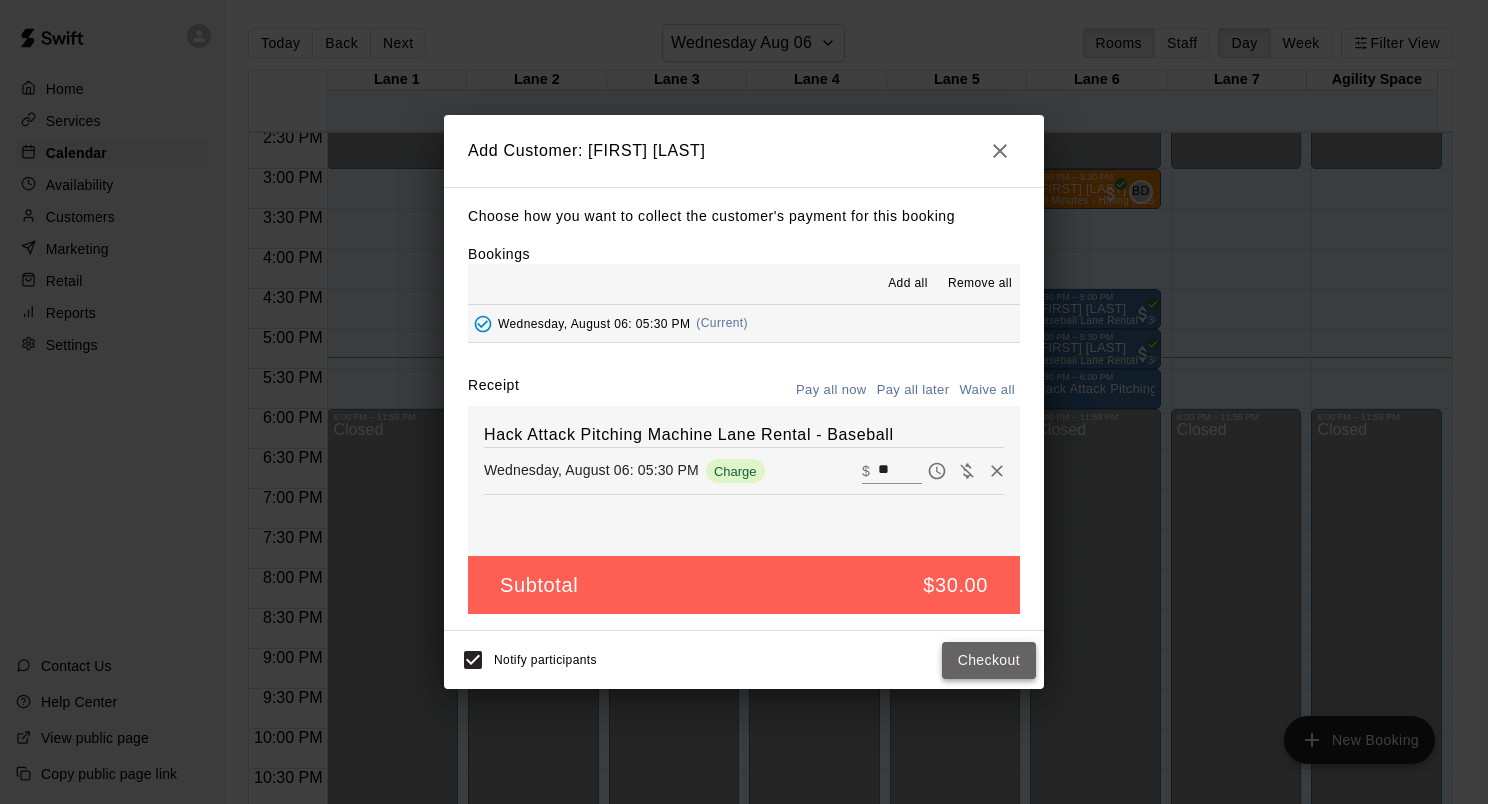 click on "Checkout" at bounding box center (989, 660) 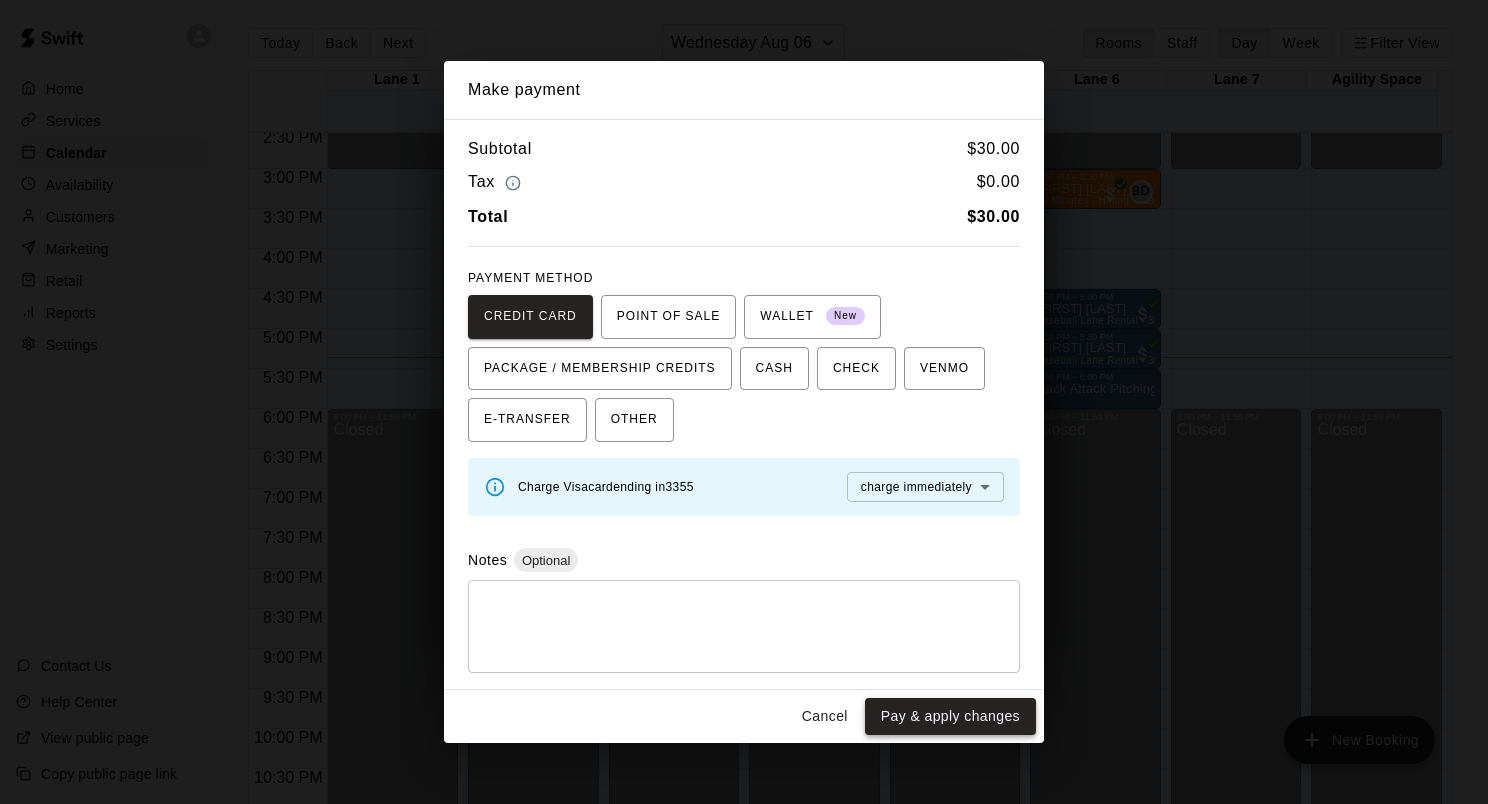 click on "Pay & apply changes" at bounding box center (950, 716) 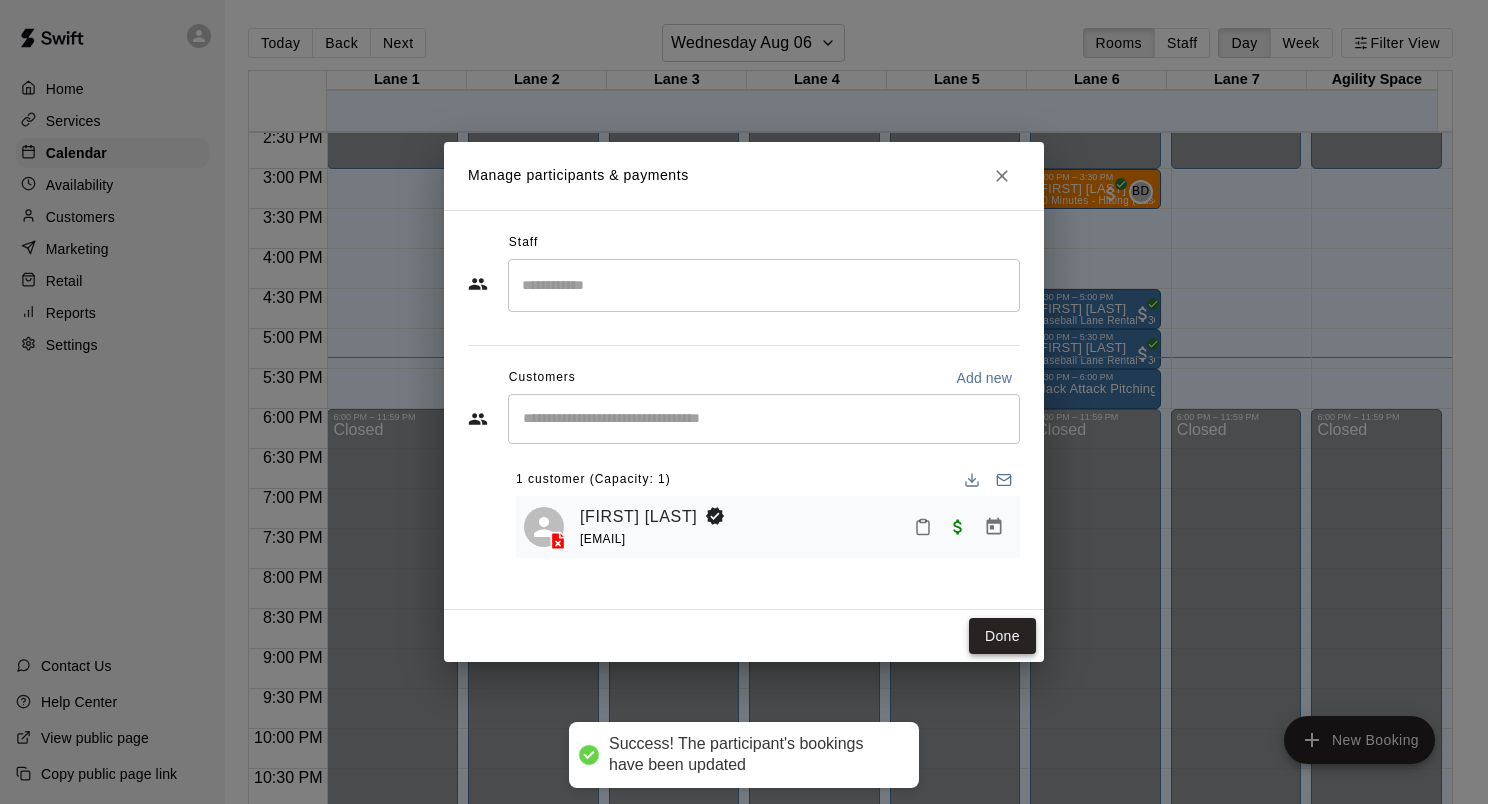 click on "Done" at bounding box center [1002, 636] 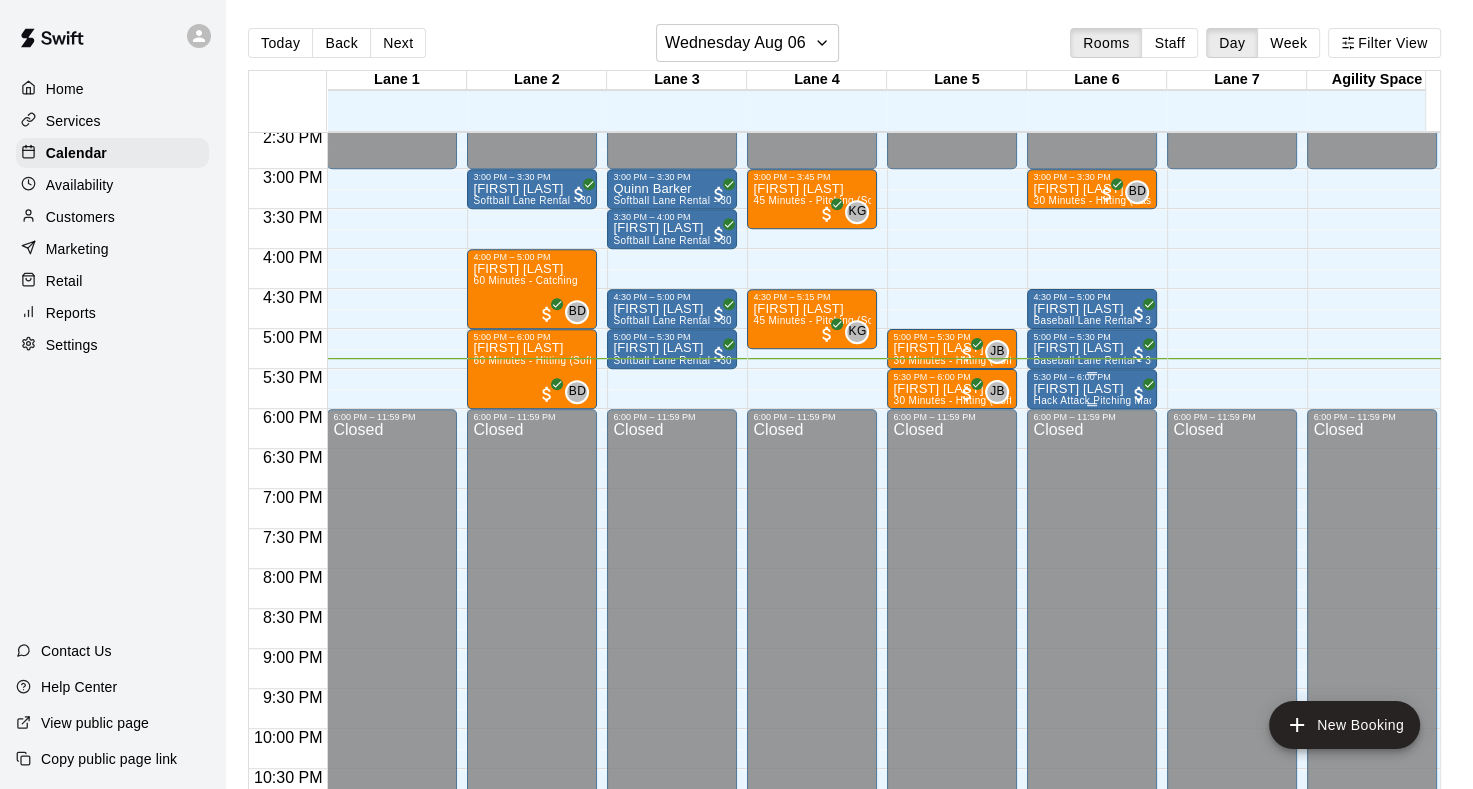 click at bounding box center [1092, 373] 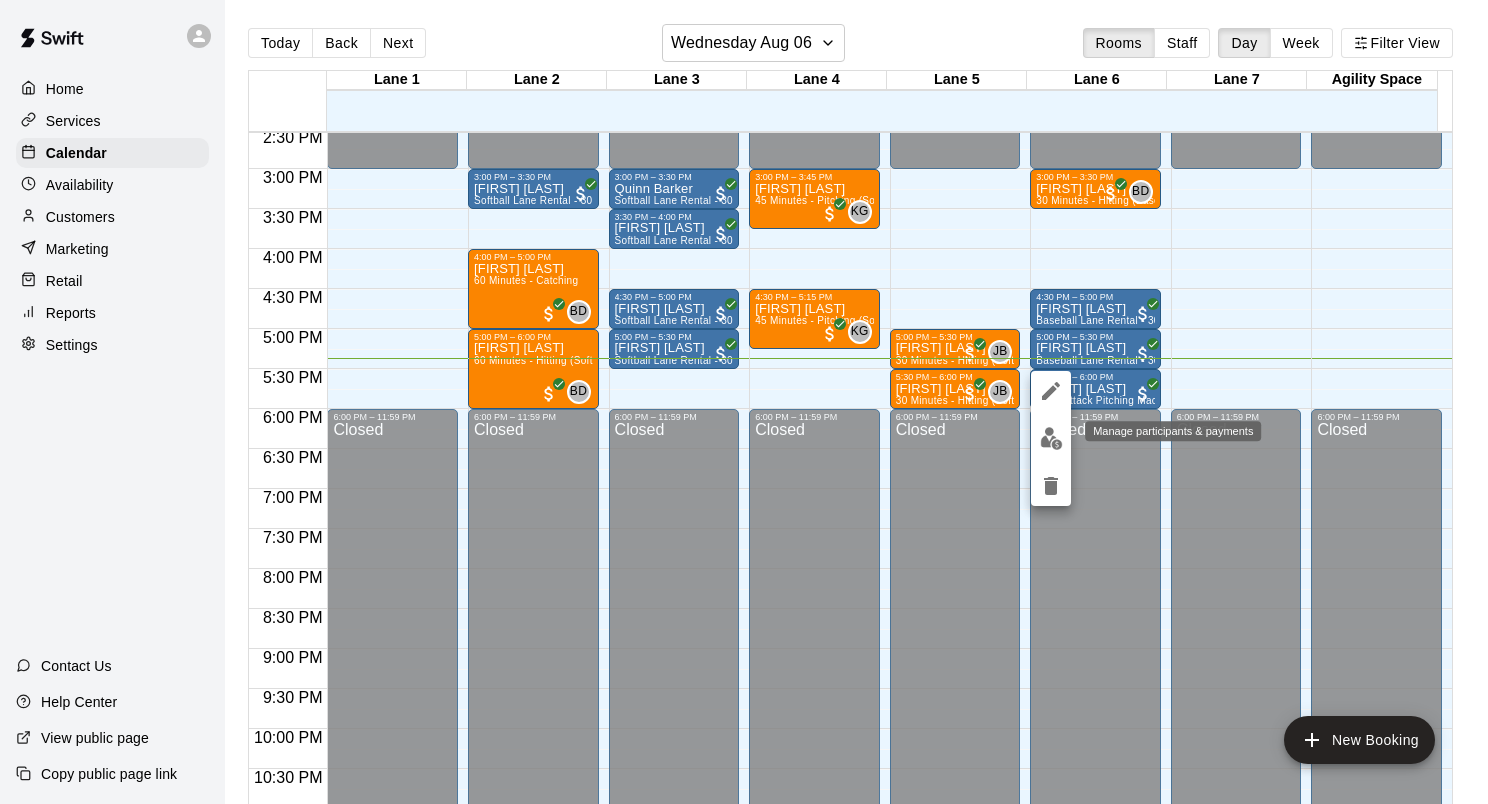 click at bounding box center [1051, 438] 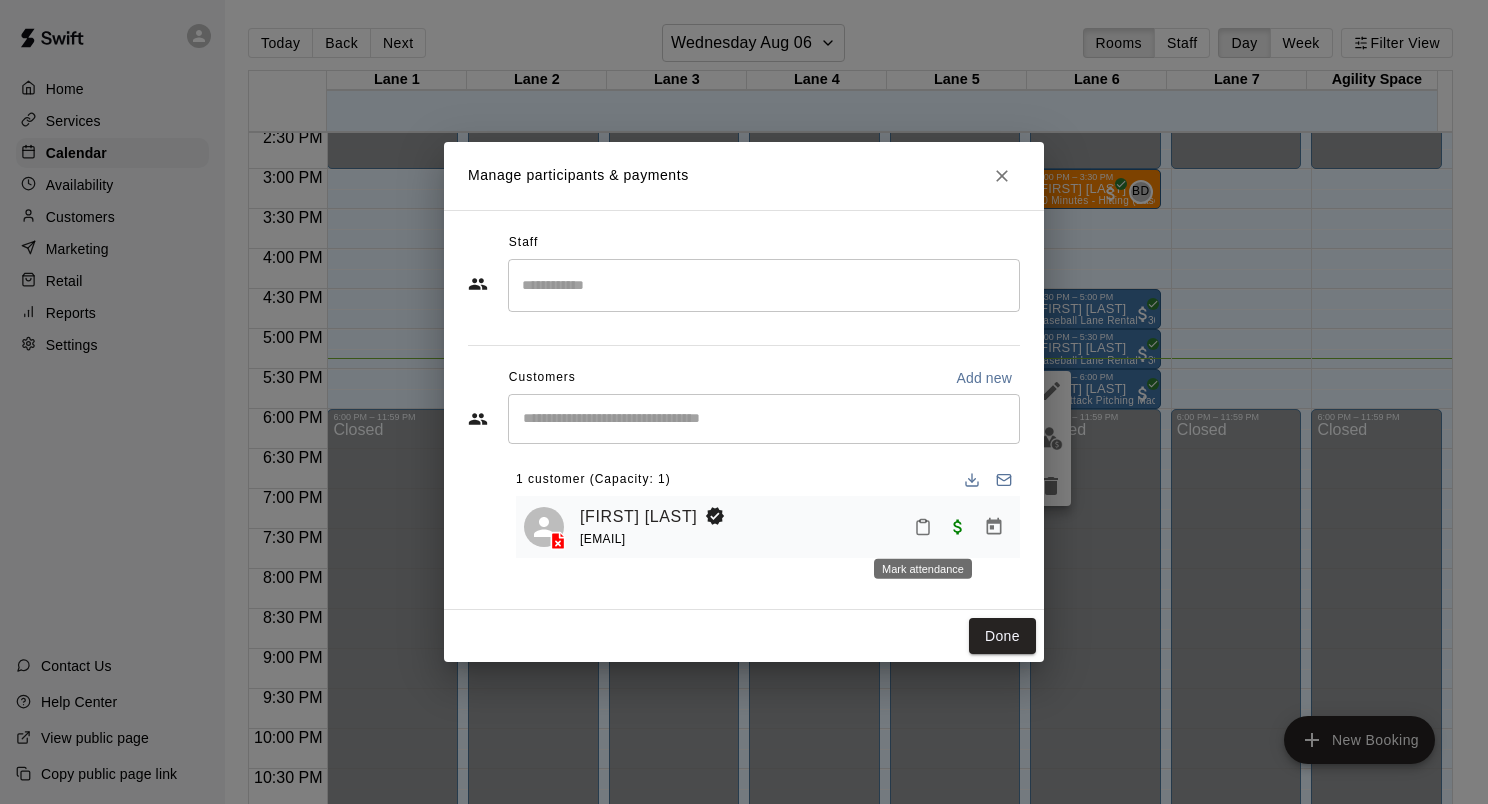 click 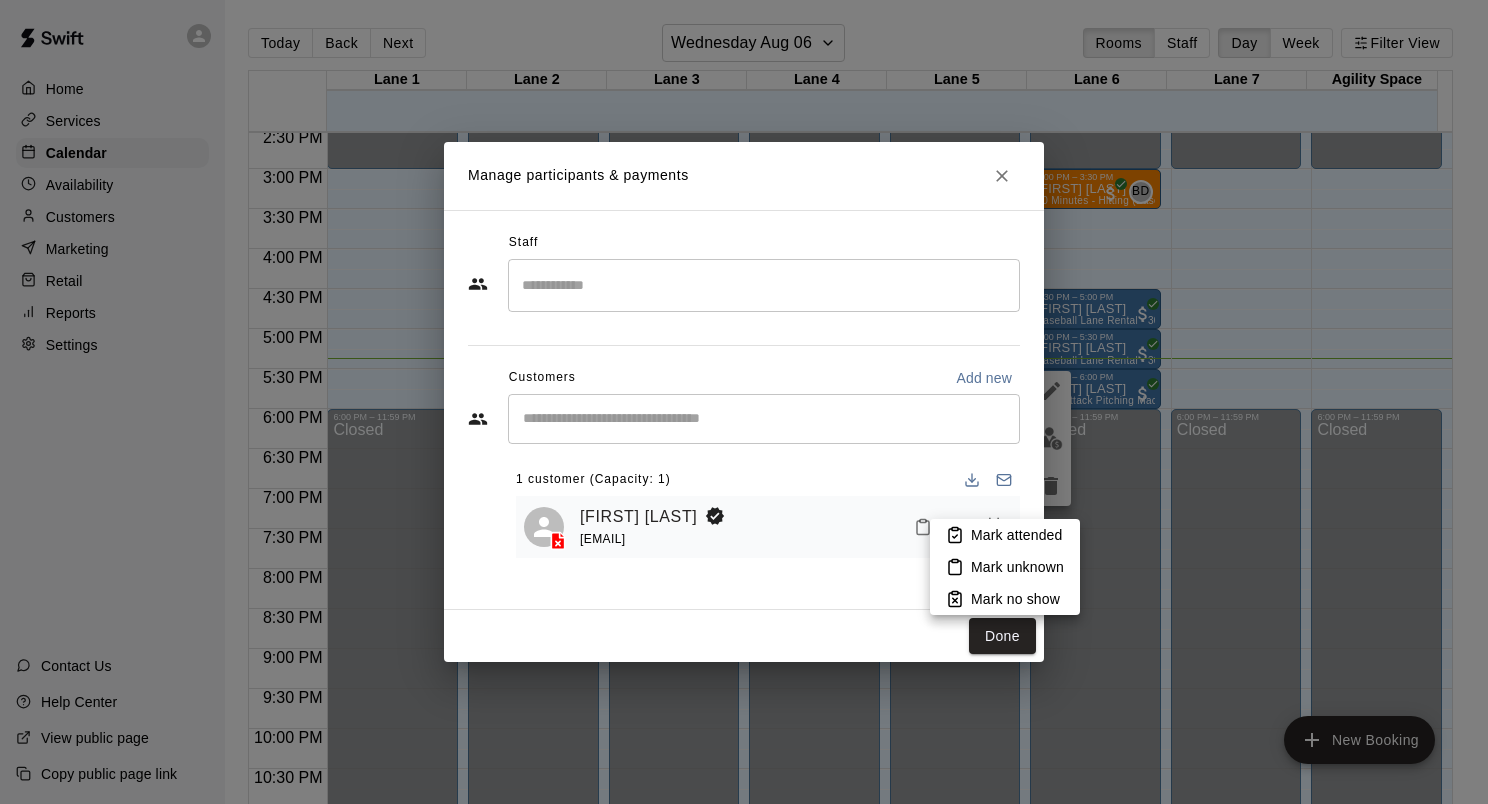 click on "Mark attended" at bounding box center [1016, 535] 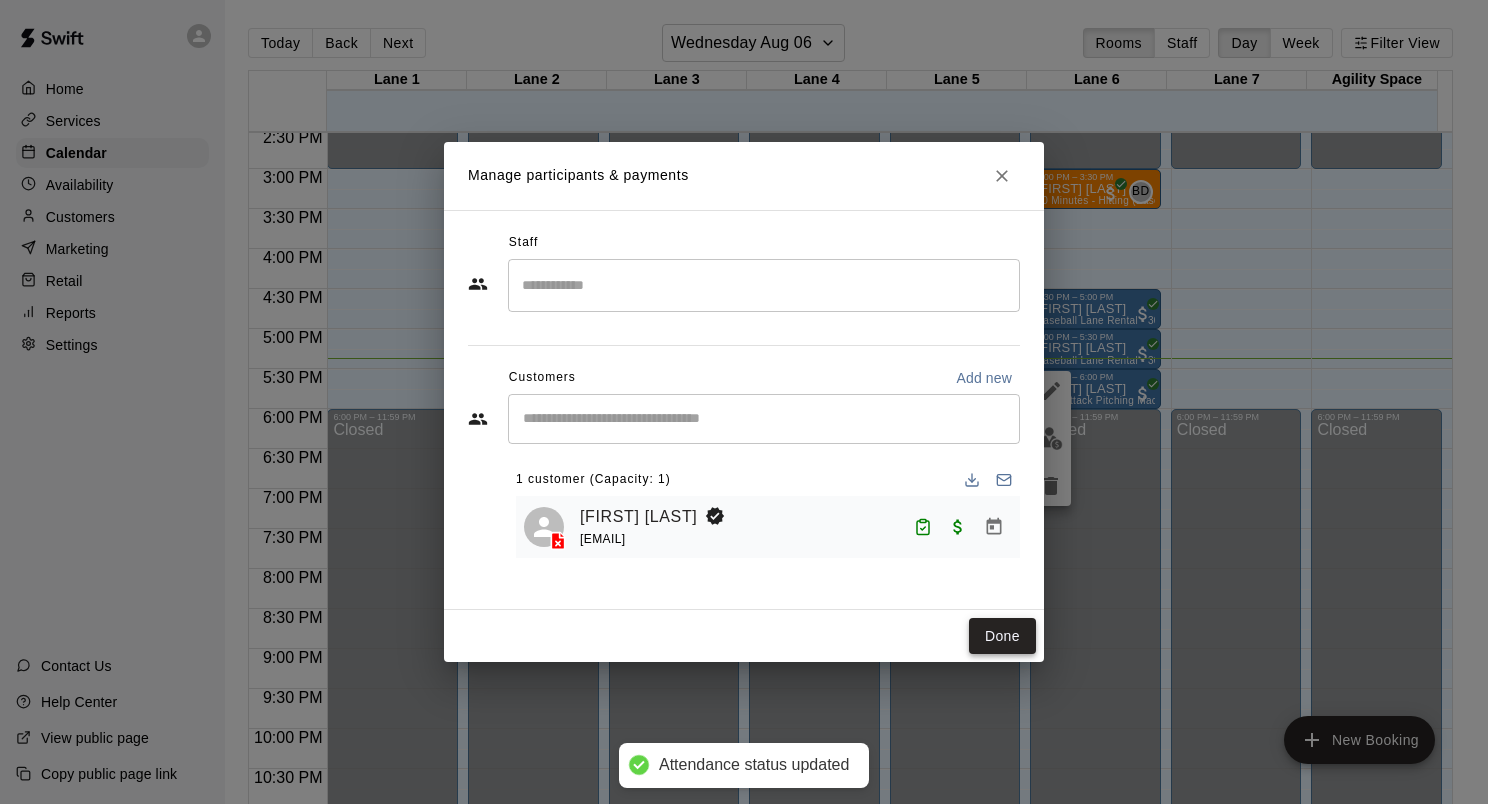 click on "Done" at bounding box center (1002, 636) 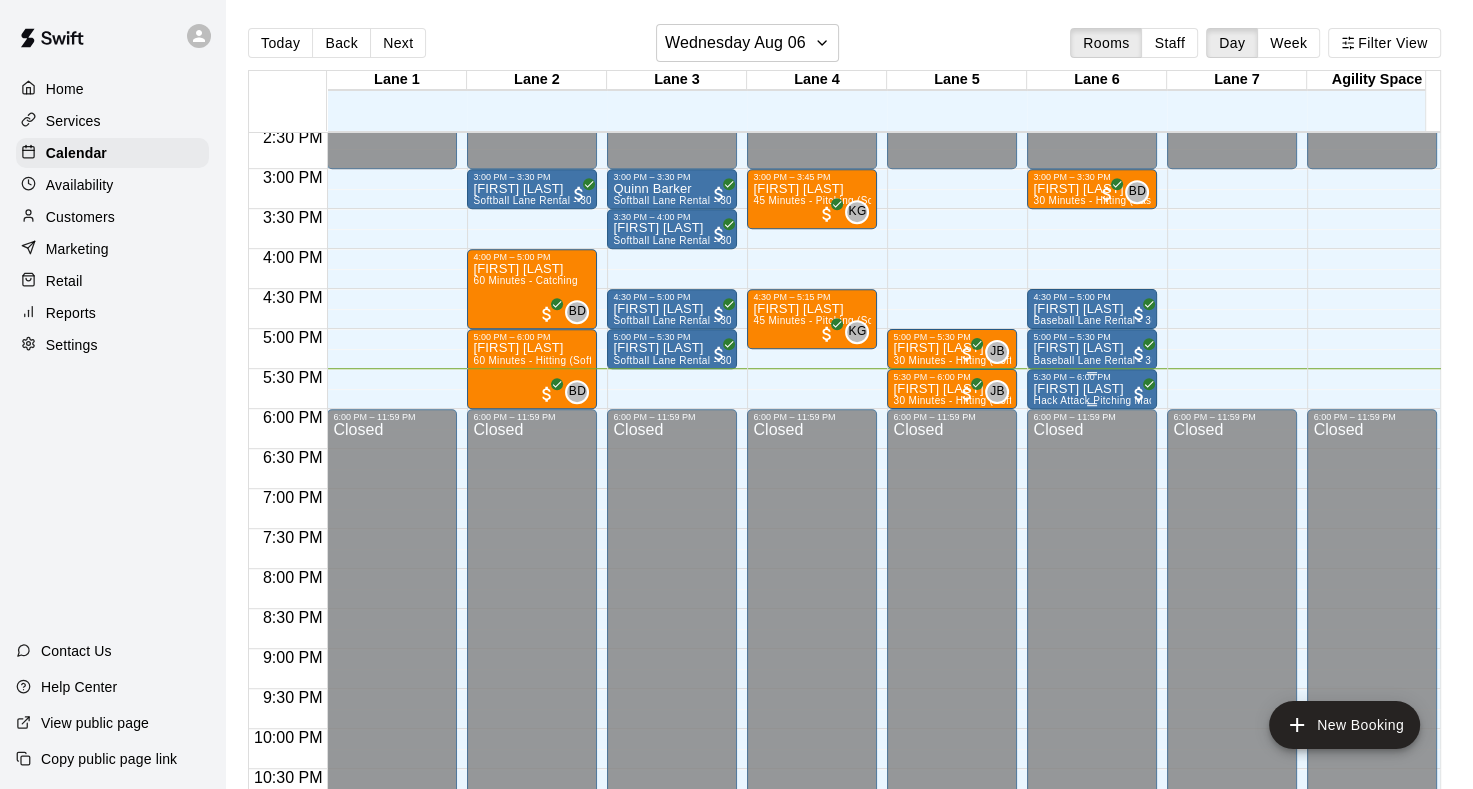 click on "5:30 PM – 6:00 PM" at bounding box center (1092, 377) 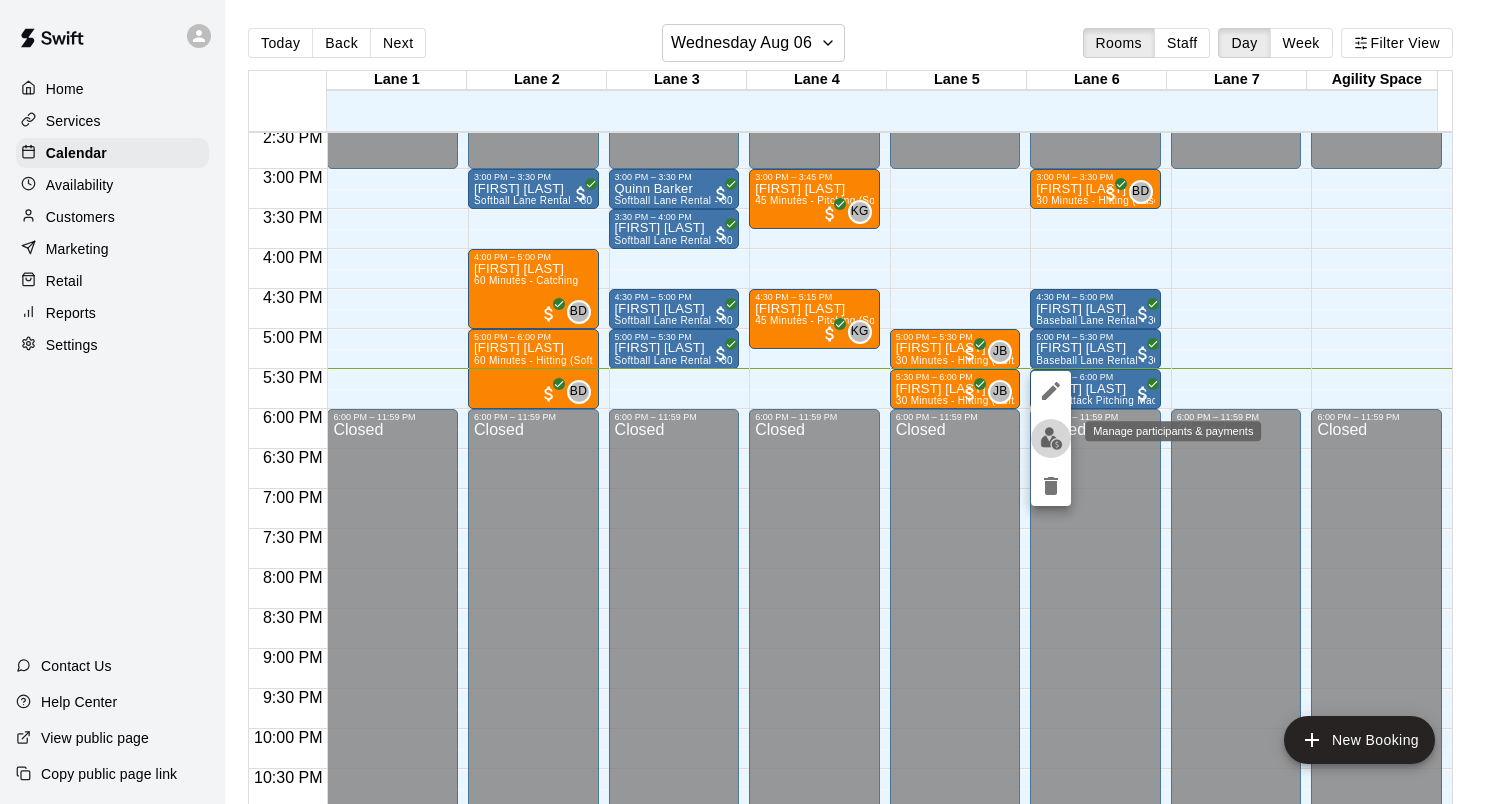 click at bounding box center (1051, 438) 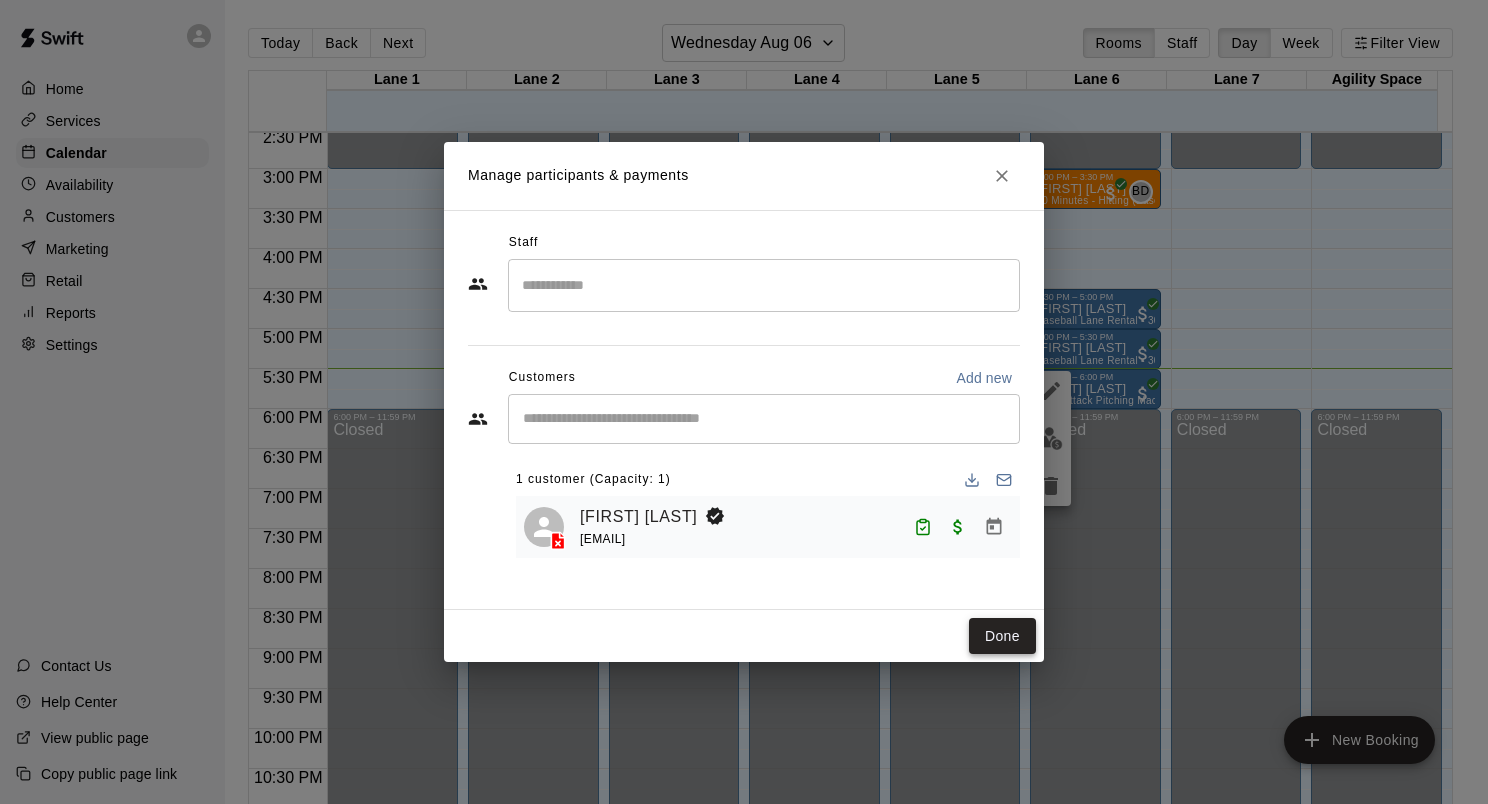 click on "Done" at bounding box center (1002, 636) 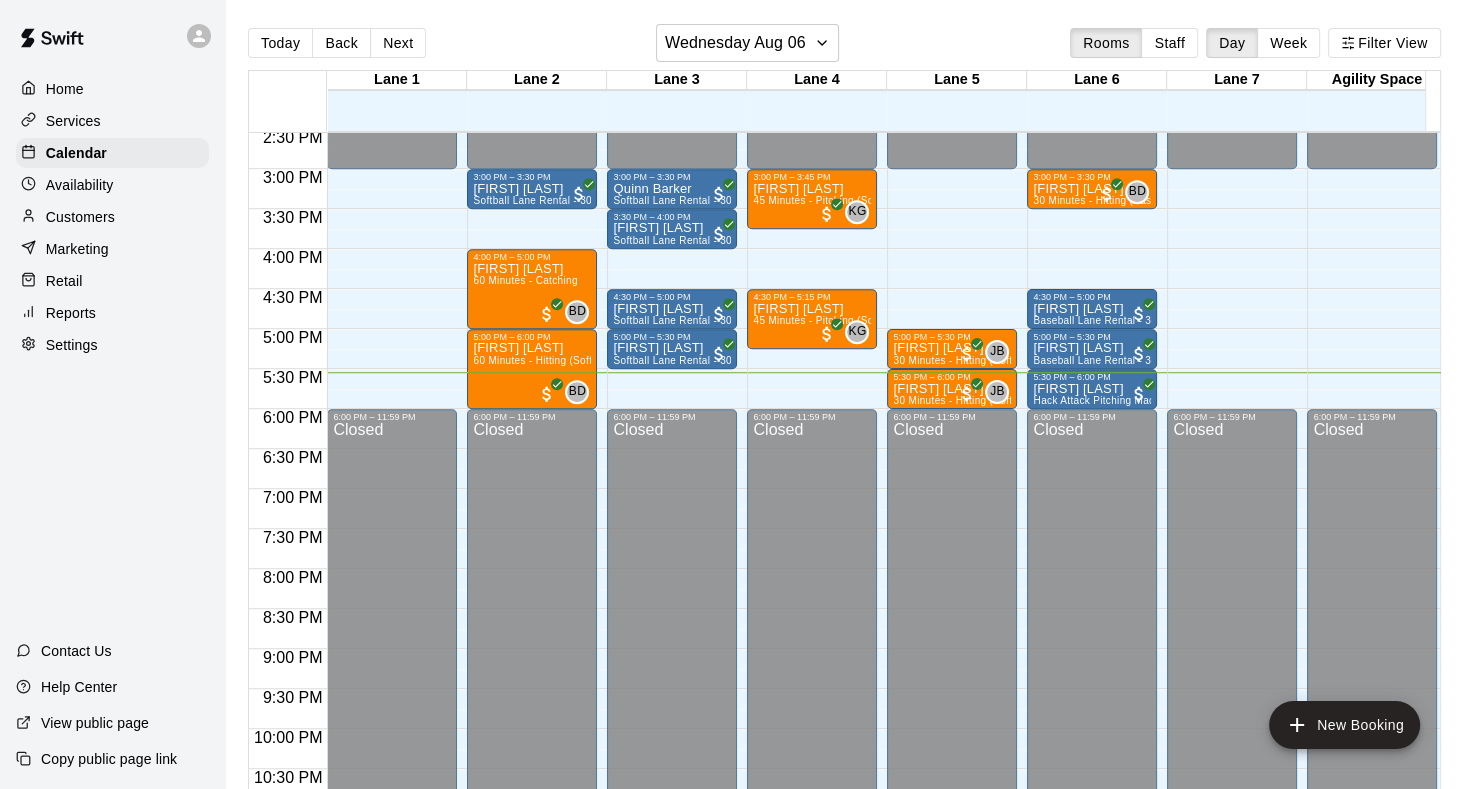 click on "12:00 AM – 9:00 AM Closed 12:00 PM – 3:00 PM Closed 3:00 PM – 3:45 PM Novalia Lewis 45 Minutes - Pitching (Softball) KG 0 4:30 PM – 5:15 PM Savannah  Clark 45 Minutes - Pitching (Softball) KG 0 6:00 PM – 11:59 PM Closed" at bounding box center [812, -71] 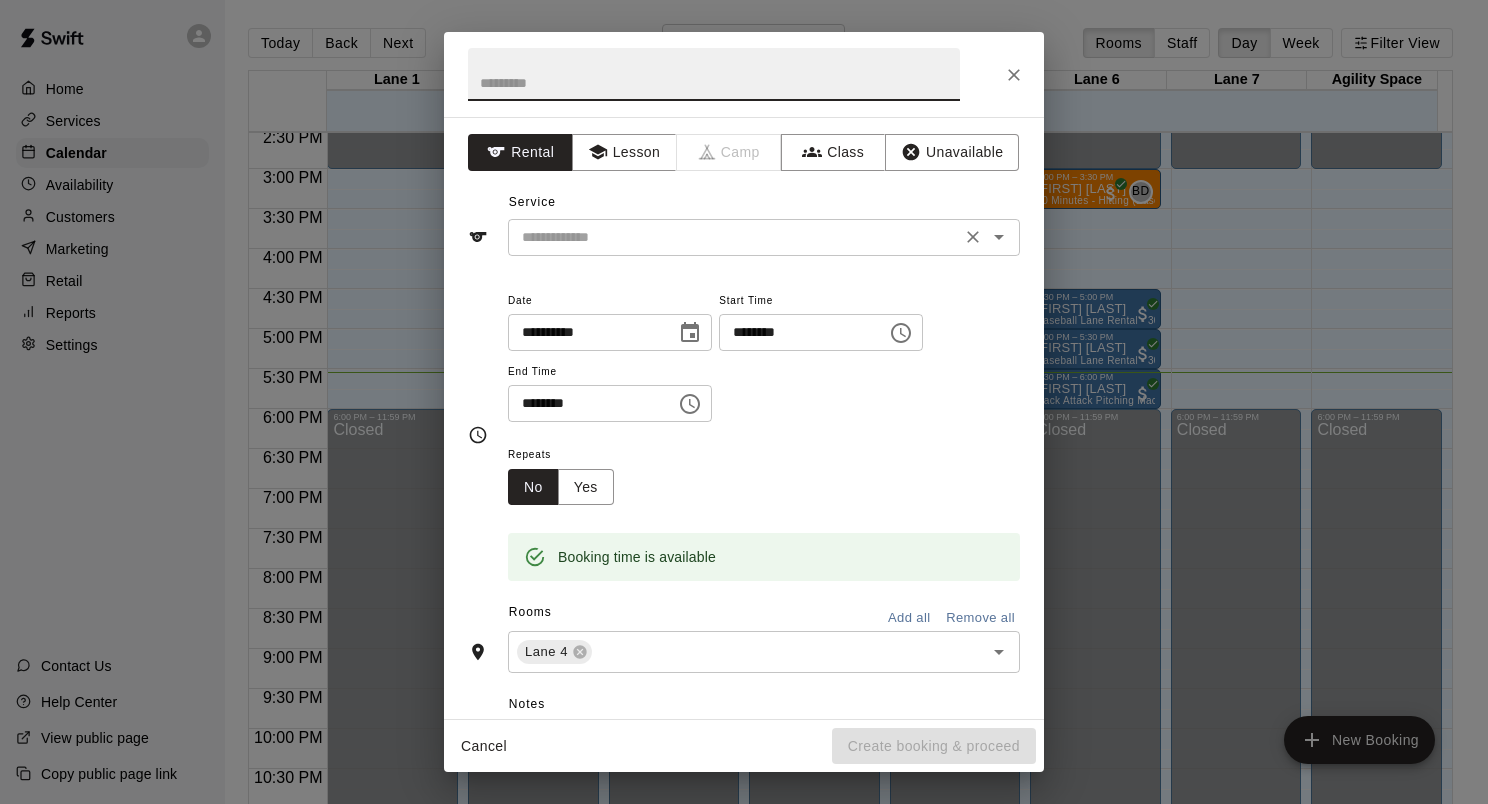 click at bounding box center [734, 237] 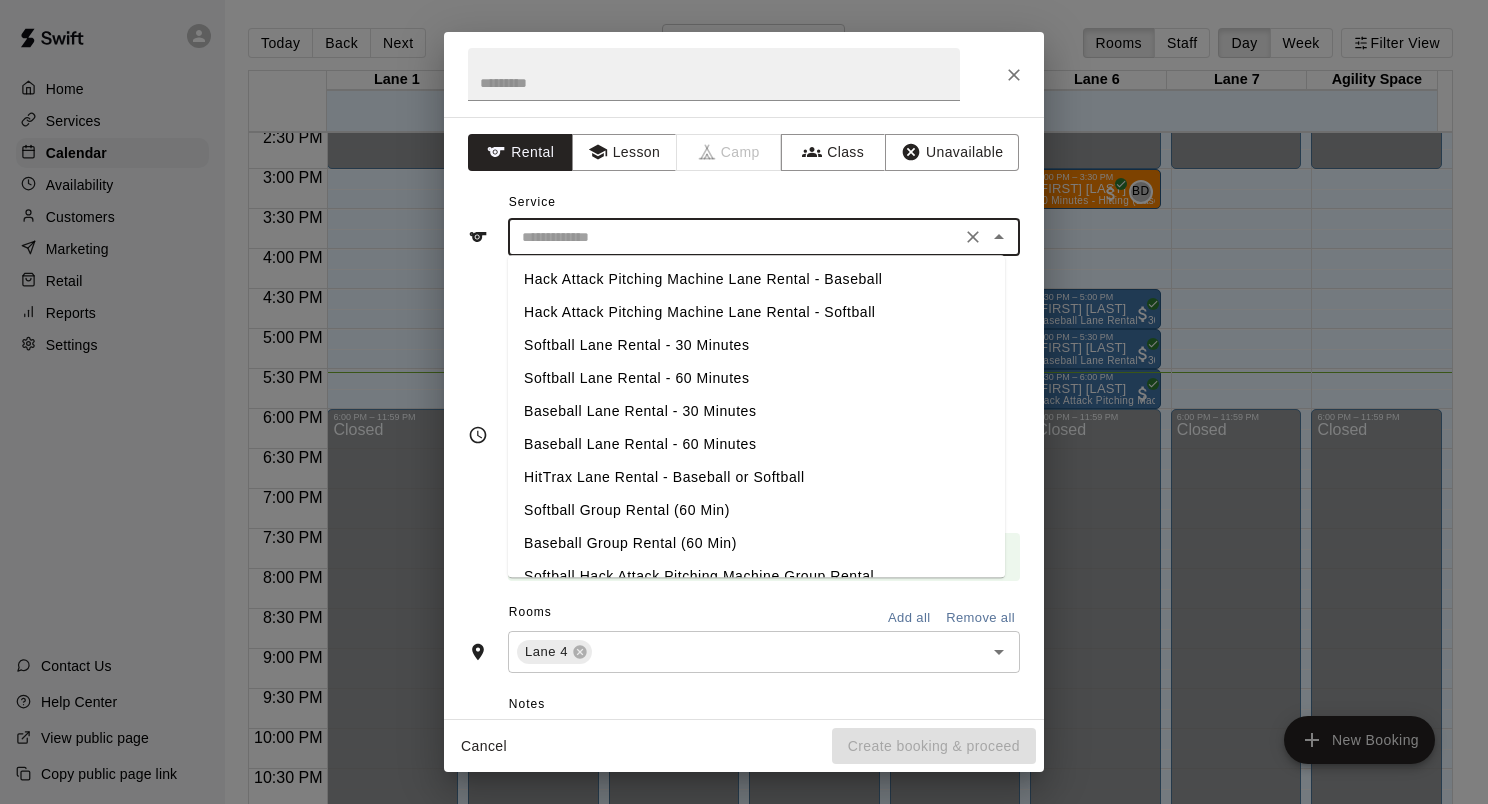 click on "Softball Lane Rental - 30 Minutes" at bounding box center [756, 345] 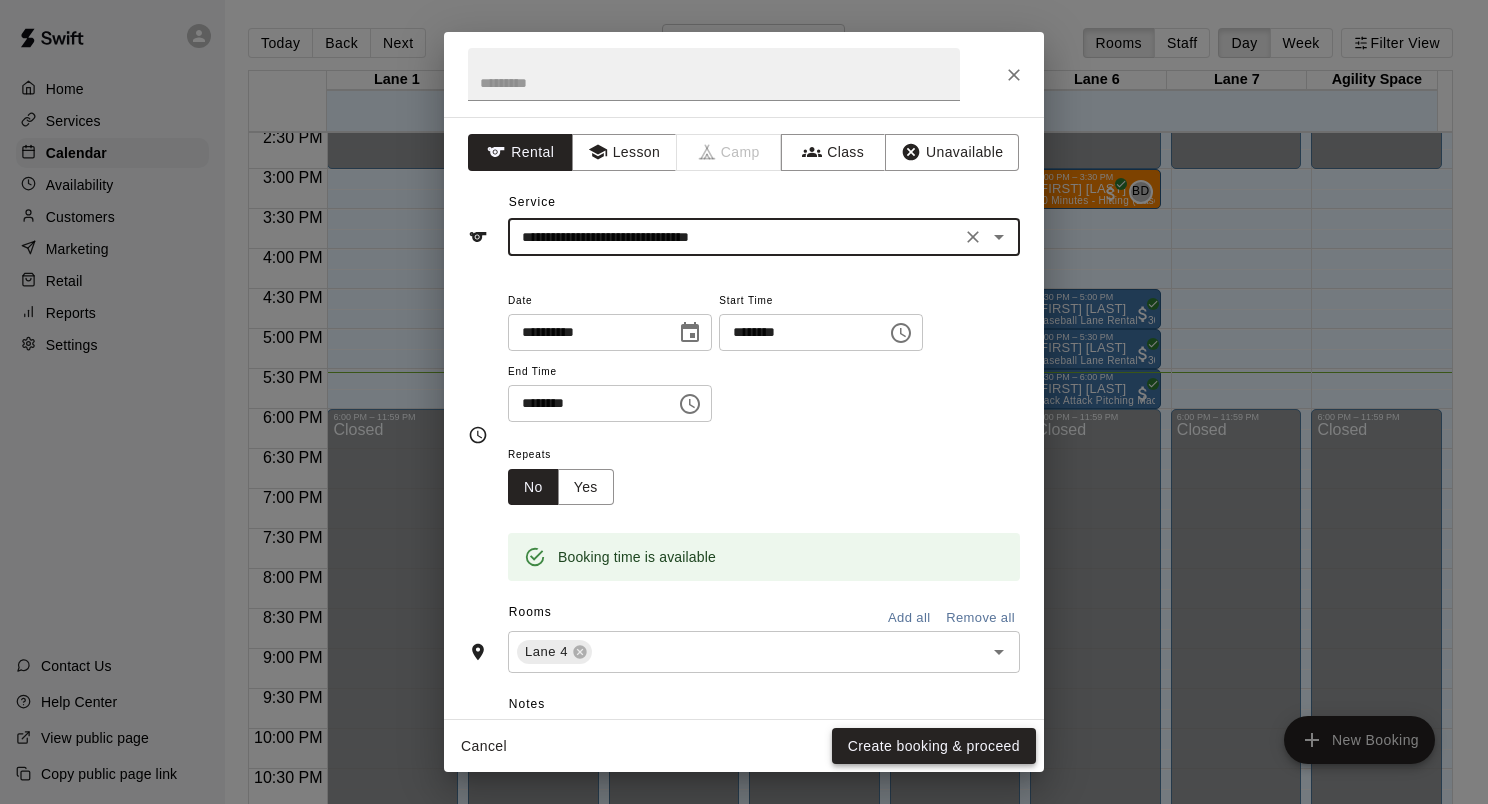 click on "Create booking & proceed" at bounding box center (934, 746) 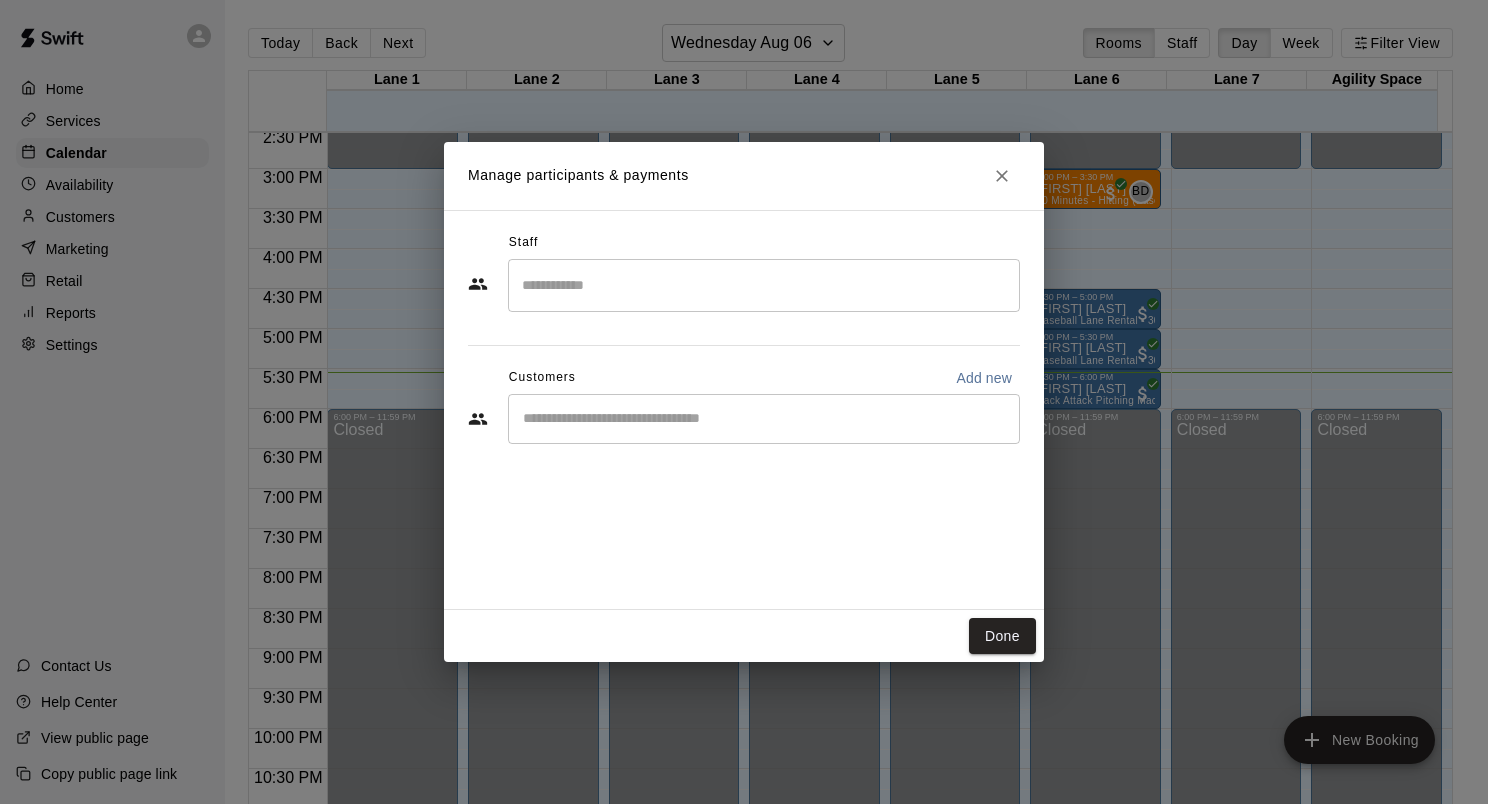click at bounding box center [764, 285] 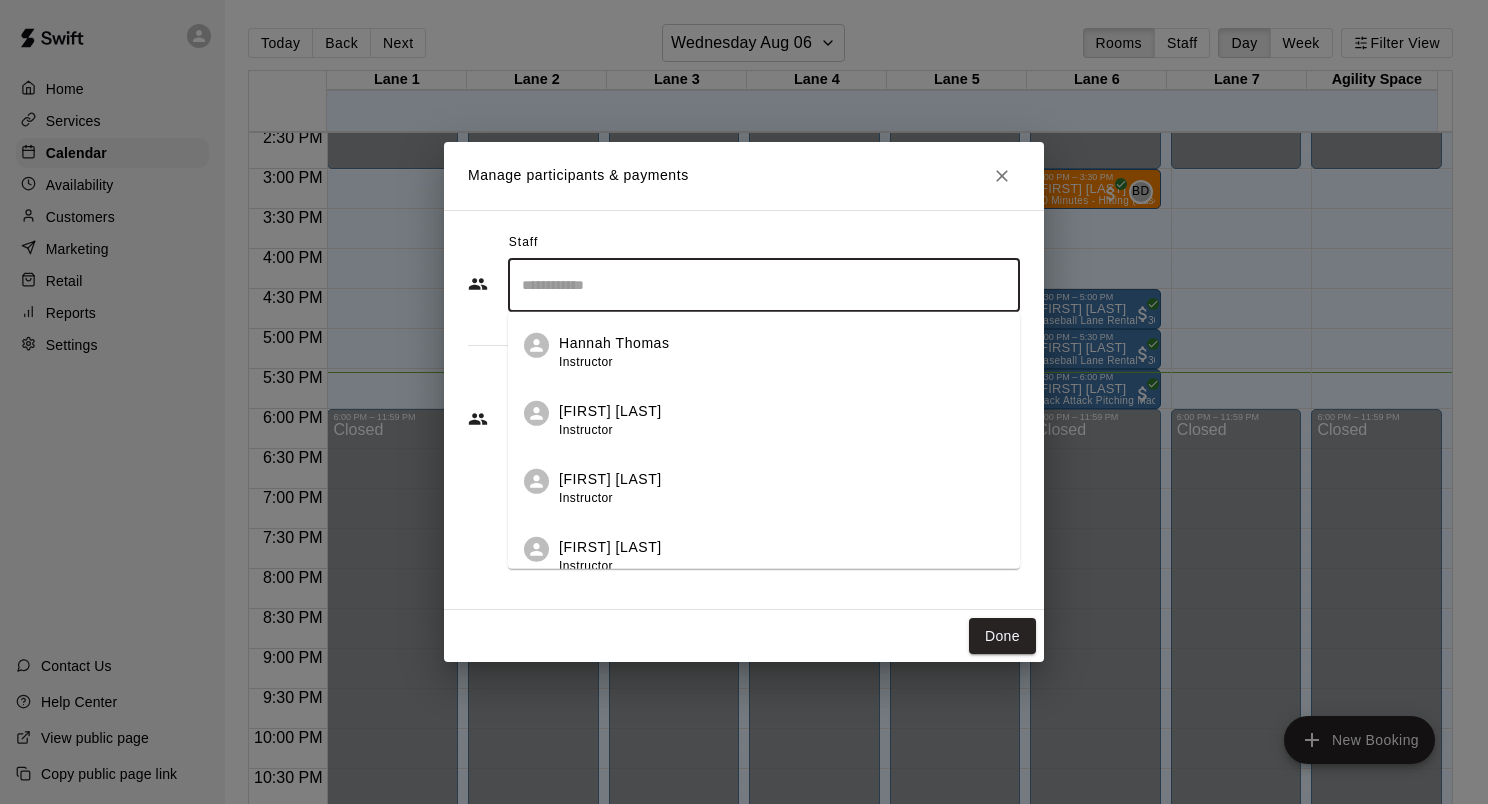 click on "Staff ​ Hannah Thomas Instructor Abbey Lane Instructor Kamille Larrabee Instructor Ava Lomelin Instructor Lauren Fulton Instructor Matt Field Instructor Megan MacDonald  Instructor Will Smith Instructor Kelly Petrella Instructor Jarett Kelchner Instructor Ridge Fuller Instructor Abby York Staff Kayla Dunkerley Instructor Customers Add new ​" at bounding box center [744, 410] 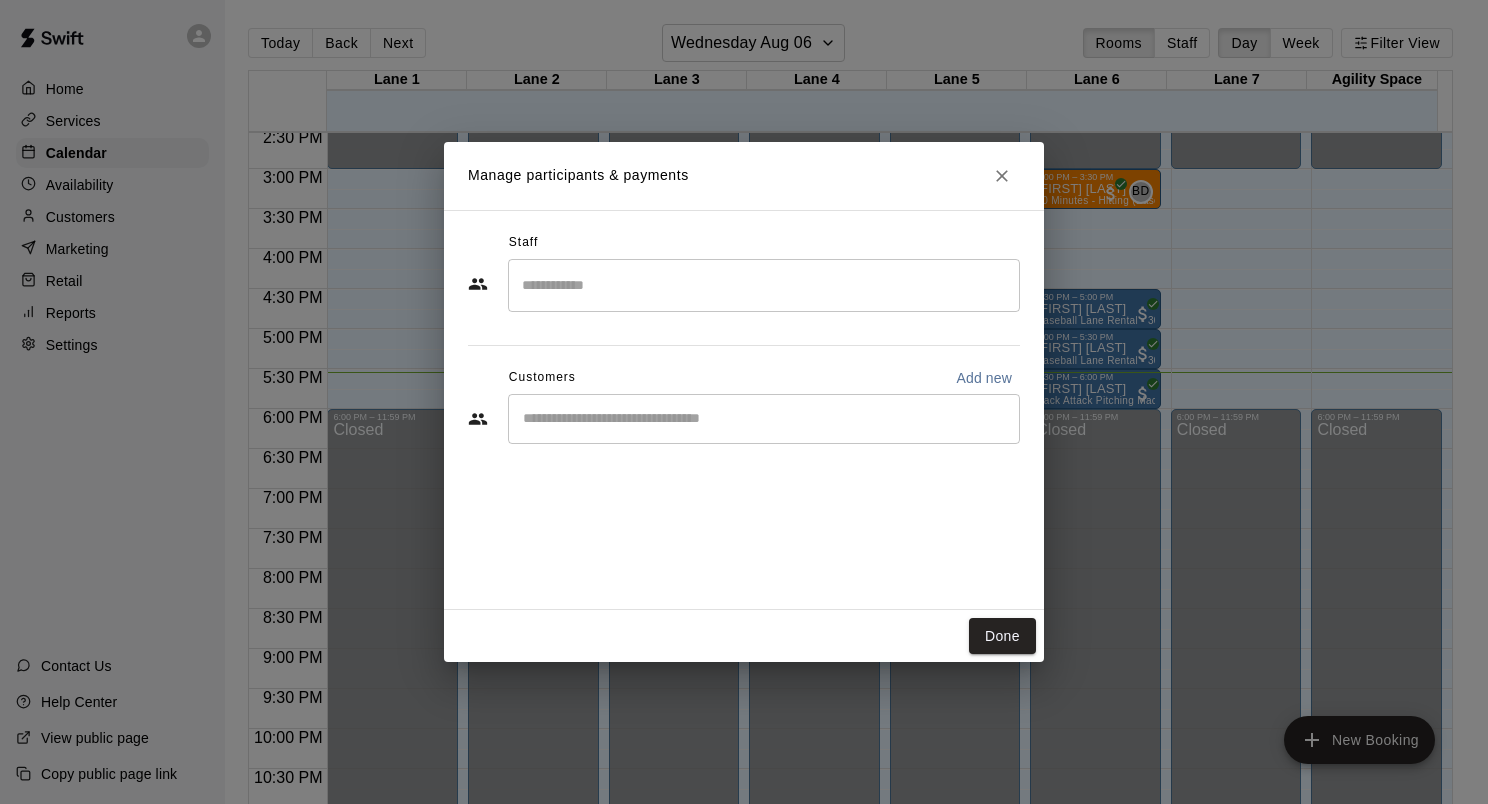 click on "​" at bounding box center [764, 419] 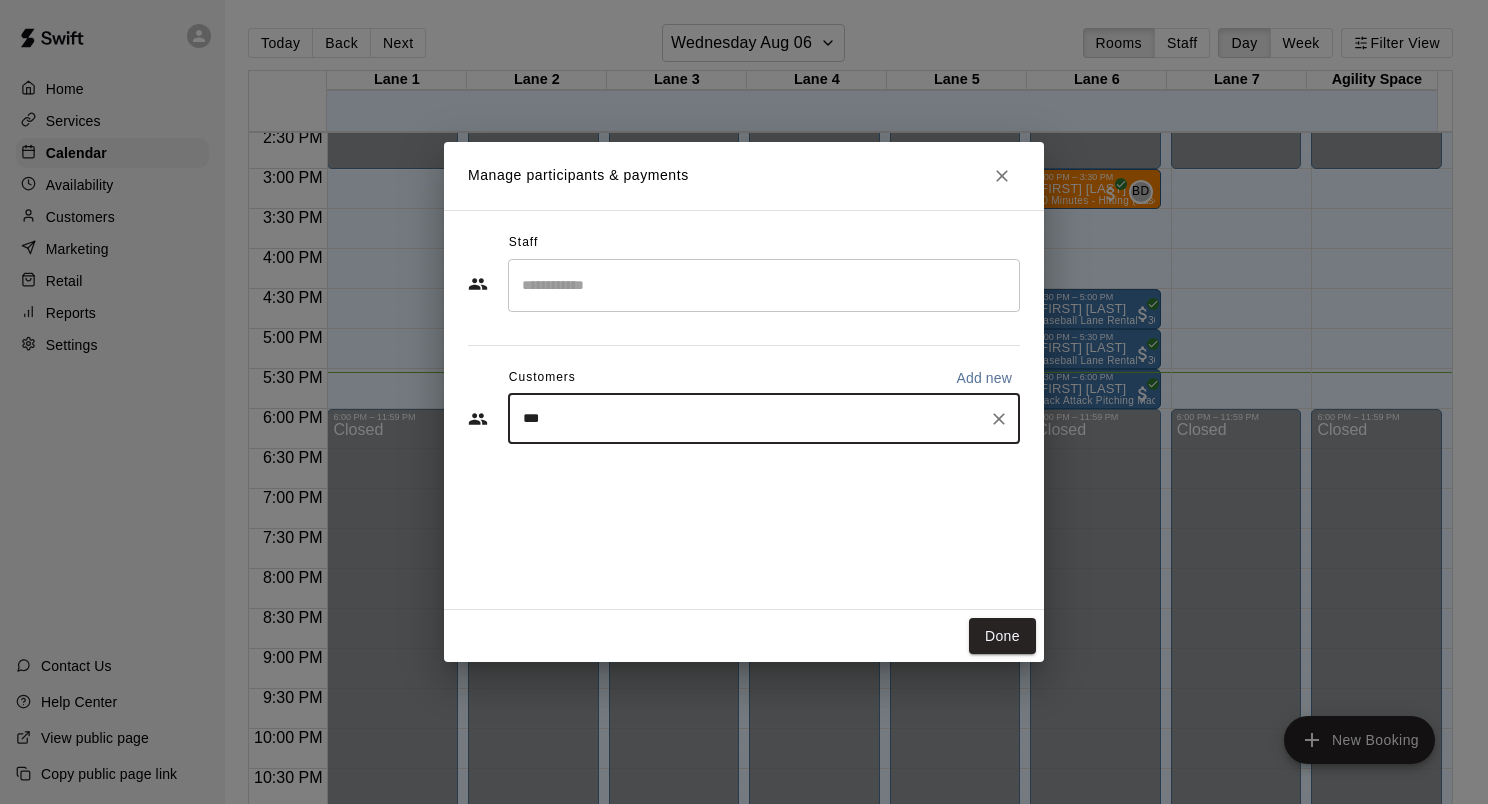 type on "****" 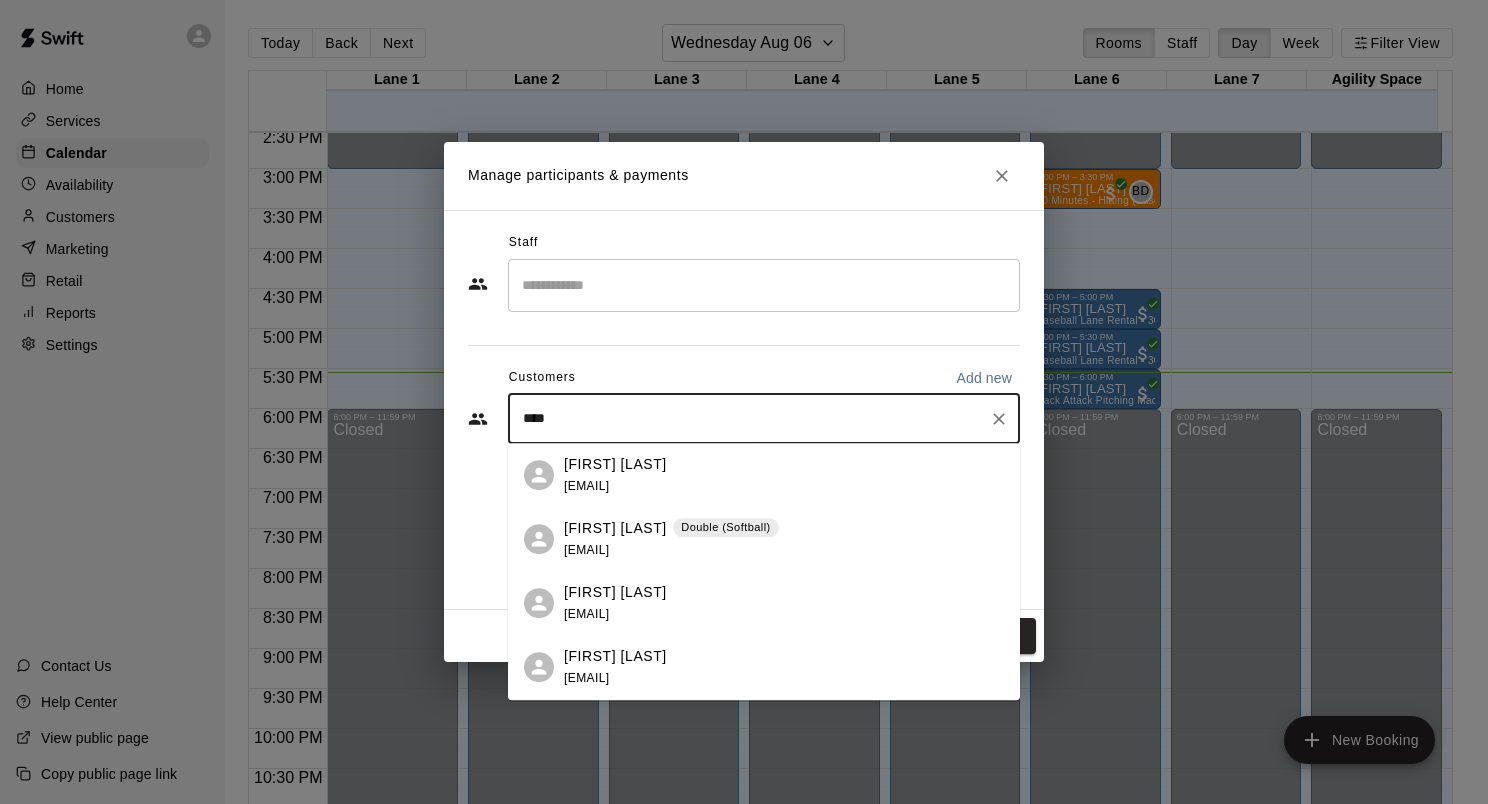 click on "[FIRST] [LAST]" at bounding box center [615, 656] 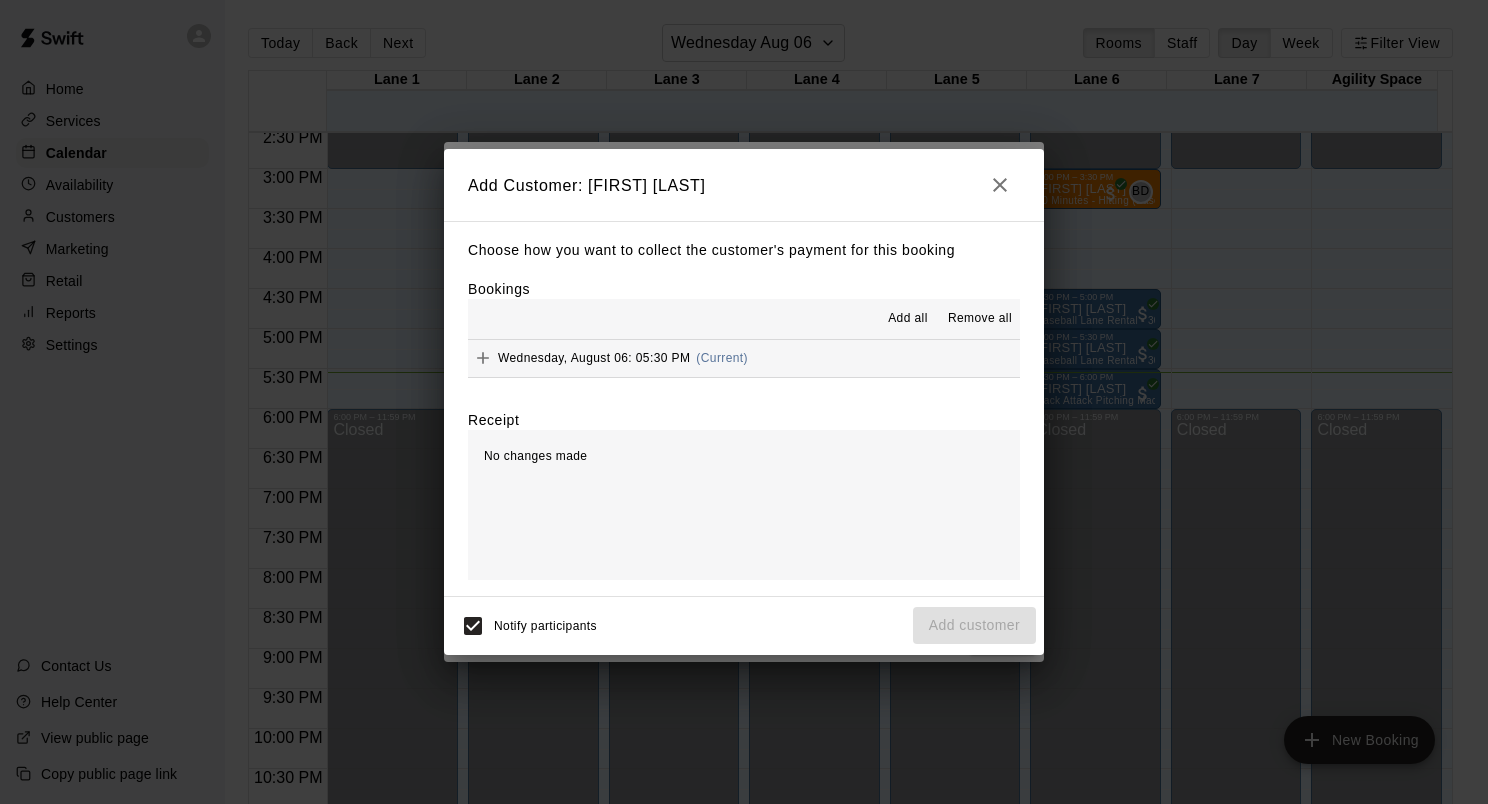 click on "Wednesday, August 06: 05:30 PM (Current)" at bounding box center (608, 358) 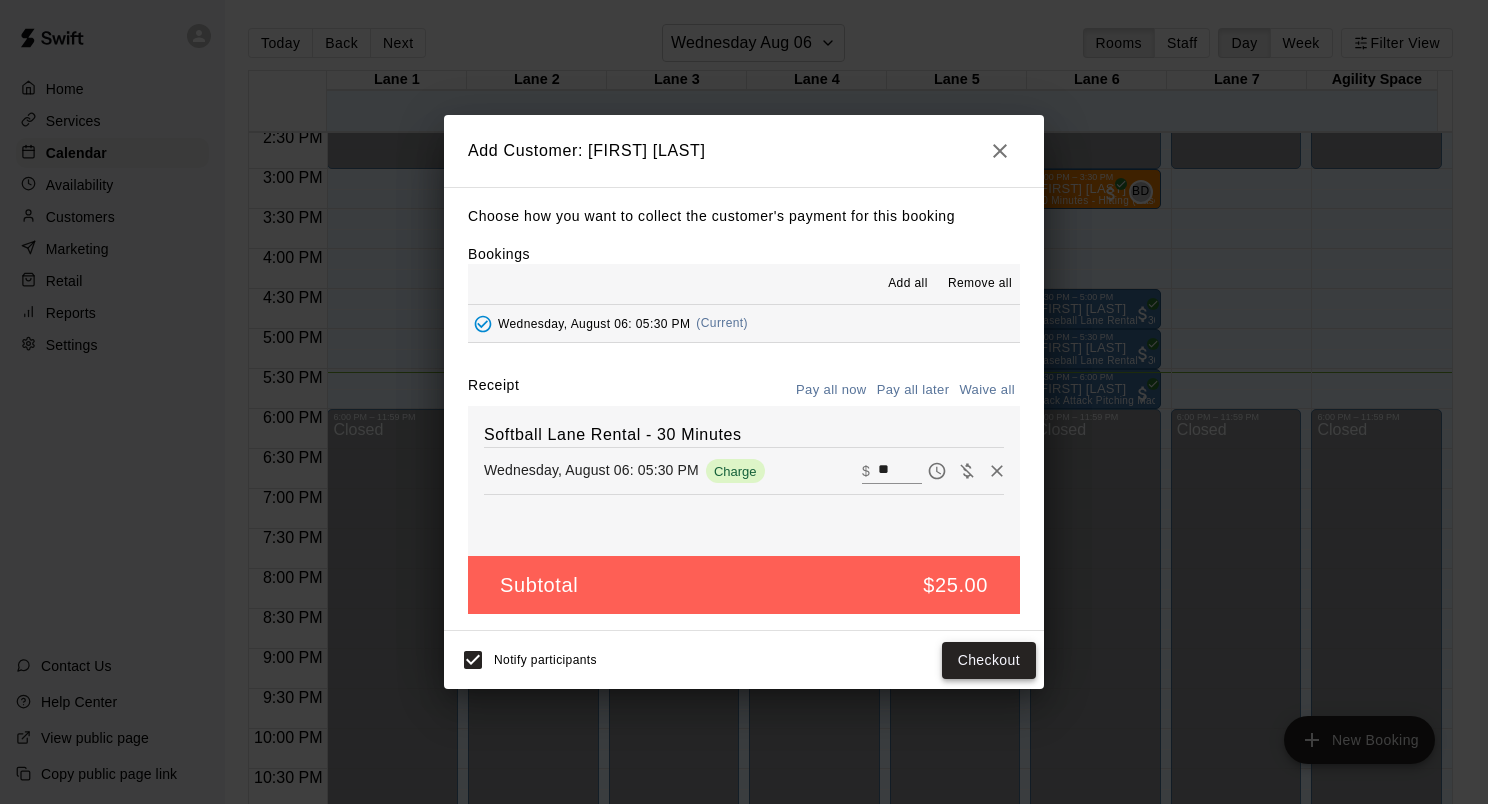 click on "Checkout" at bounding box center [989, 660] 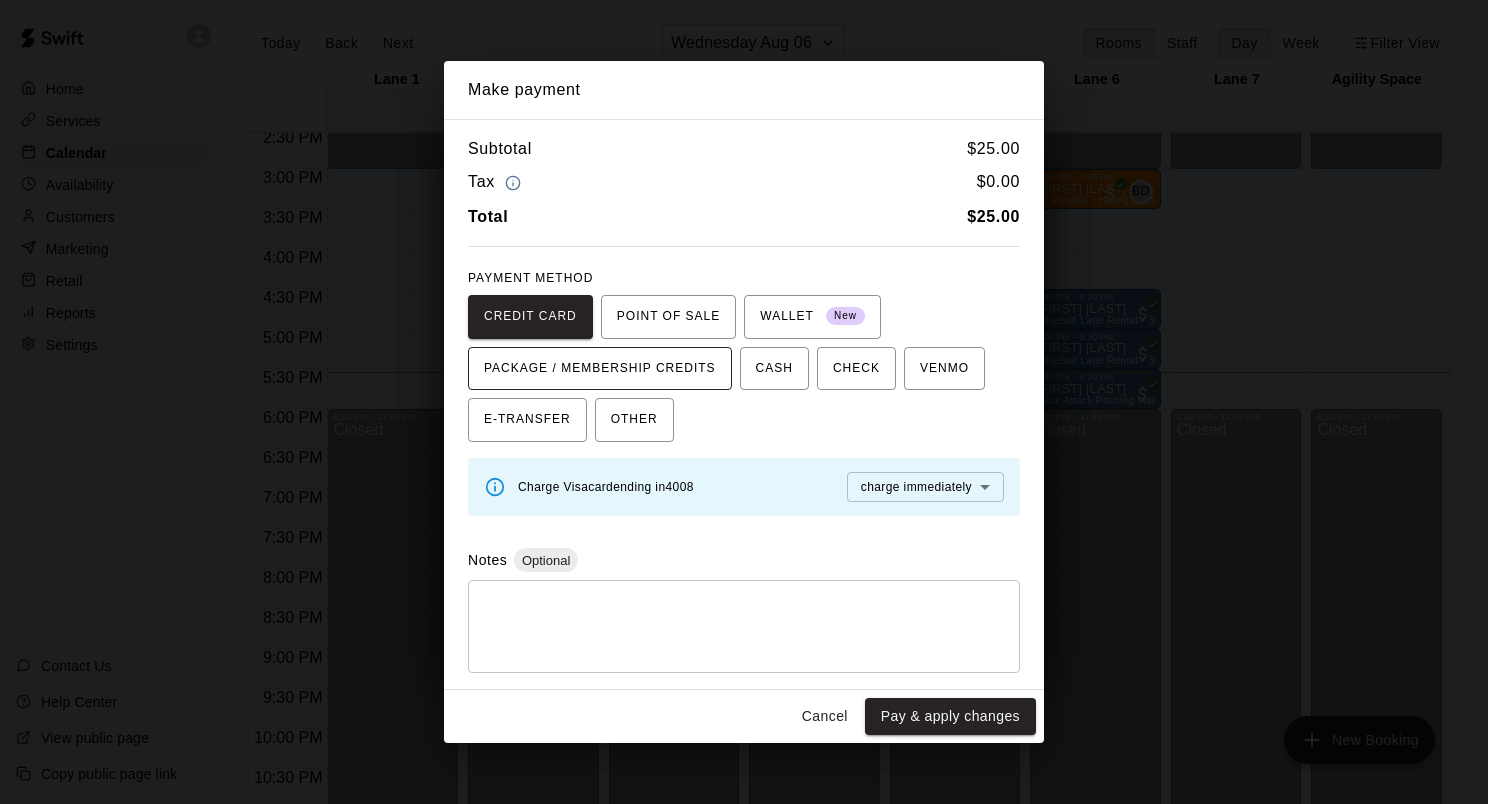 click on "PACKAGE / MEMBERSHIP CREDITS" at bounding box center [600, 369] 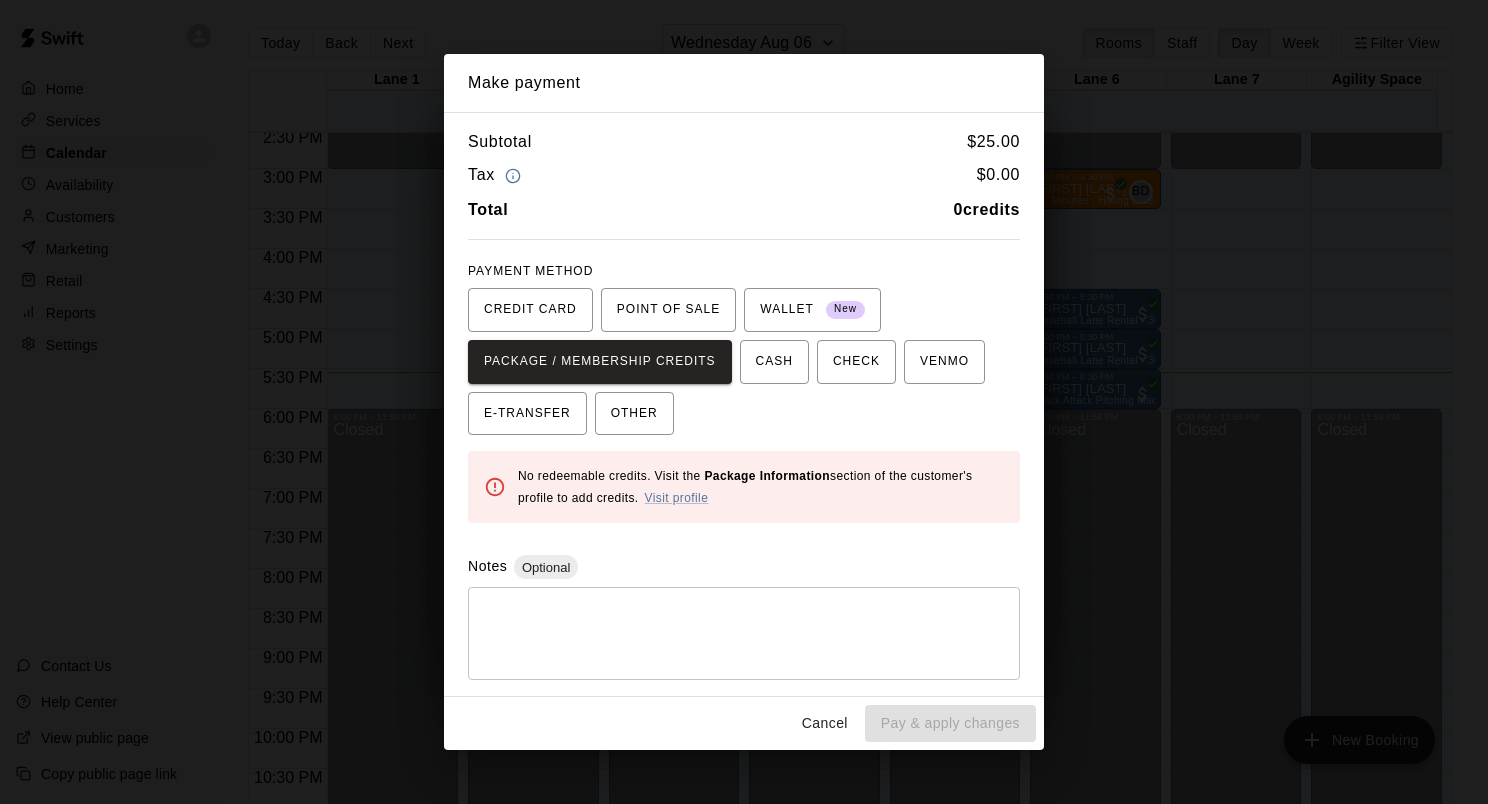 click on "Cancel" at bounding box center (825, 723) 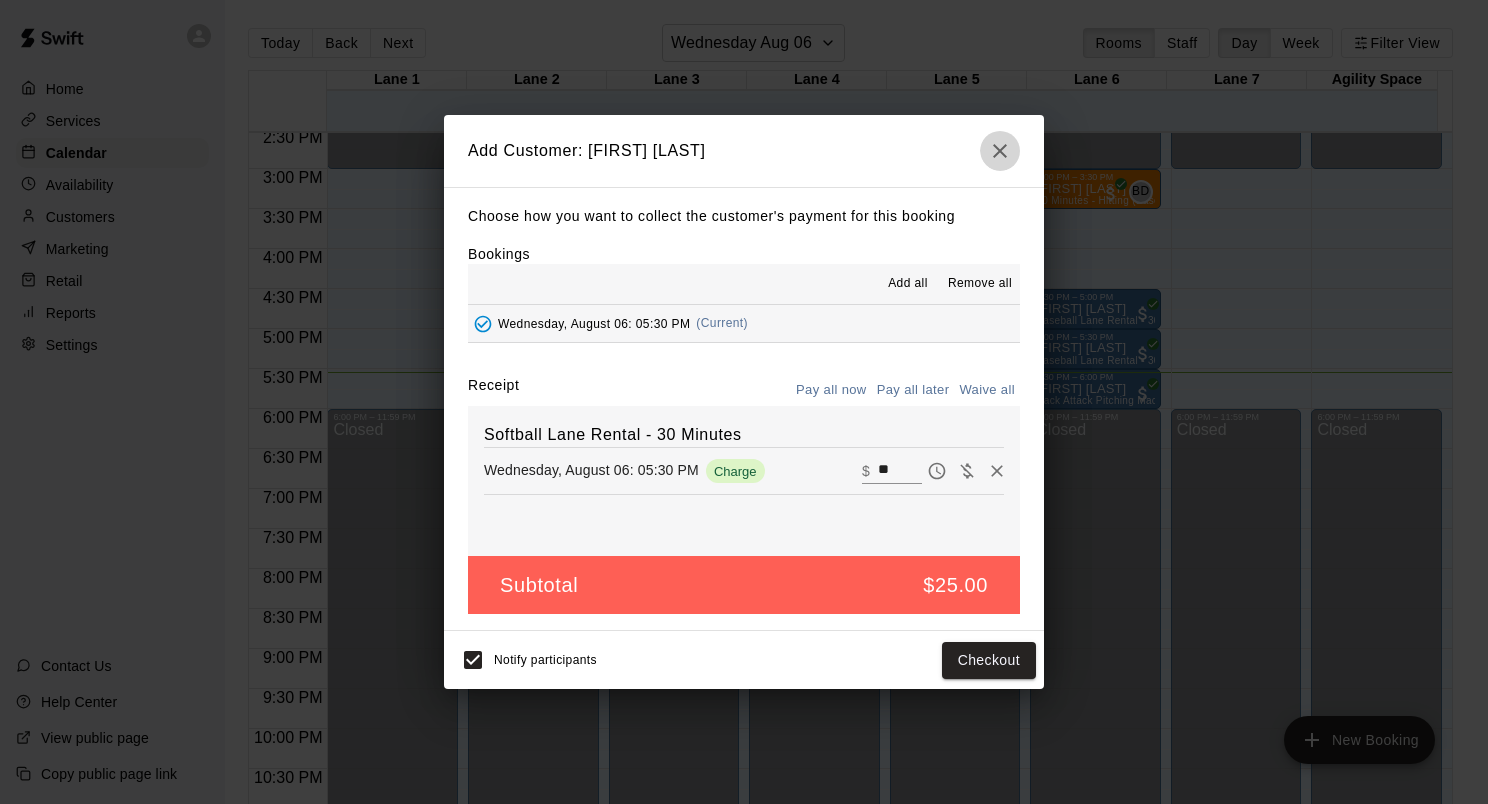 click 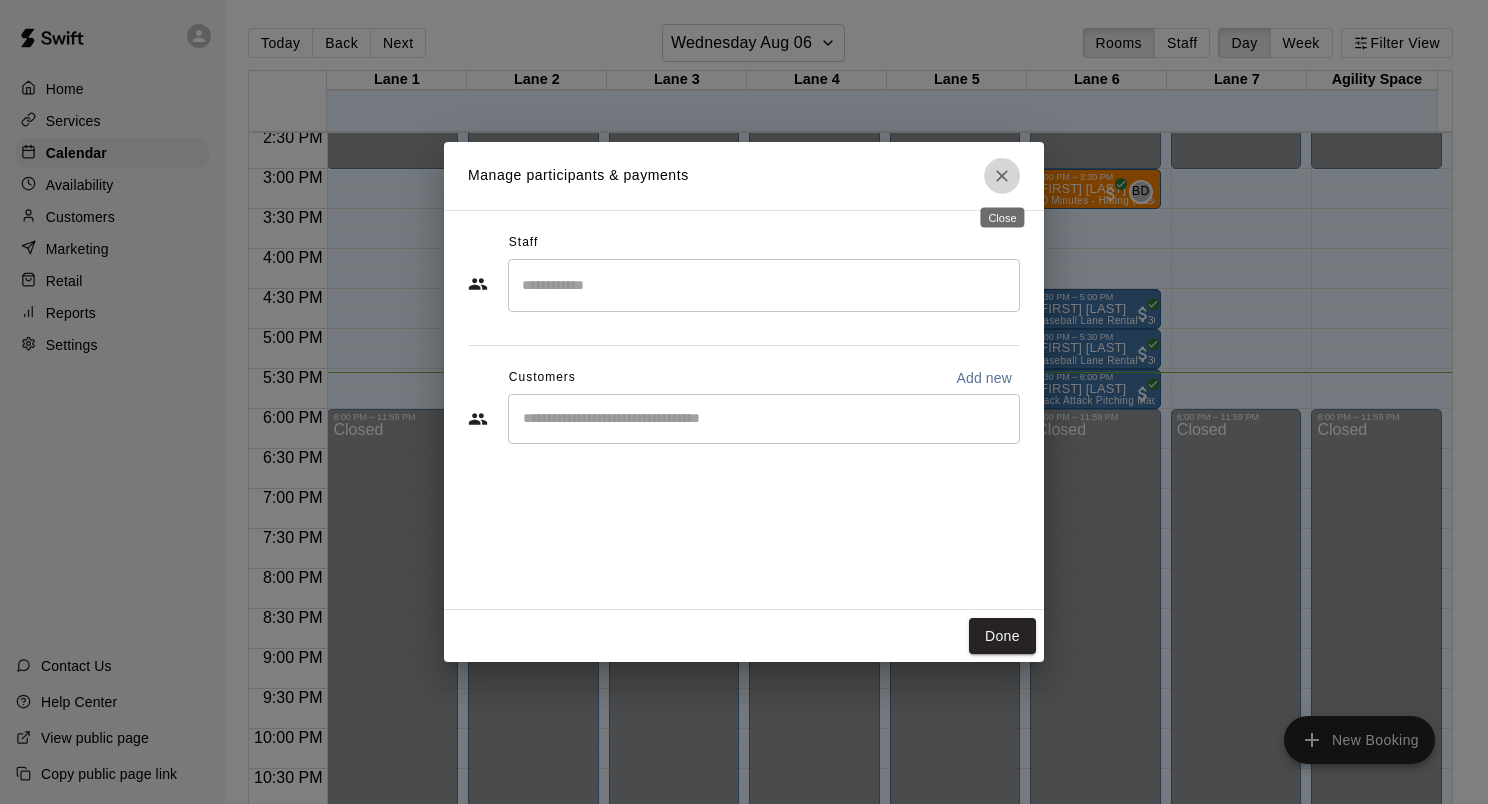 click 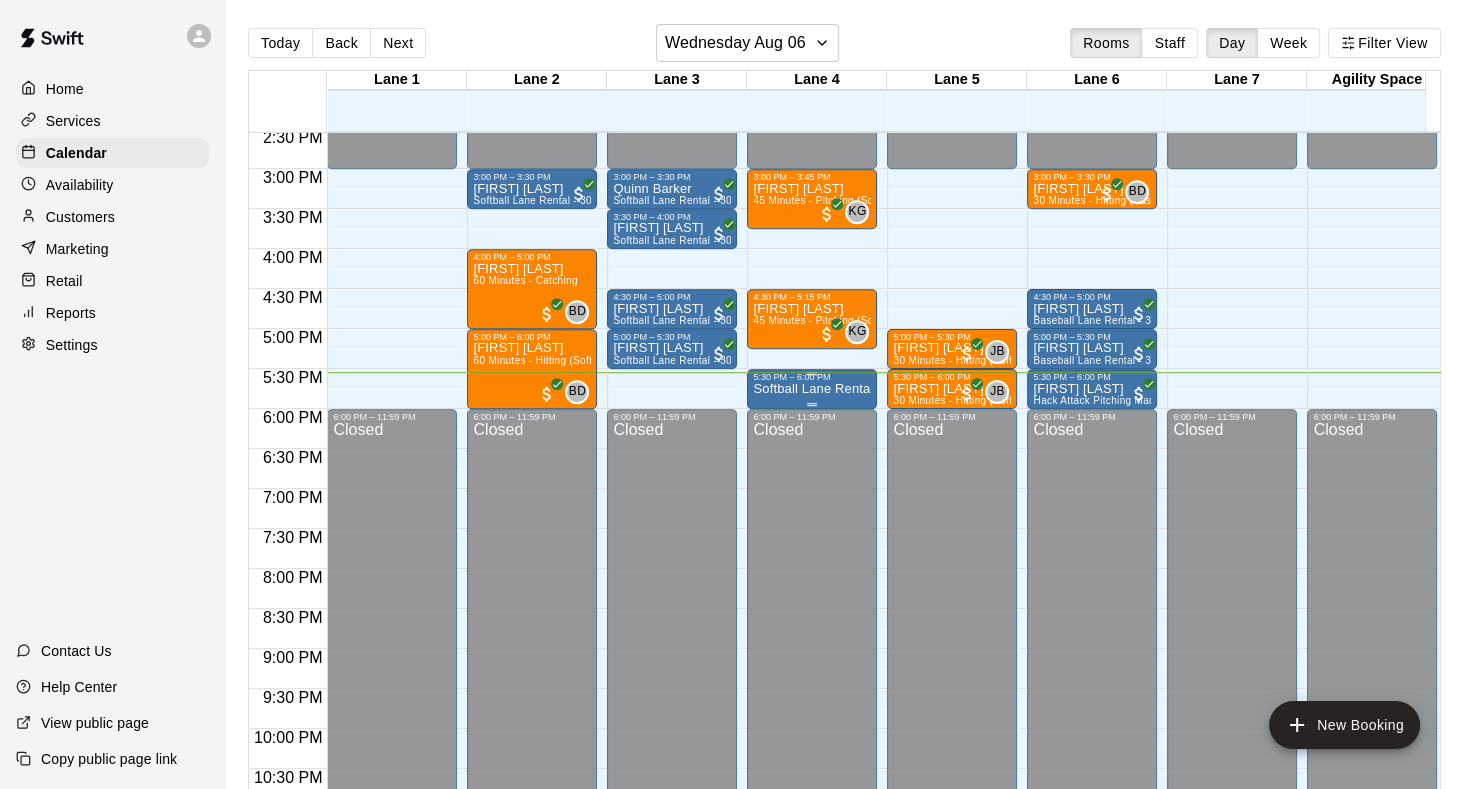 click on "Softball Lane Rental - 30 Minutes" at bounding box center [812, 389] 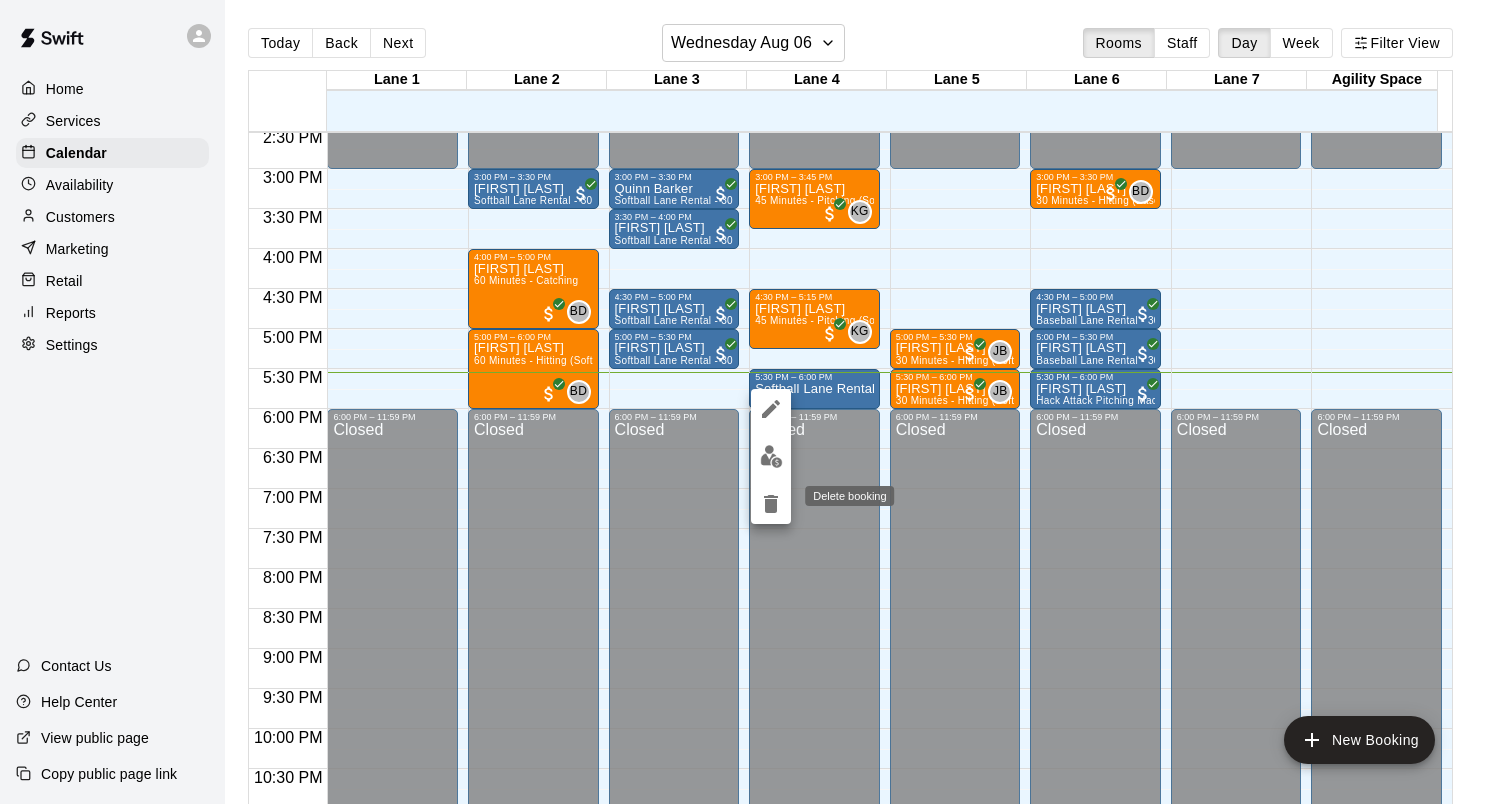 click 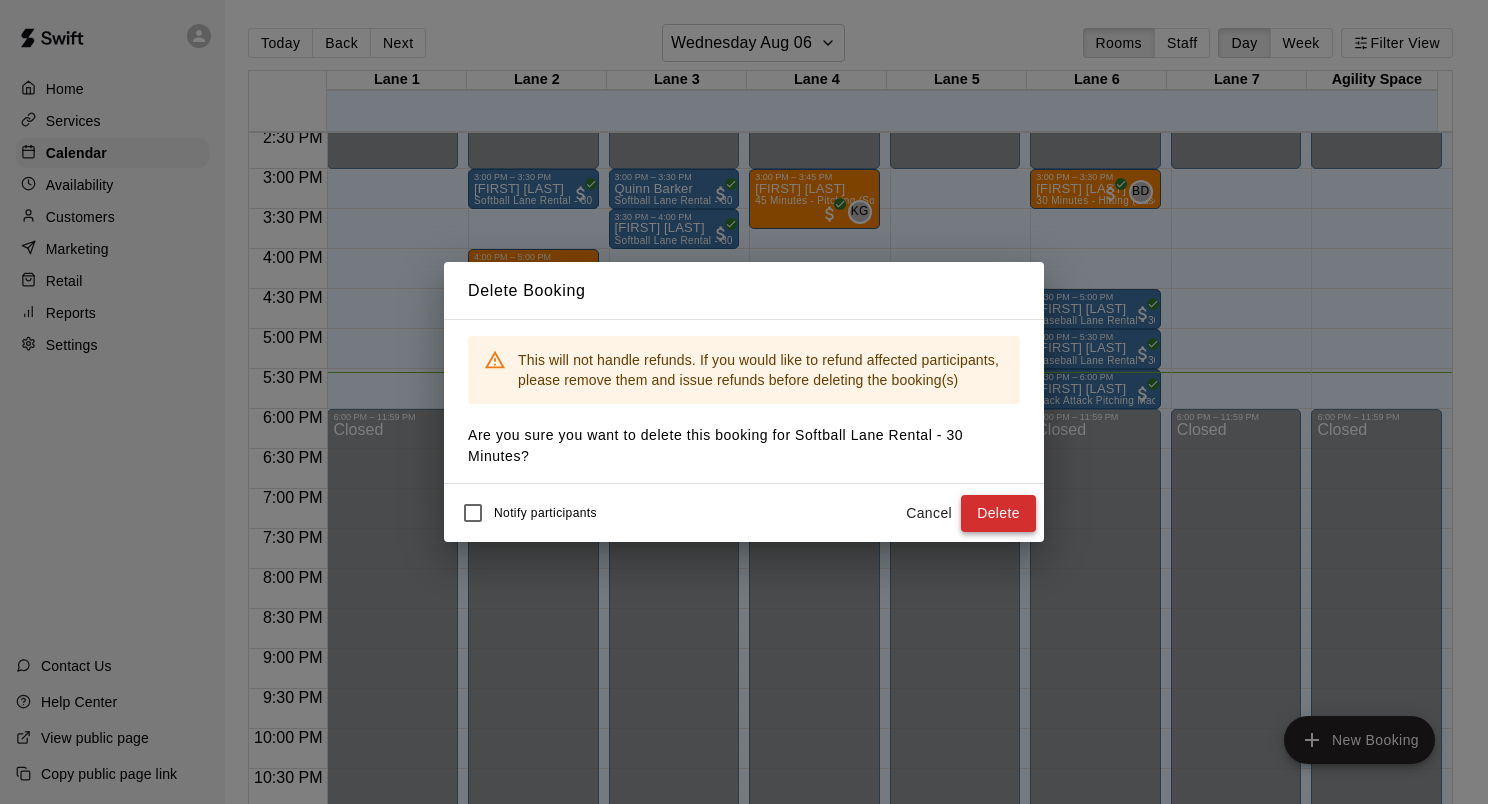 click on "Delete" at bounding box center (998, 513) 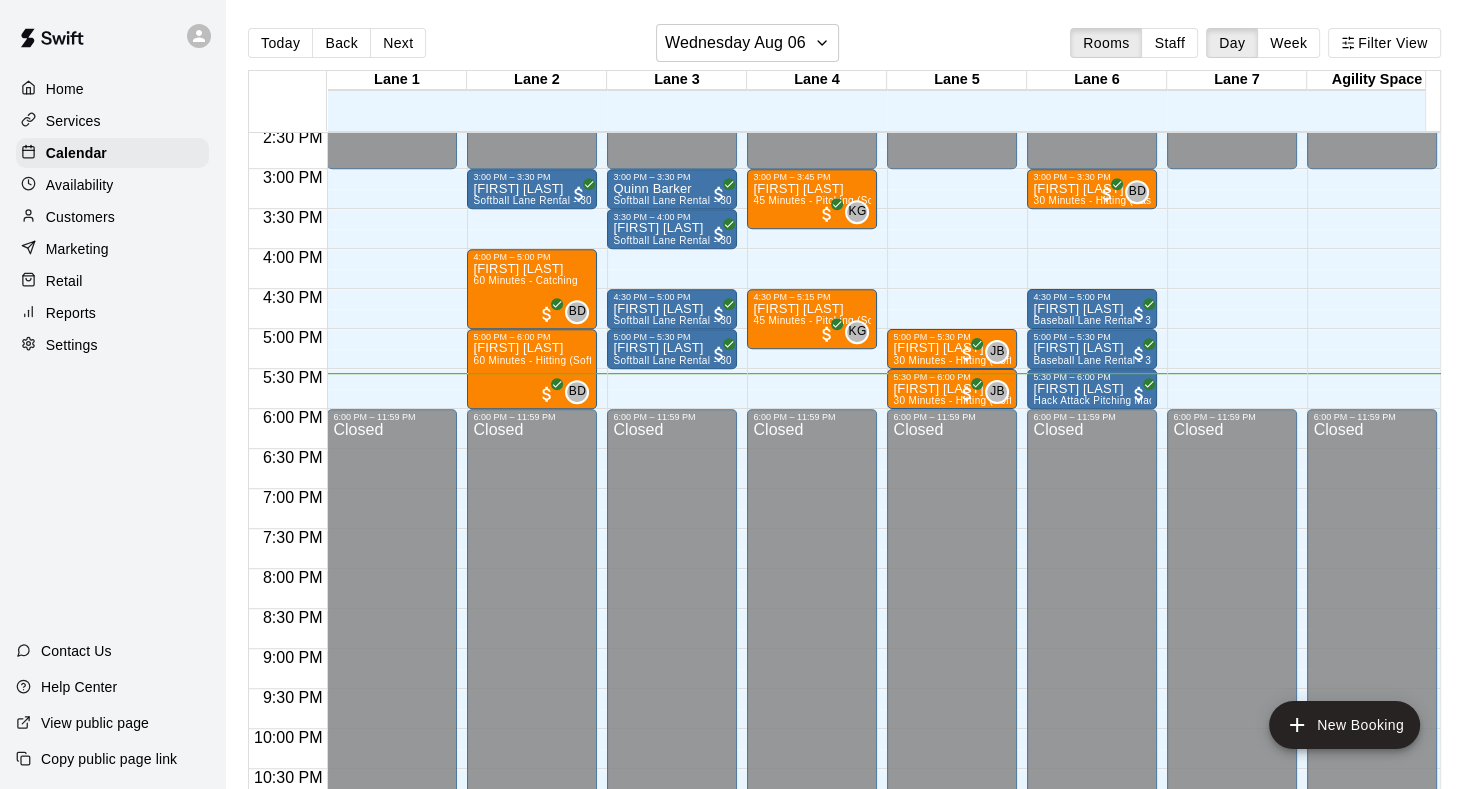 click on "Customers" at bounding box center (80, 217) 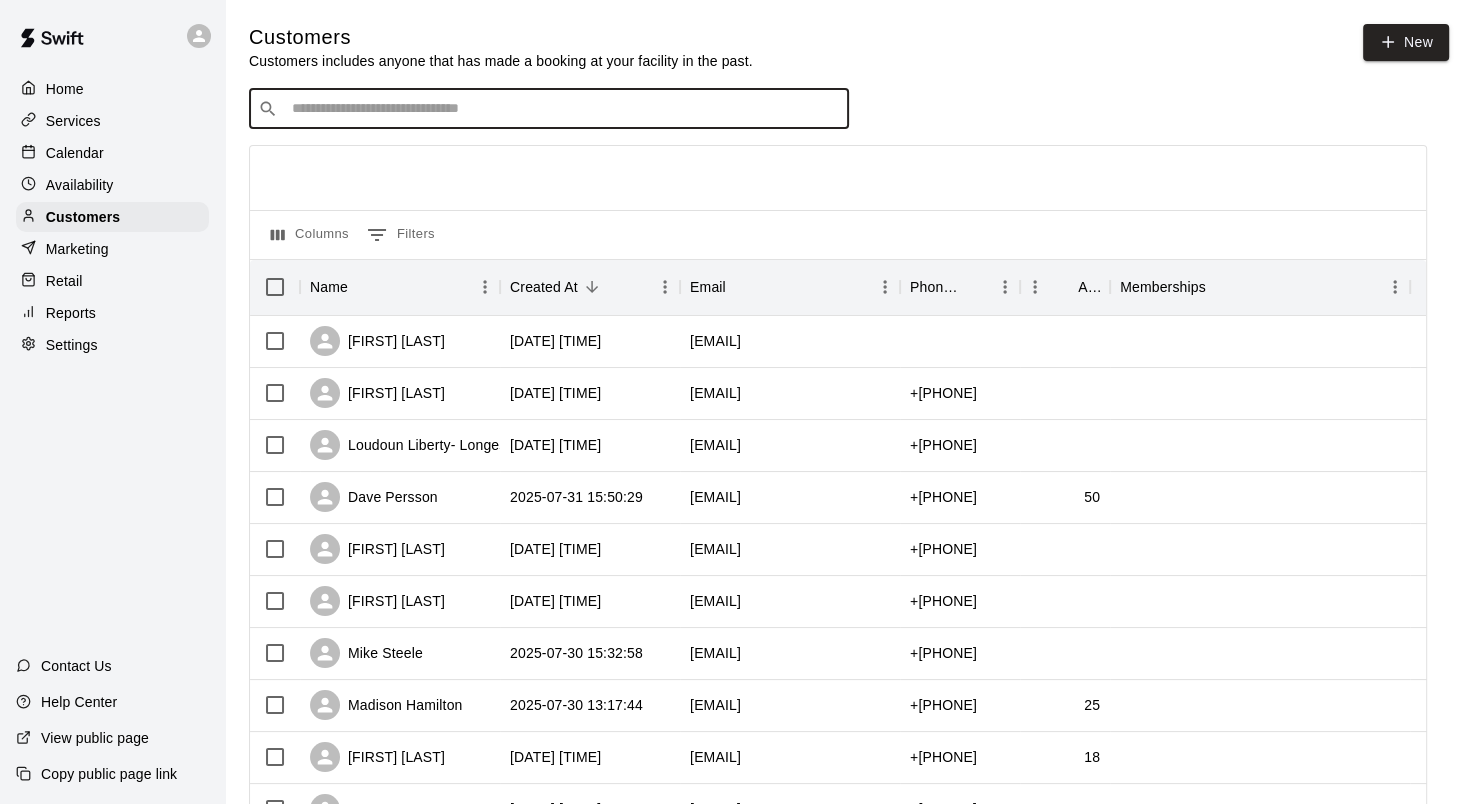 click at bounding box center (563, 109) 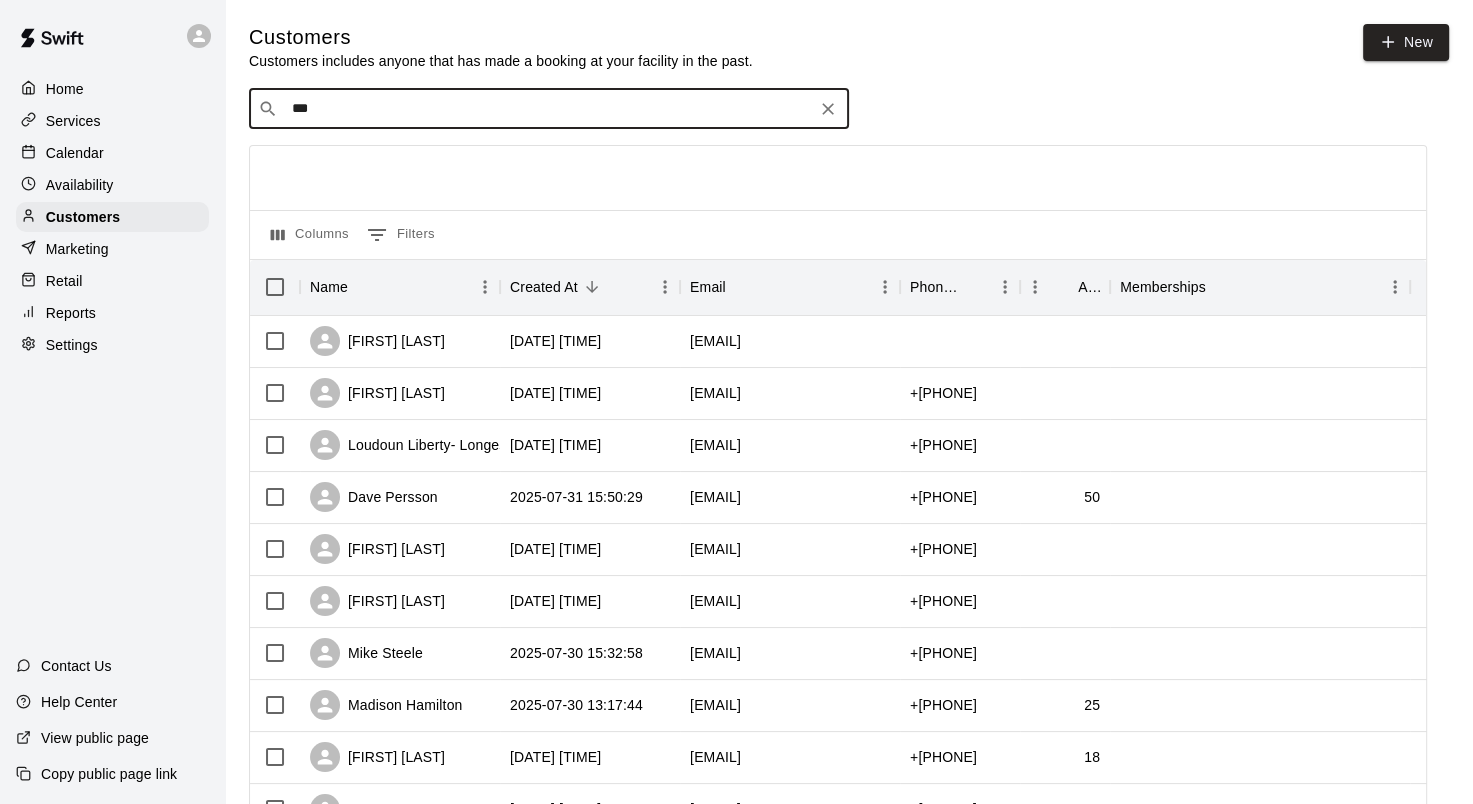 type on "****" 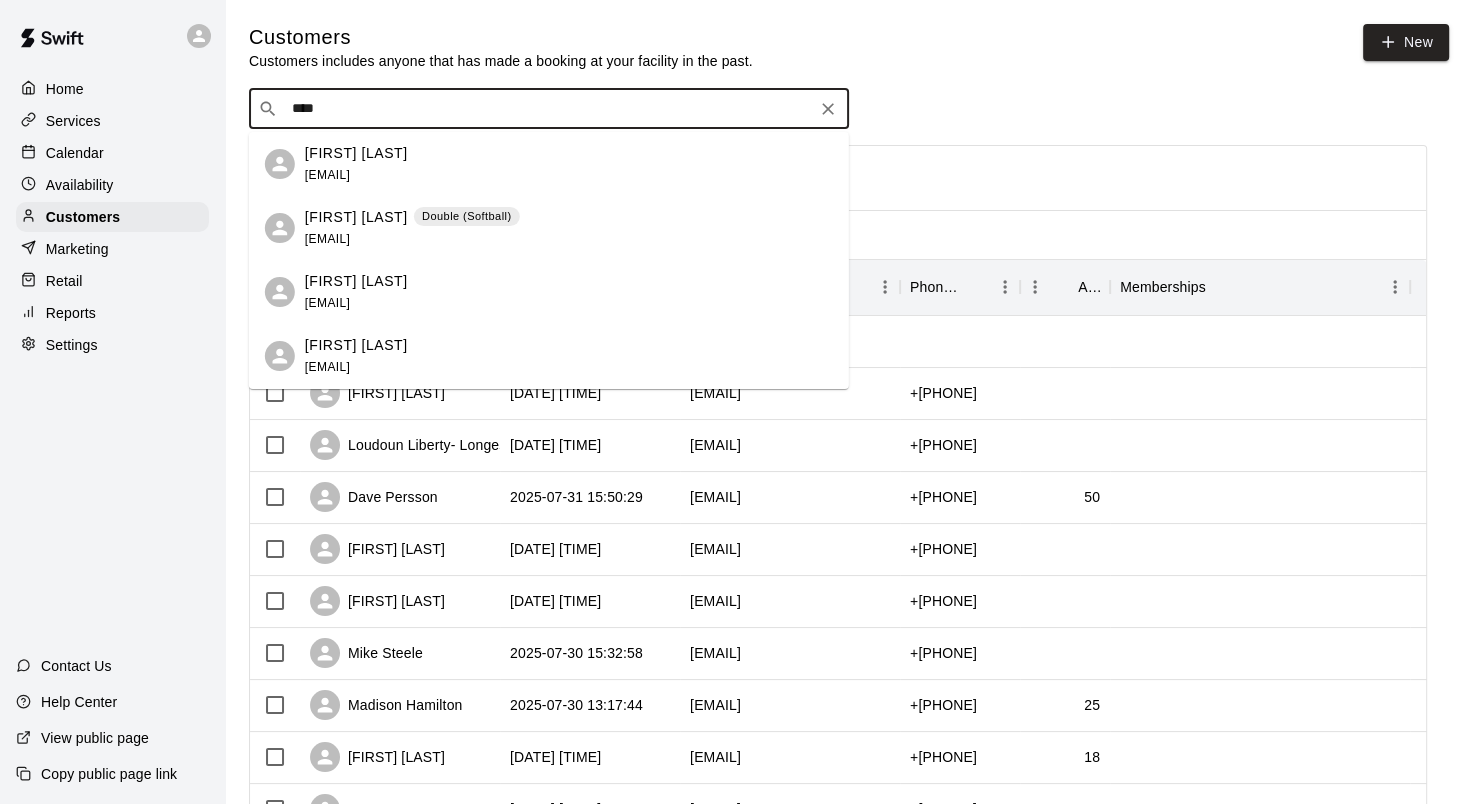 click on "[FIRST] [LAST]" at bounding box center [356, 345] 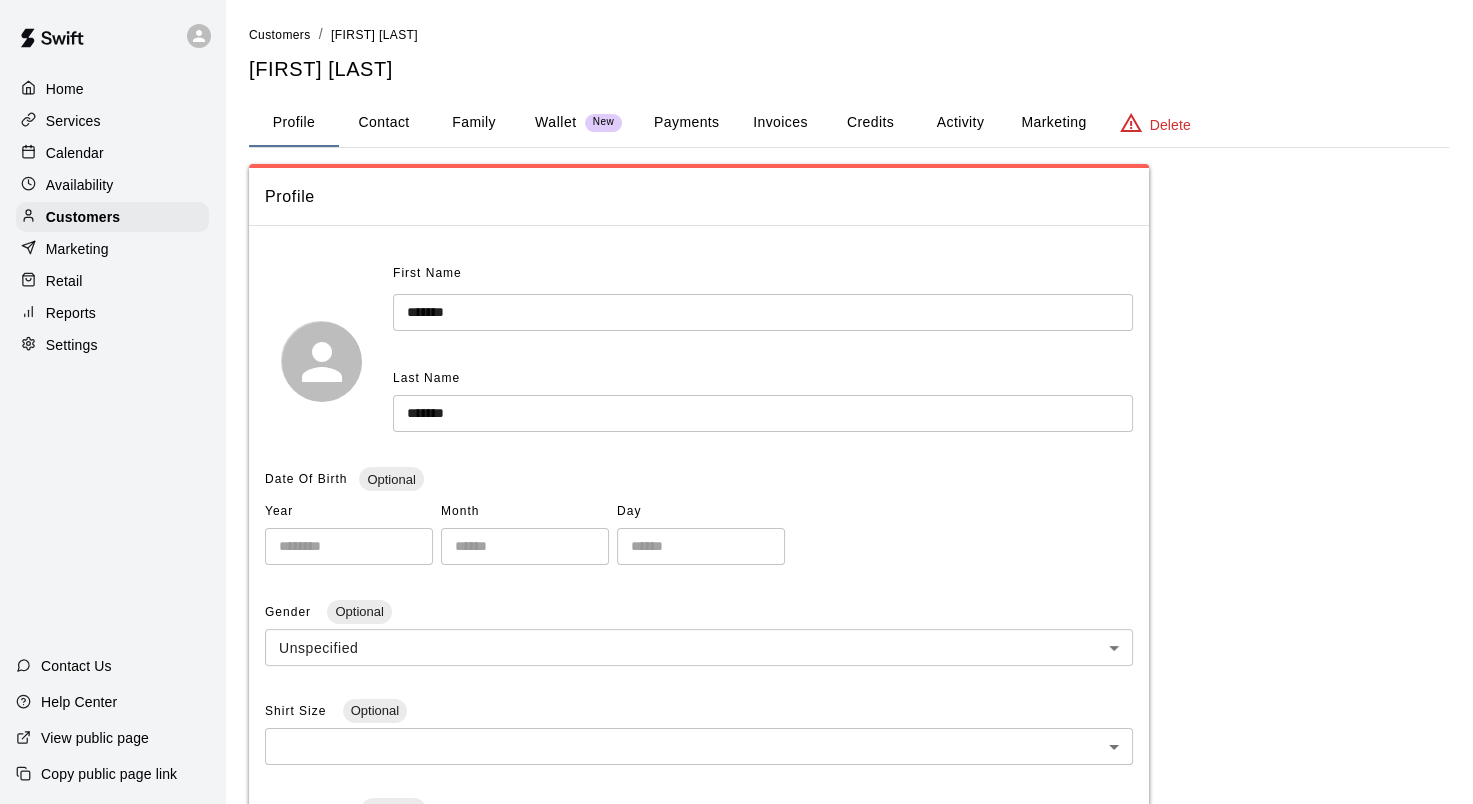 click on "Credits" at bounding box center (870, 123) 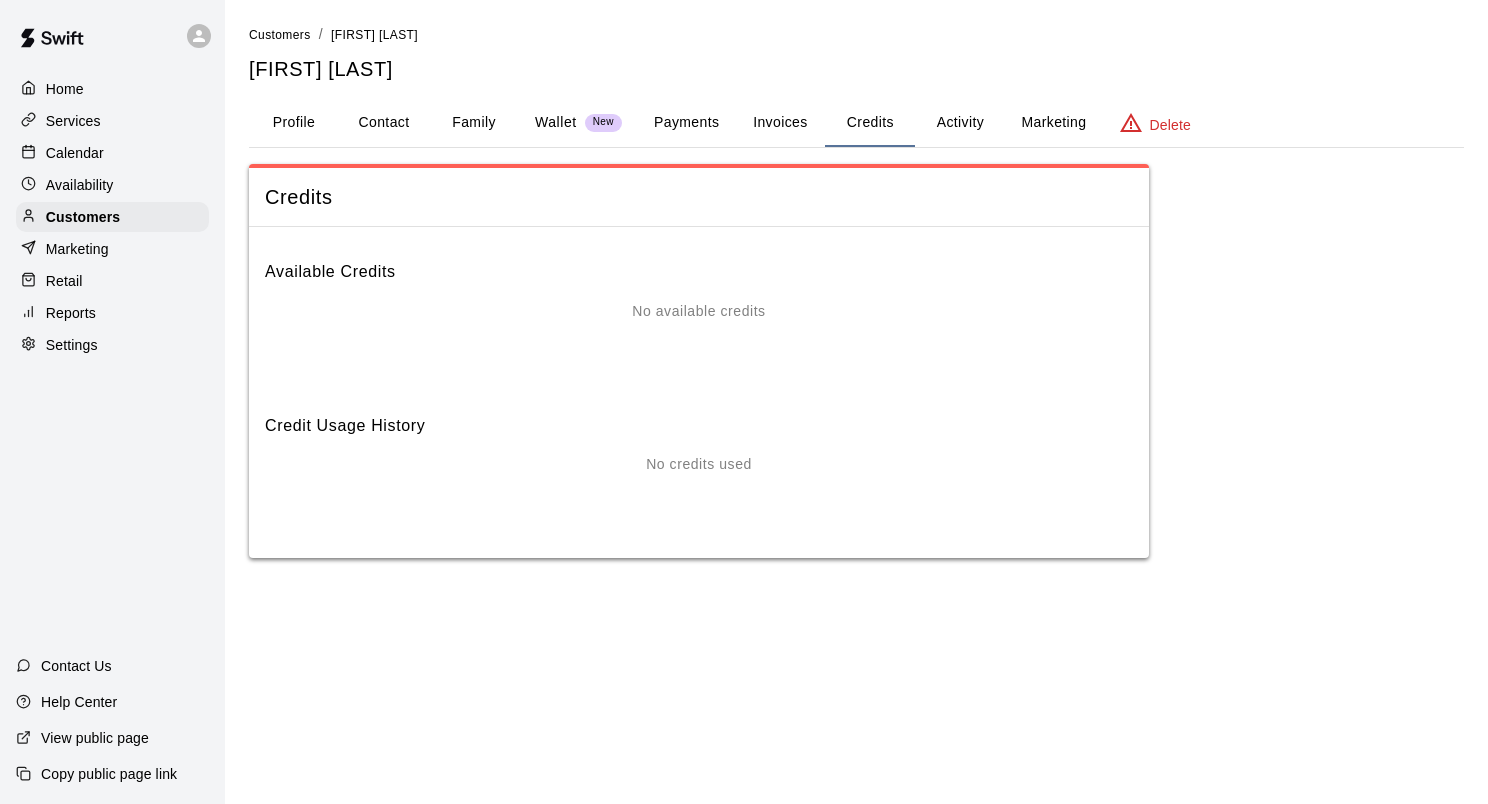 click on "Activity" at bounding box center (960, 123) 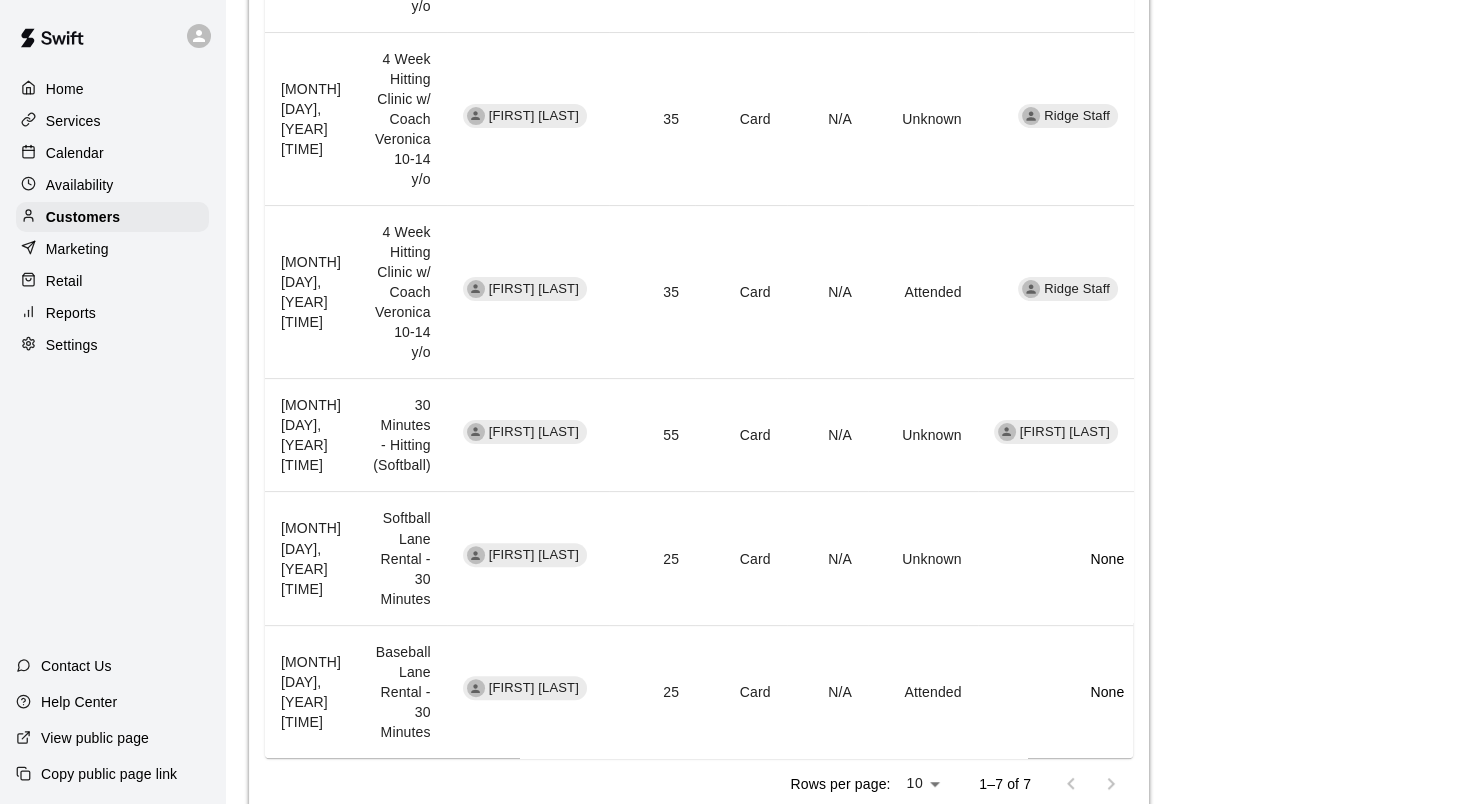 scroll, scrollTop: 943, scrollLeft: 0, axis: vertical 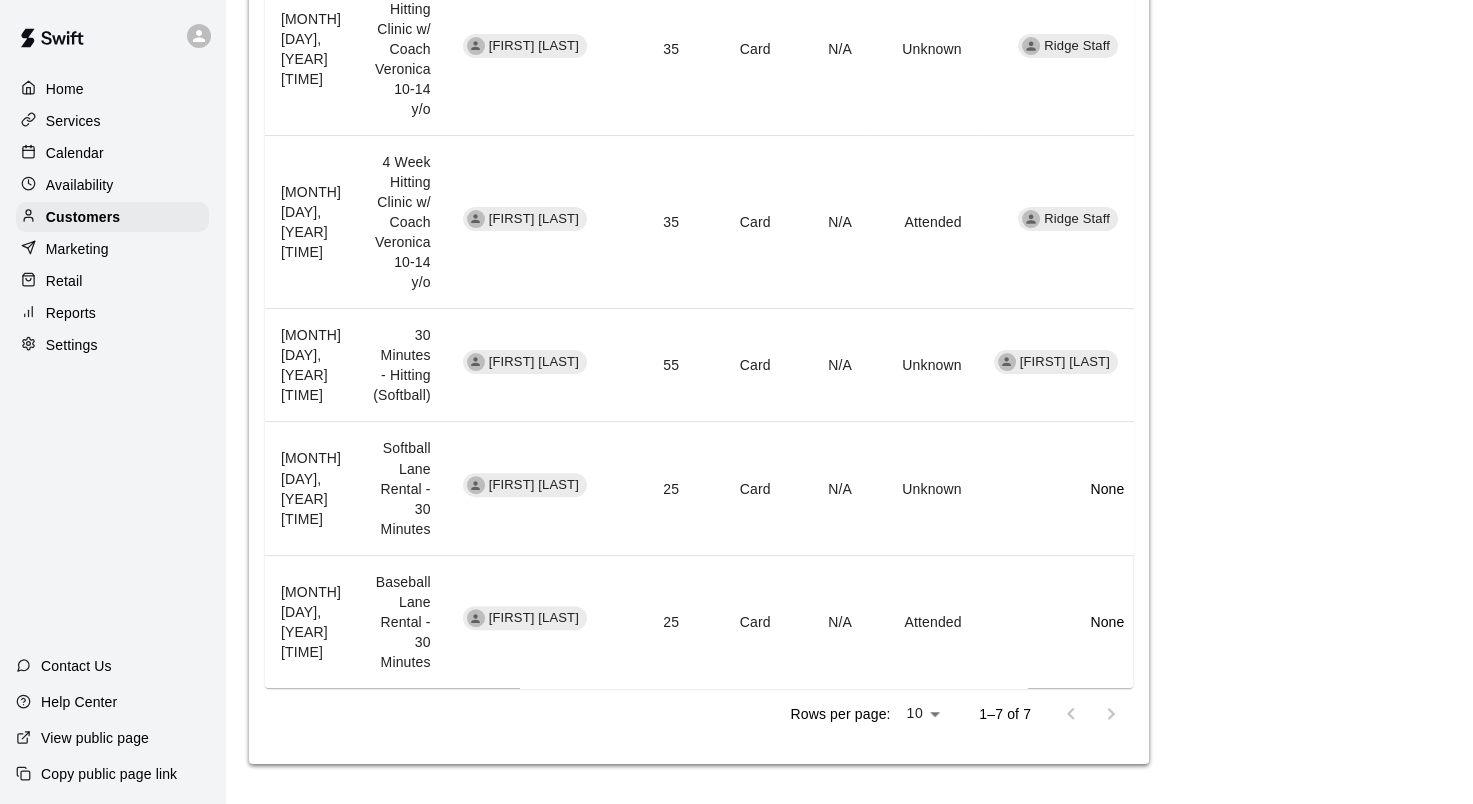 click at bounding box center (1091, 714) 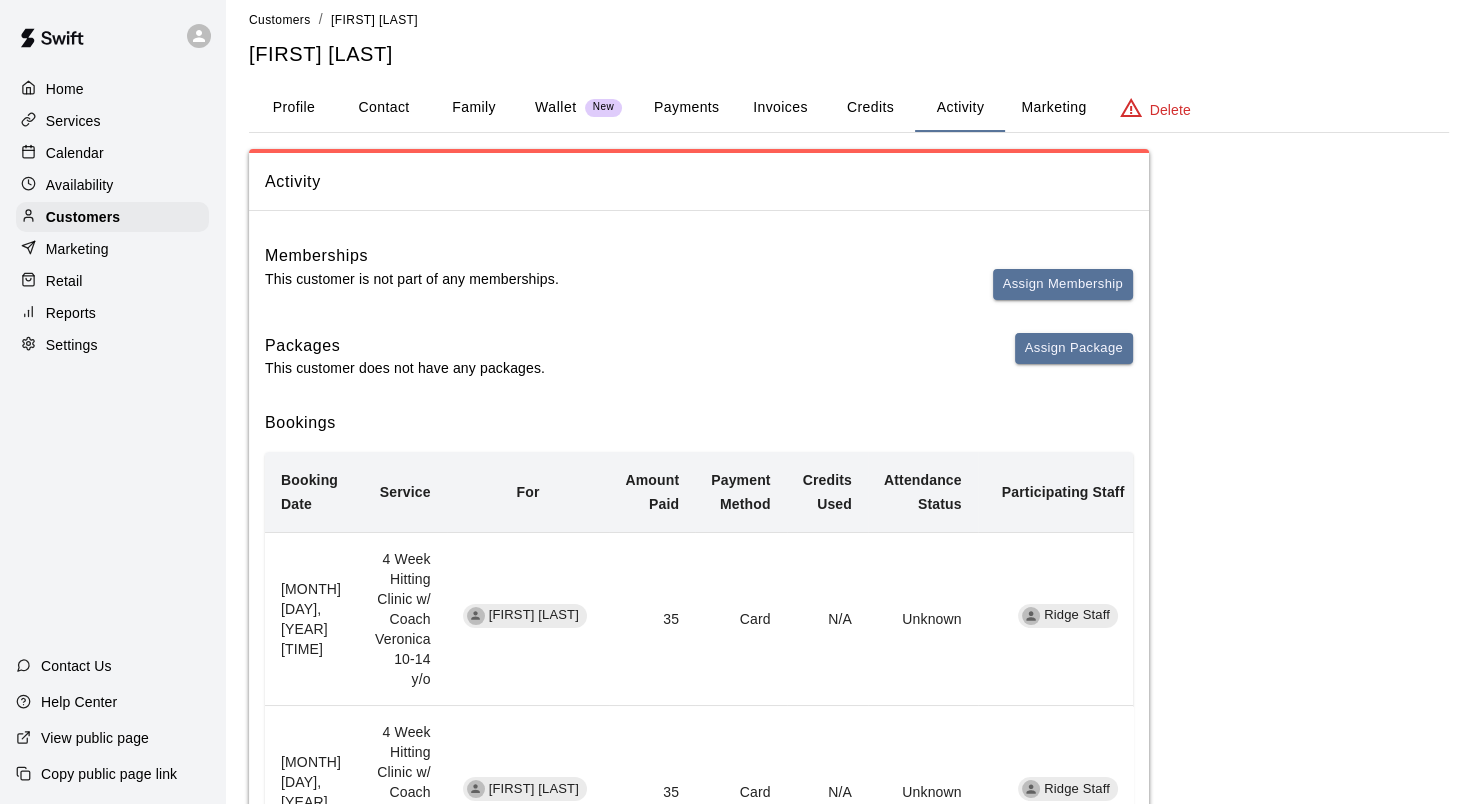 scroll, scrollTop: 0, scrollLeft: 0, axis: both 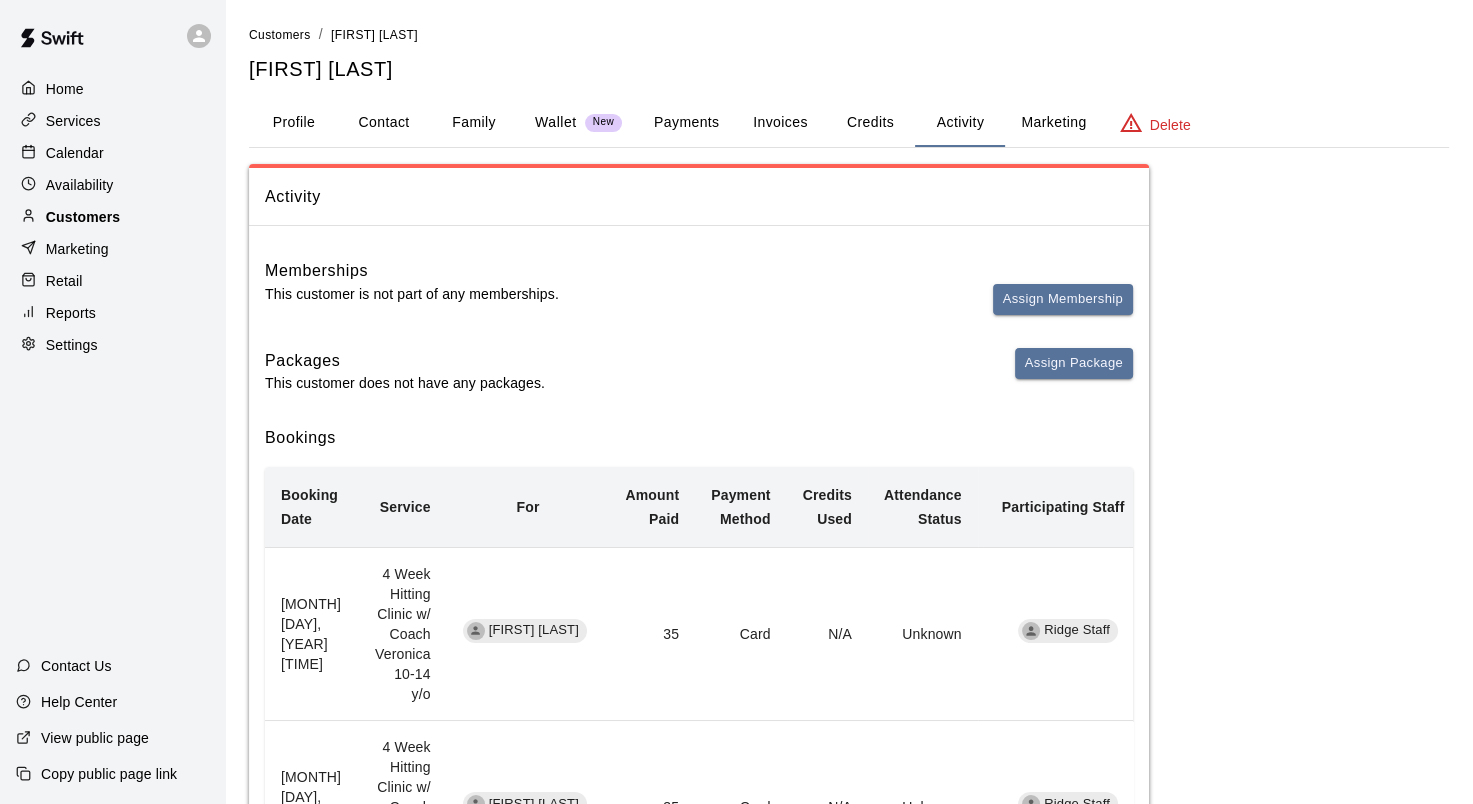 click on "Customers" at bounding box center (83, 217) 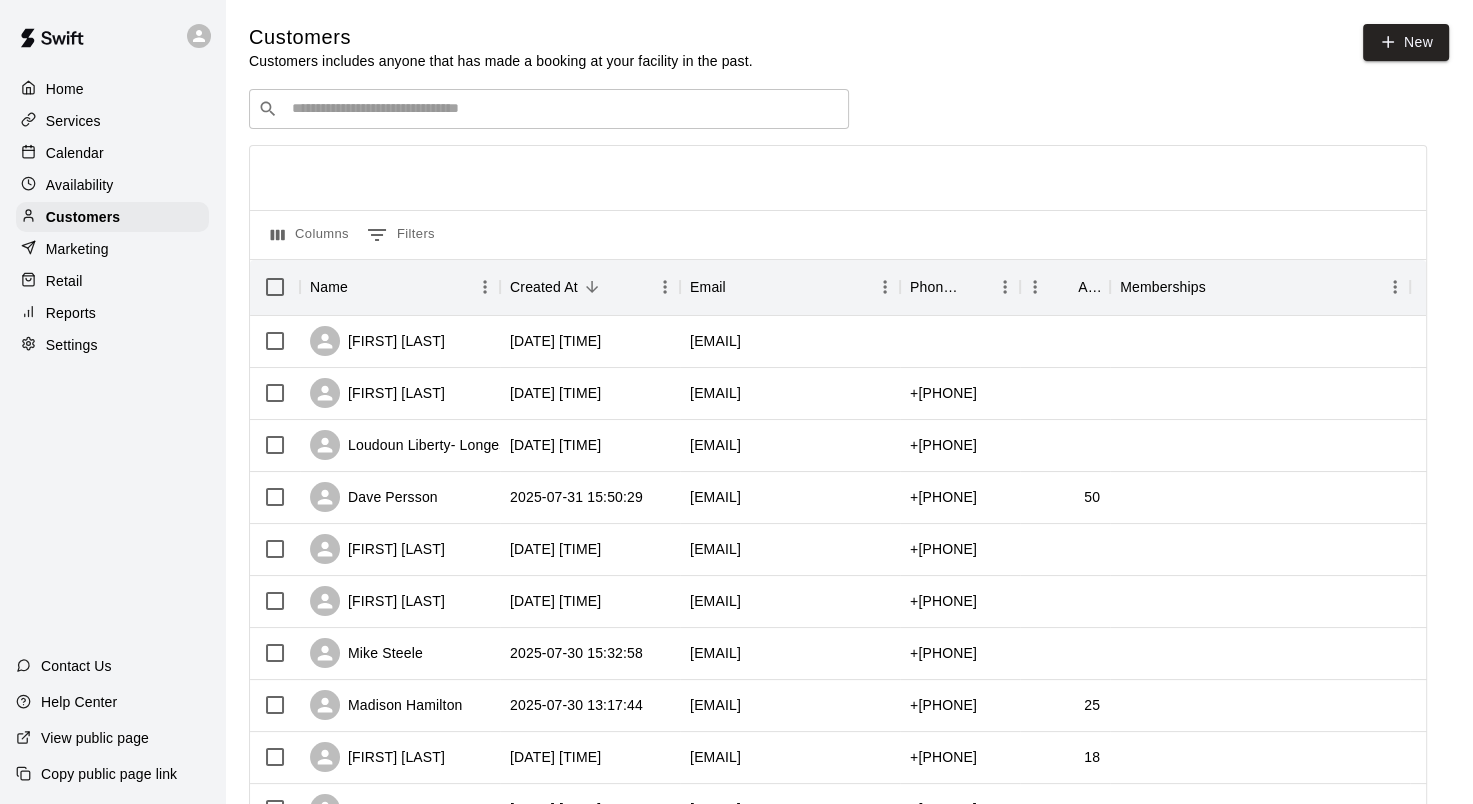 click at bounding box center (563, 109) 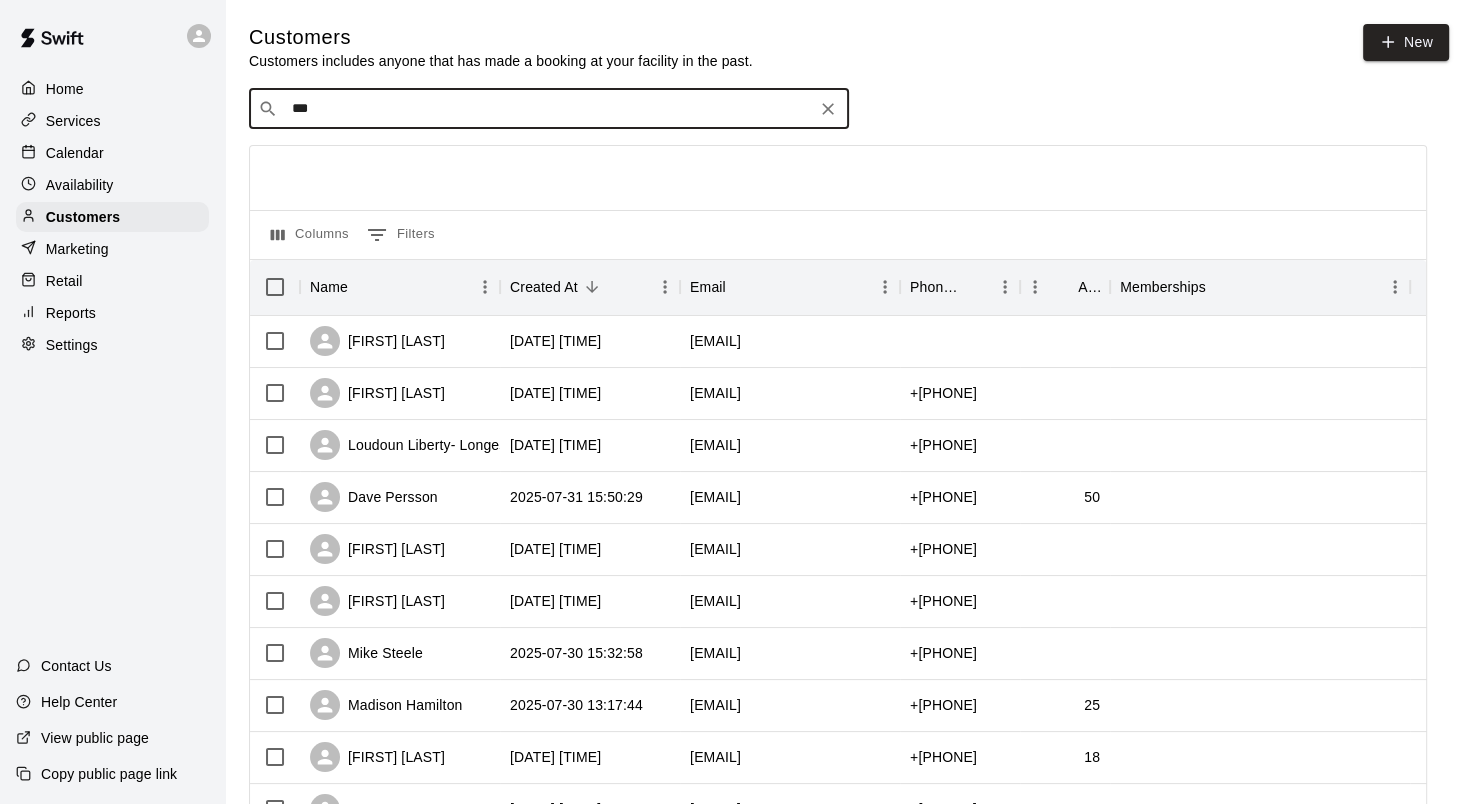 type on "****" 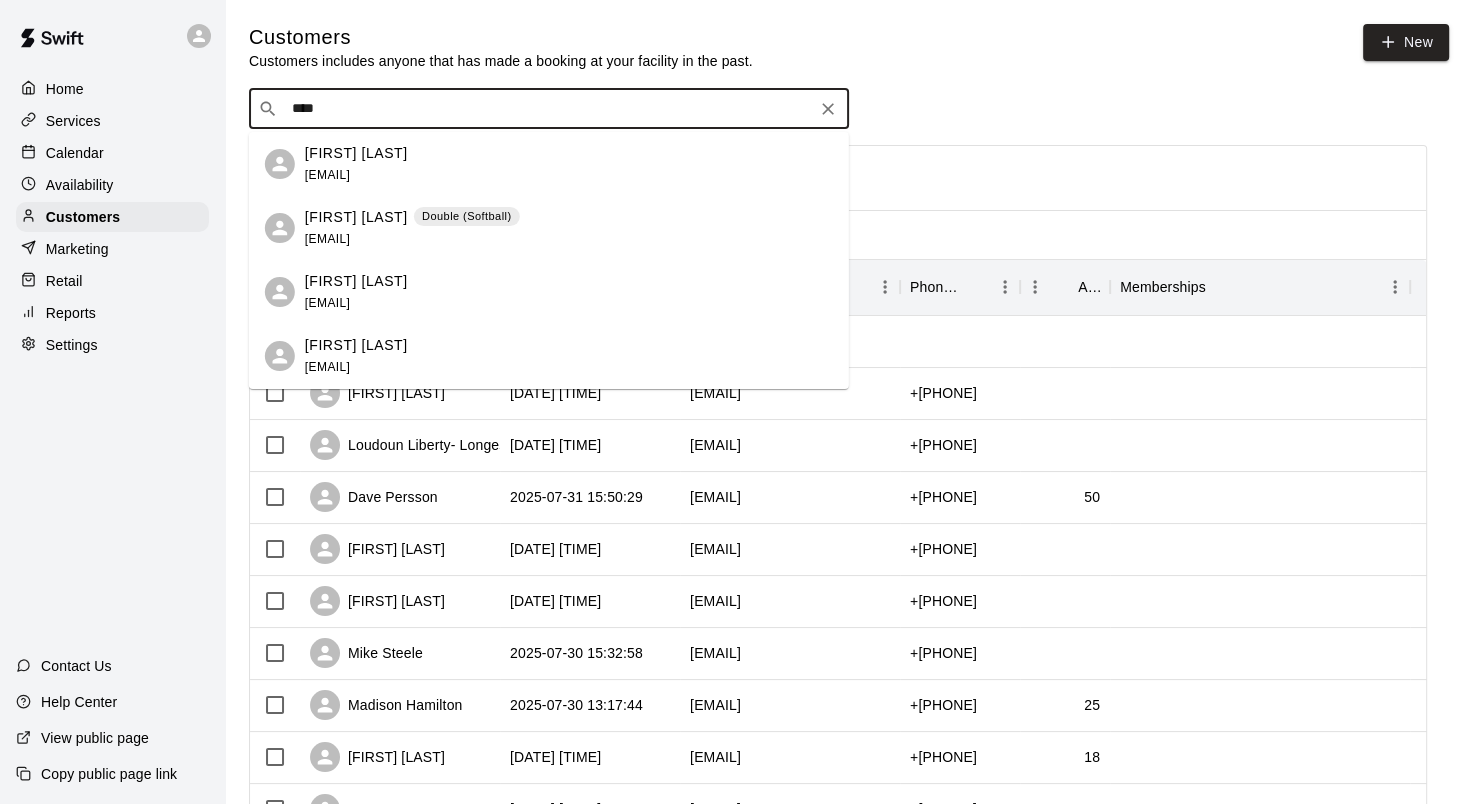 click on "Brittany Furnari" at bounding box center [356, 217] 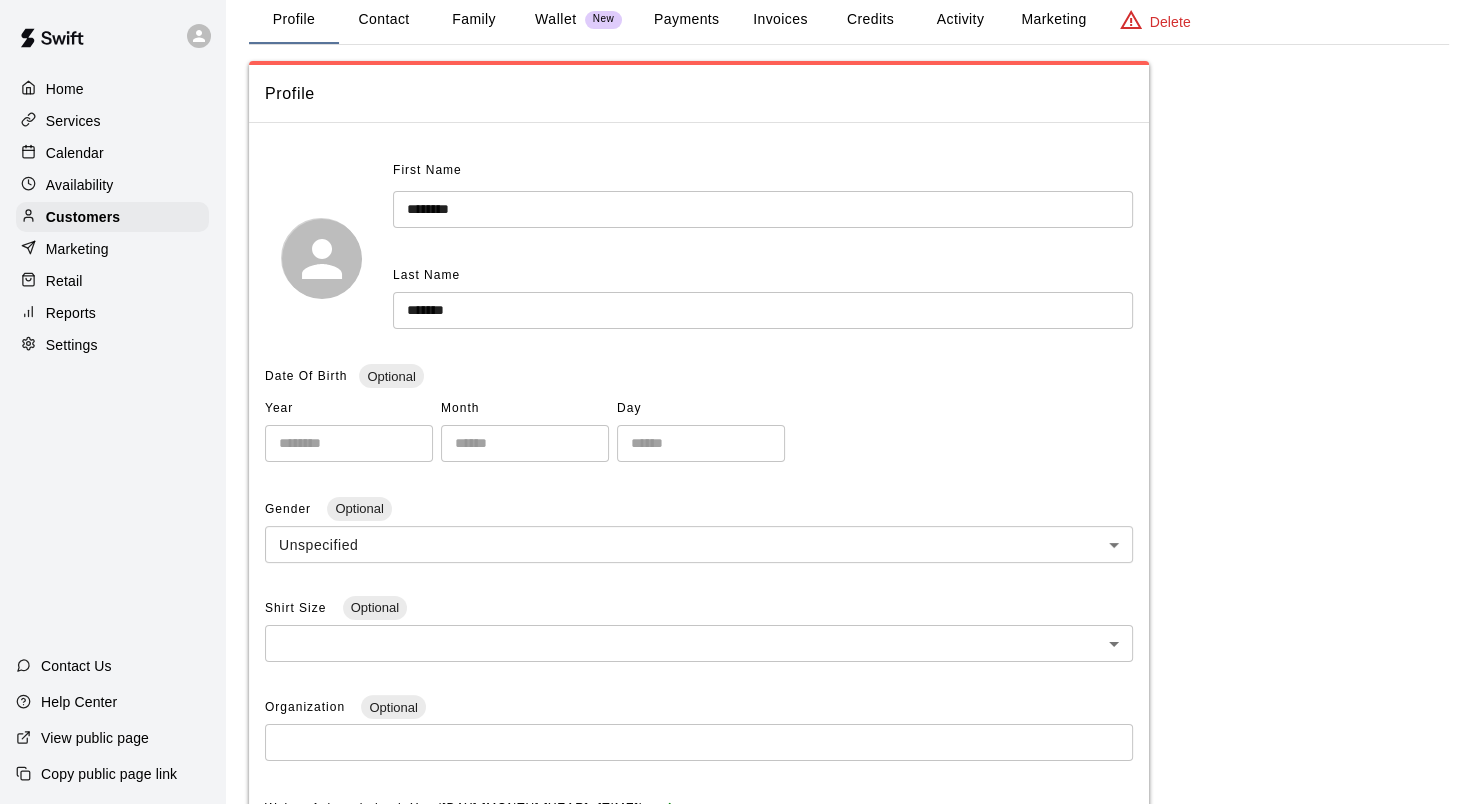 scroll, scrollTop: 93, scrollLeft: 0, axis: vertical 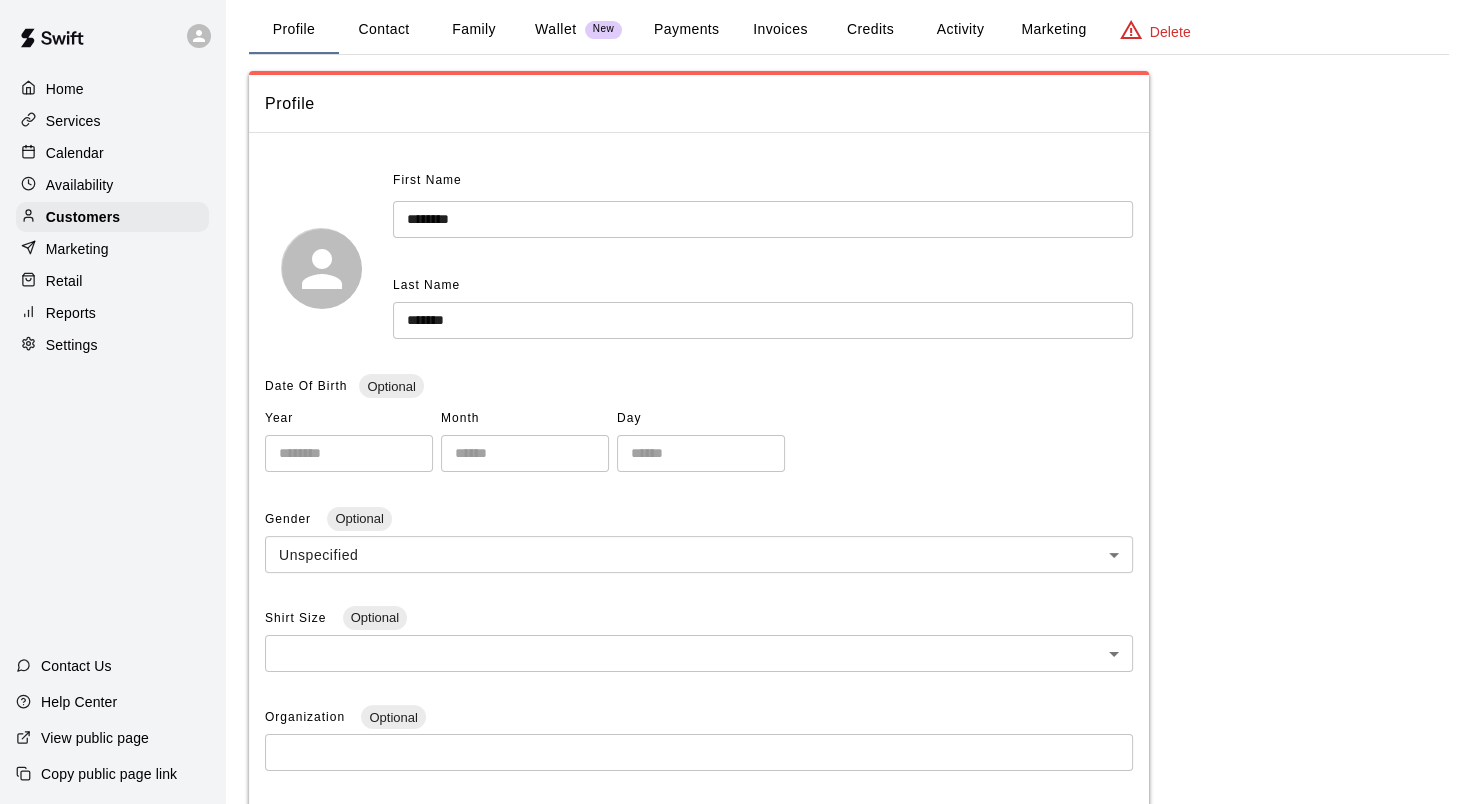 click on "Credits" at bounding box center [870, 30] 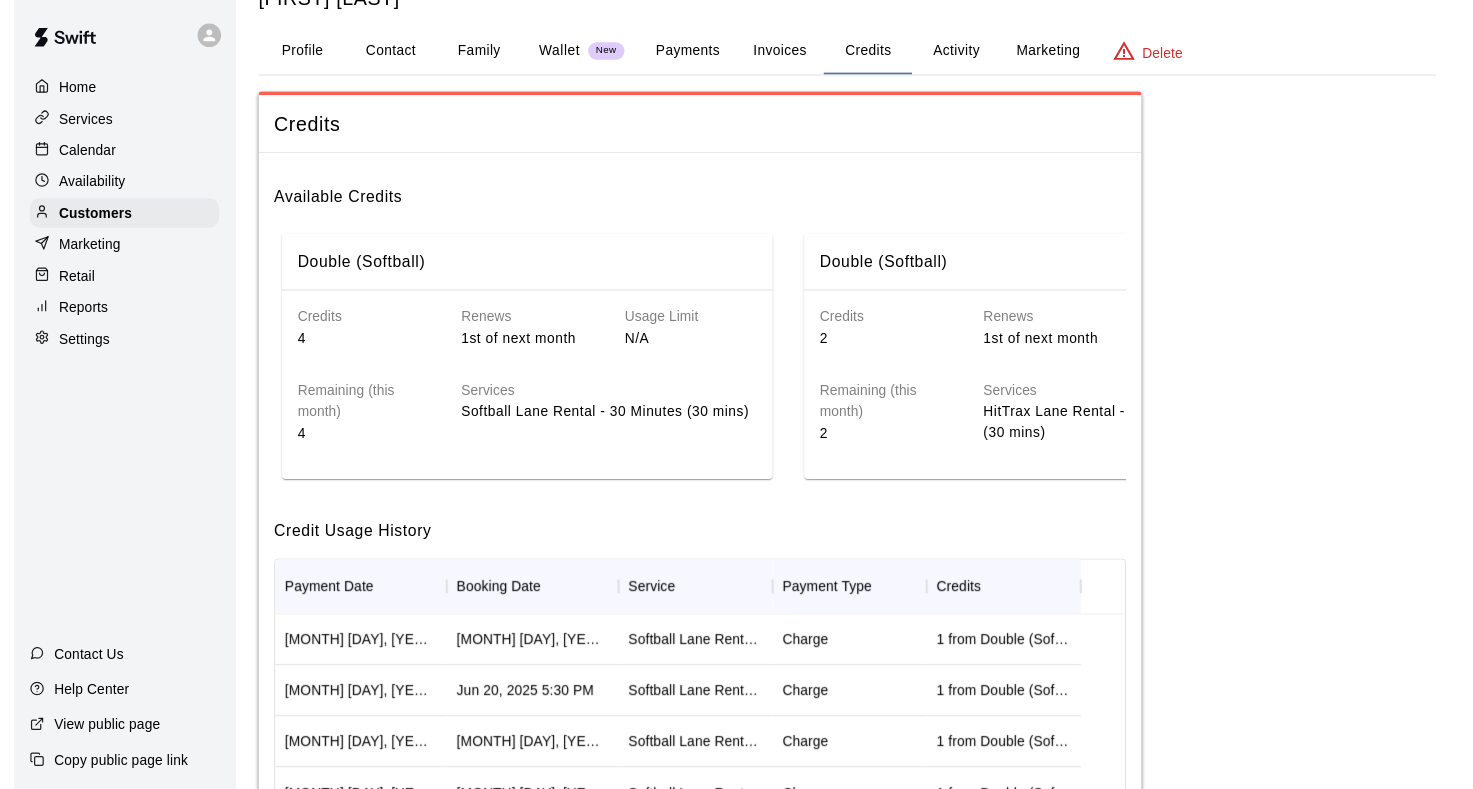 scroll, scrollTop: 0, scrollLeft: 0, axis: both 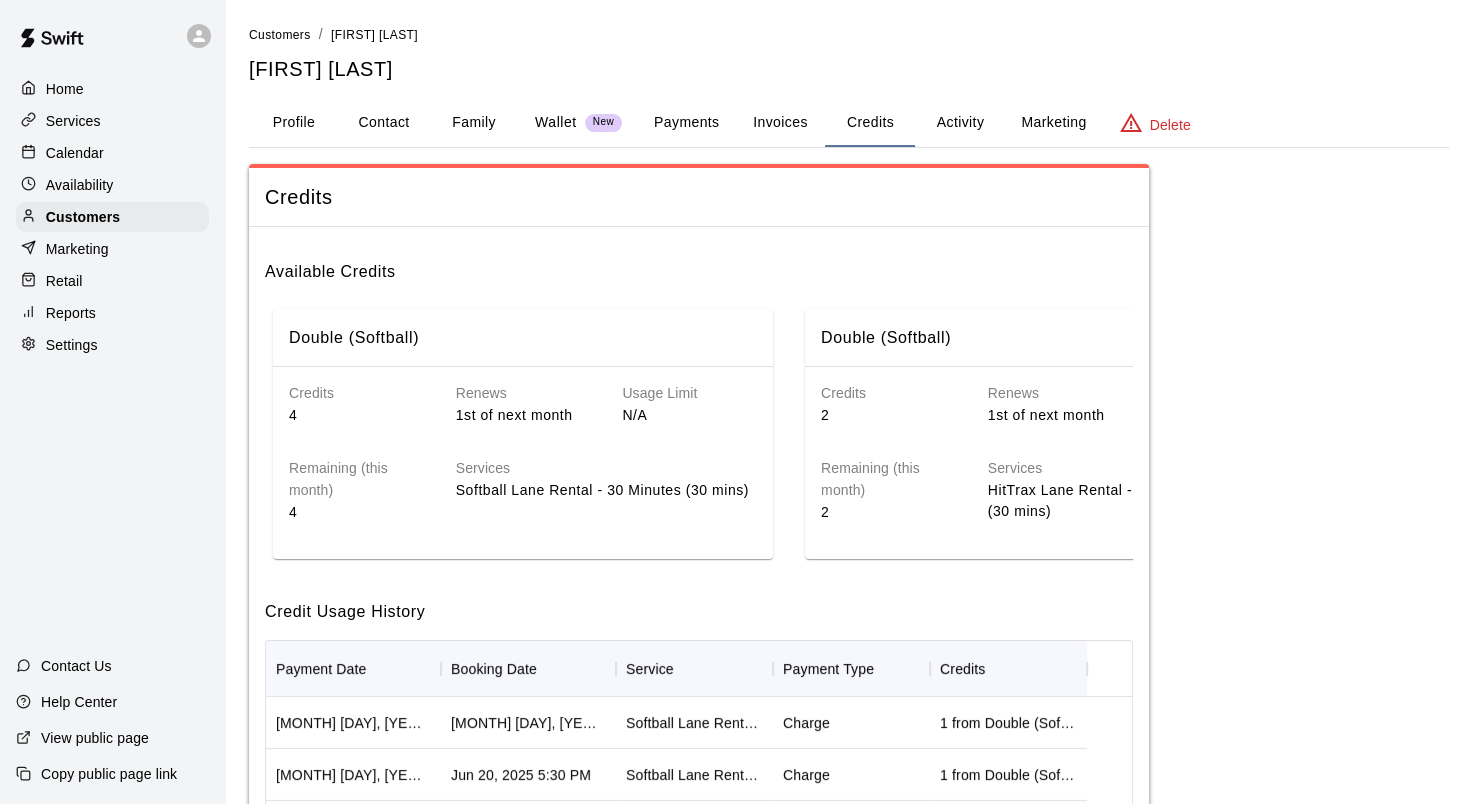 click on "Calendar" at bounding box center (75, 153) 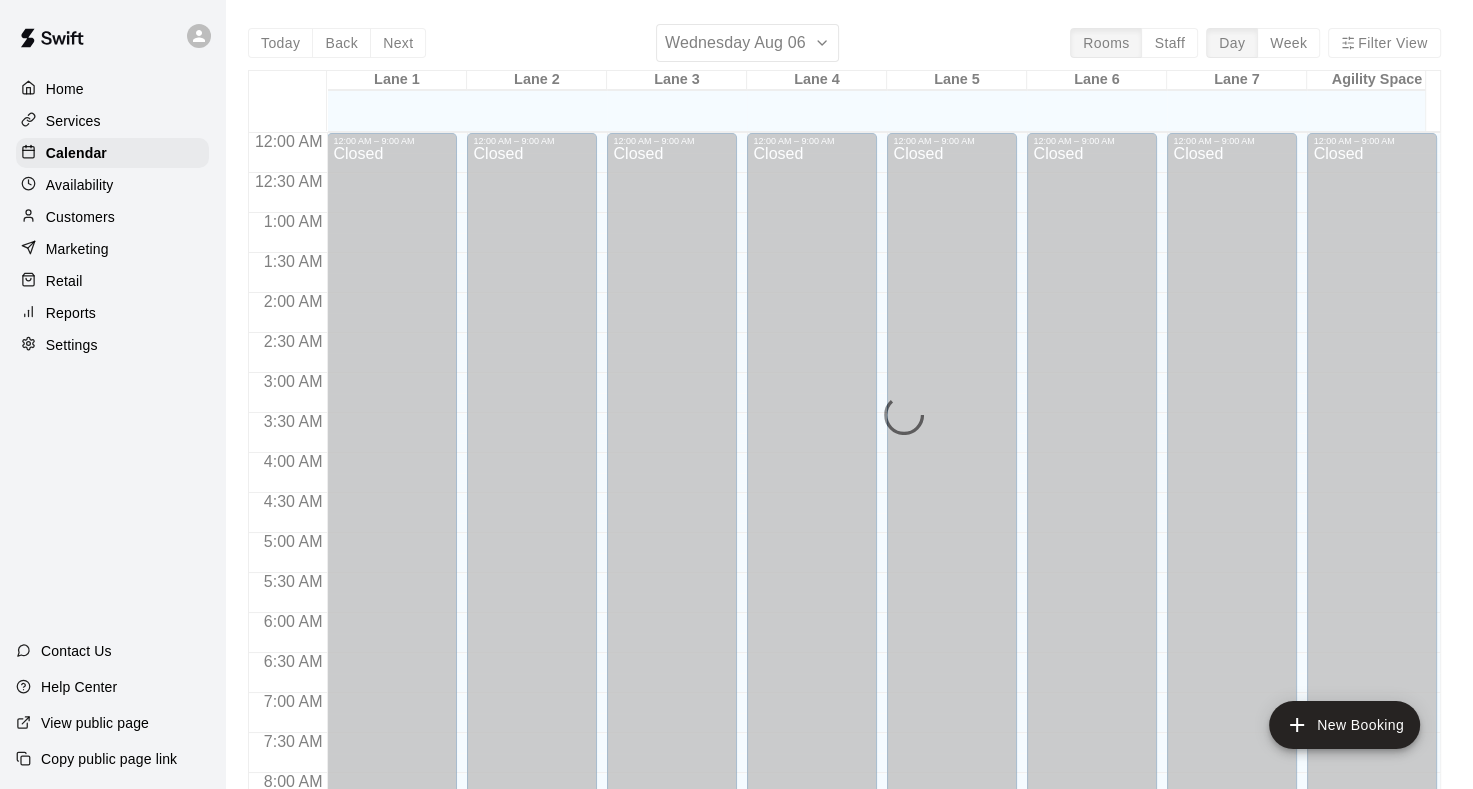 scroll, scrollTop: 1164, scrollLeft: 0, axis: vertical 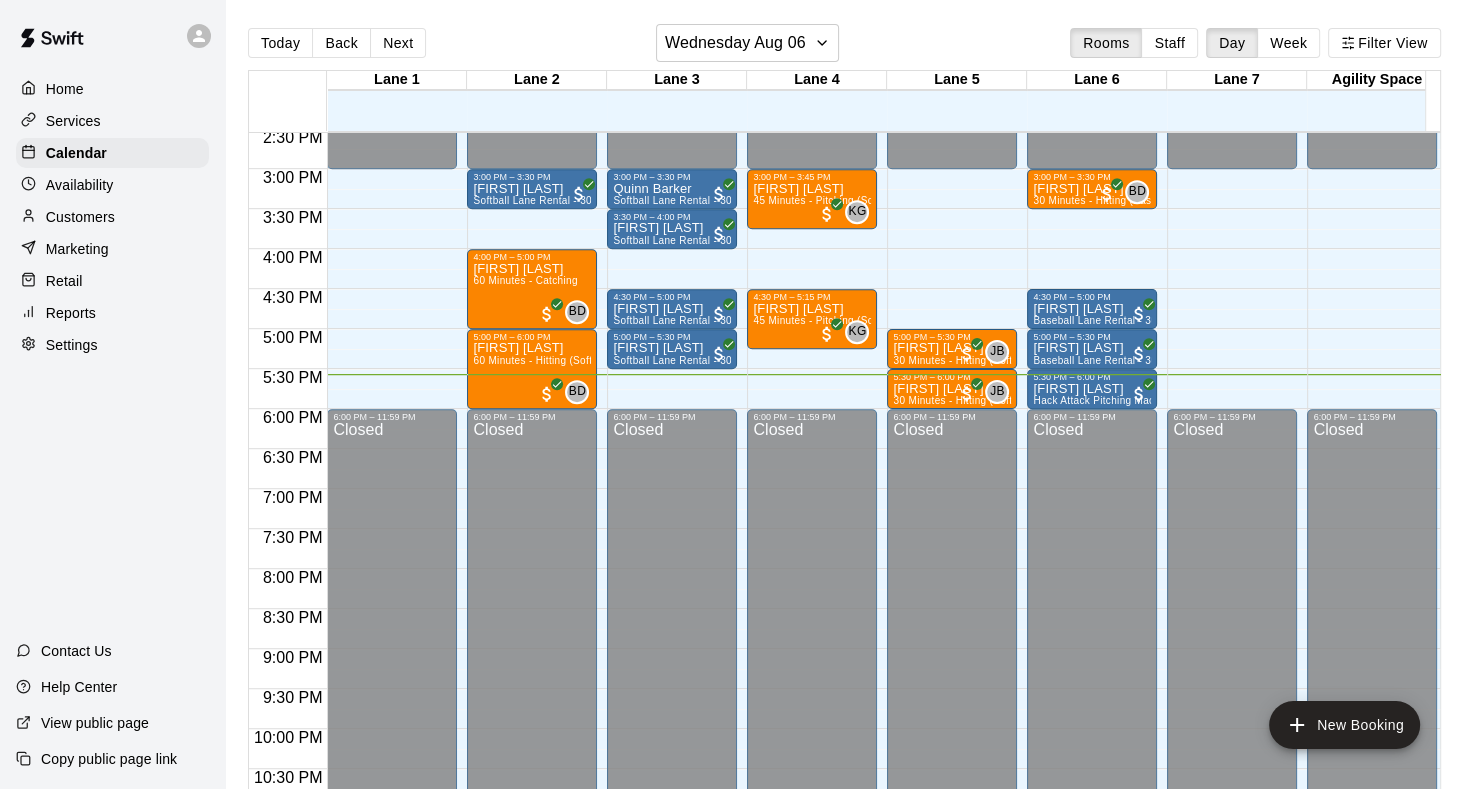 click on "12:00 AM – 9:00 AM Closed 12:00 PM – 3:00 PM Closed 3:00 PM – 3:45 PM Novalia Lewis 45 Minutes - Pitching (Softball) KG 0 4:30 PM – 5:15 PM Savannah  Clark 45 Minutes - Pitching (Softball) KG 0 6:00 PM – 11:59 PM Closed" at bounding box center [812, -71] 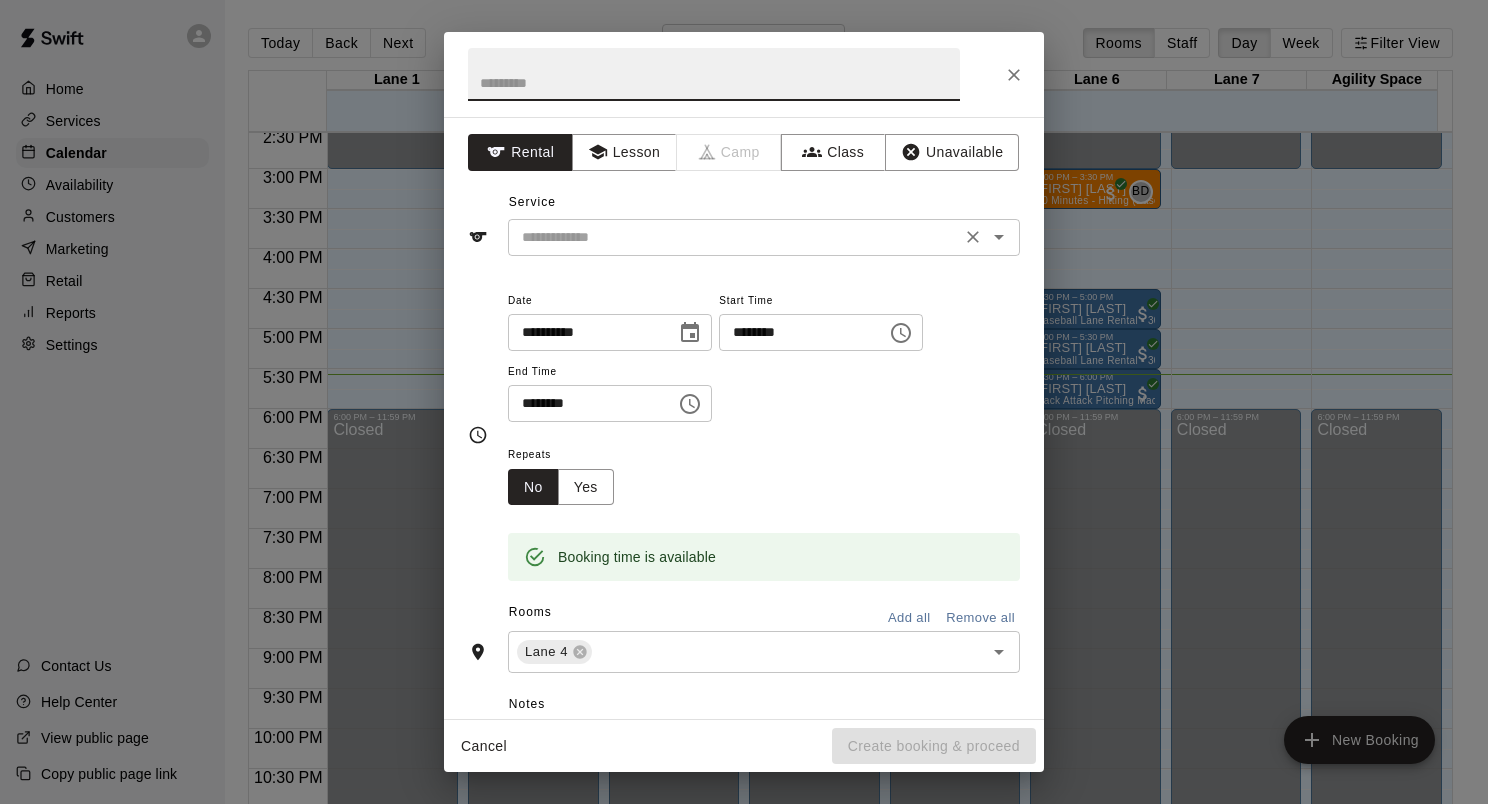 click at bounding box center [734, 237] 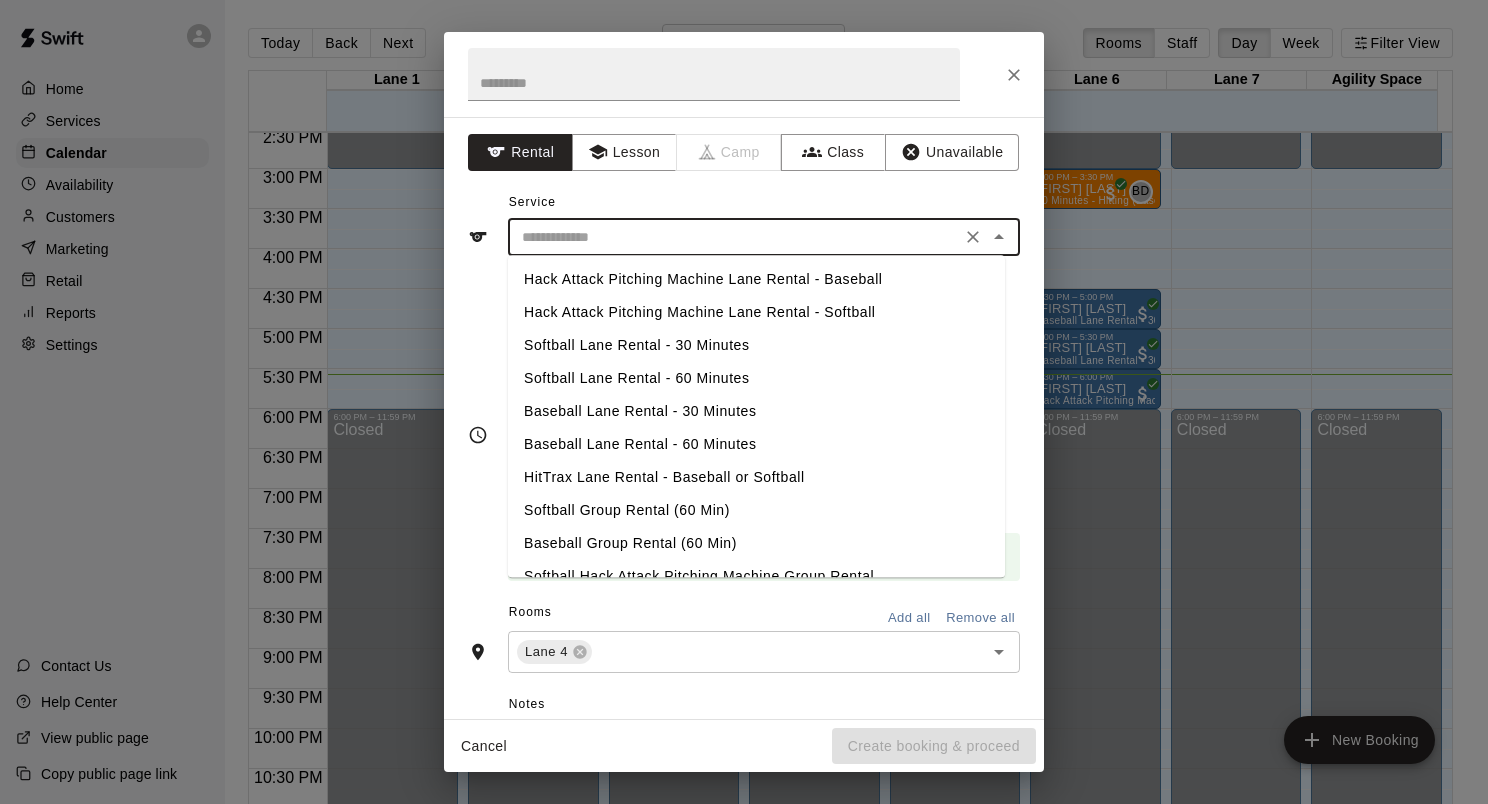 click on "Softball Lane Rental - 30 Minutes" at bounding box center [756, 345] 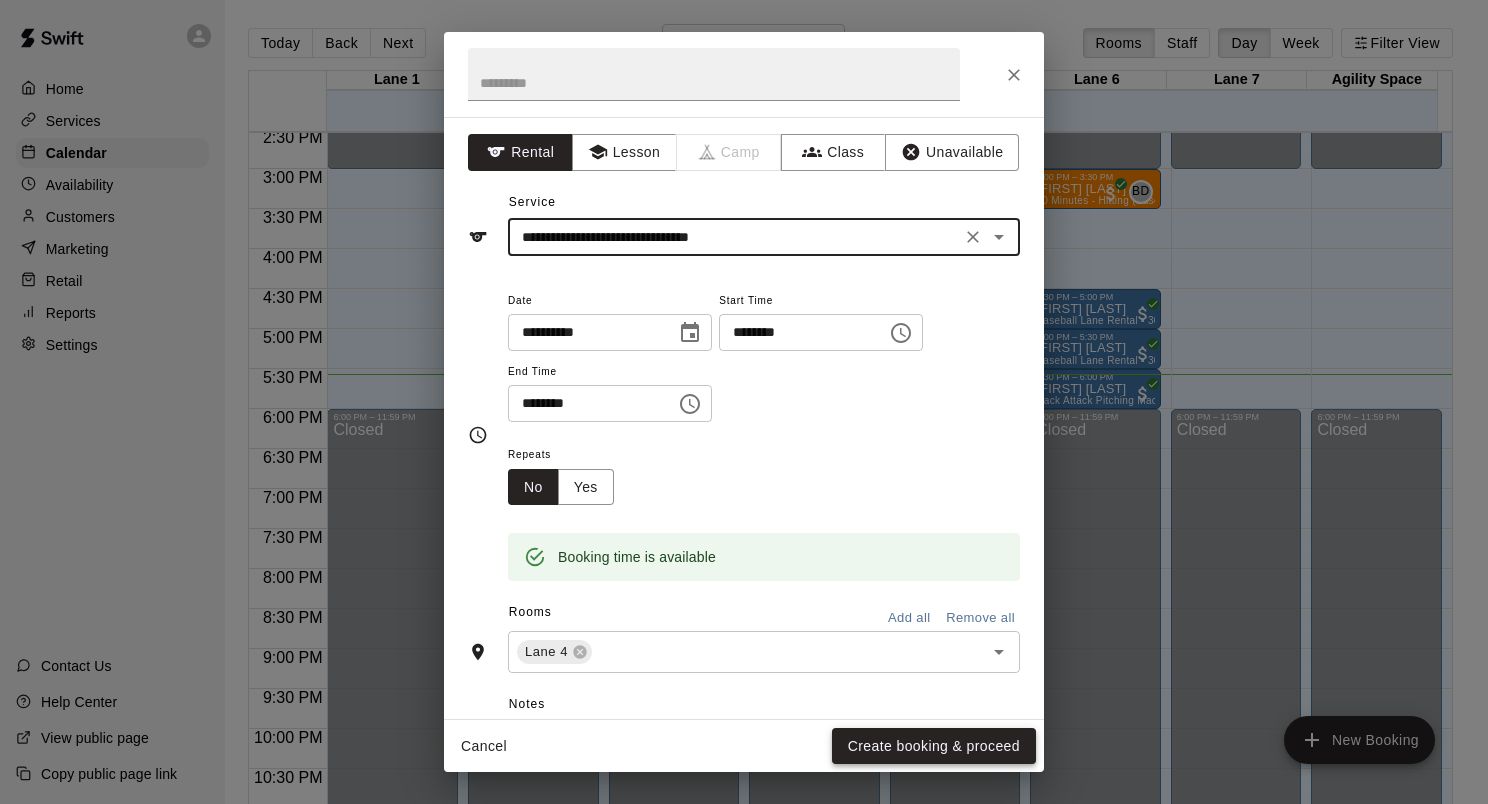click on "Create booking & proceed" at bounding box center [934, 746] 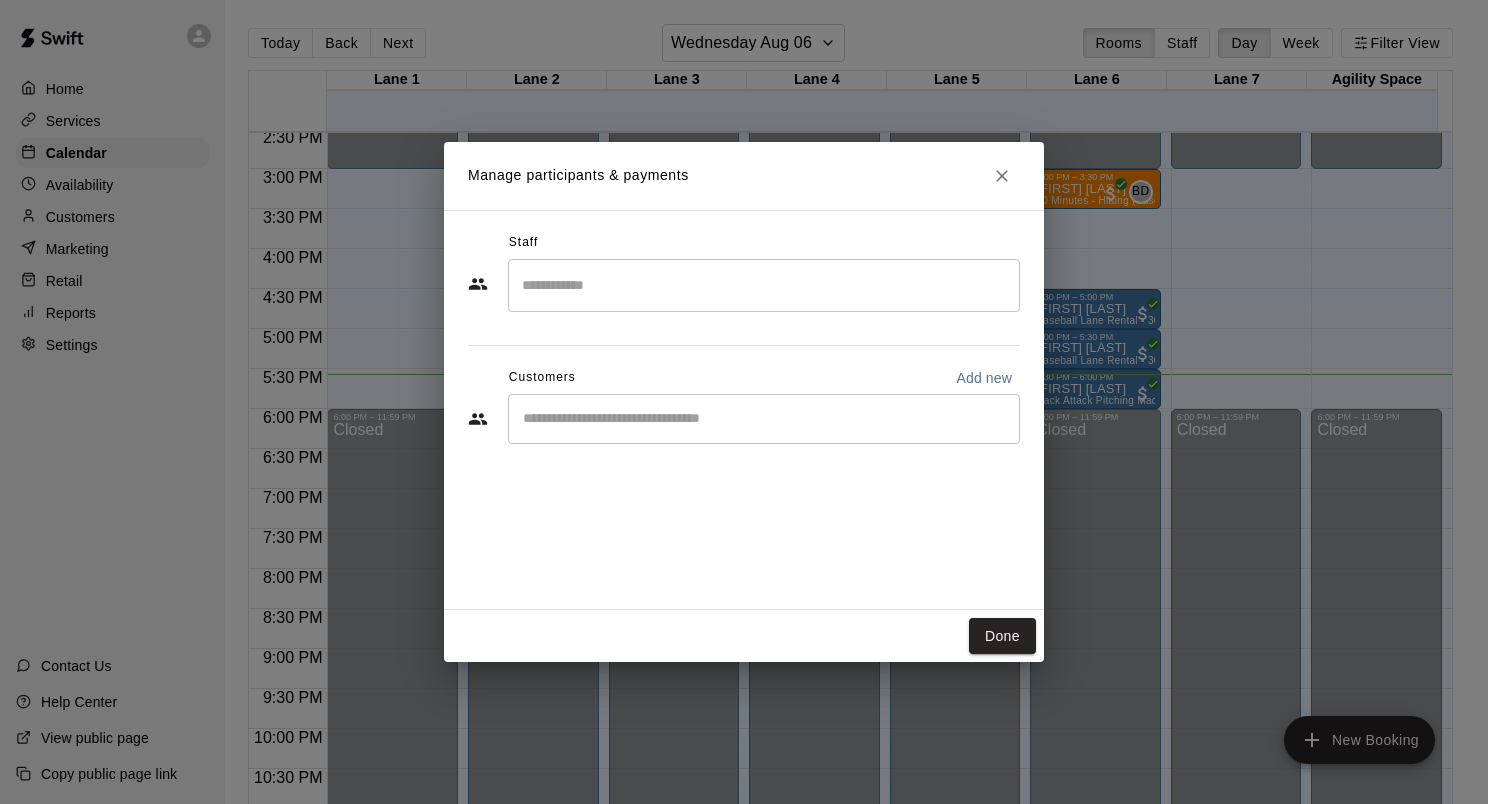 click on "​" at bounding box center [764, 419] 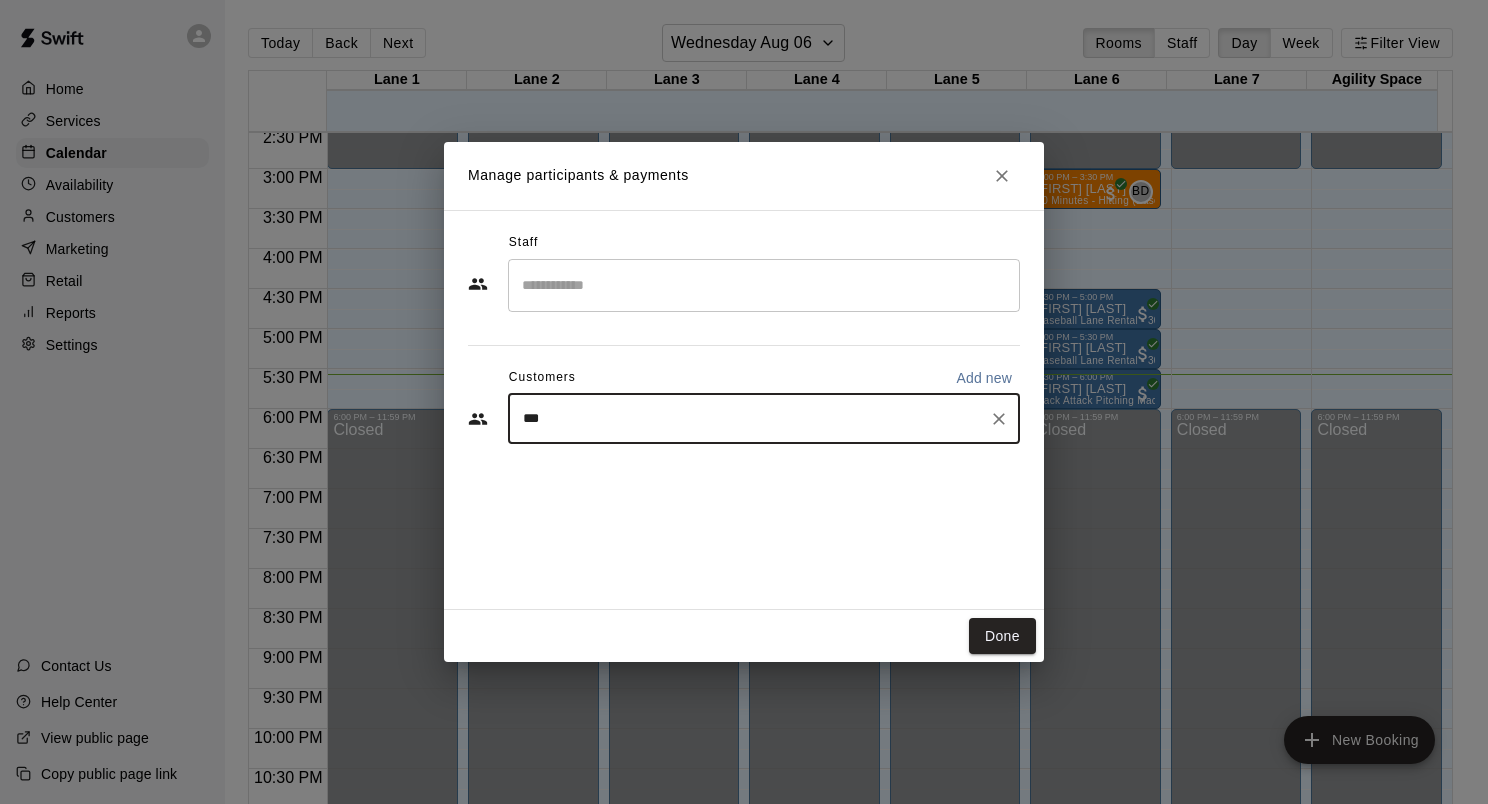 type on "****" 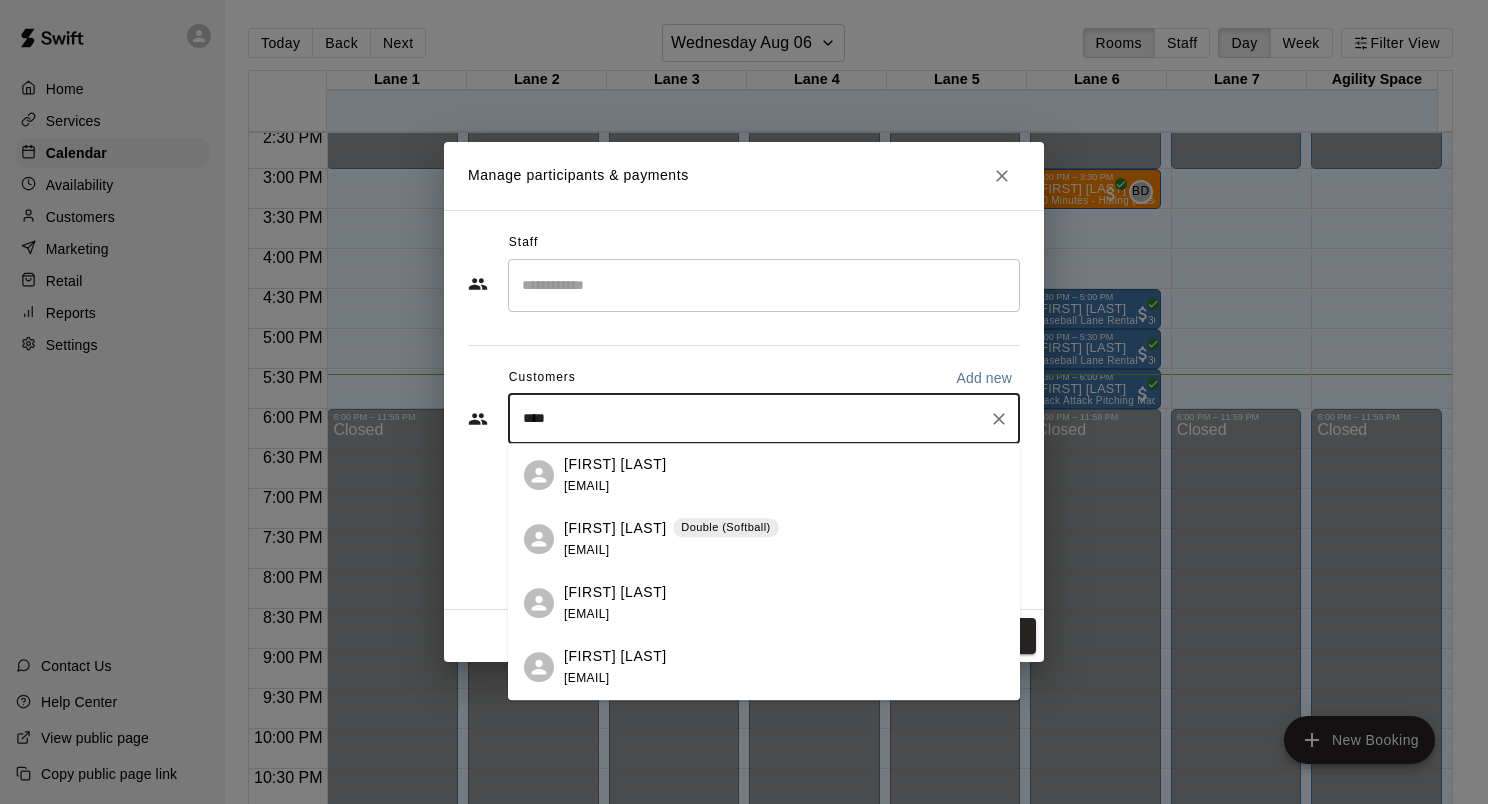 click on "Brittany Furnari" at bounding box center [615, 528] 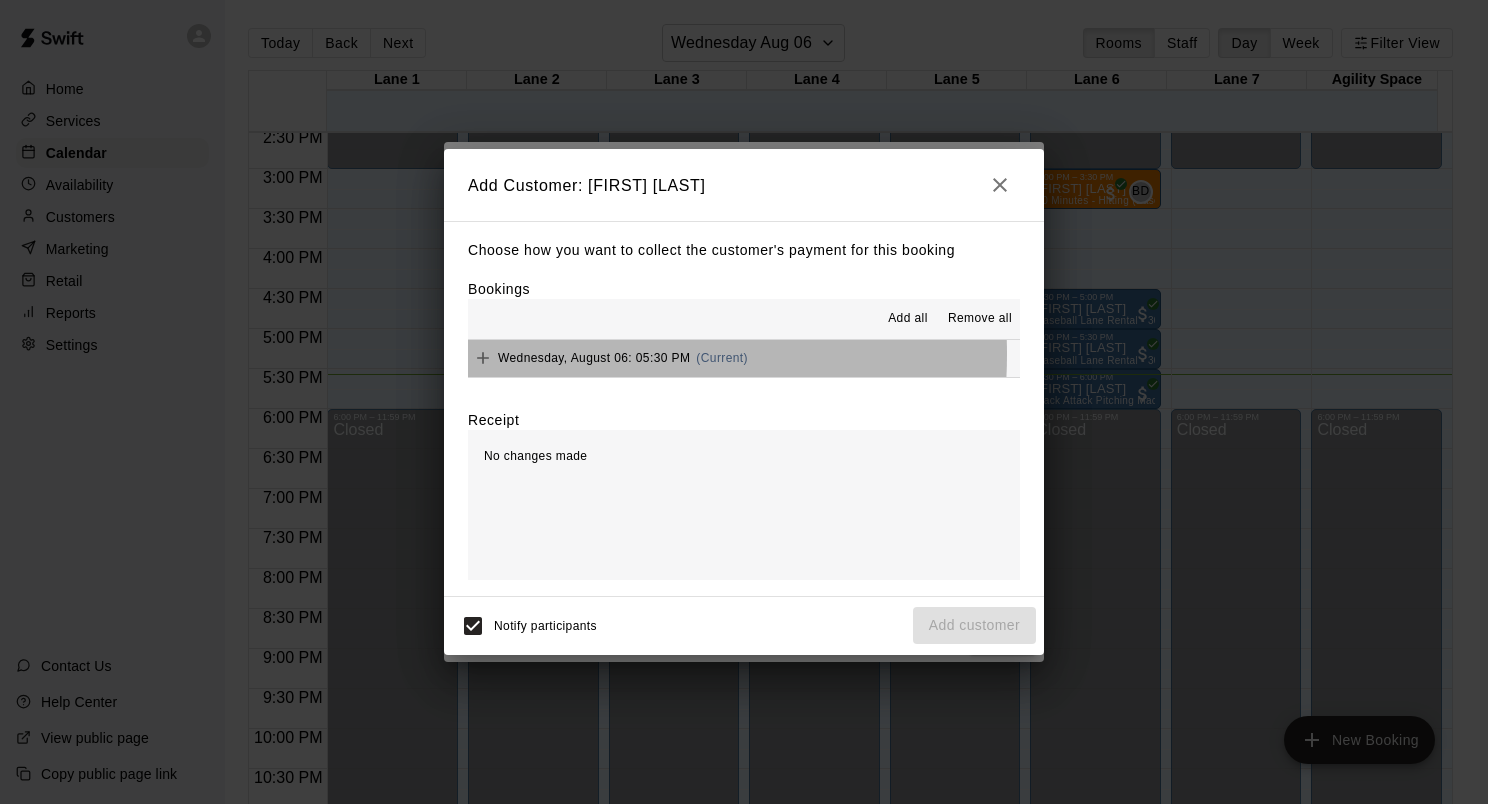 click on "Wednesday, August 06: 05:30 PM" at bounding box center [594, 358] 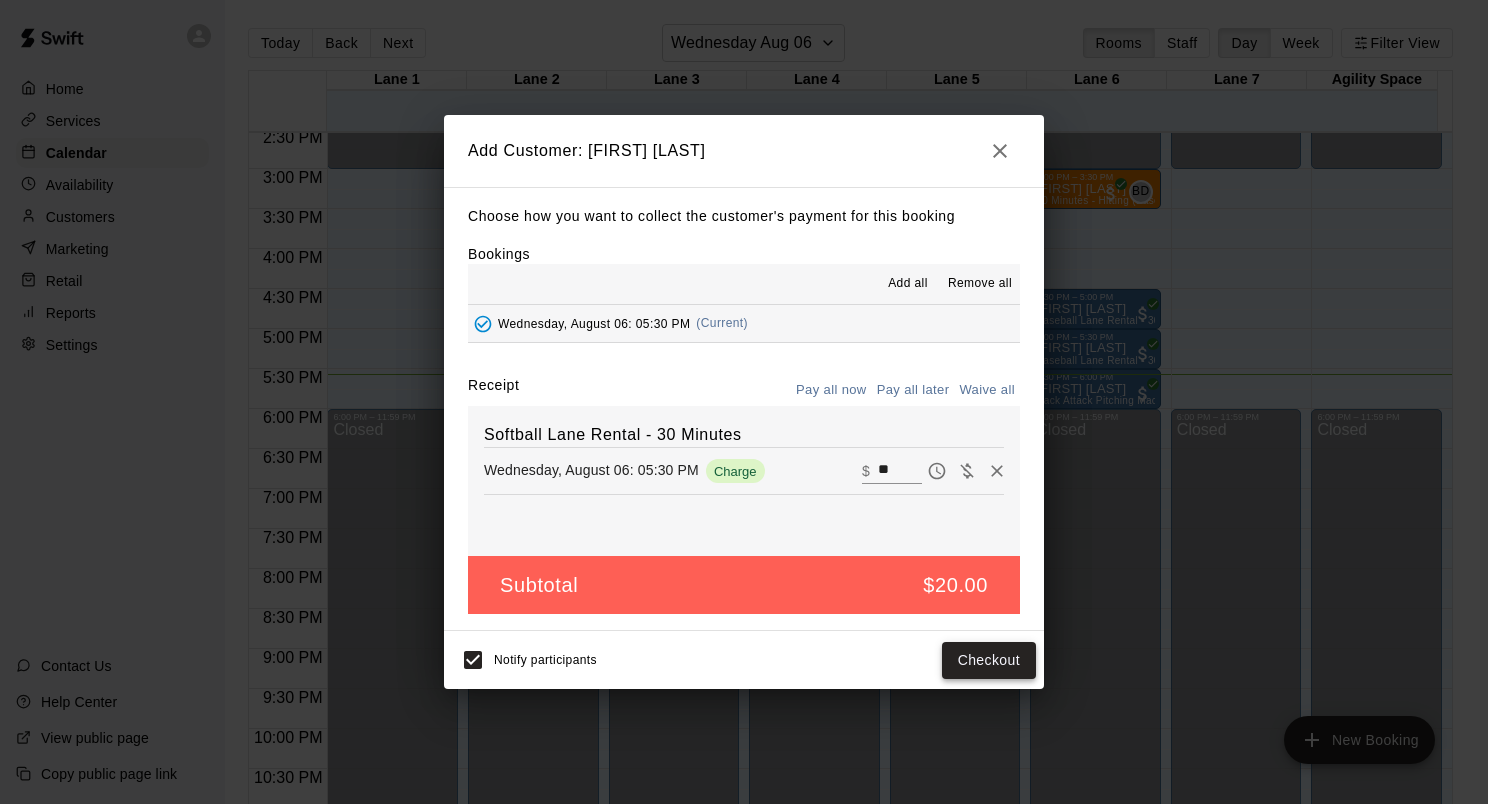 click on "Checkout" at bounding box center [989, 660] 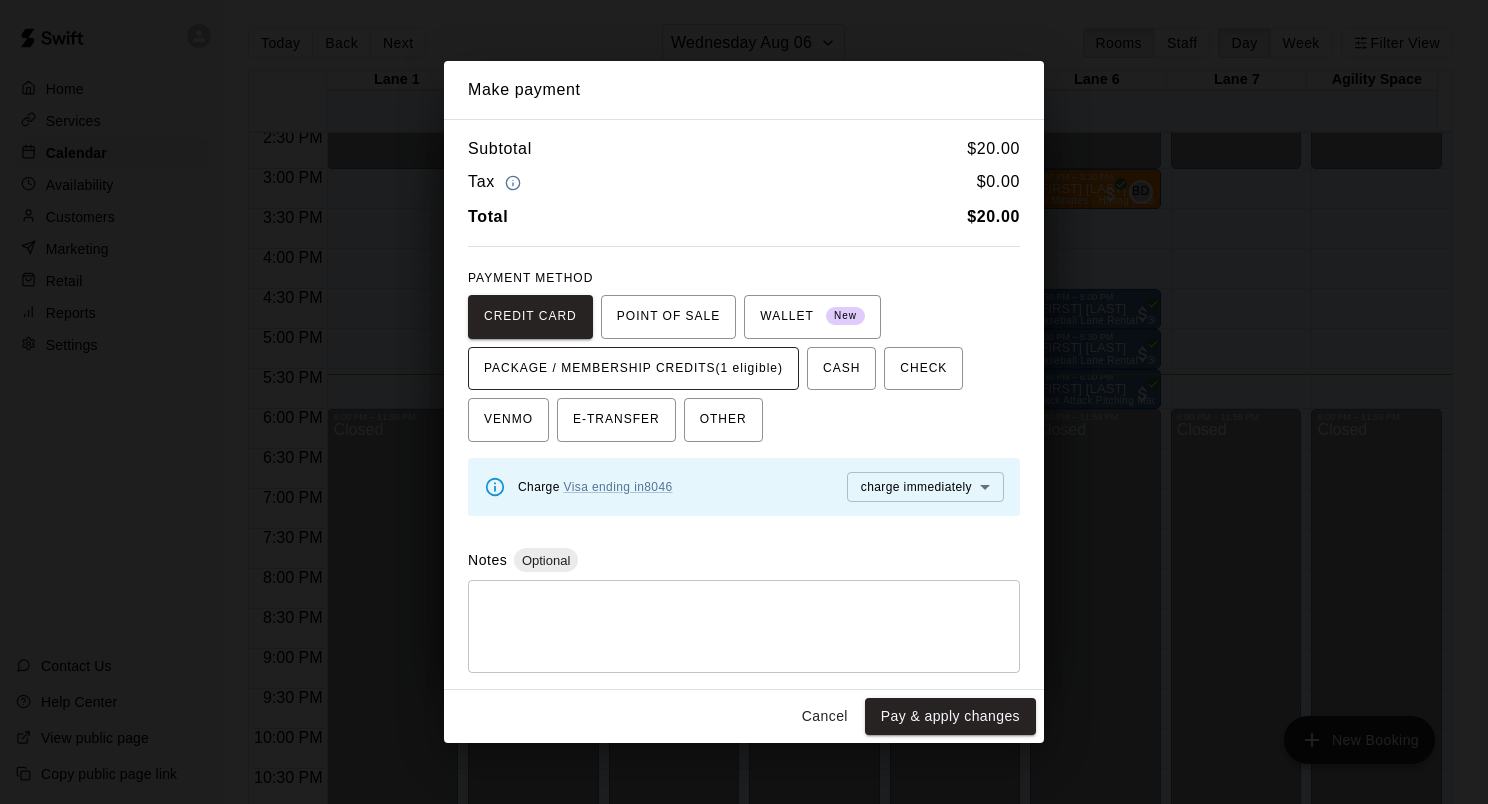 click on "PACKAGE / MEMBERSHIP CREDITS  (1 eligible)" at bounding box center [633, 369] 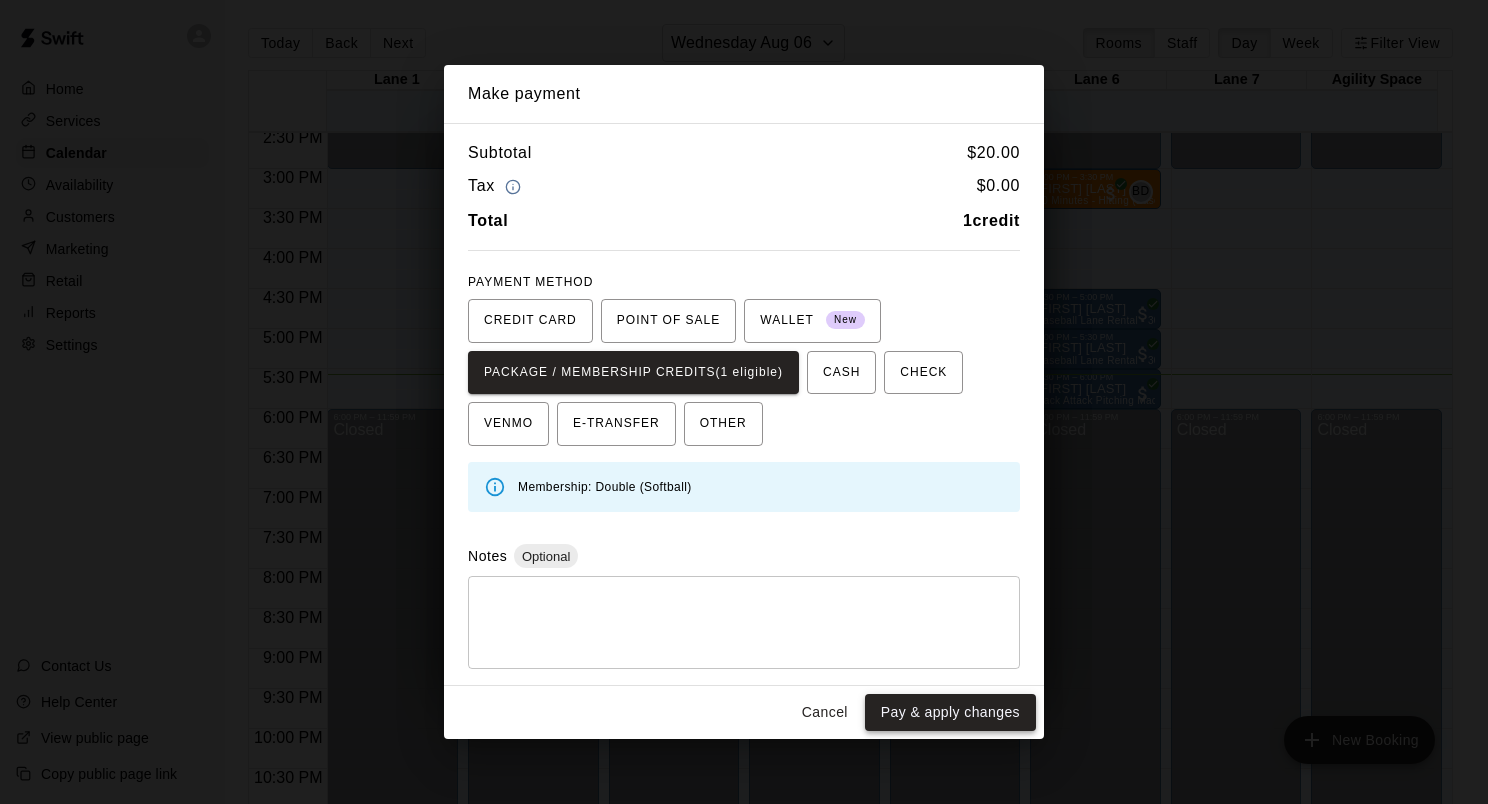 click on "Pay & apply changes" at bounding box center [950, 712] 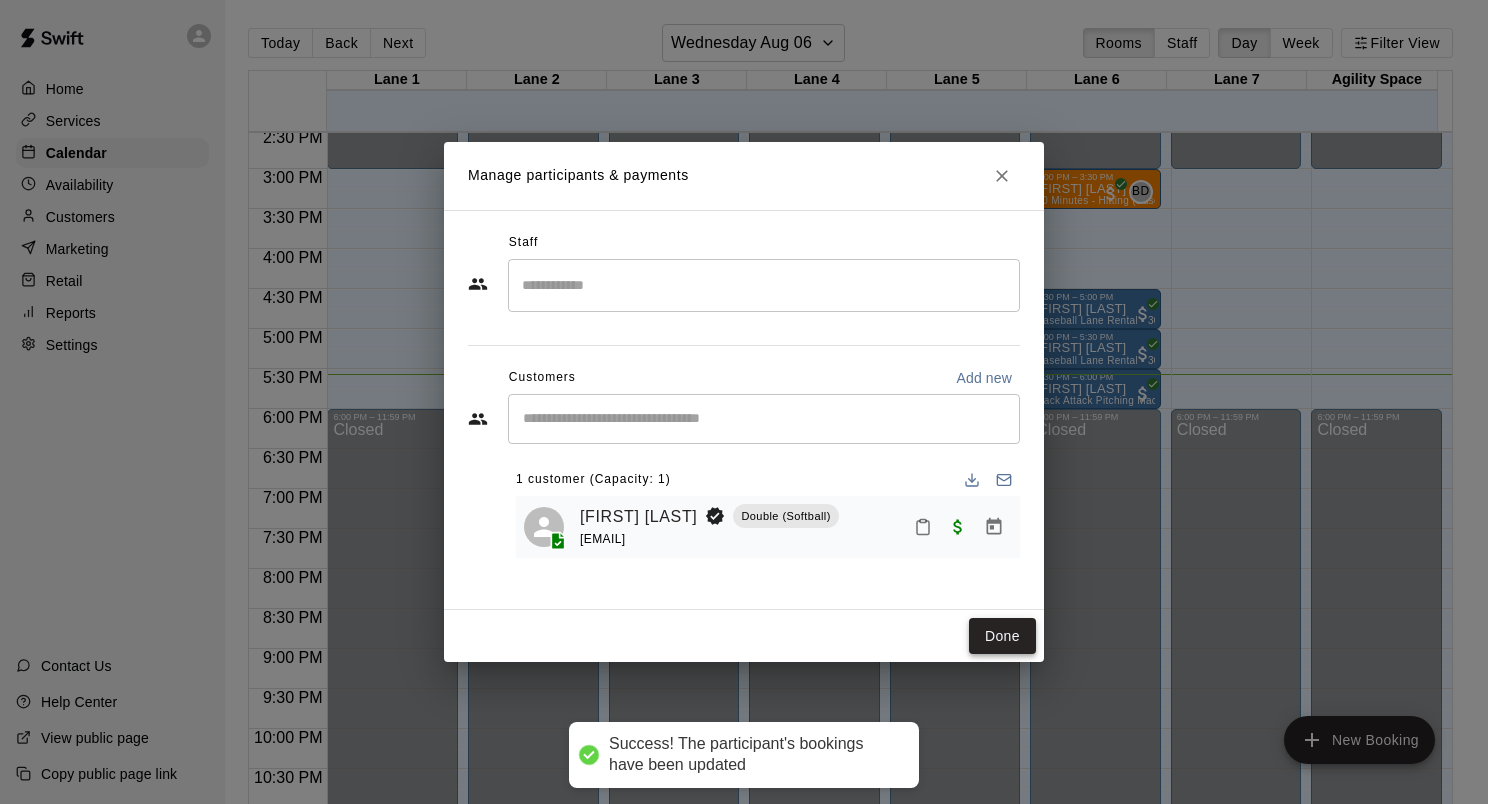 click on "Done" at bounding box center (1002, 636) 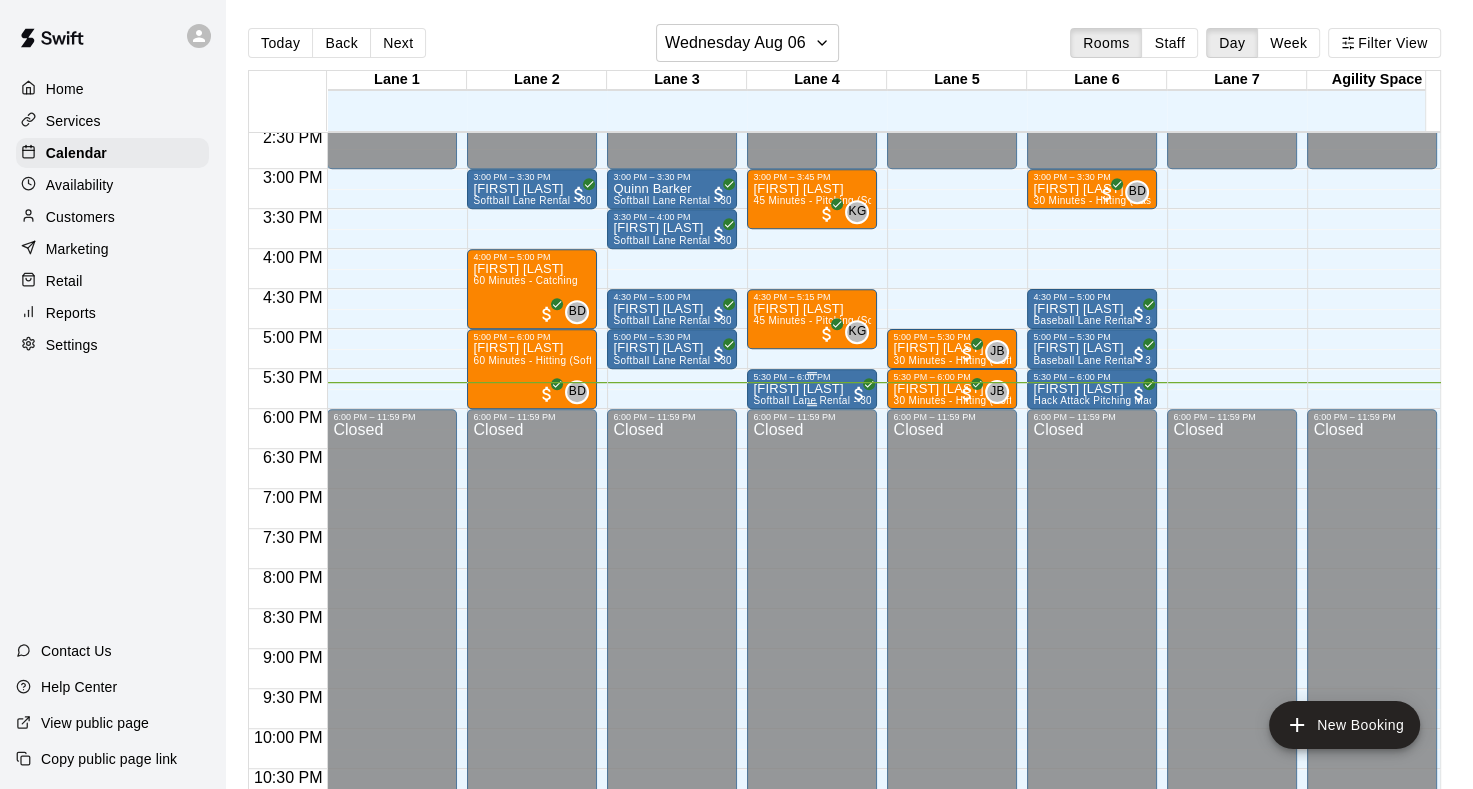 click on "5:30 PM – 6:00 PM" at bounding box center [812, 377] 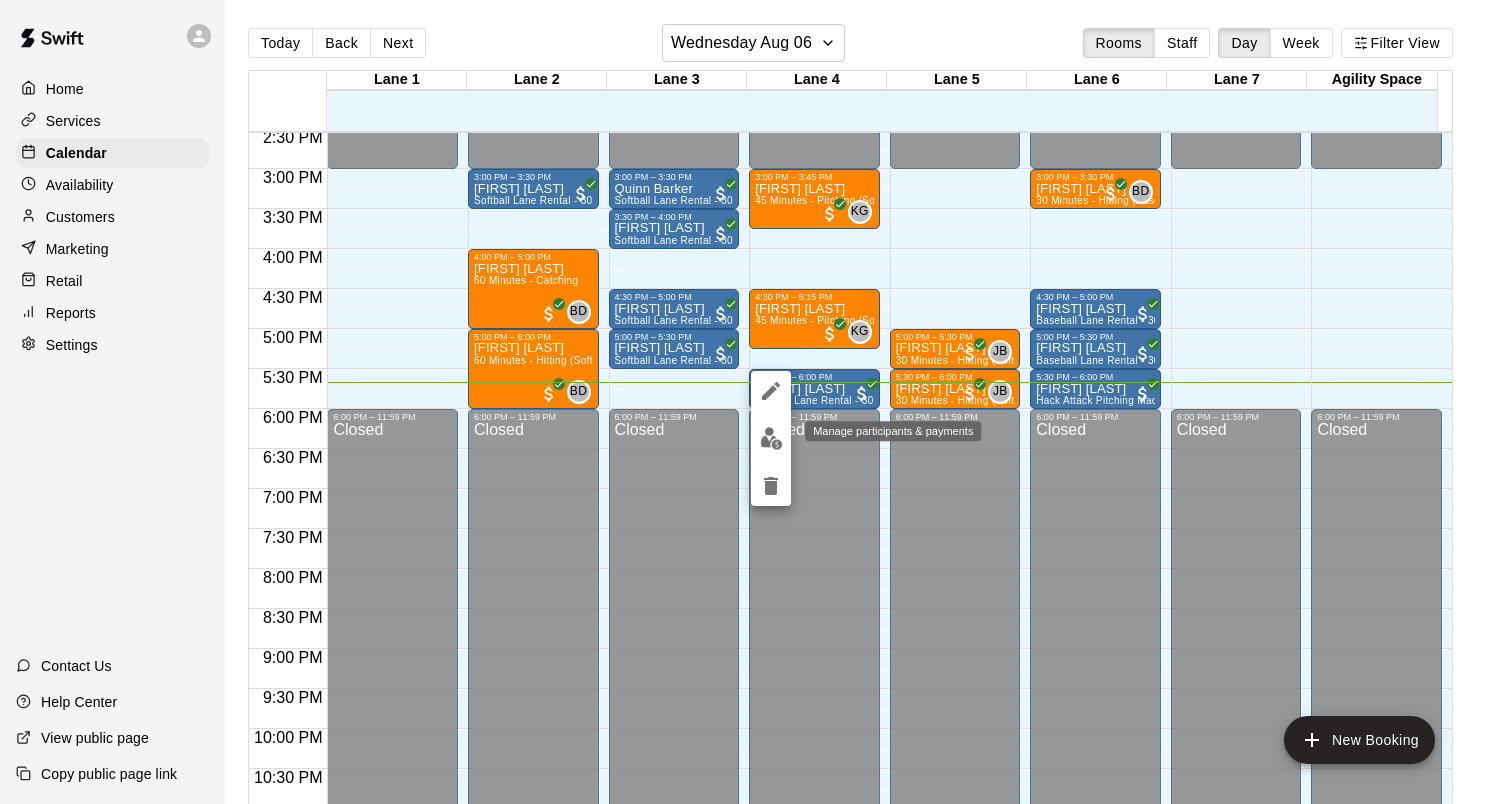 click at bounding box center [771, 438] 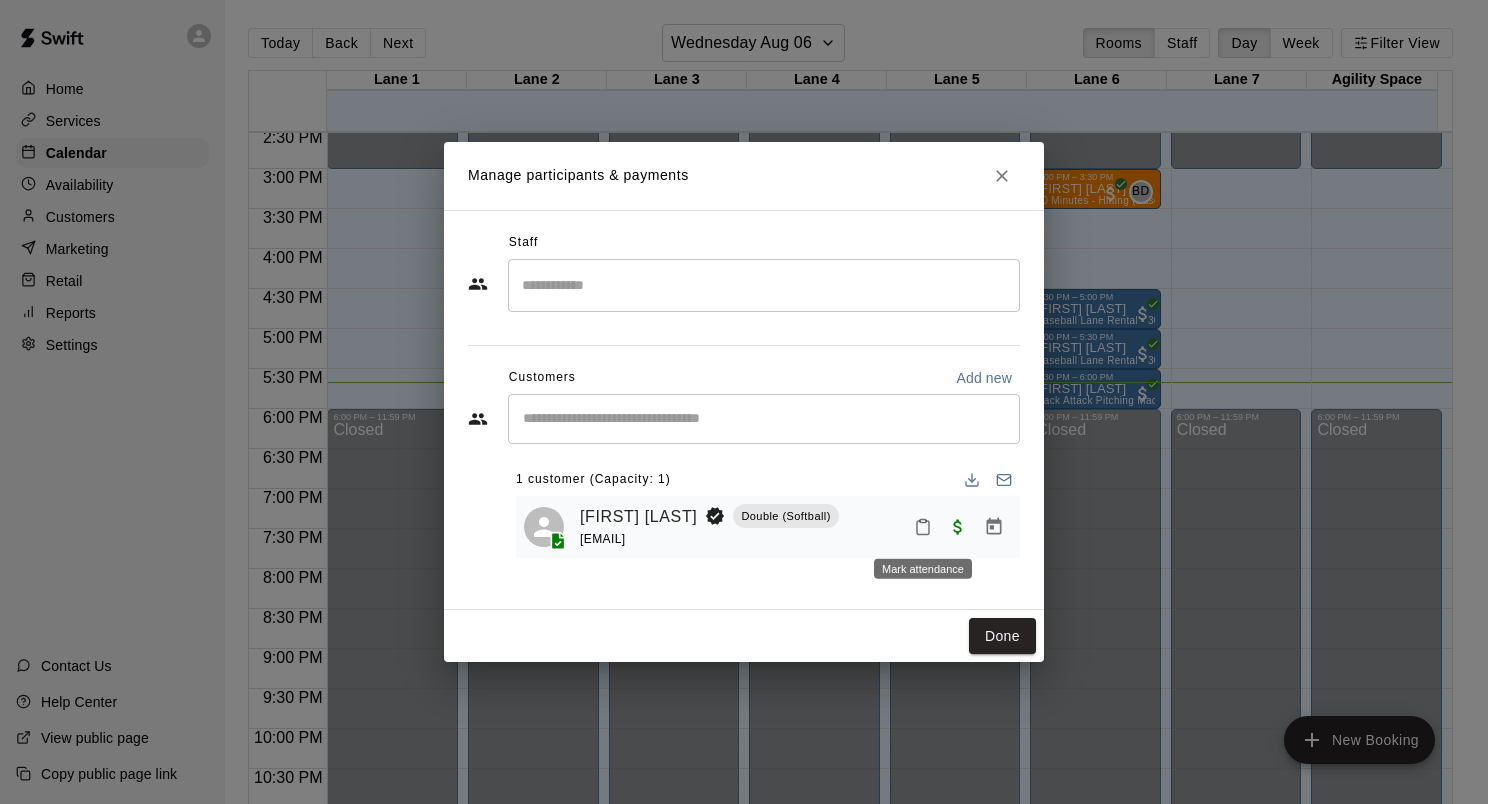 click at bounding box center (923, 527) 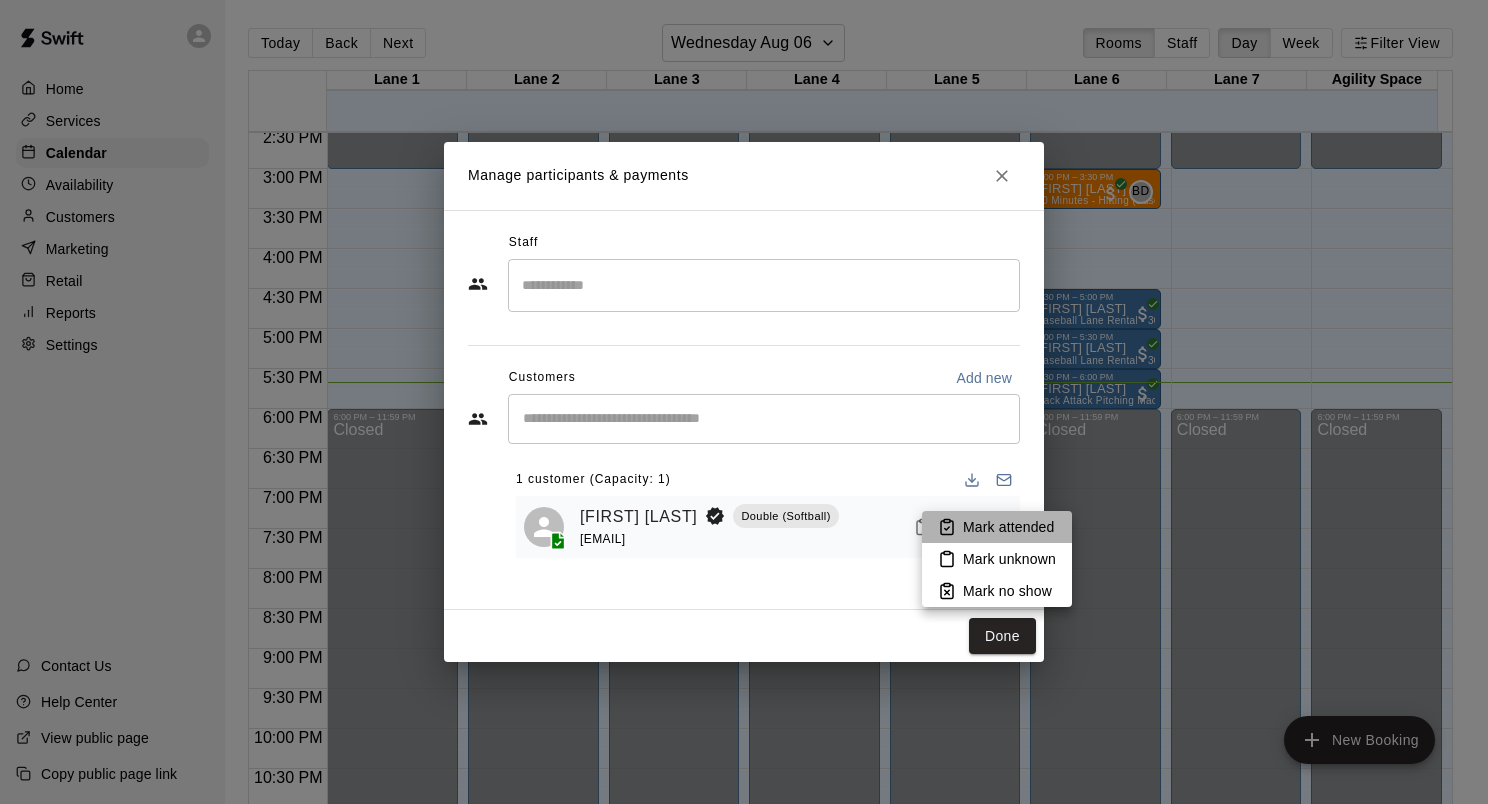 click 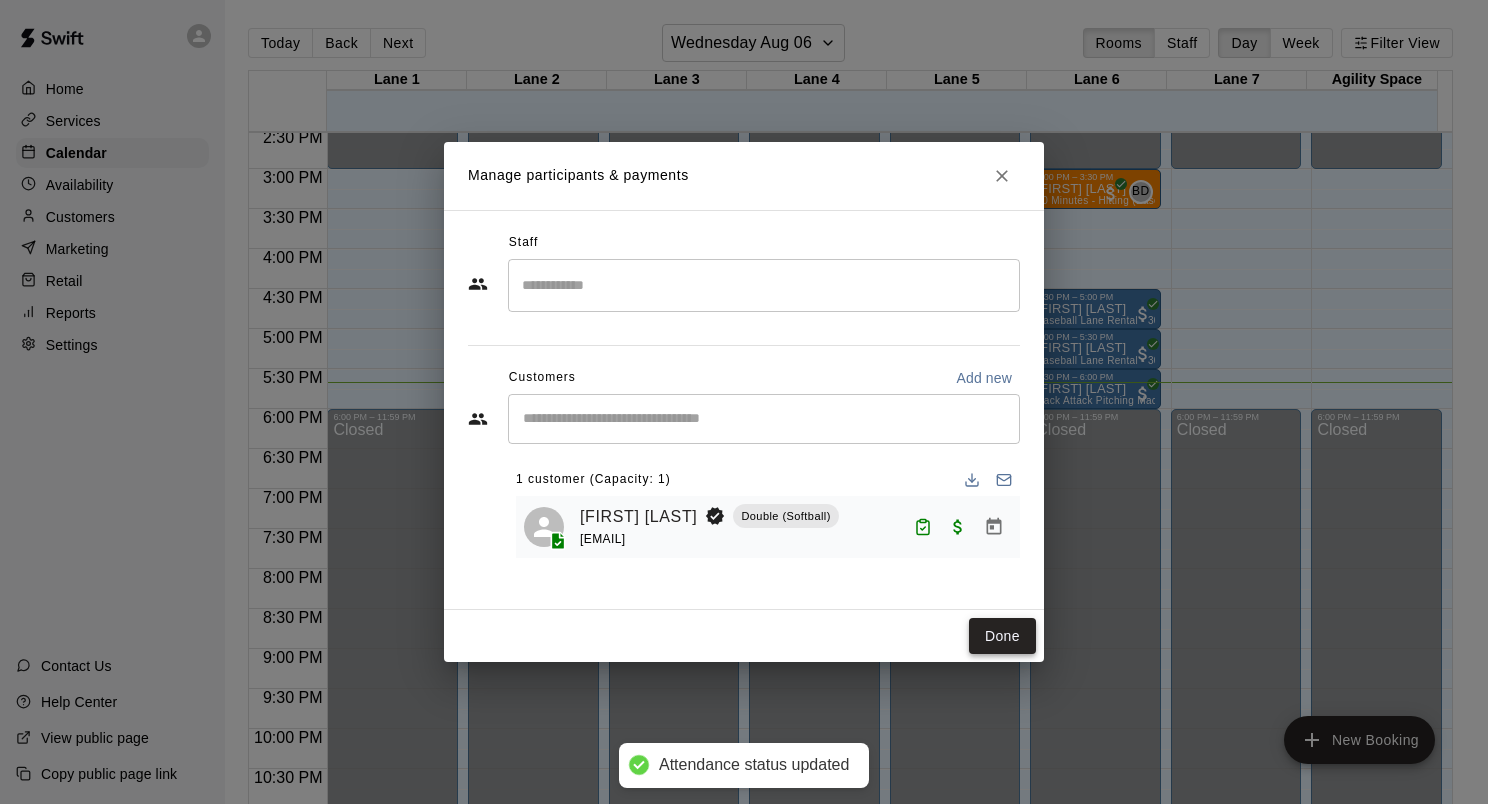 click on "Done" at bounding box center [1002, 636] 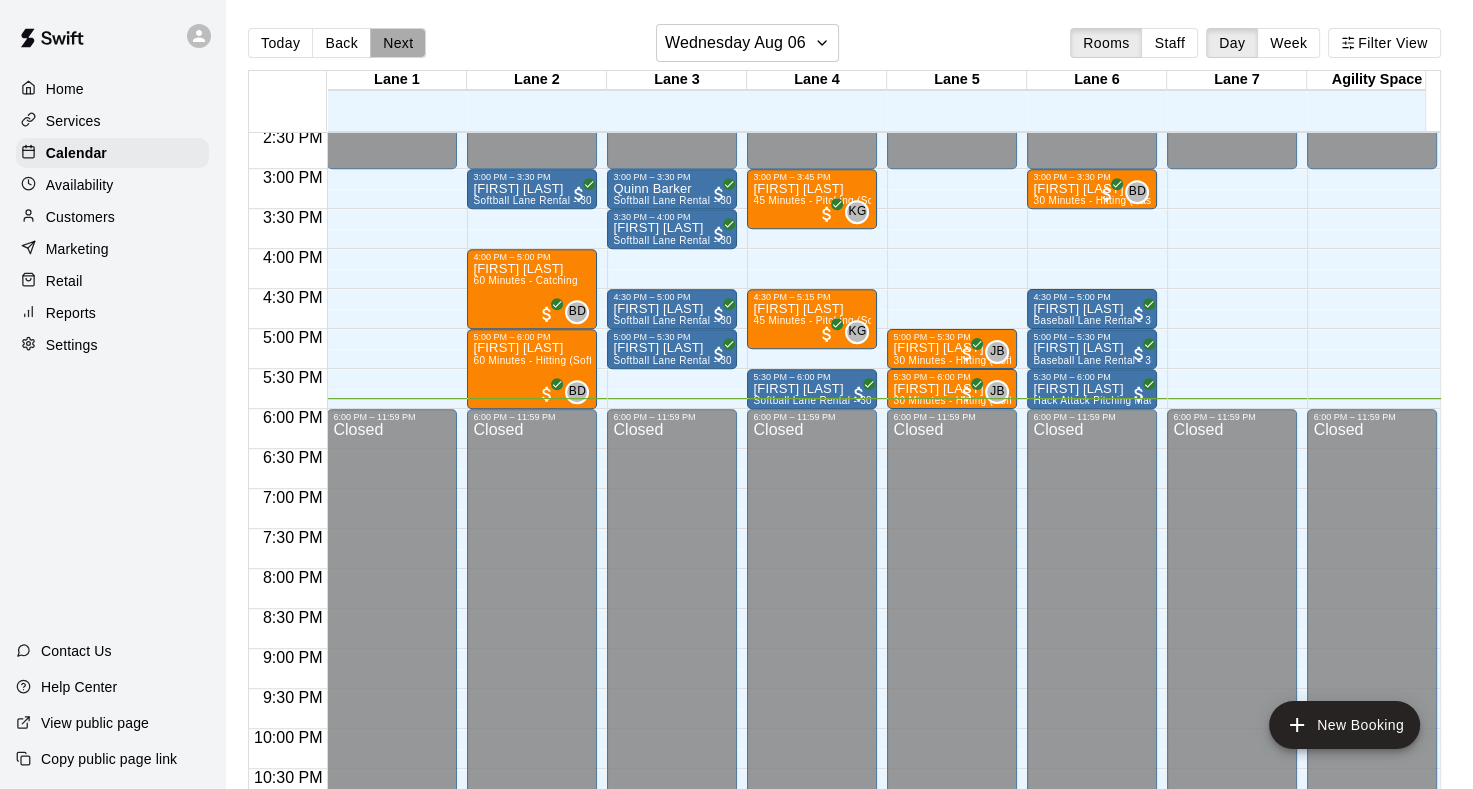 click on "Next" at bounding box center (398, 43) 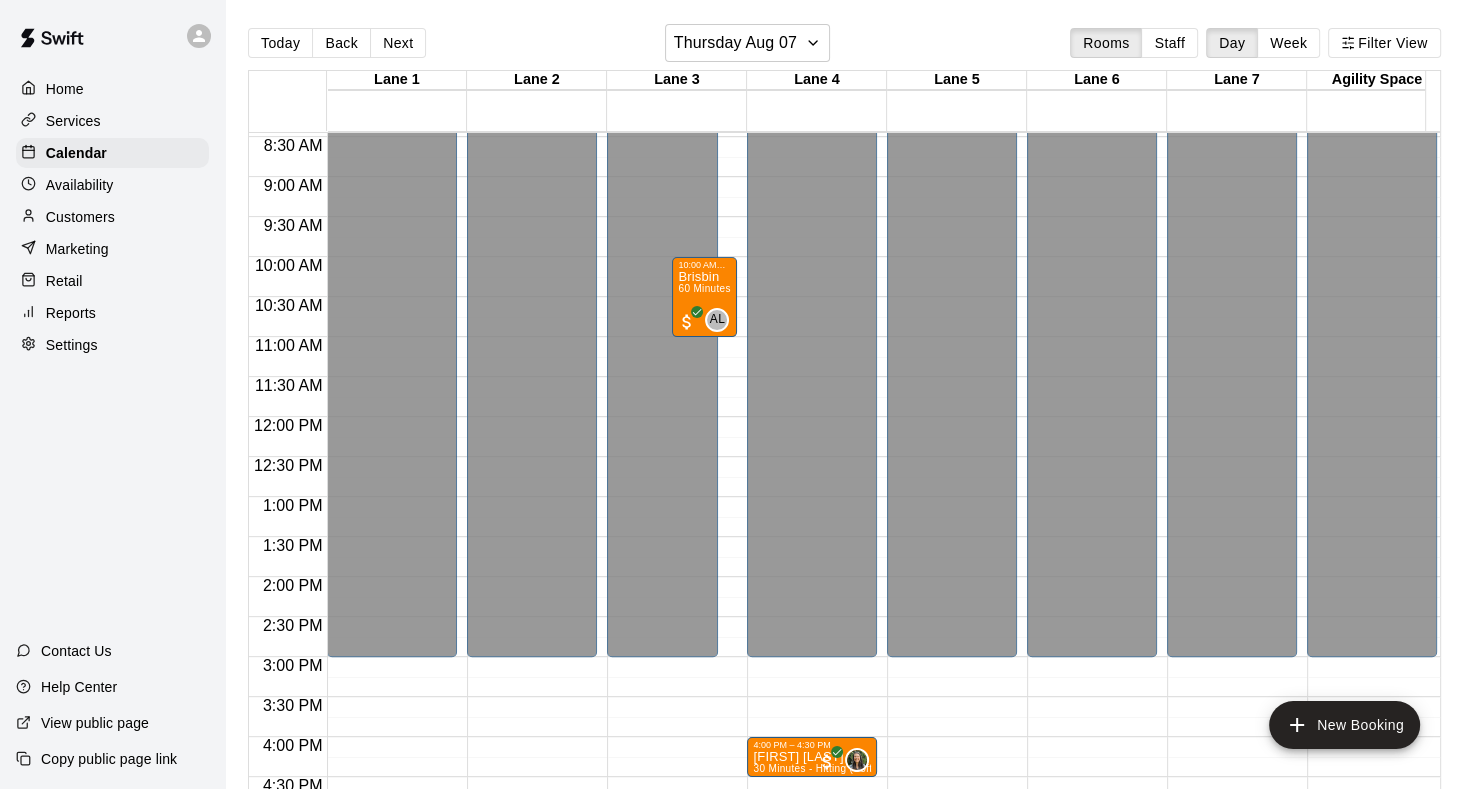 scroll, scrollTop: 700, scrollLeft: 0, axis: vertical 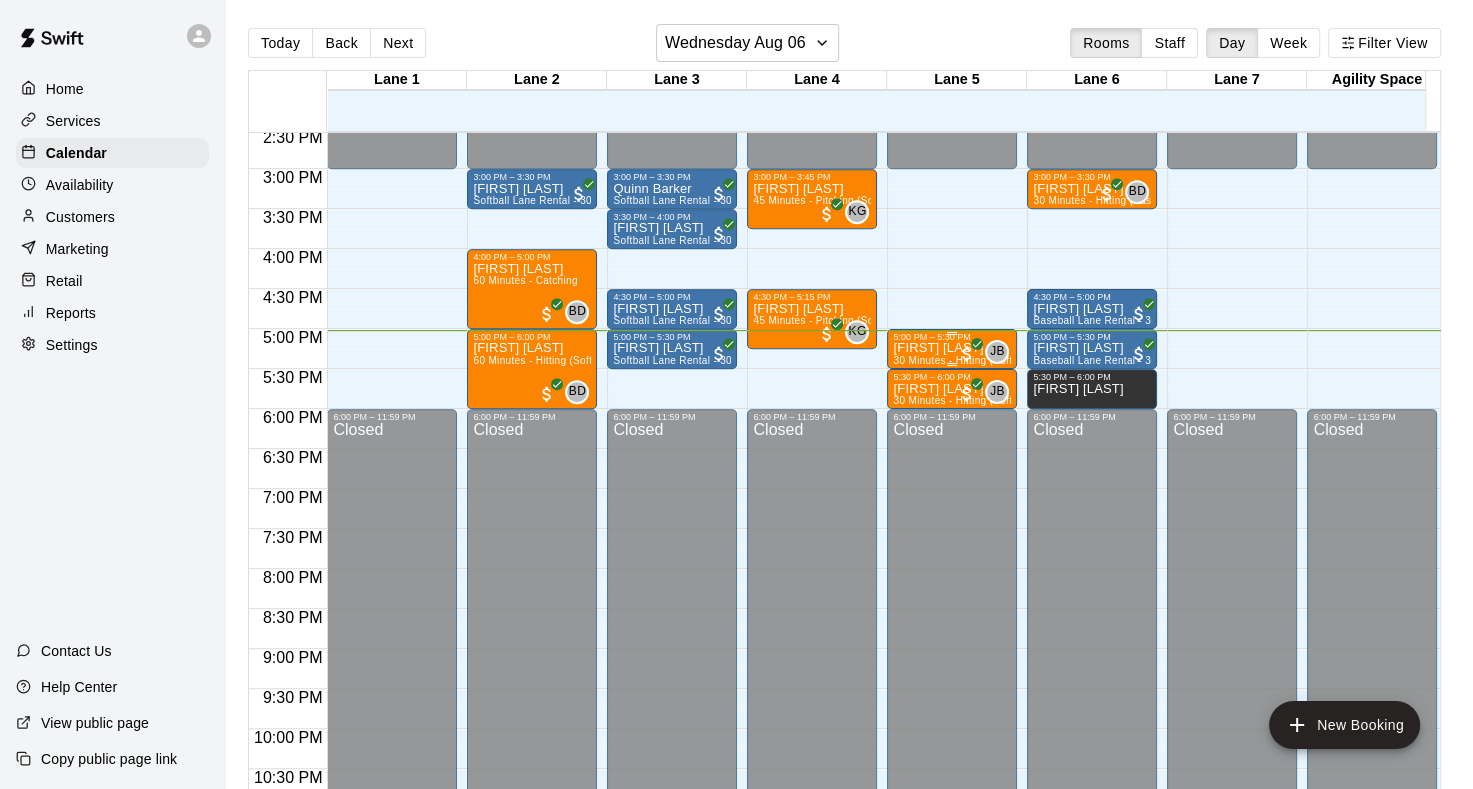 click on "[FIRST] [LAST]" at bounding box center [952, 348] 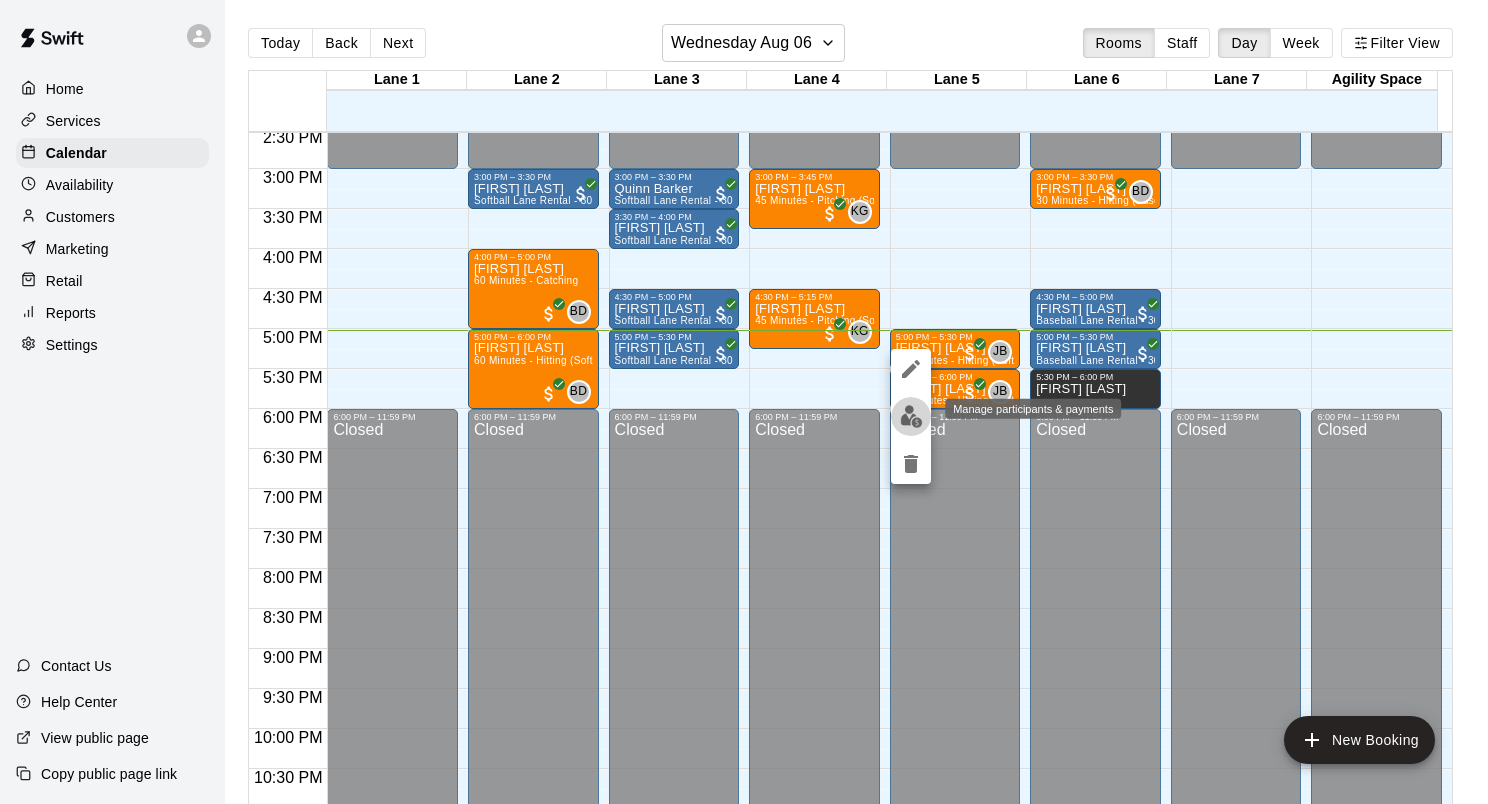 click at bounding box center (911, 416) 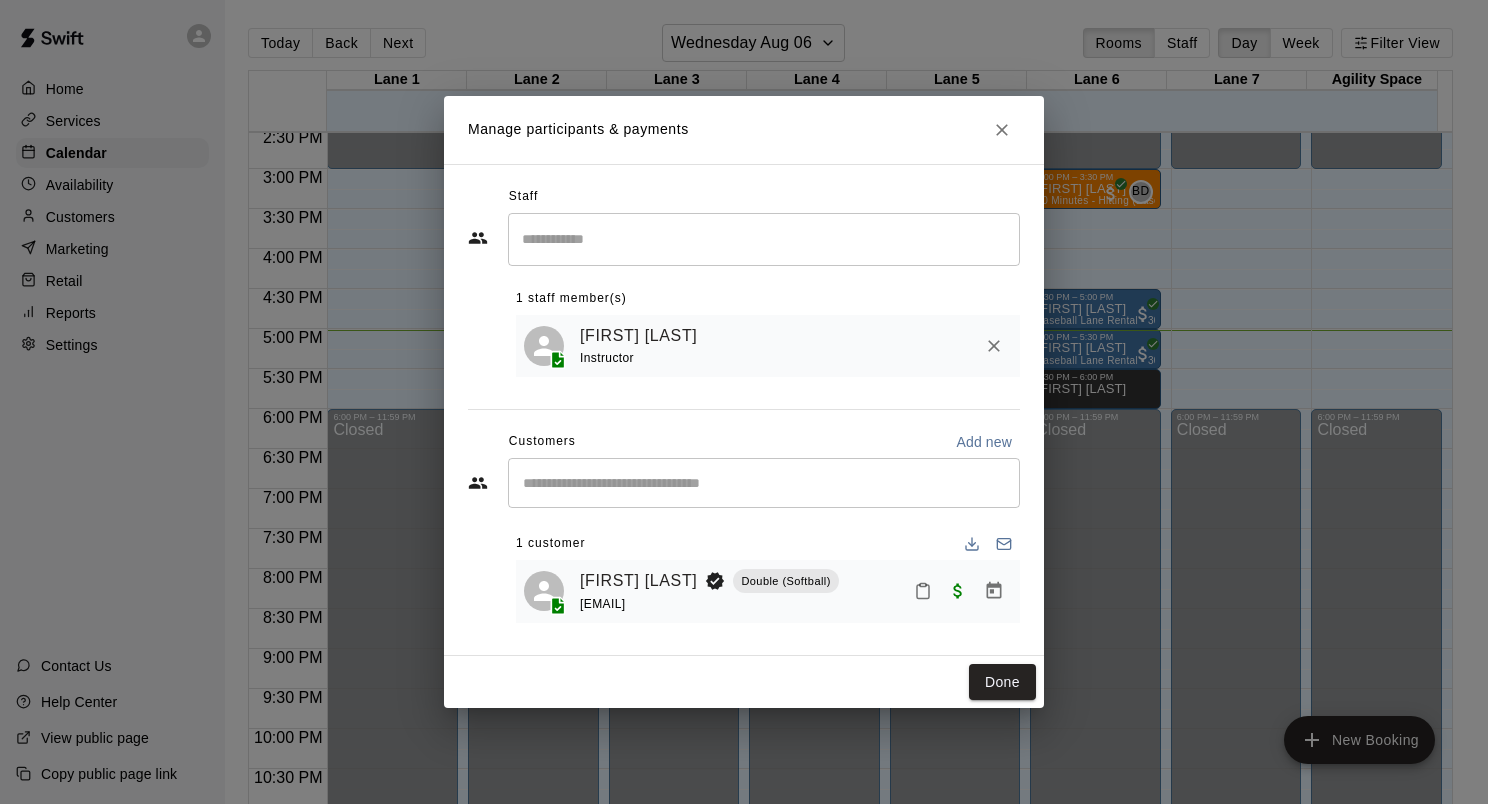click on "[FIRST] [LAST] ([SPORT]) [EMAIL]" at bounding box center (796, 591) 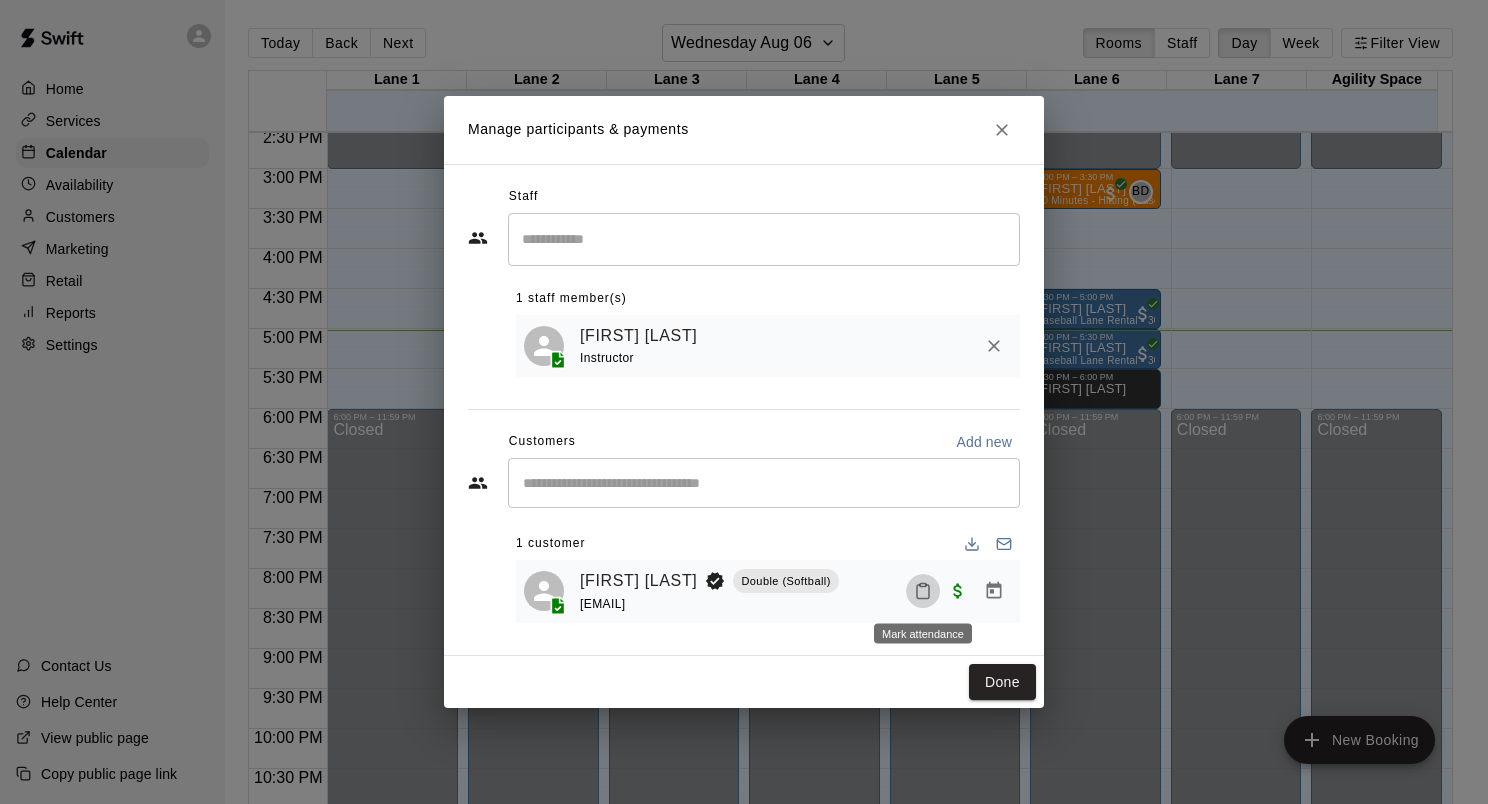 click 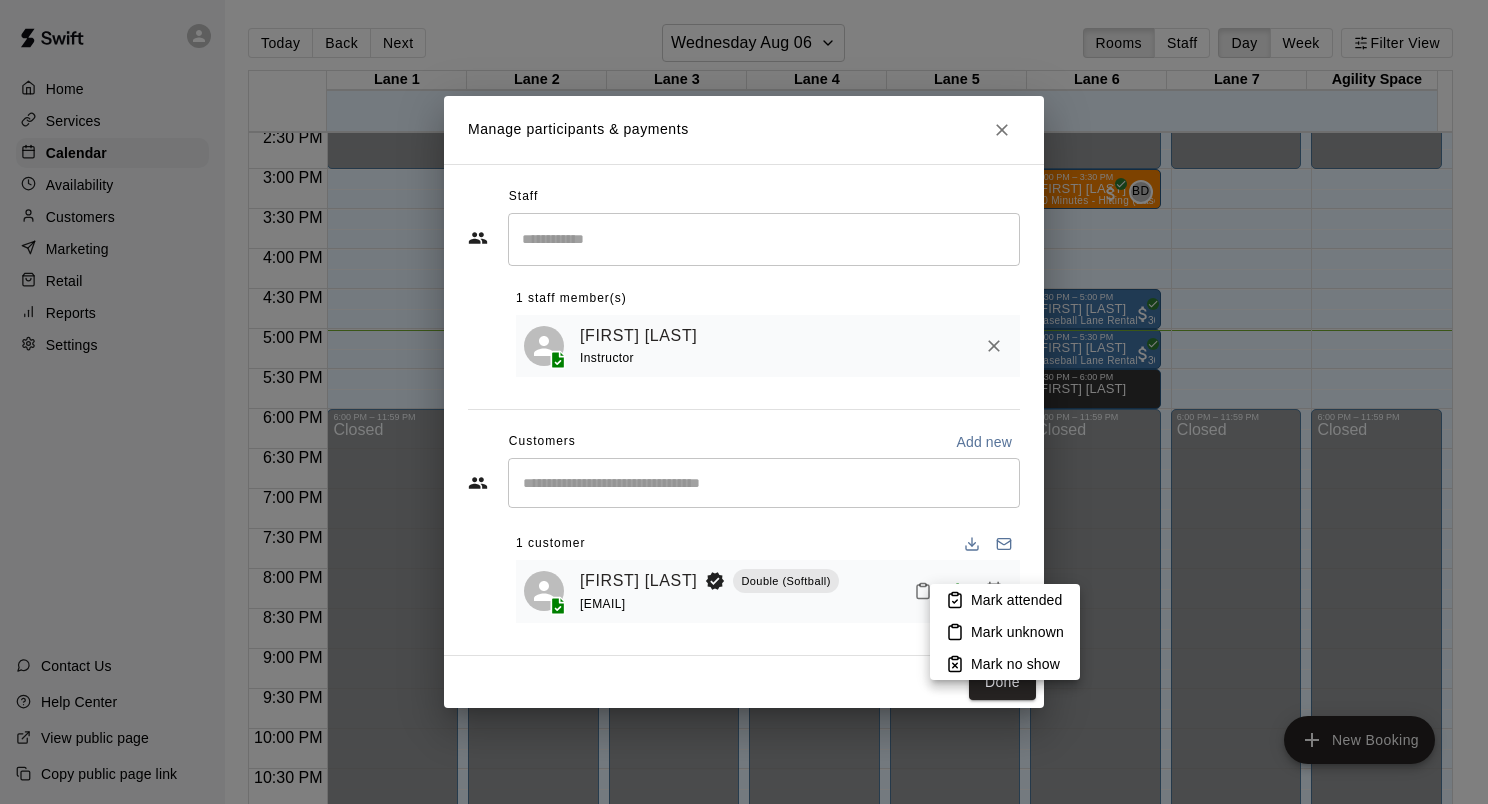 click on "Mark attended" at bounding box center (1016, 600) 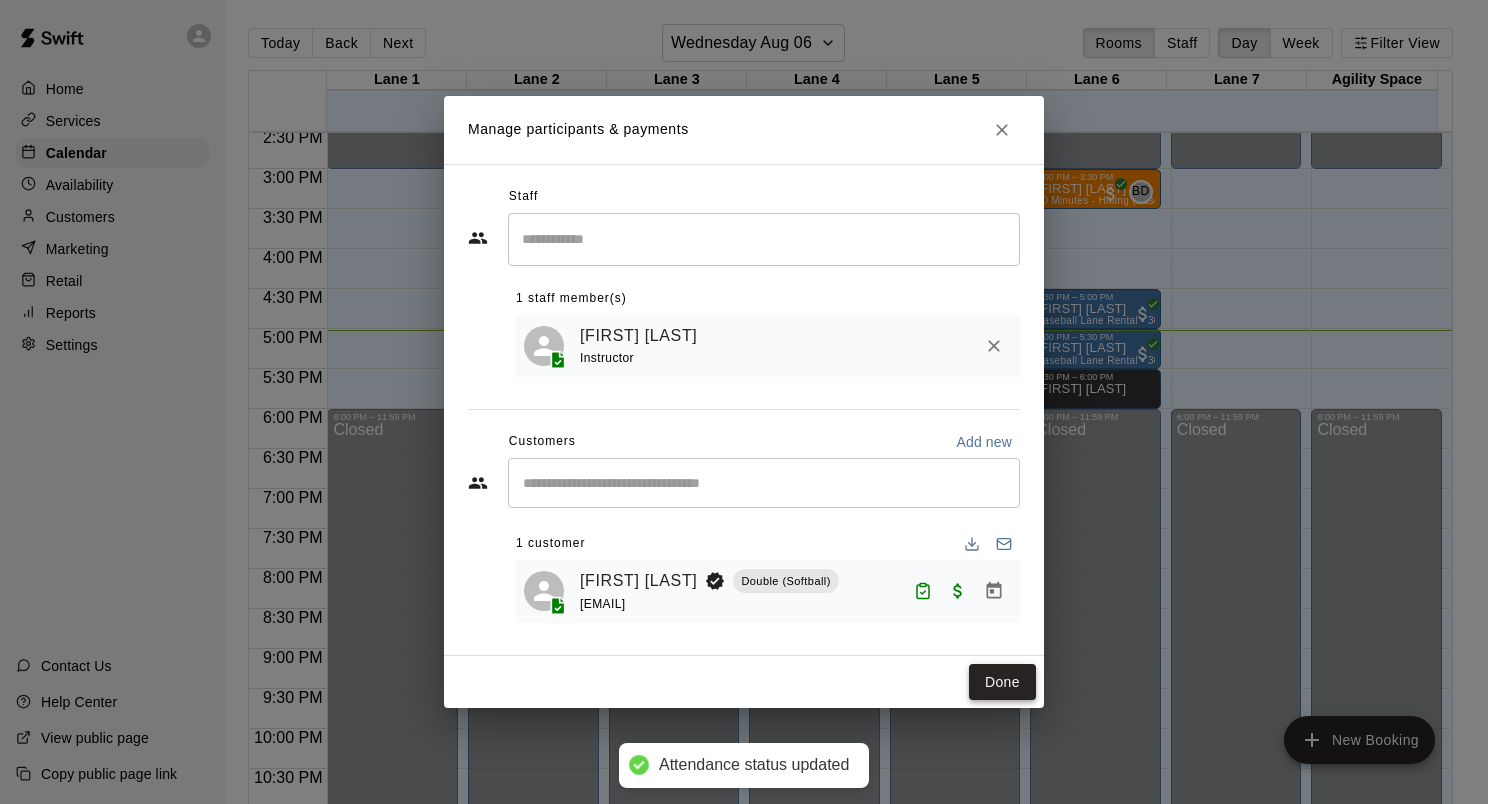 click on "Done" at bounding box center (1002, 682) 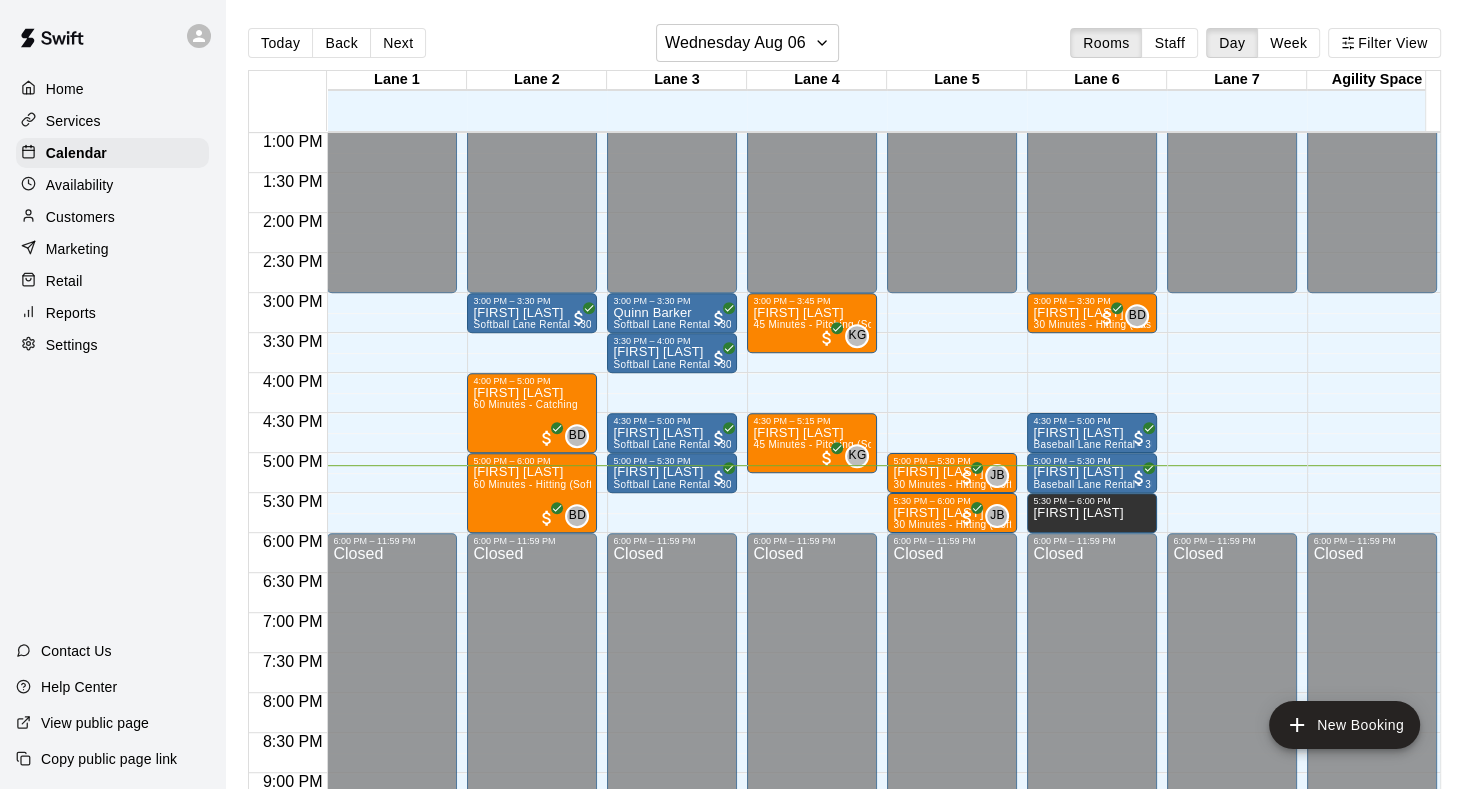 scroll, scrollTop: 940, scrollLeft: 0, axis: vertical 